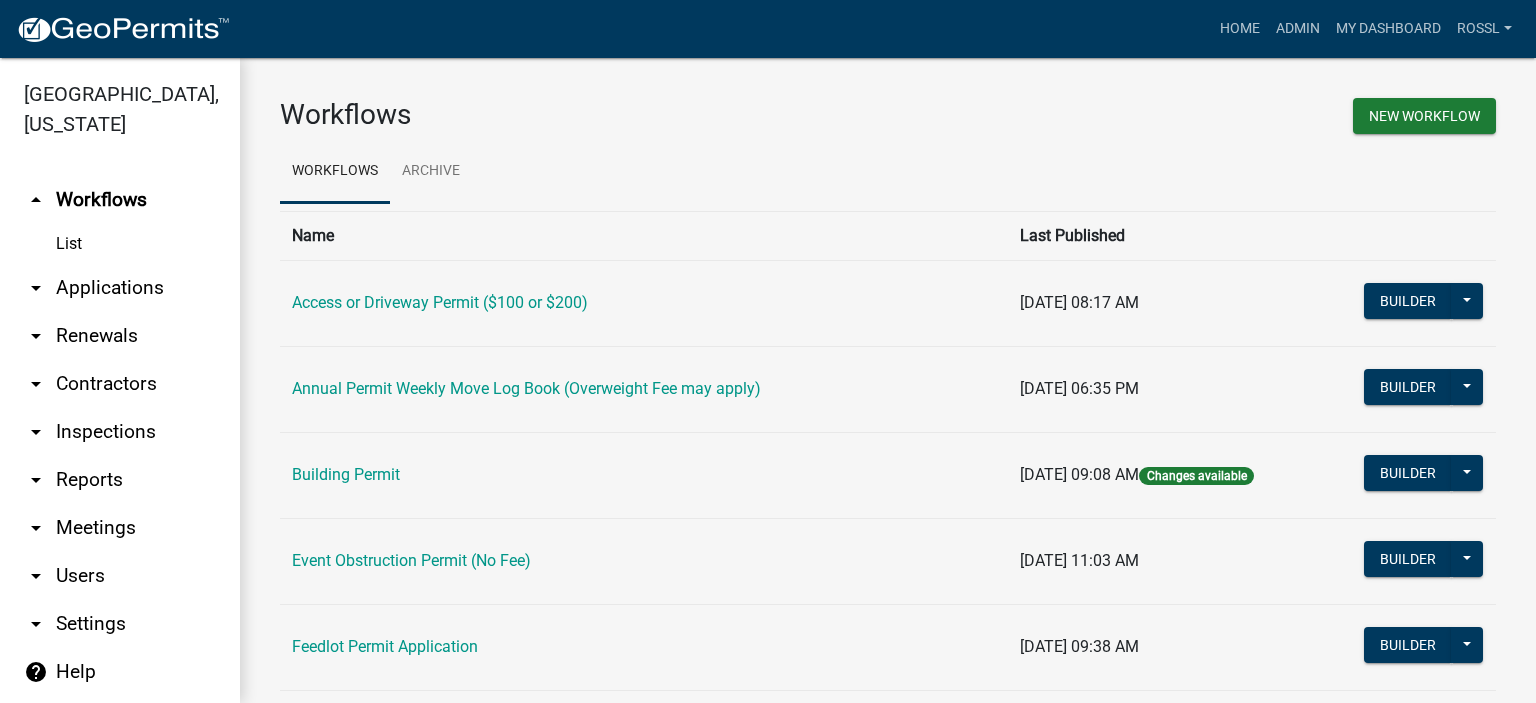 scroll, scrollTop: 0, scrollLeft: 0, axis: both 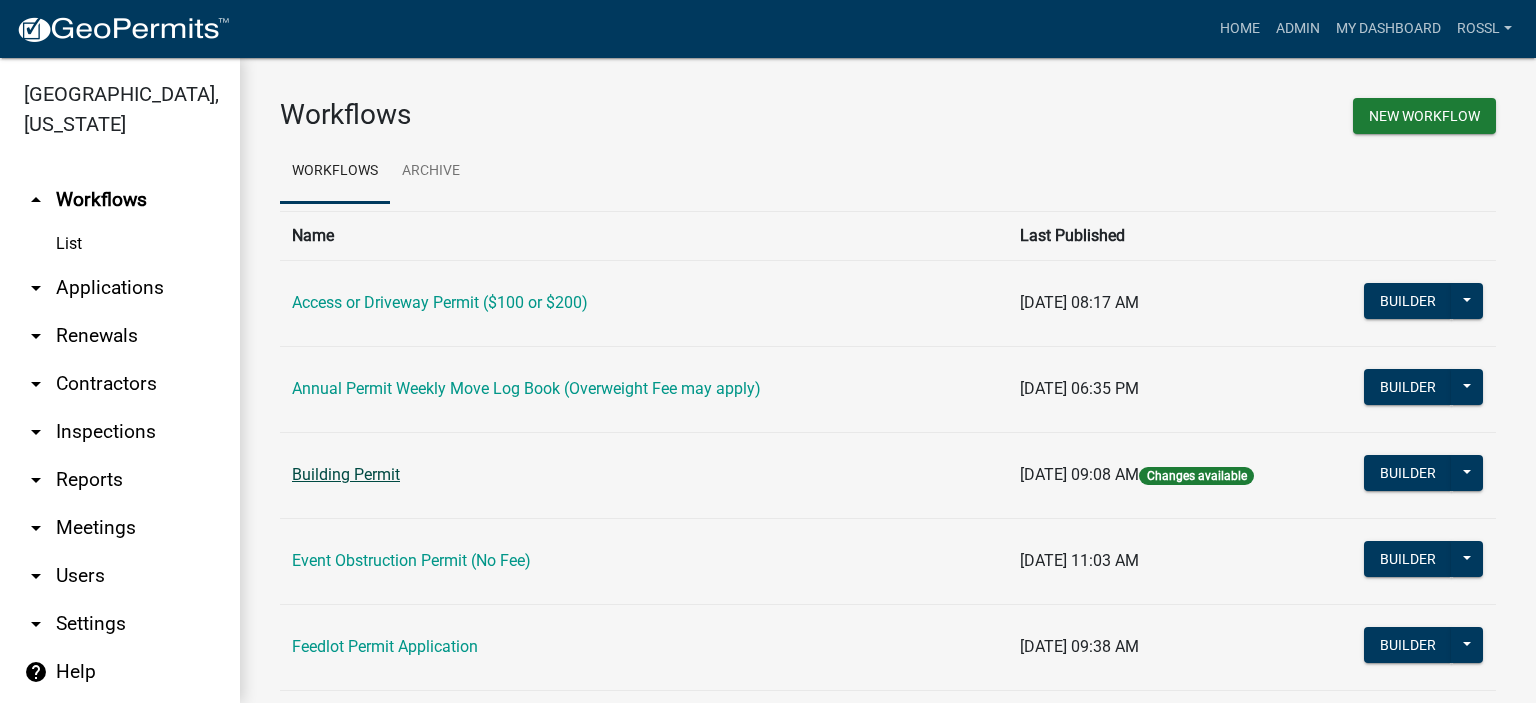 click on "Building Permit" at bounding box center (346, 474) 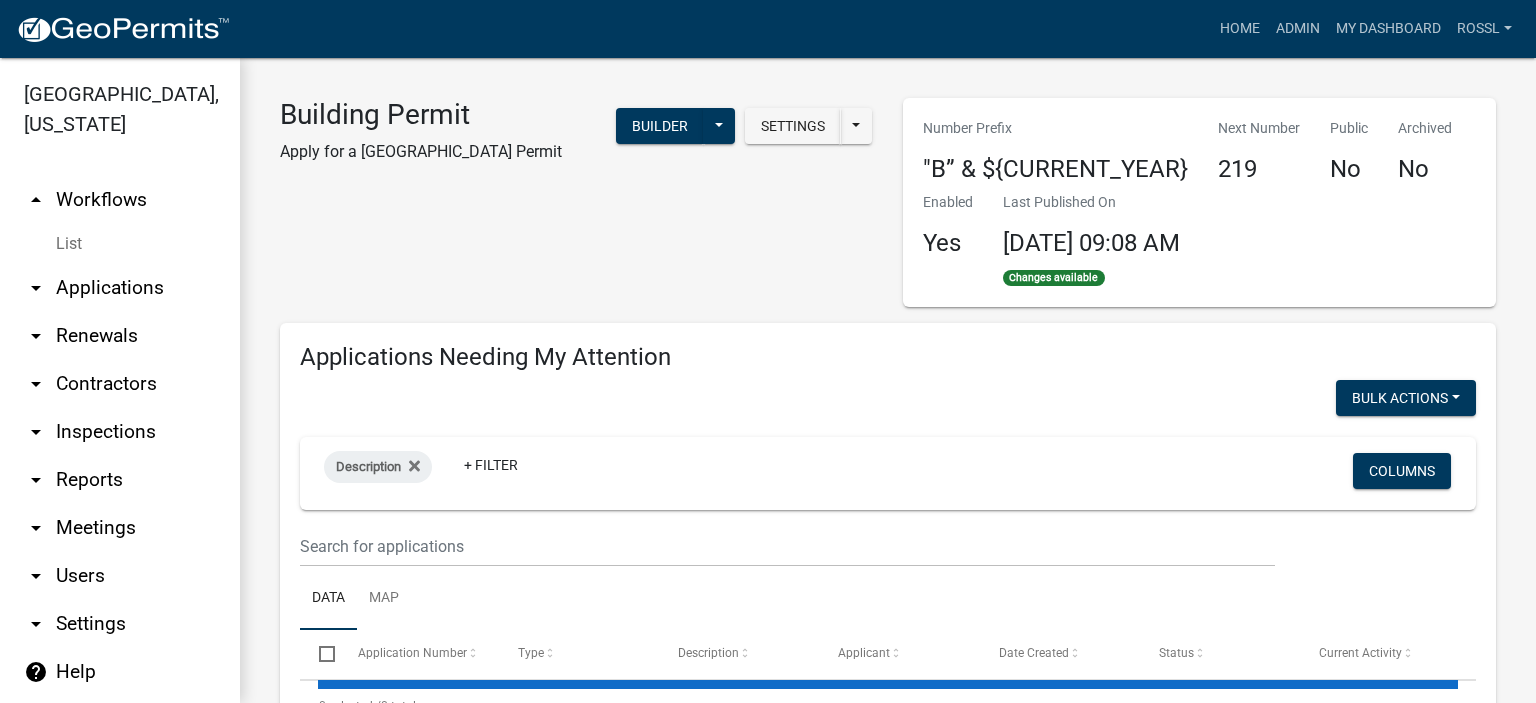 select on "2: 50" 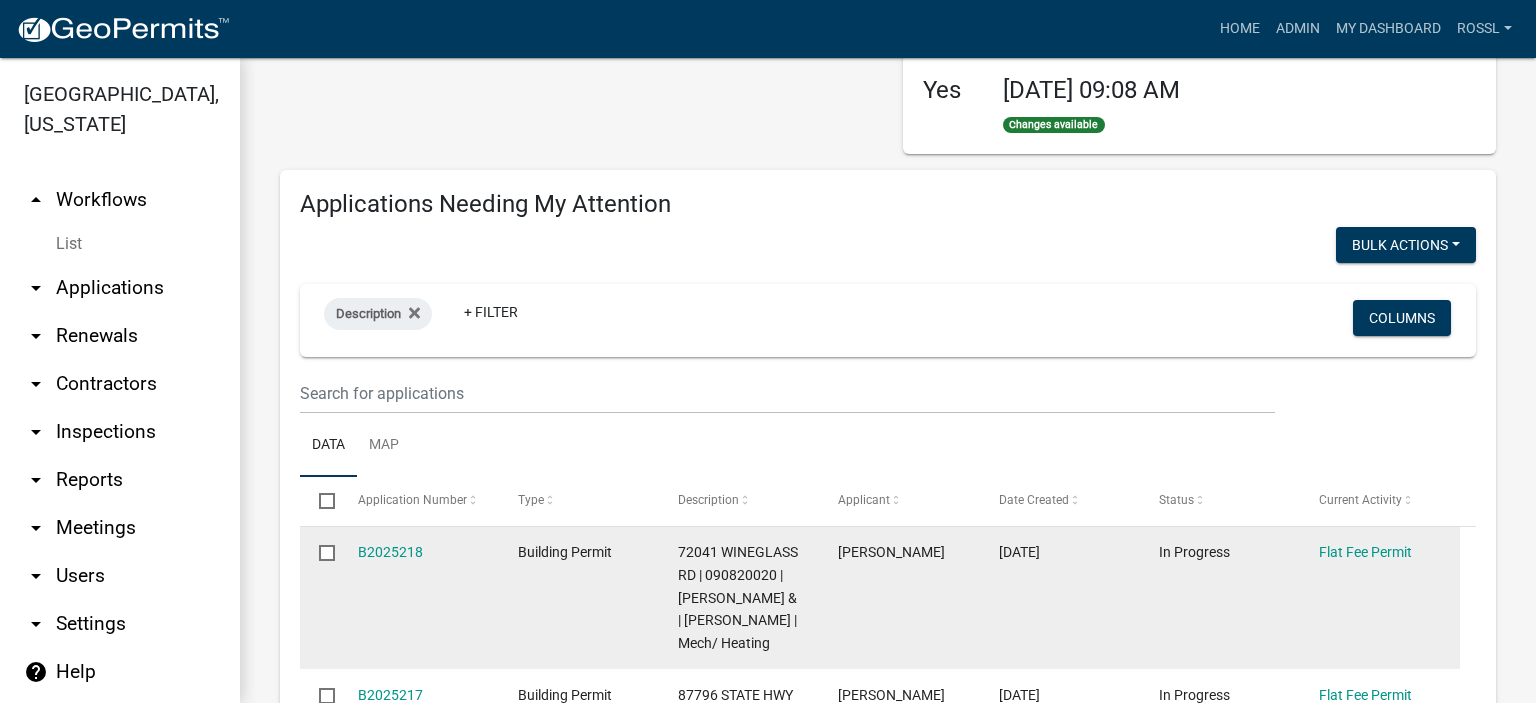 scroll, scrollTop: 300, scrollLeft: 0, axis: vertical 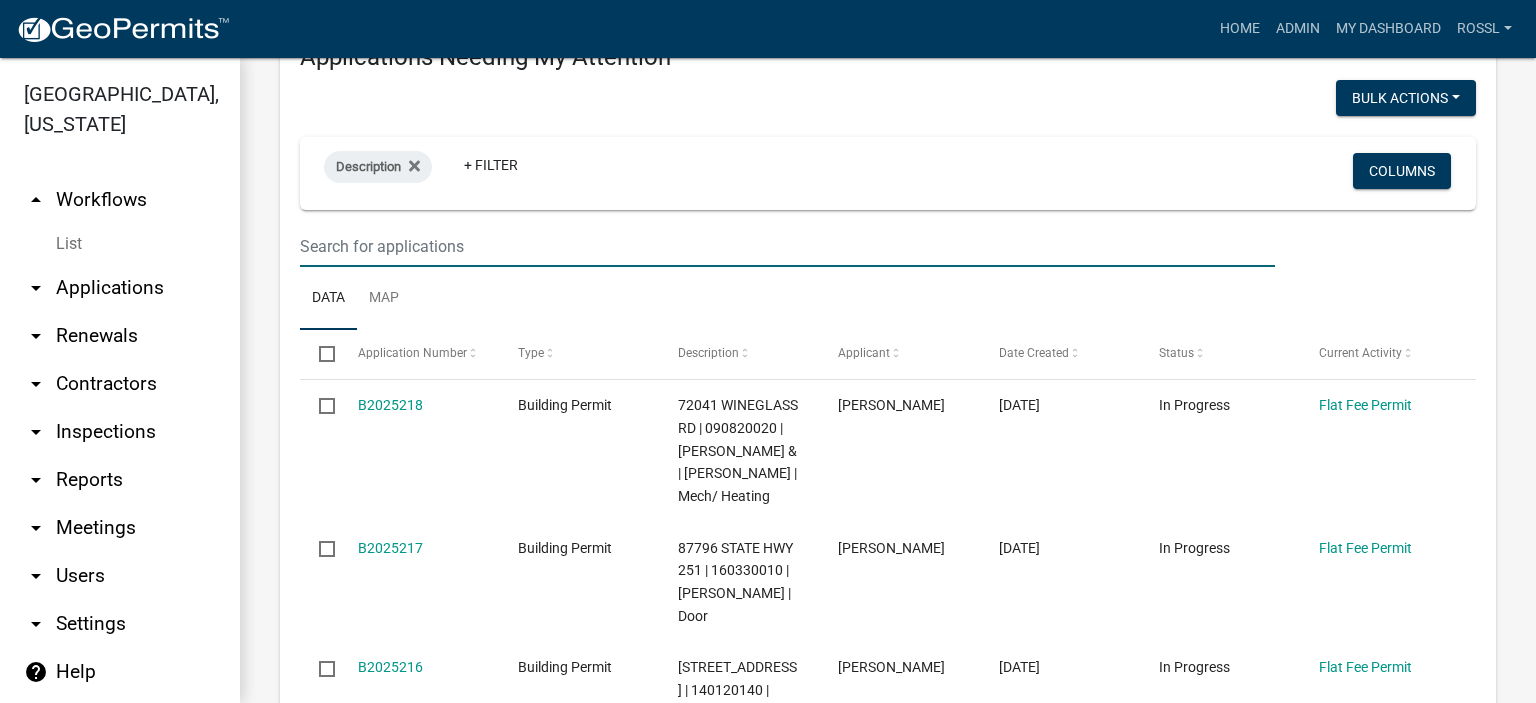 click at bounding box center [787, 246] 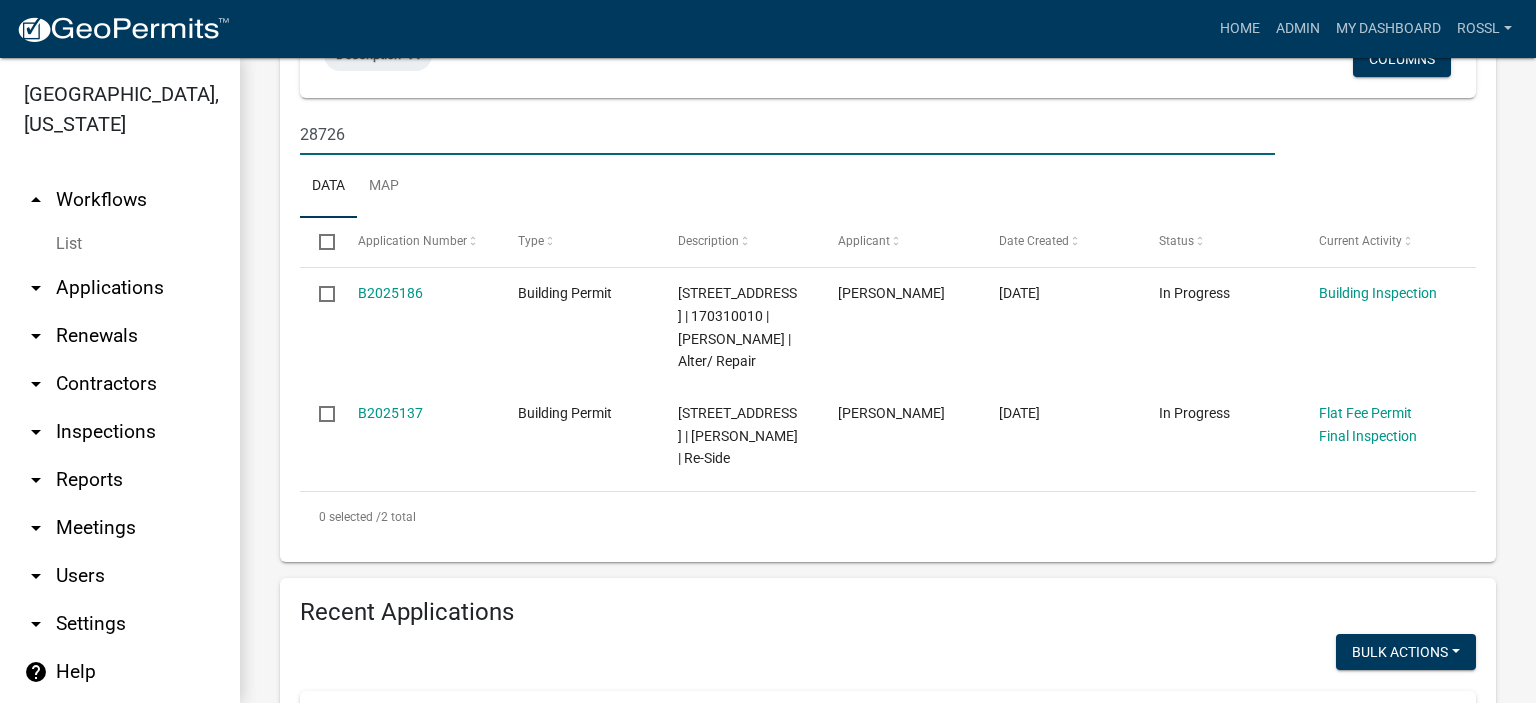 scroll, scrollTop: 400, scrollLeft: 0, axis: vertical 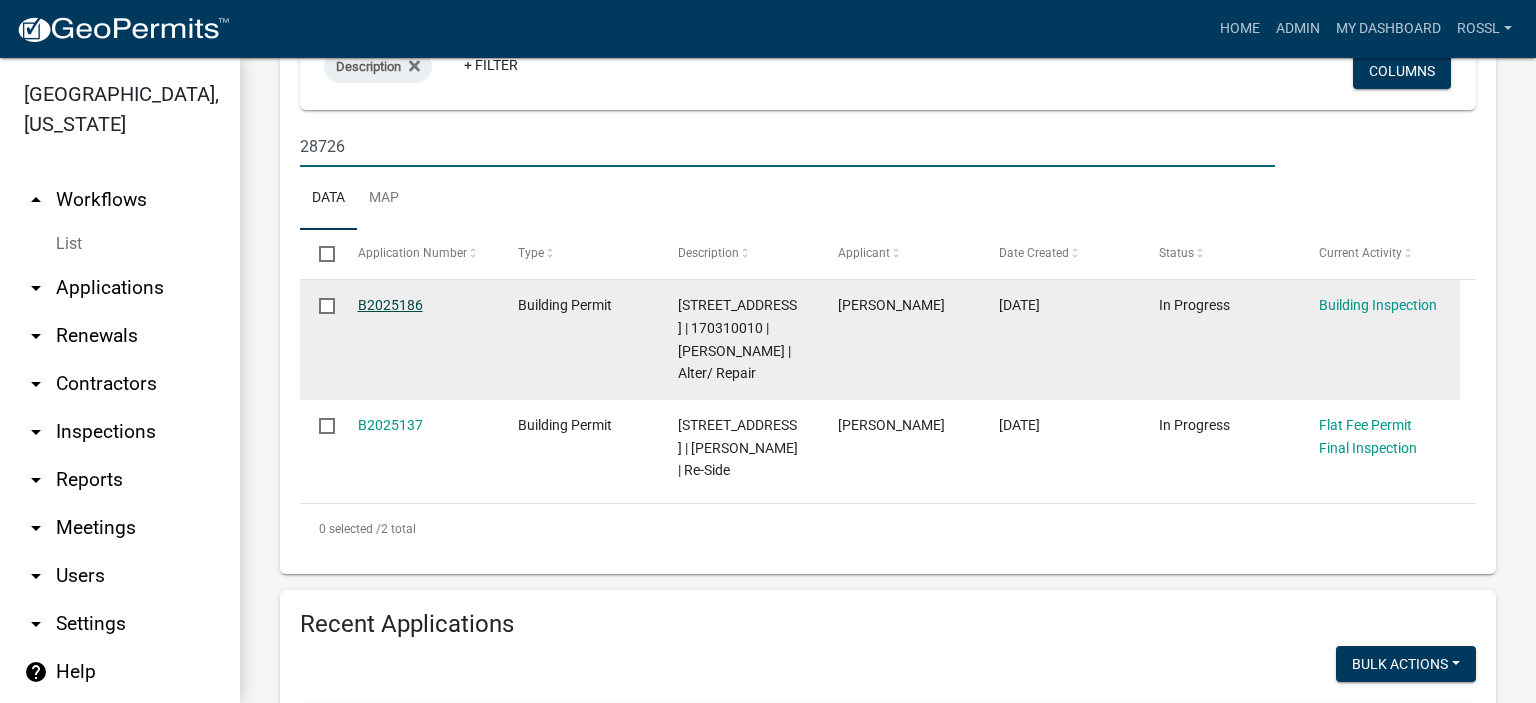 type on "28726" 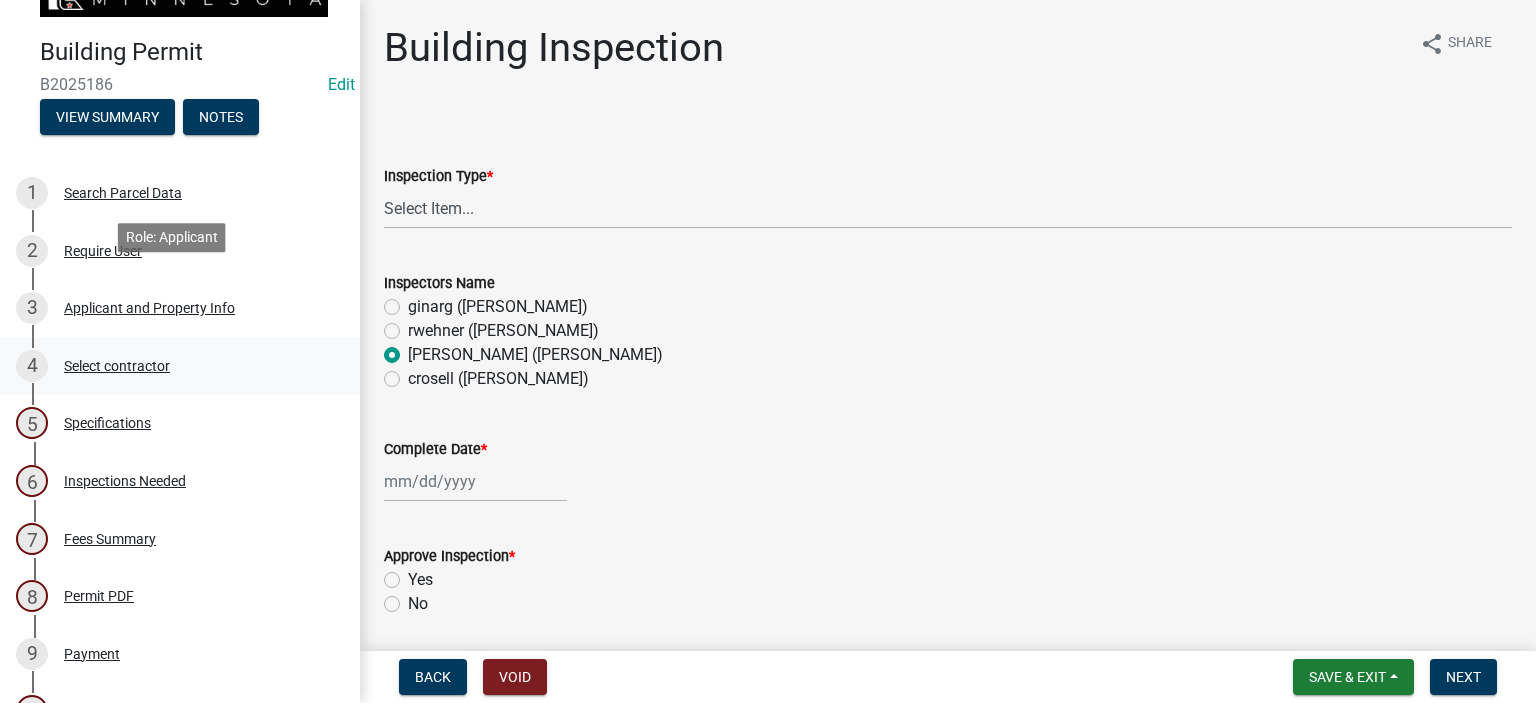 scroll, scrollTop: 200, scrollLeft: 0, axis: vertical 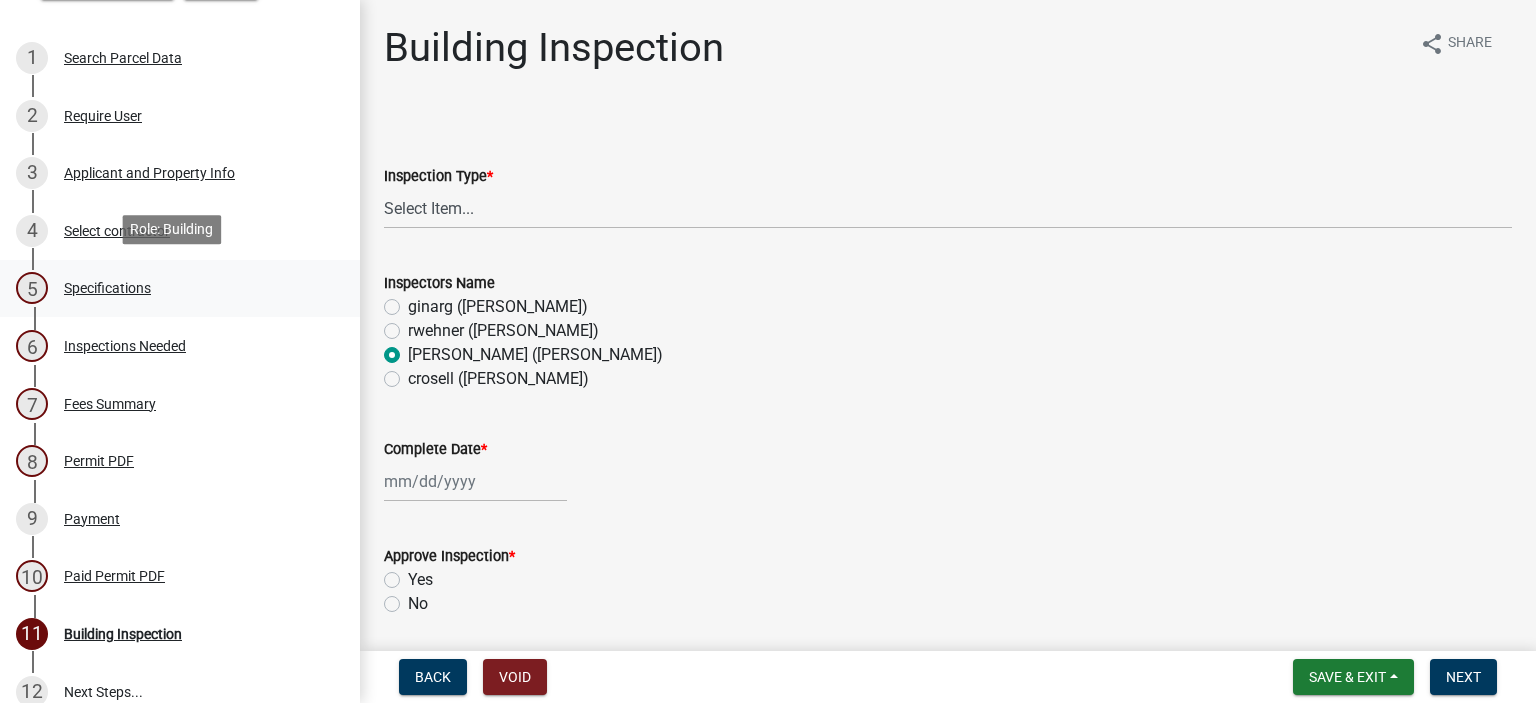 click on "Specifications" at bounding box center (107, 288) 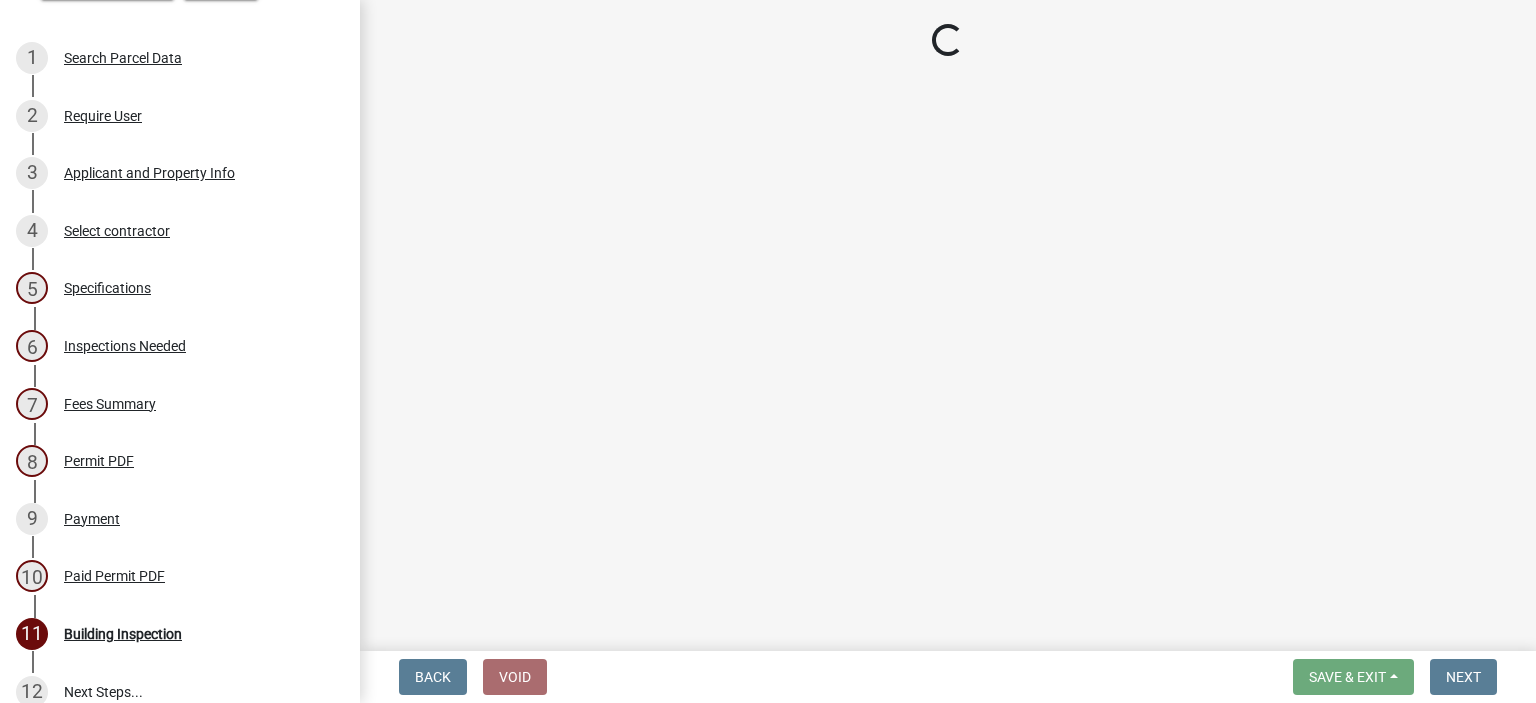 select on "cf5e982a-8fde-449d-bcd8-be8cdfb99374" 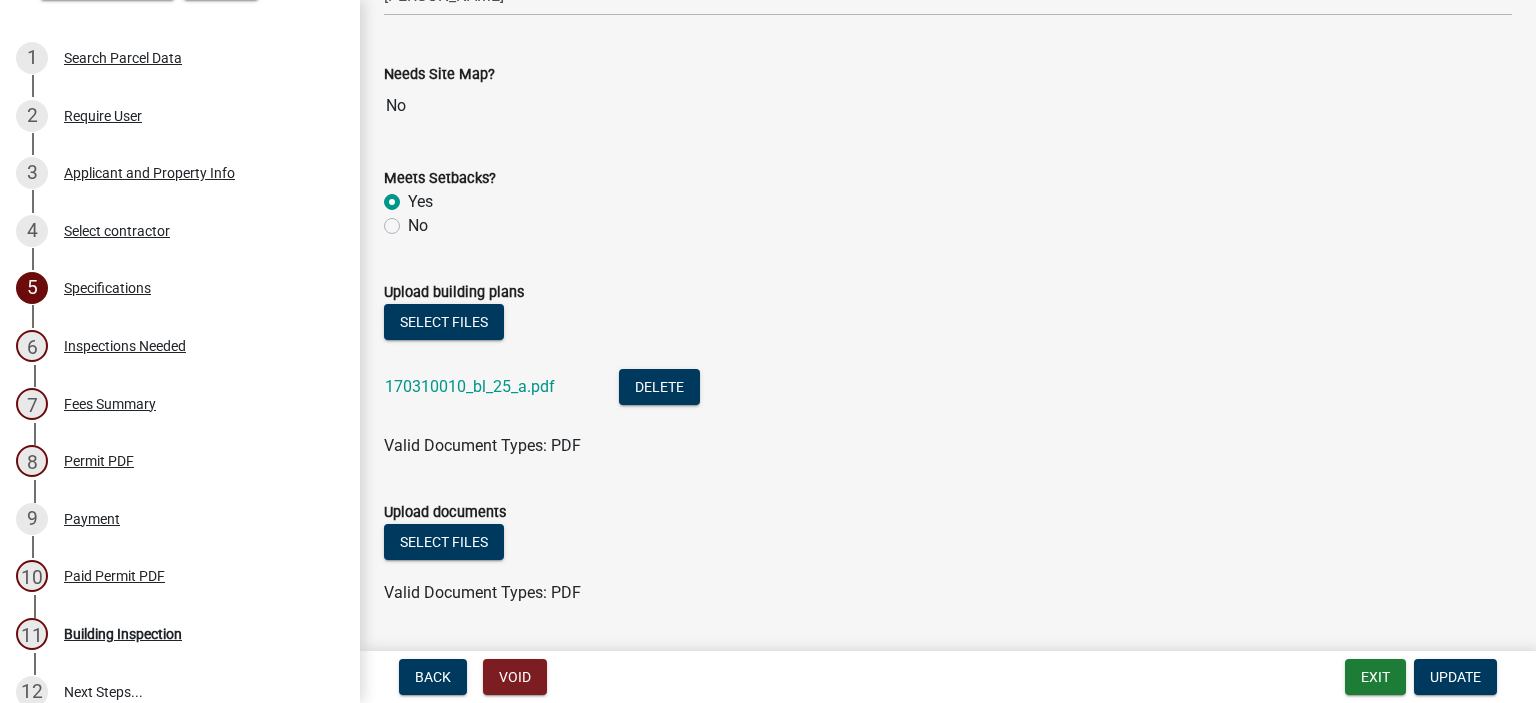 scroll, scrollTop: 2100, scrollLeft: 0, axis: vertical 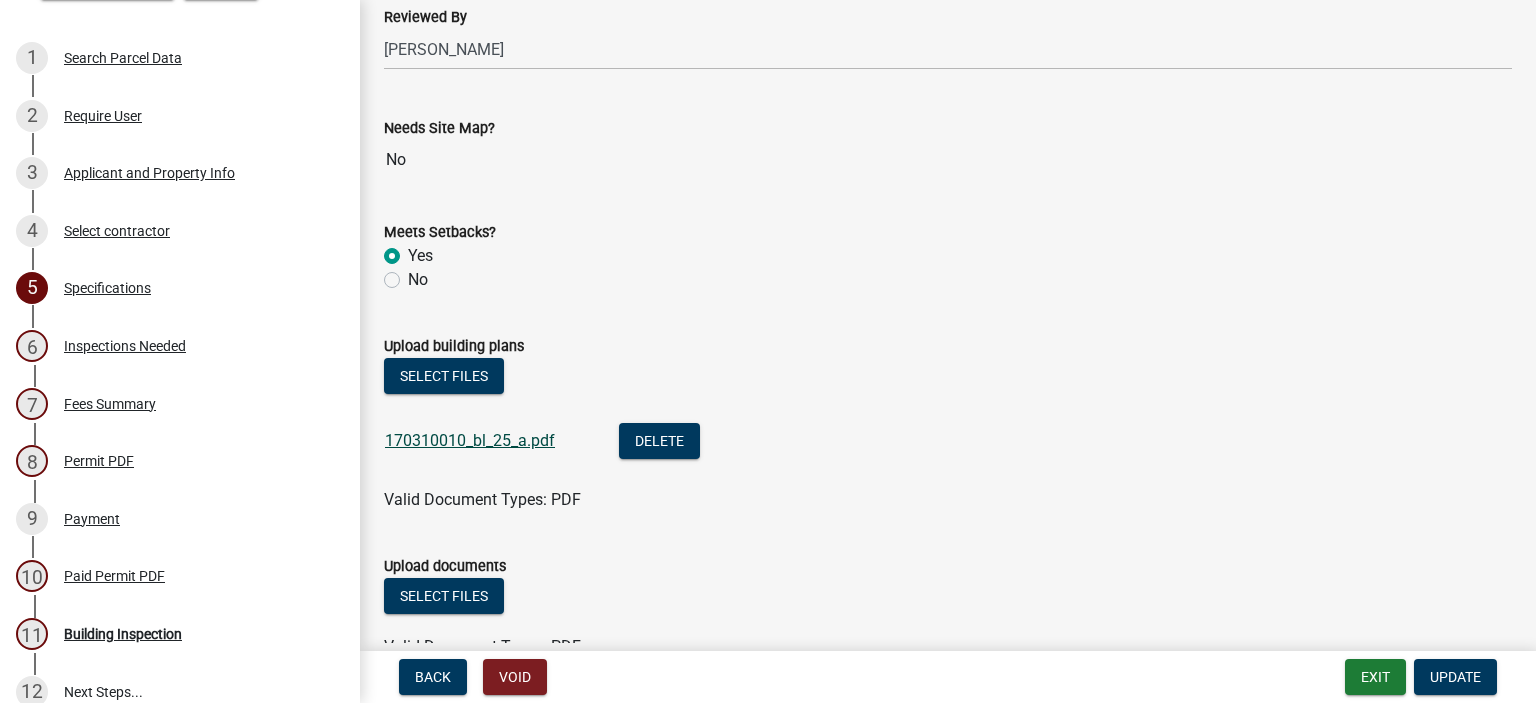 click on "170310010_bl_25_a.pdf" 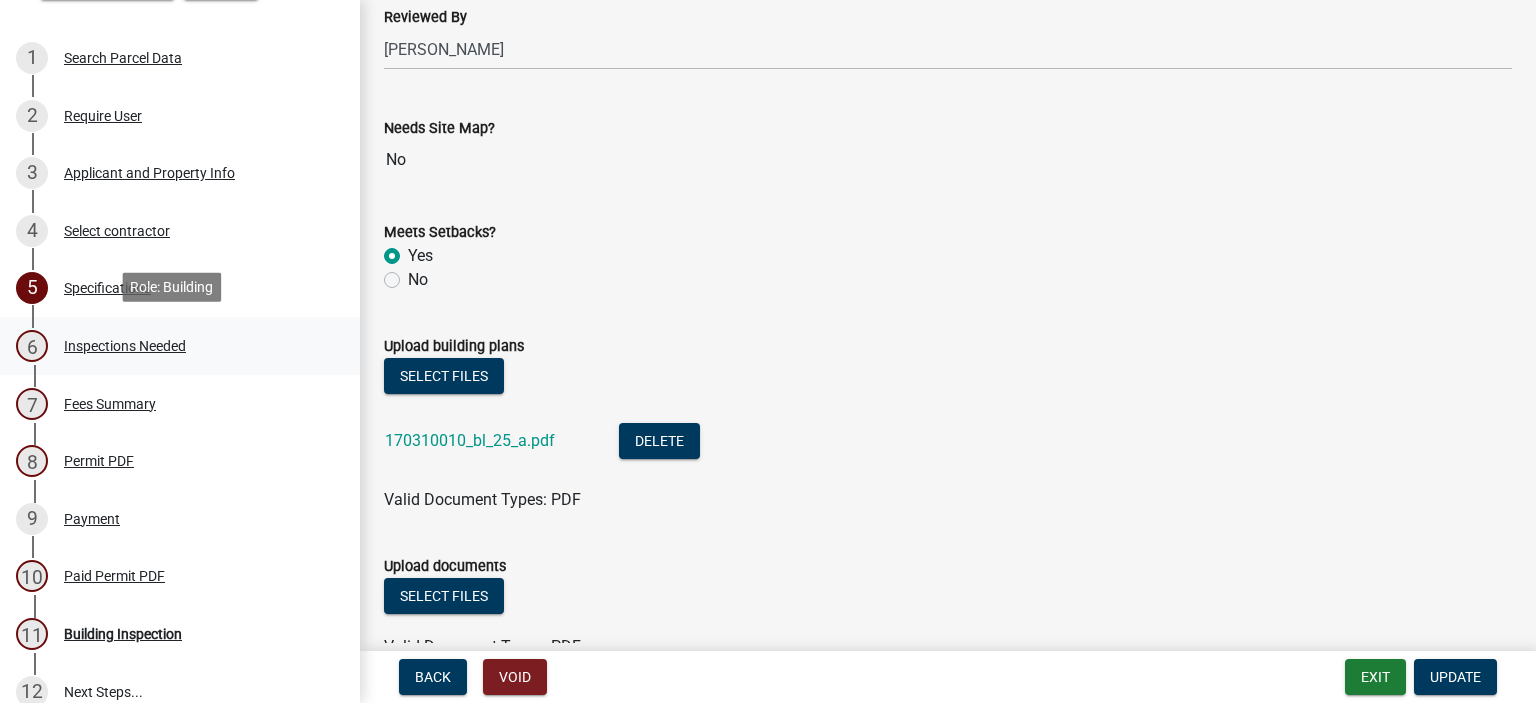 click on "Inspections Needed" at bounding box center (125, 346) 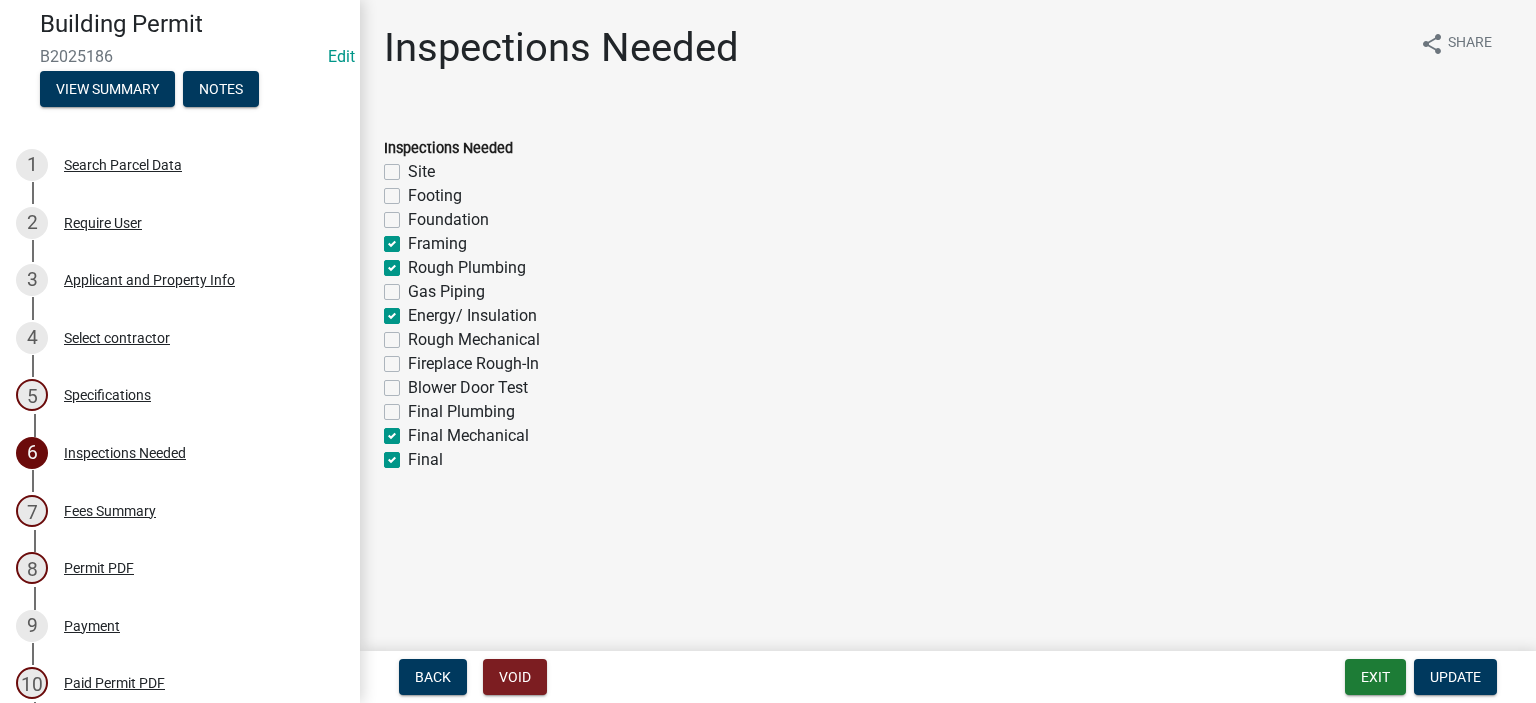 scroll, scrollTop: 0, scrollLeft: 0, axis: both 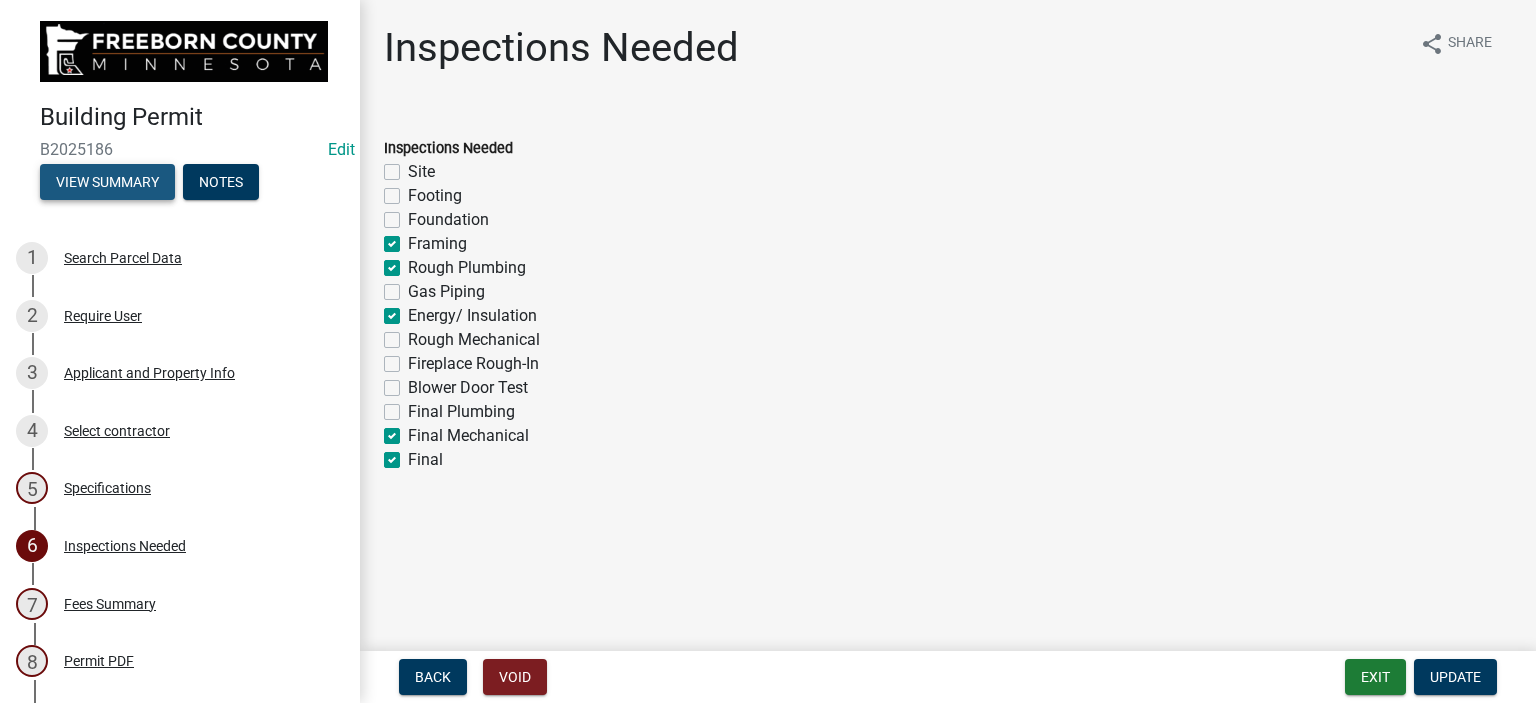 click on "View Summary" at bounding box center (107, 182) 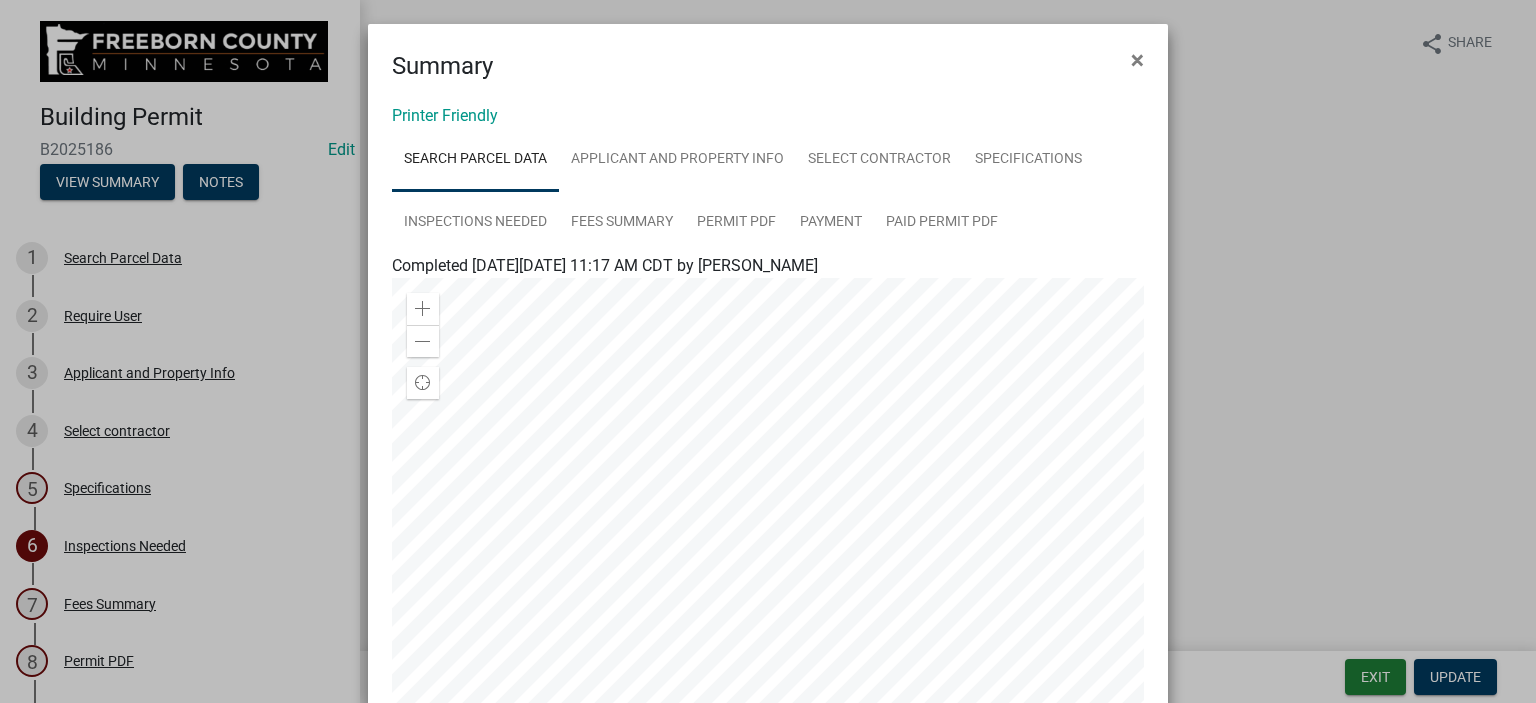 scroll, scrollTop: 0, scrollLeft: 0, axis: both 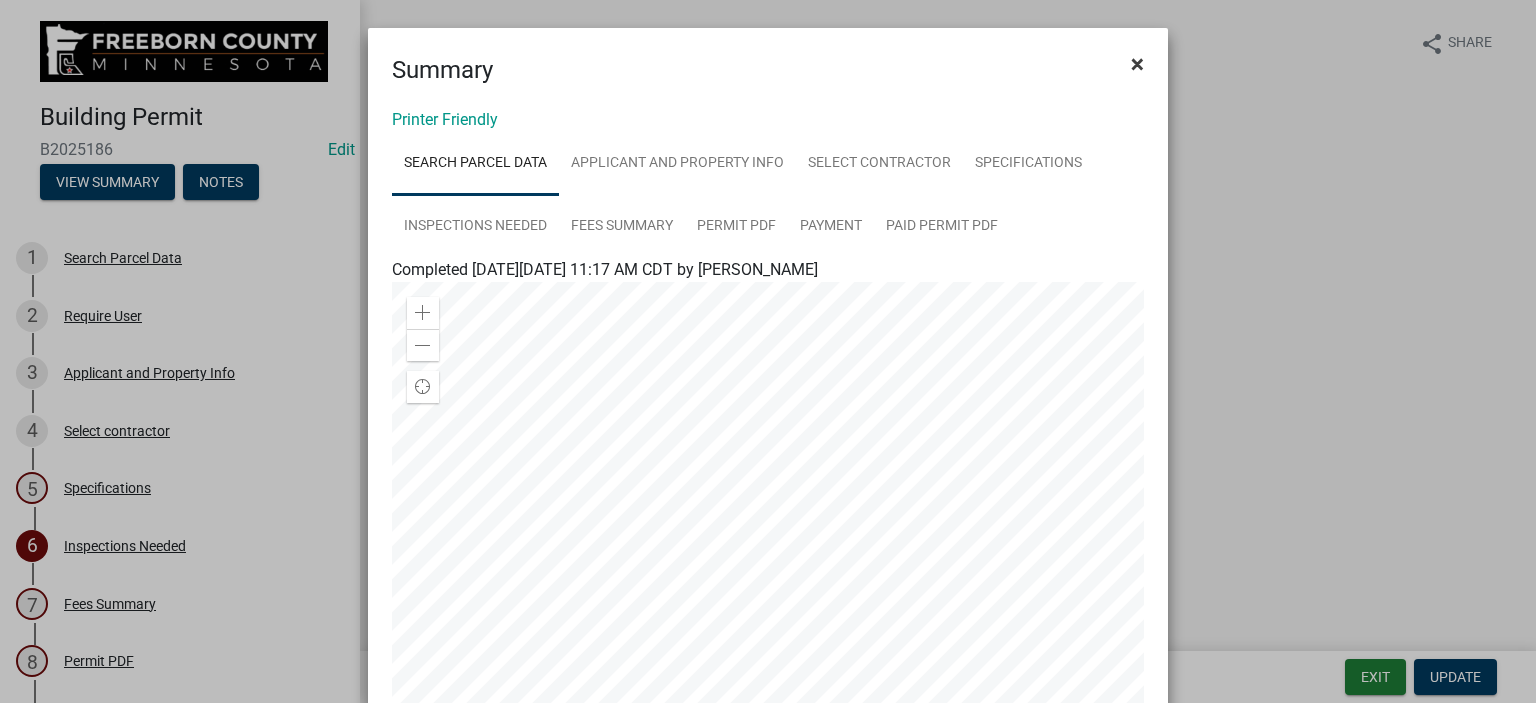 click on "×" 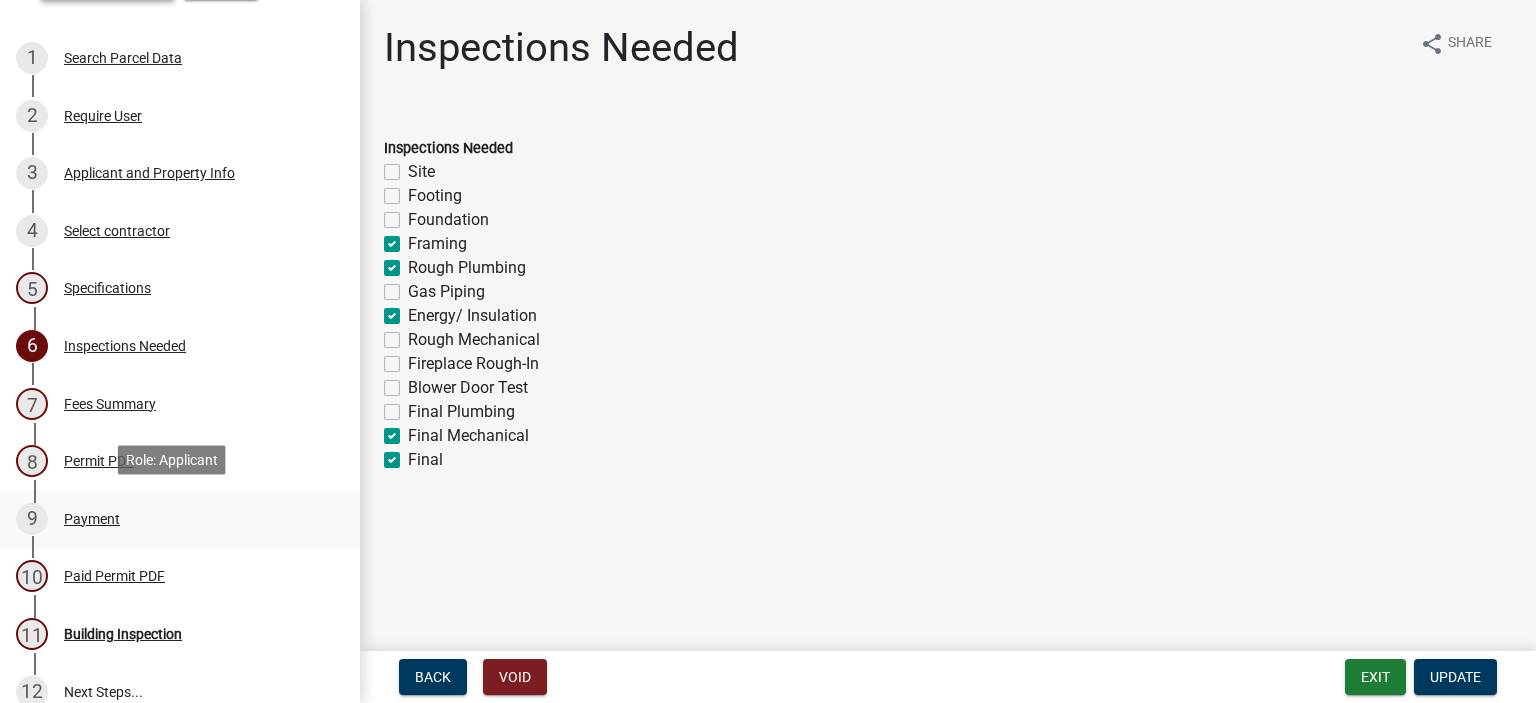 scroll, scrollTop: 400, scrollLeft: 0, axis: vertical 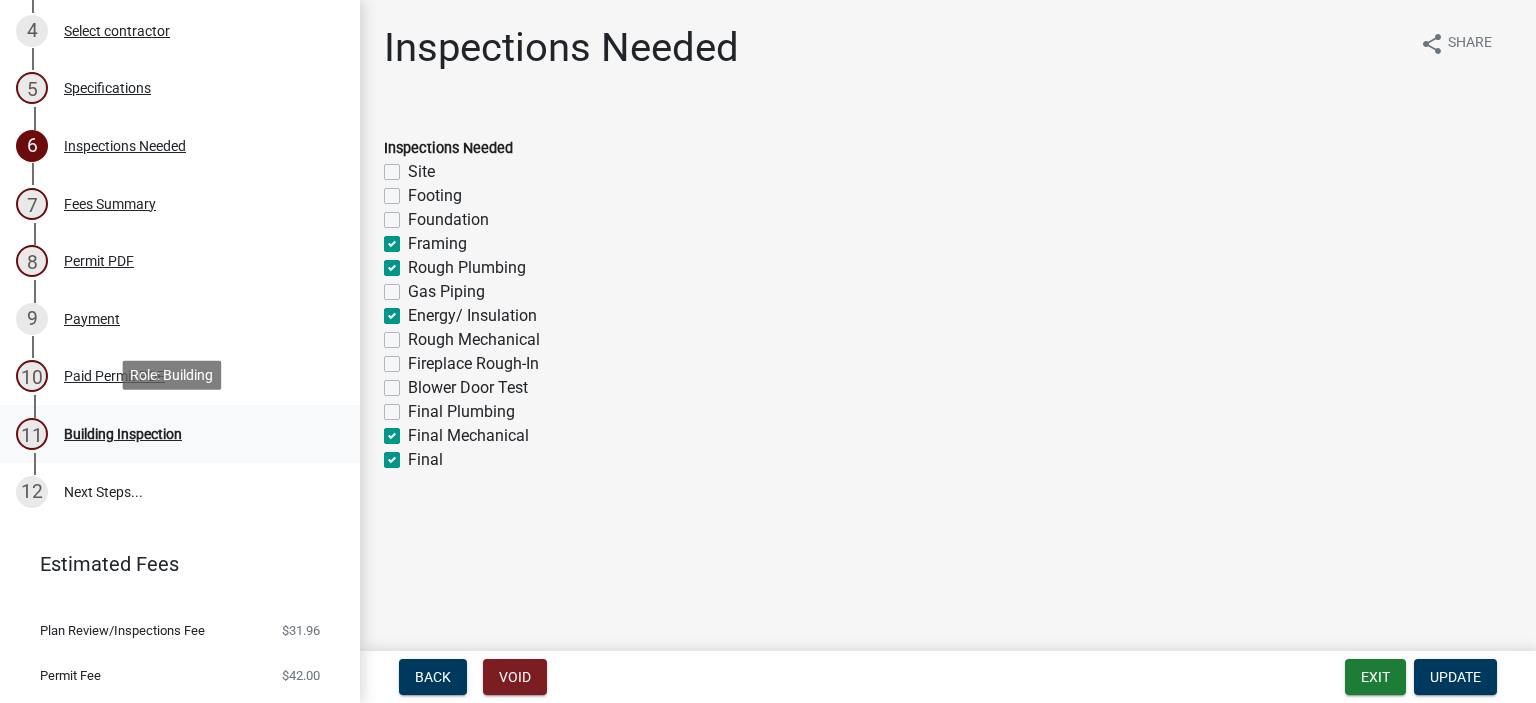 click on "Building Inspection" at bounding box center (123, 434) 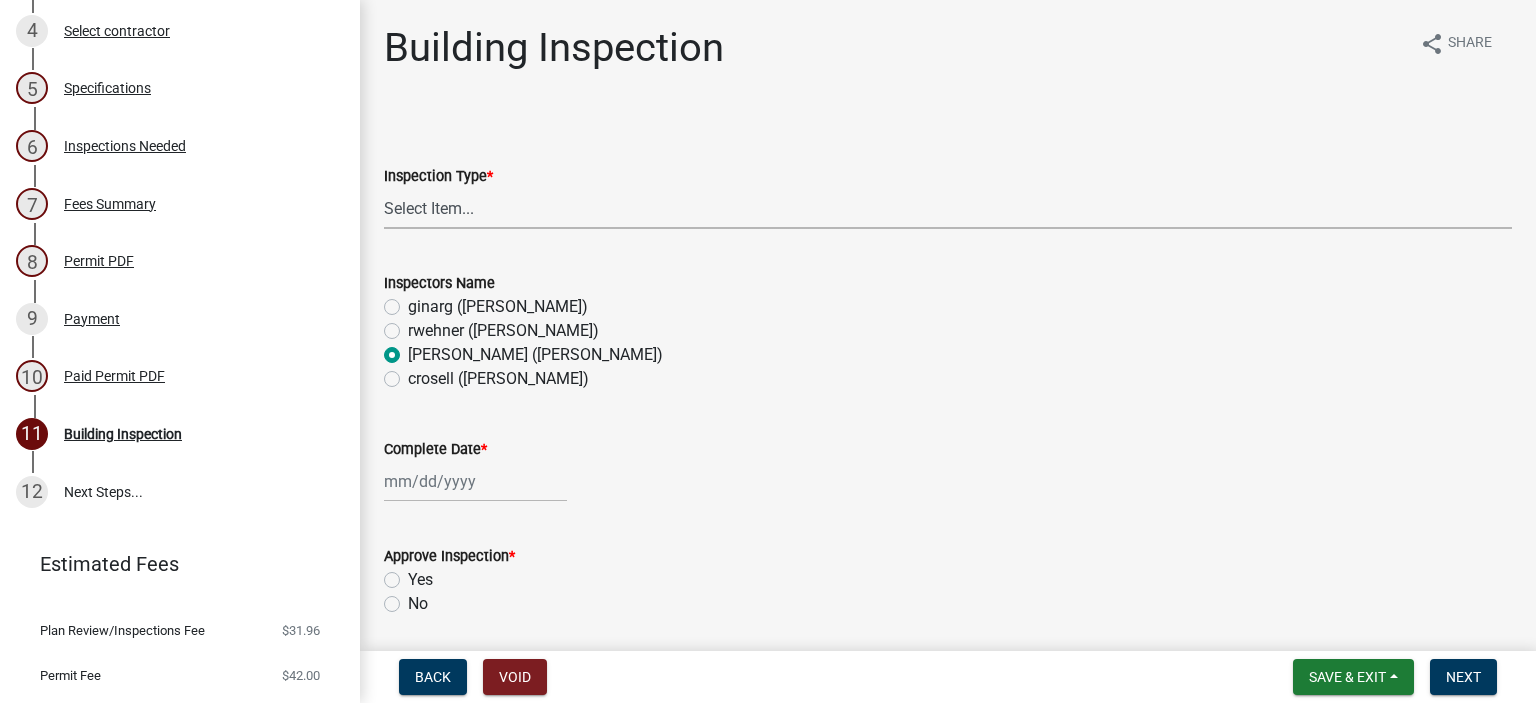 click on "Select Item...   Footings   Foundation   Rough Plumbing   Rough Mechanical   Framing   Gas Piping Test   Fireplace Rough-In   Energy/ Insulation   Final Mechanical   Final Plumbing   Blower Door Test   Final" at bounding box center [948, 208] 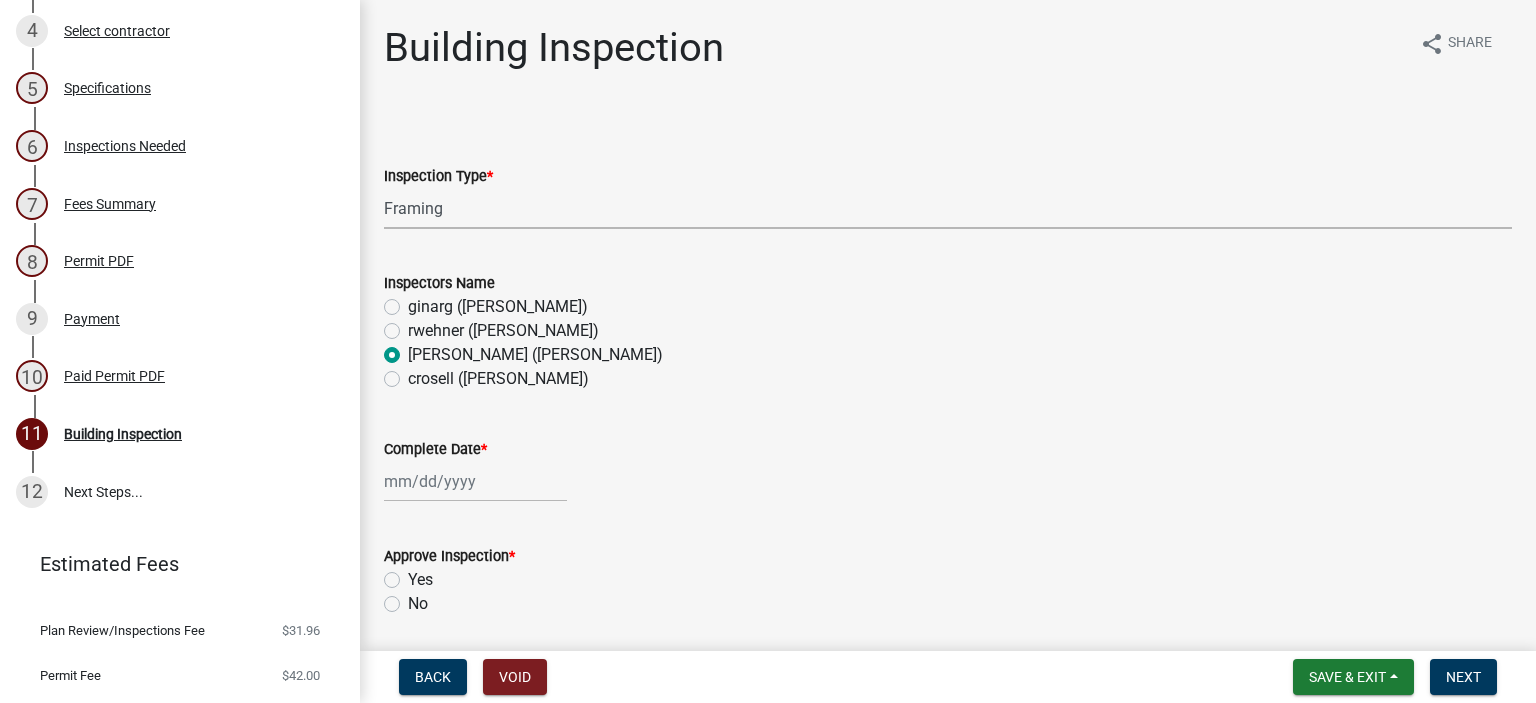 click on "Select Item...   Footings   Foundation   Rough Plumbing   Rough Mechanical   Framing   Gas Piping Test   Fireplace Rough-In   Energy/ Insulation   Final Mechanical   Final Plumbing   Blower Door Test   Final" at bounding box center (948, 208) 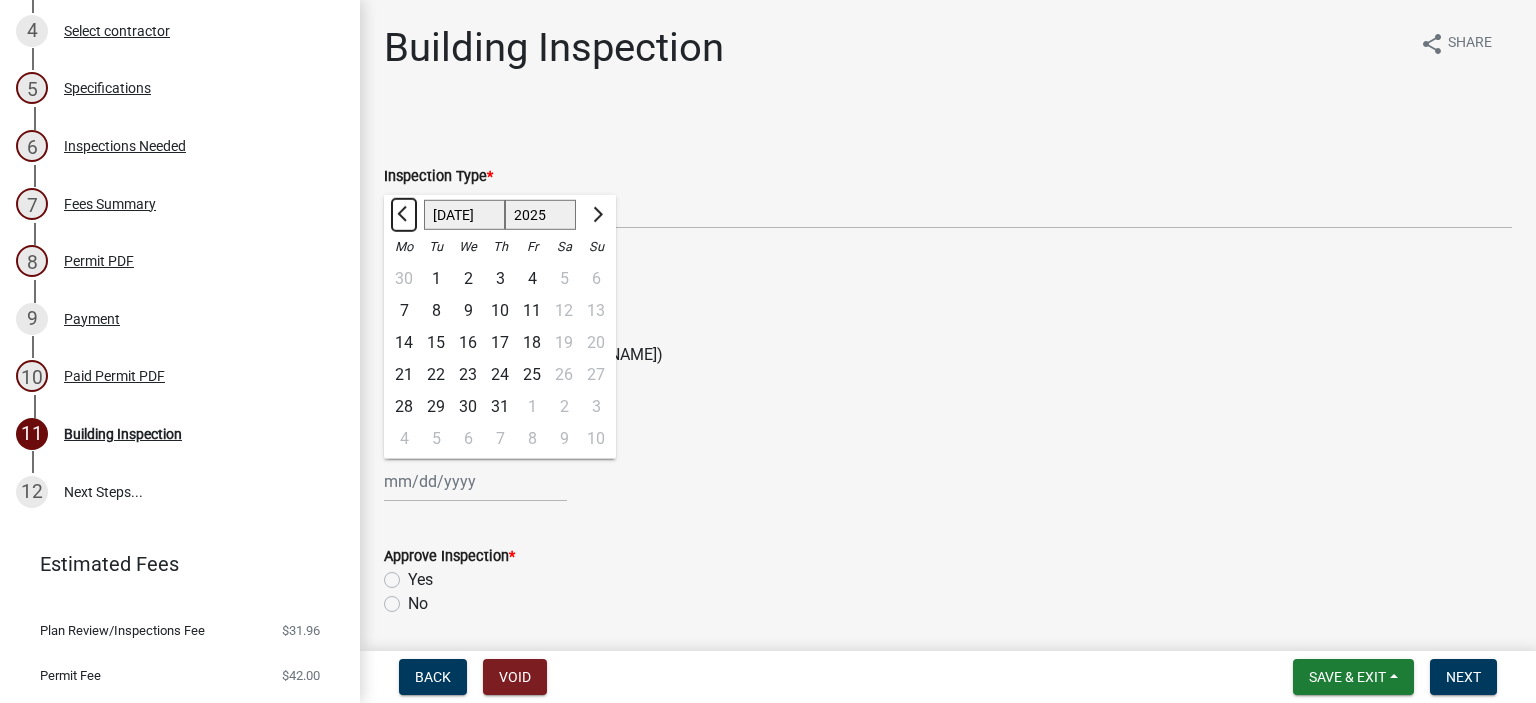click 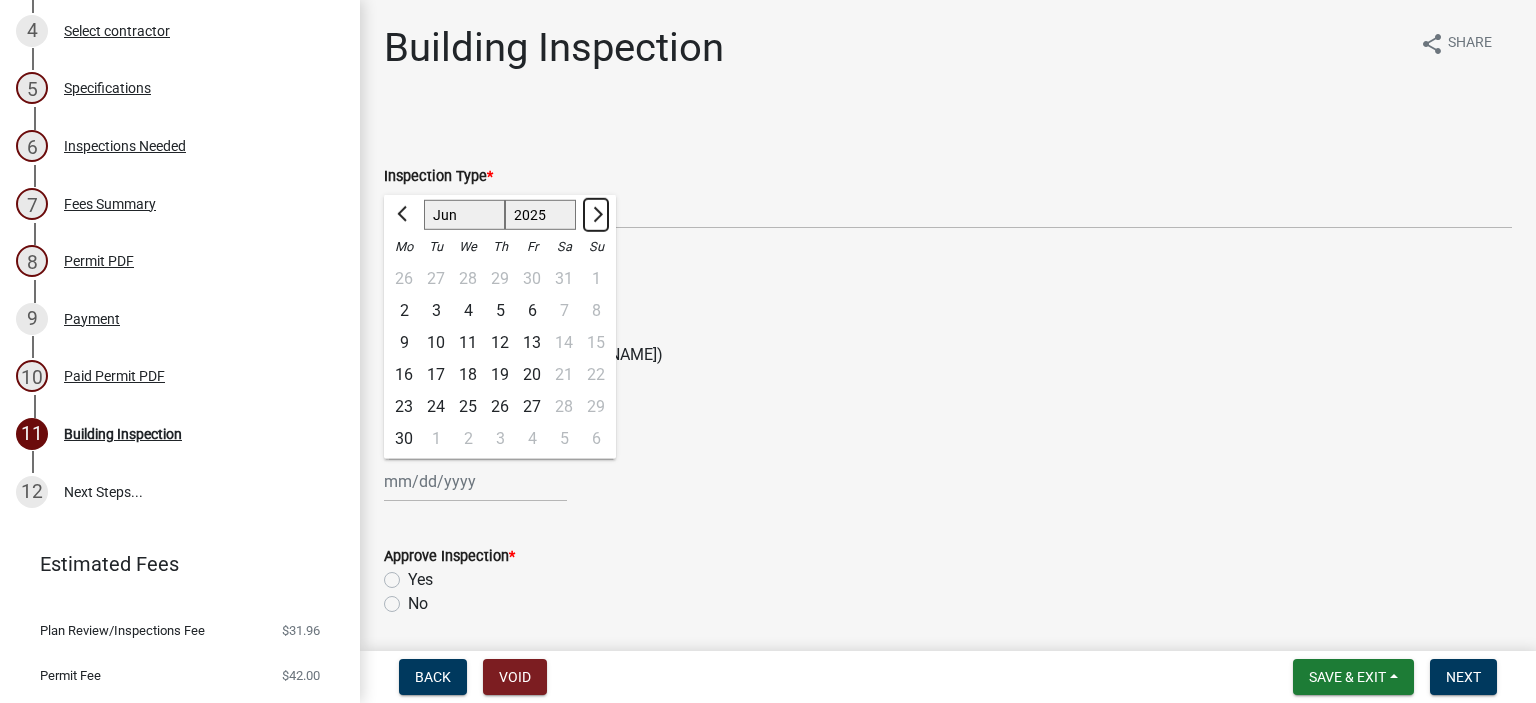 click 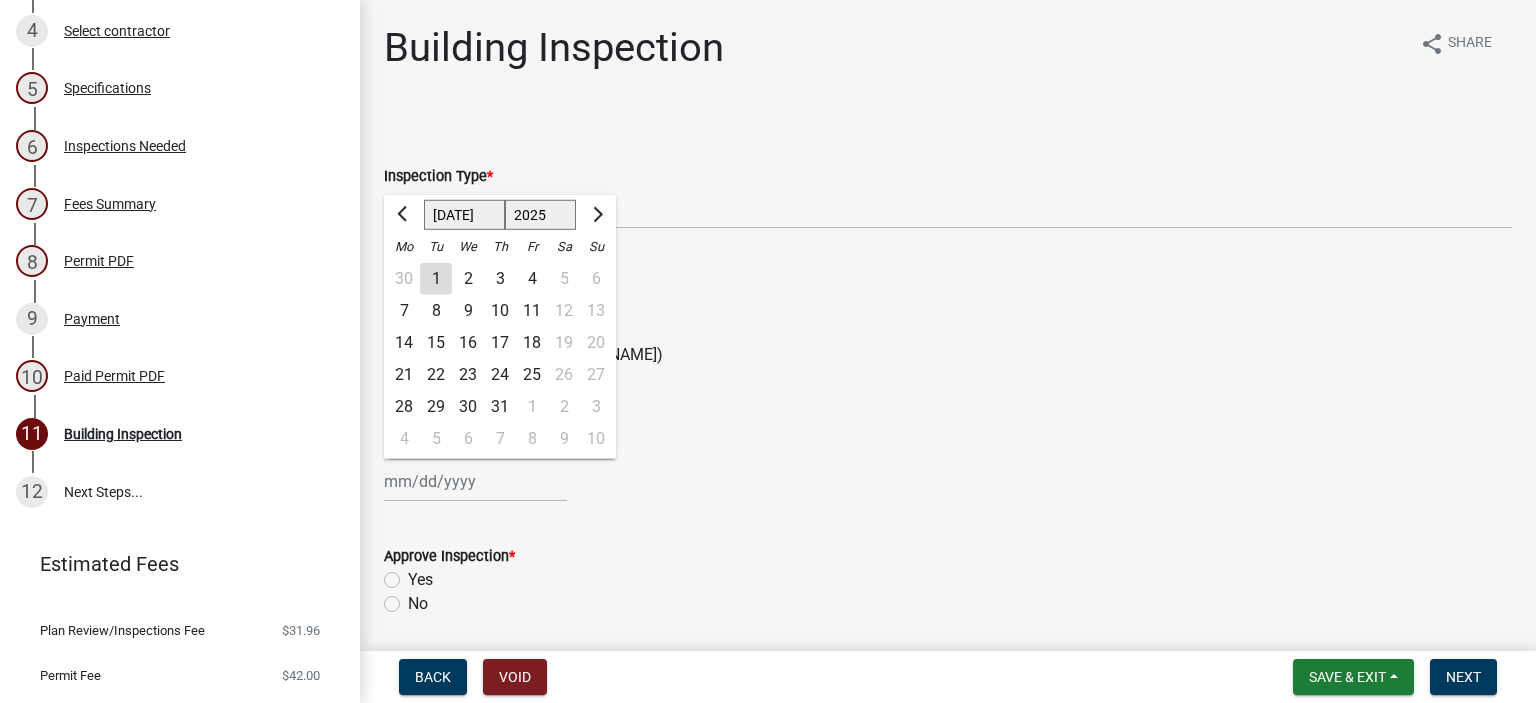 click on "10" 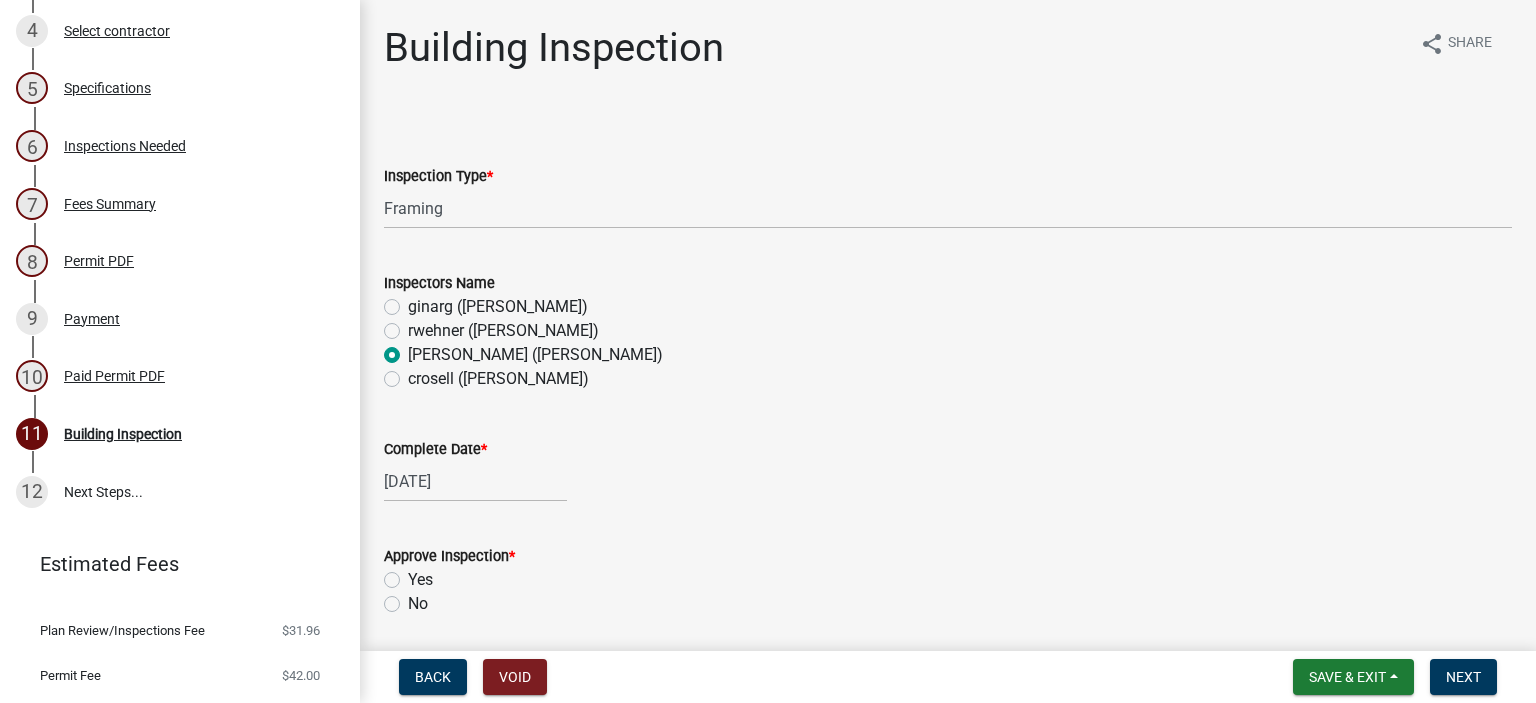 click on "Inspection Type  *  Select Item...   Footings   Foundation   Rough Plumbing   Rough Mechanical   Framing   Gas Piping Test   Fireplace Rough-In   Energy/ Insulation   Final Mechanical   Final Plumbing   Blower Door Test   Final   Inspectors Name   [PERSON_NAME] ([PERSON_NAME])   [PERSON_NAME] ([PERSON_NAME])   [PERSON_NAME] ([PERSON_NAME])   [PERSON_NAME] ([PERSON_NAME])   Complete Date  * [DATE]  Approve Inspection  *  Yes   No   Is this a partial inspection?  *  Yes   No   More Inspections?  *  info
Yes   No   Next Inspection   Notes   Inspection Document   Select files" 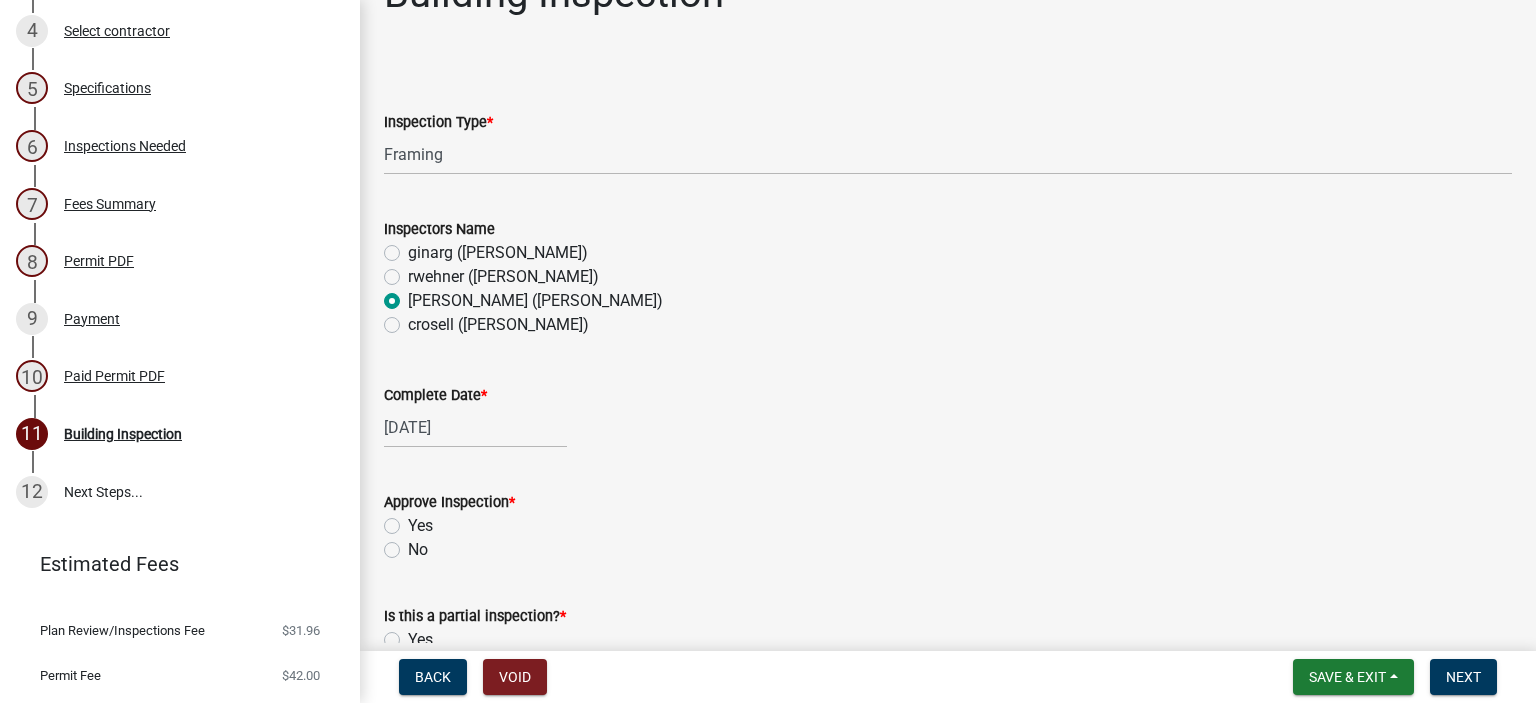 scroll, scrollTop: 100, scrollLeft: 0, axis: vertical 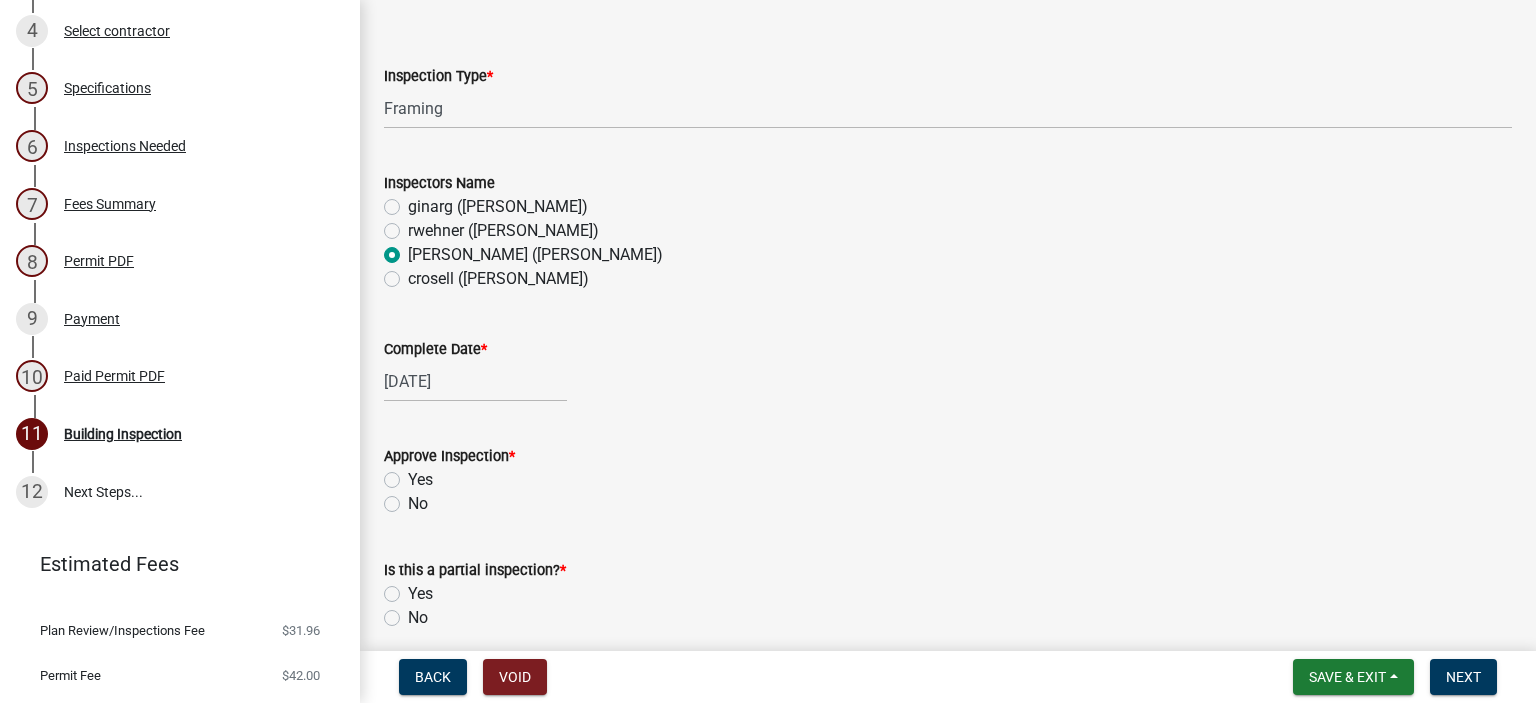 click on "Yes" 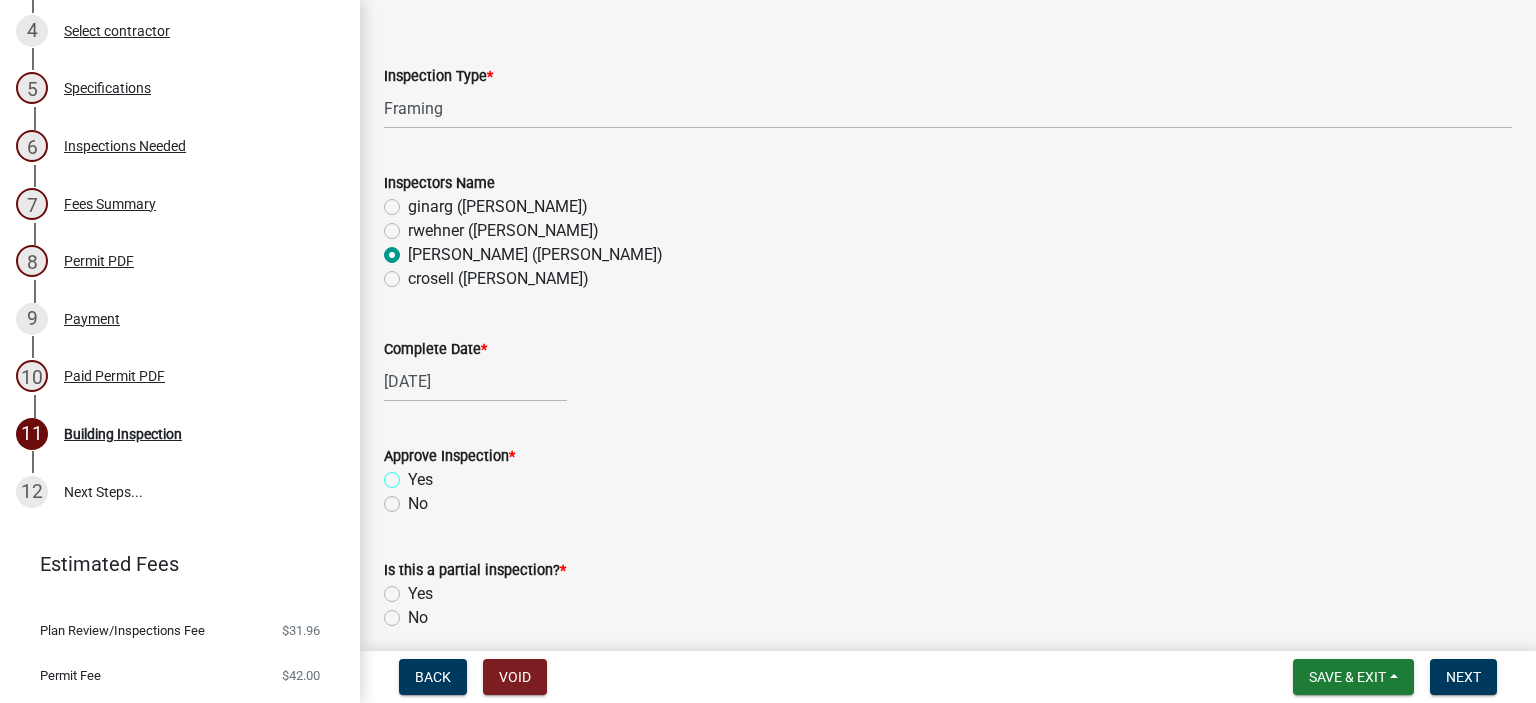click on "Yes" at bounding box center (414, 474) 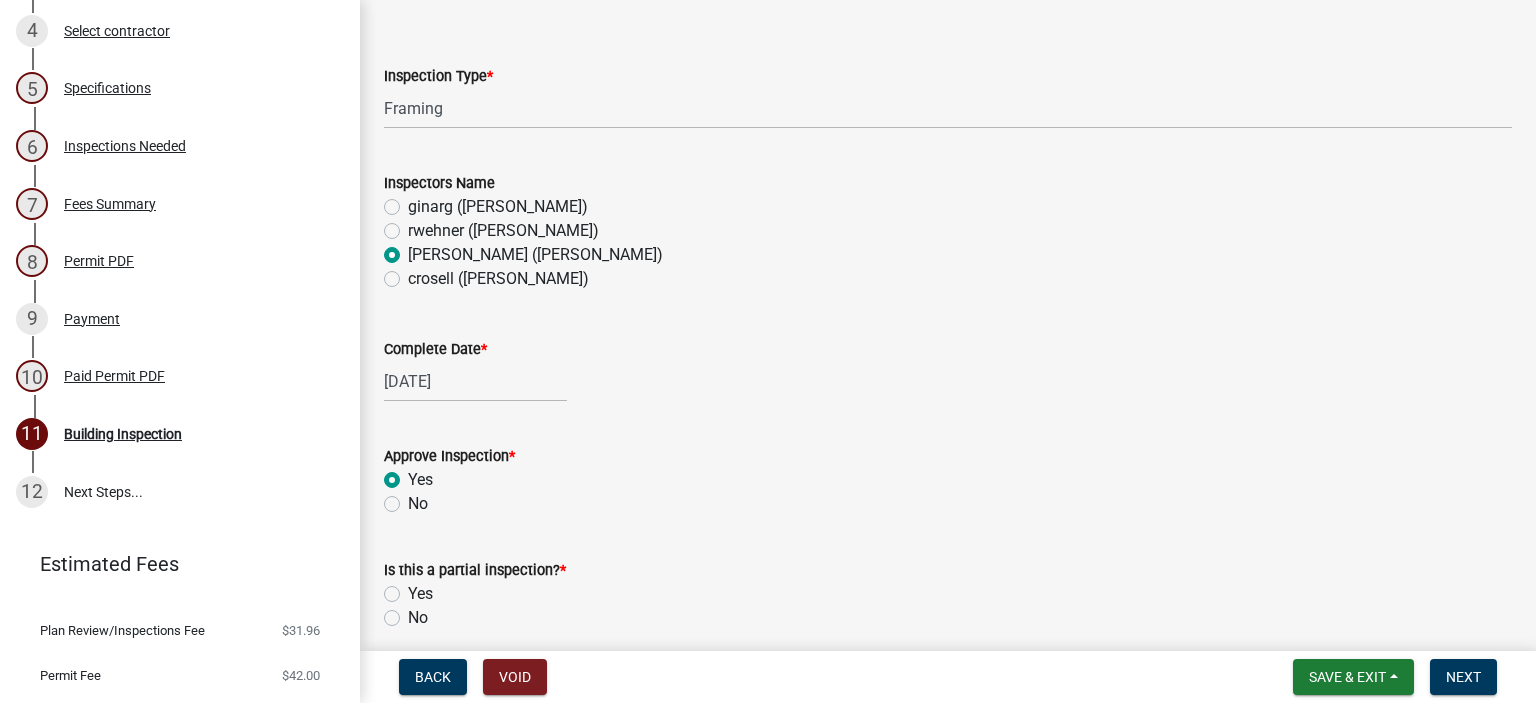 radio on "true" 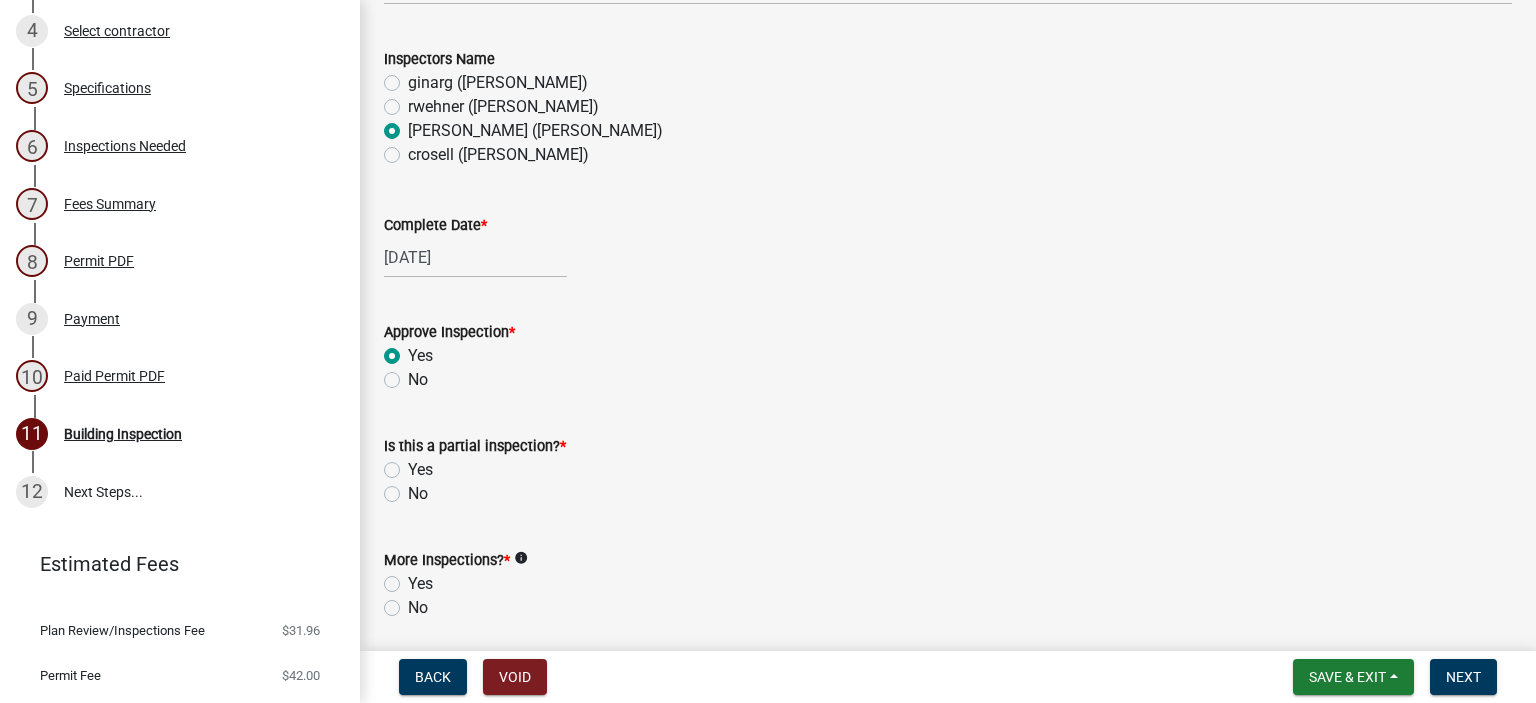 scroll, scrollTop: 300, scrollLeft: 0, axis: vertical 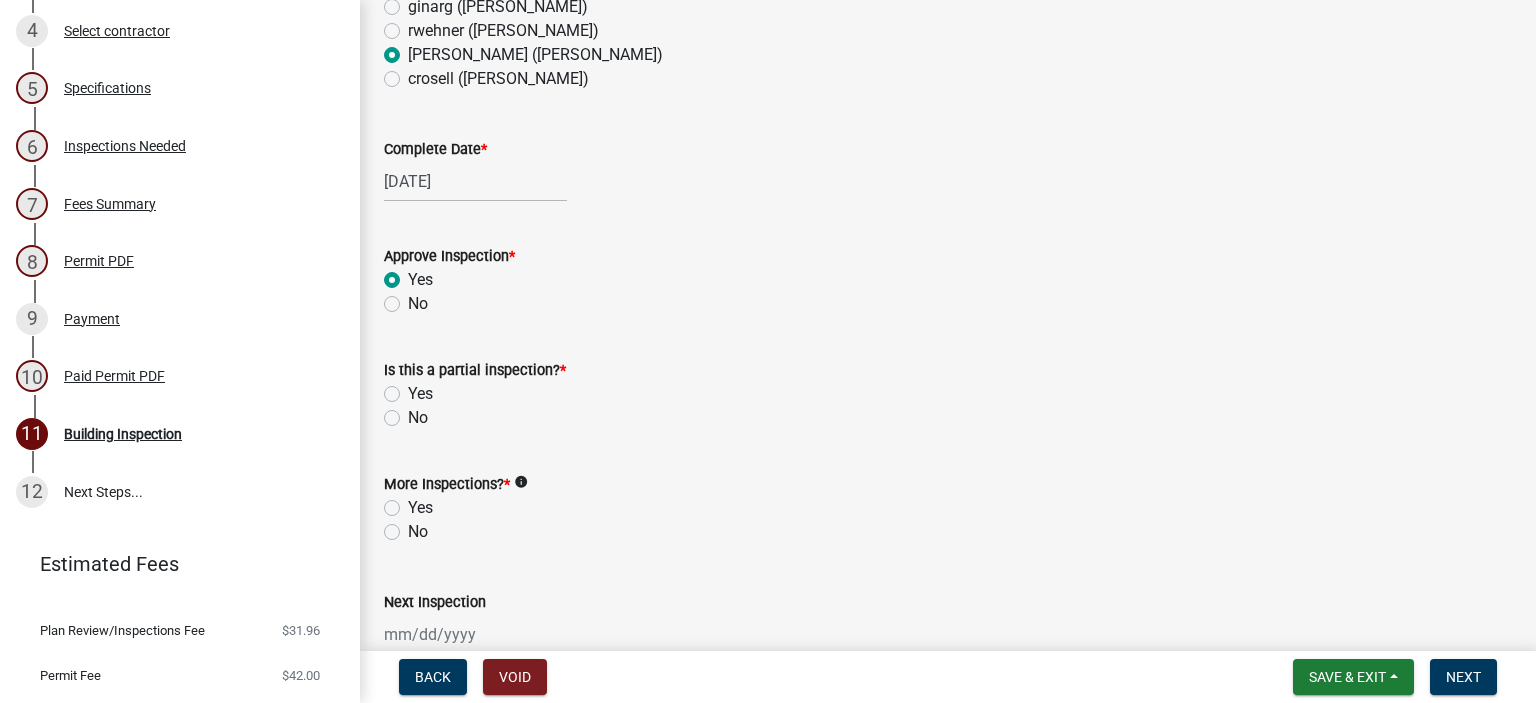 click on "No" 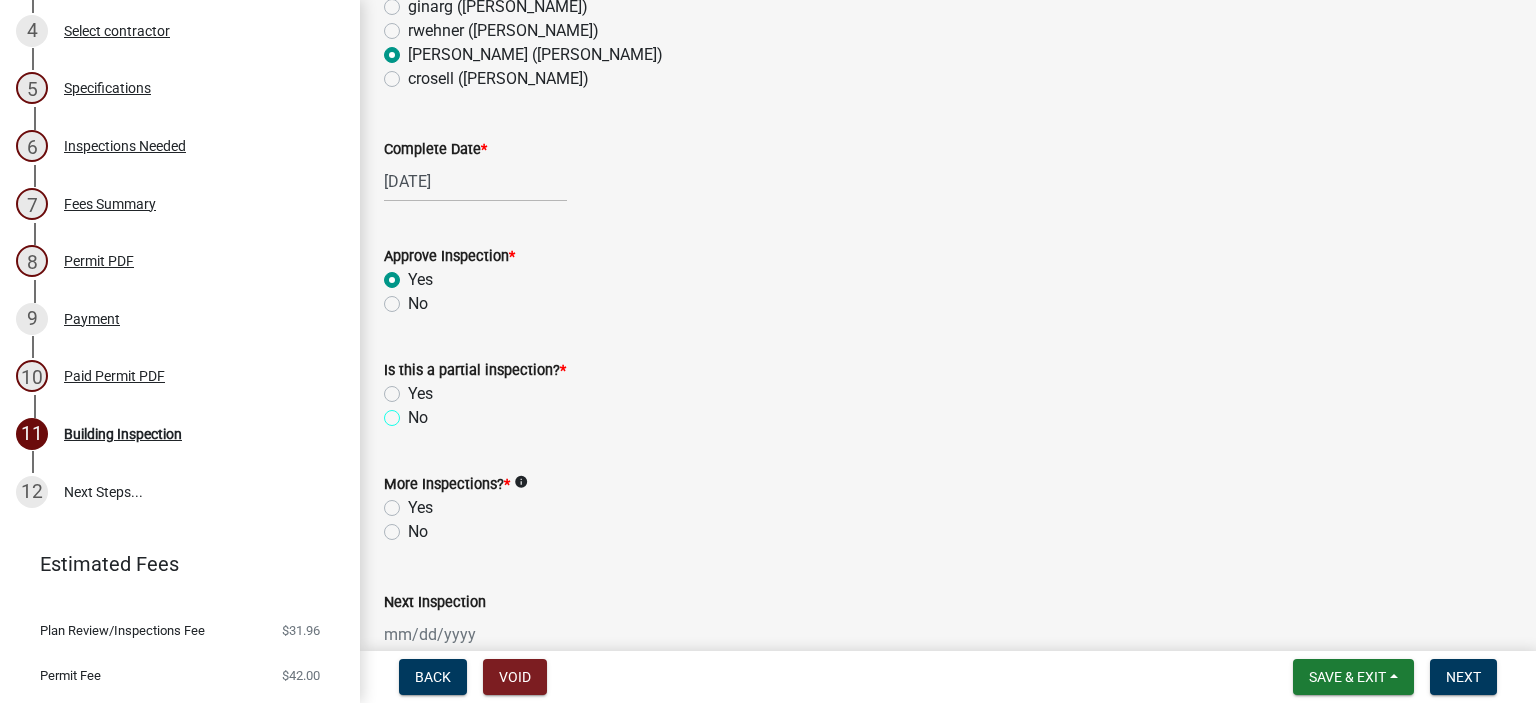 click on "No" at bounding box center [414, 412] 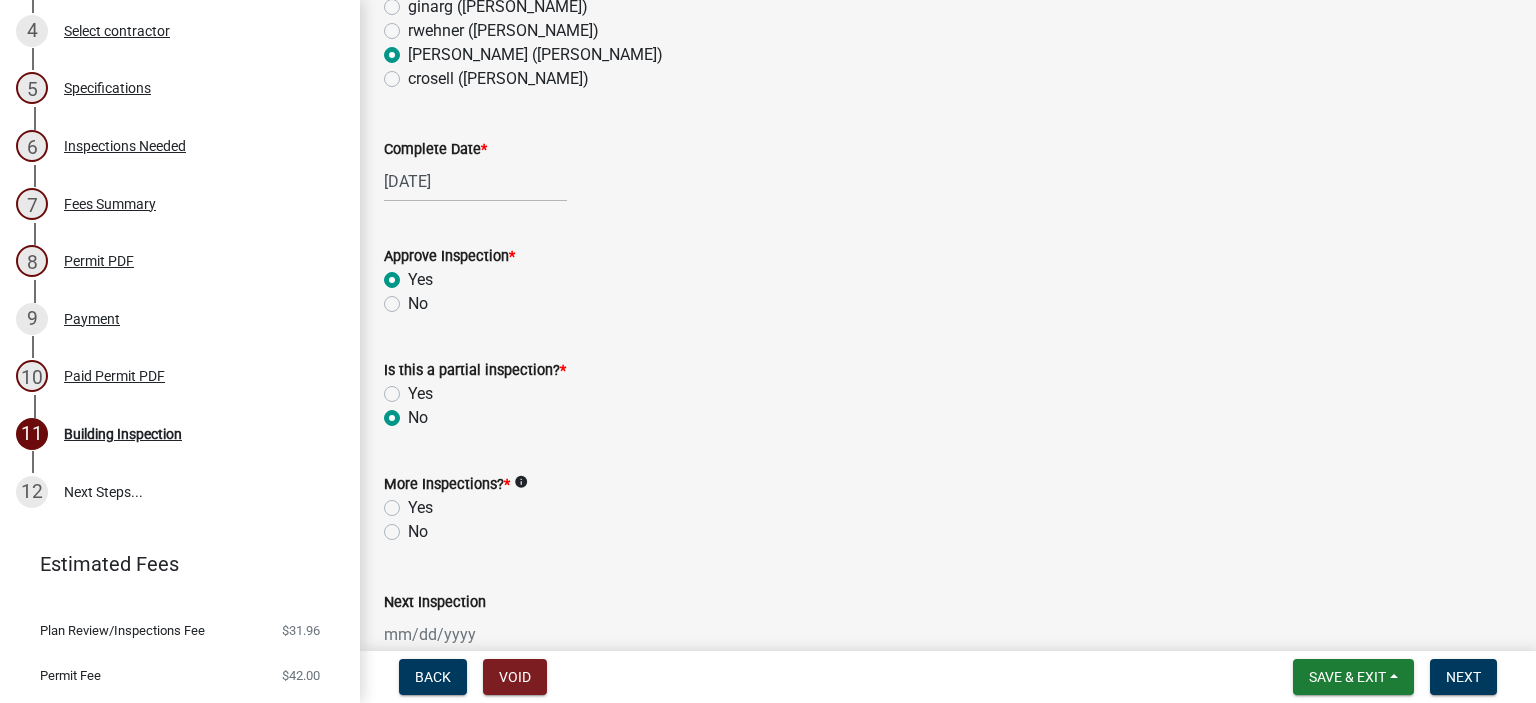 radio on "true" 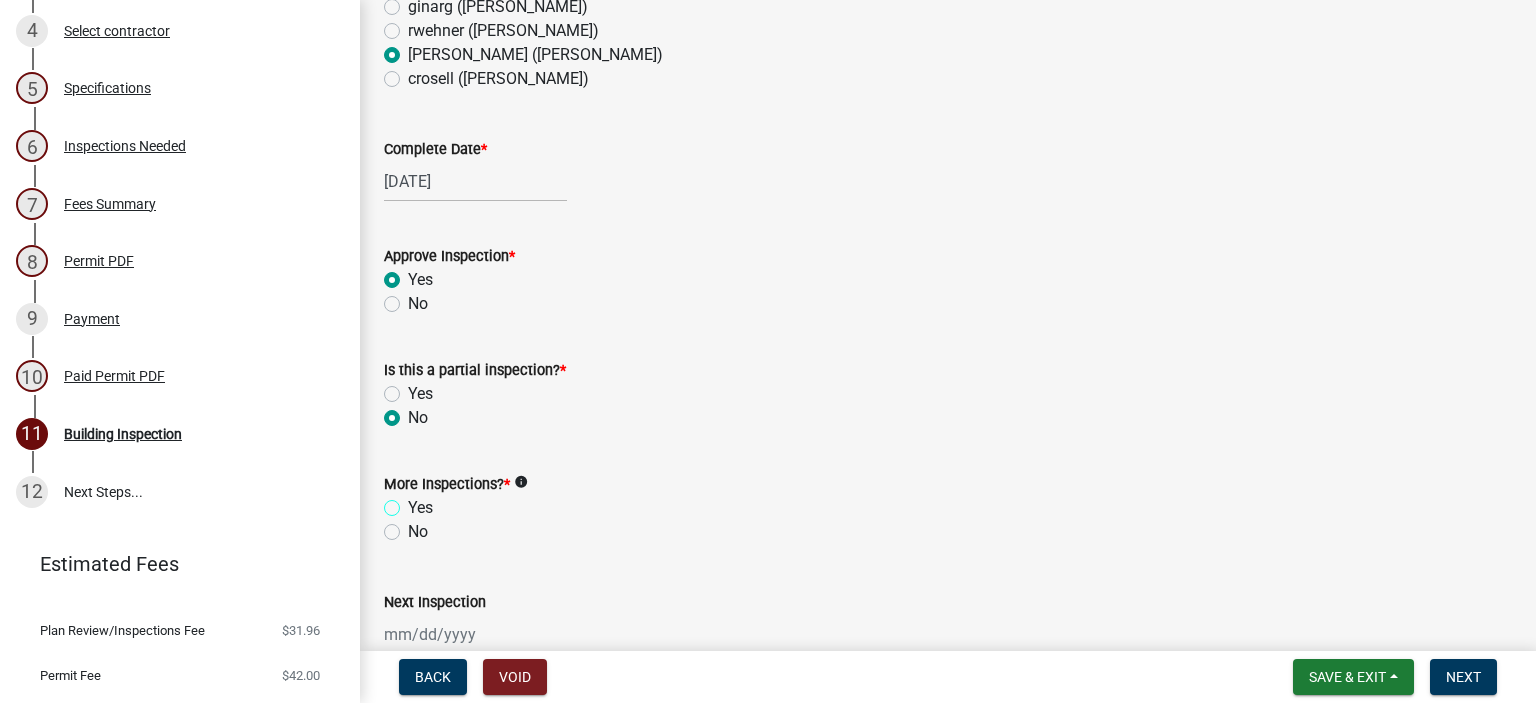 click on "Yes" at bounding box center [414, 502] 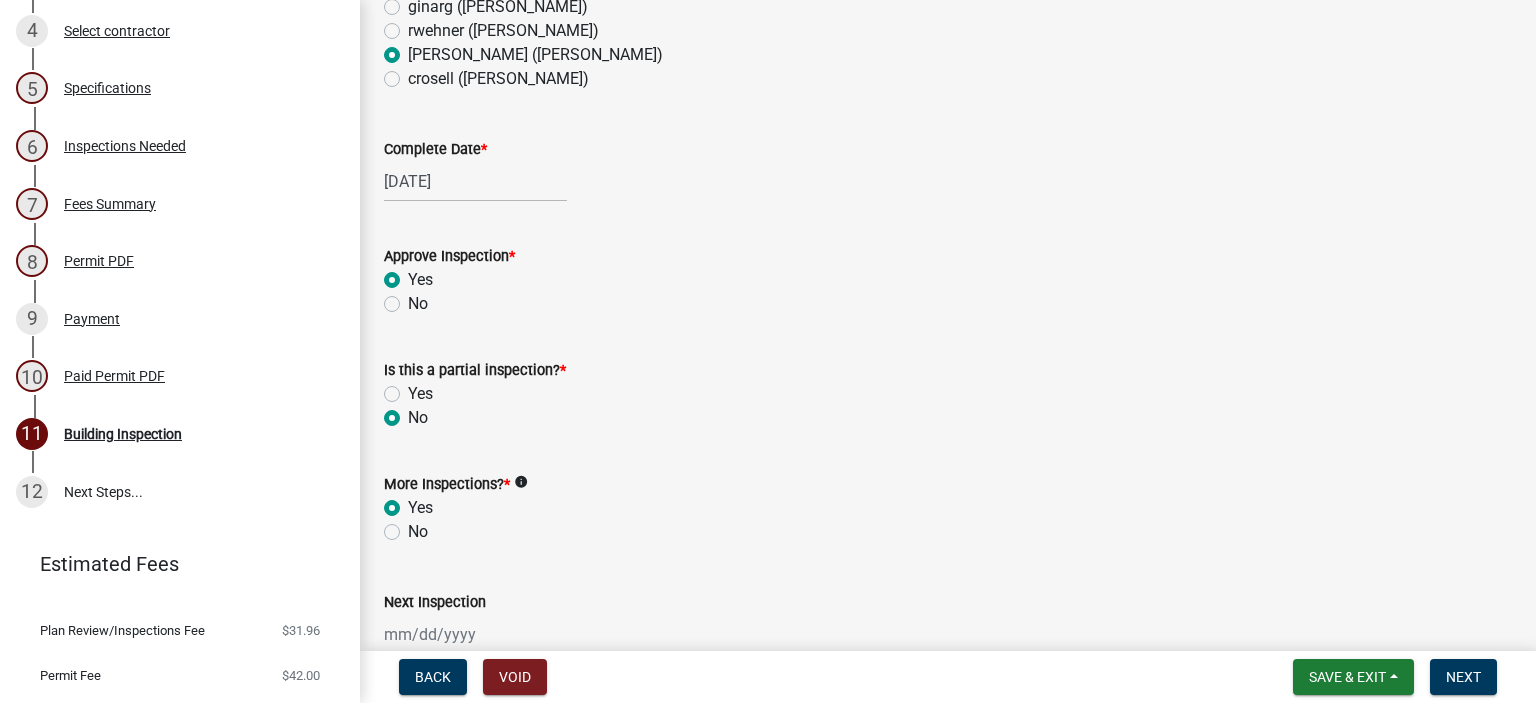 radio on "true" 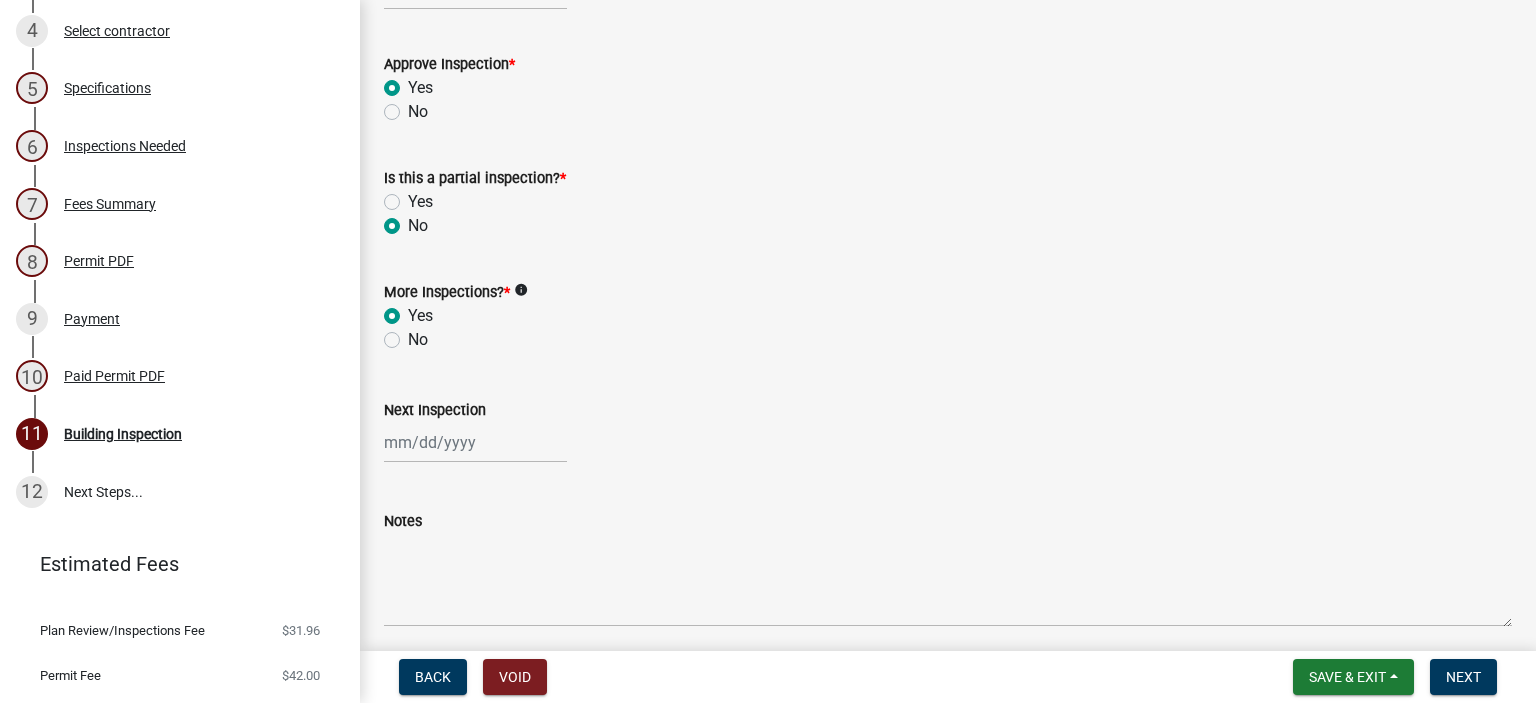 scroll, scrollTop: 692, scrollLeft: 0, axis: vertical 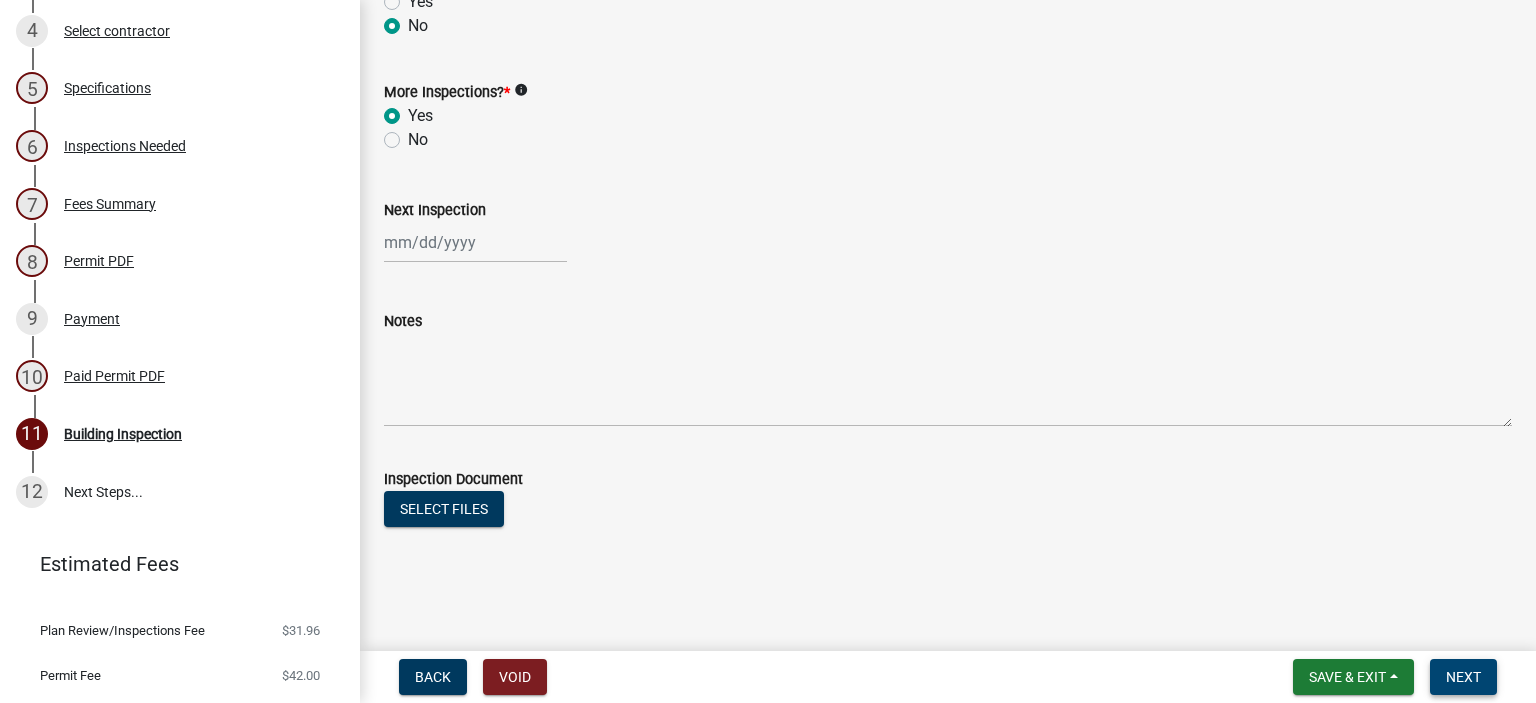 click on "Next" at bounding box center [1463, 677] 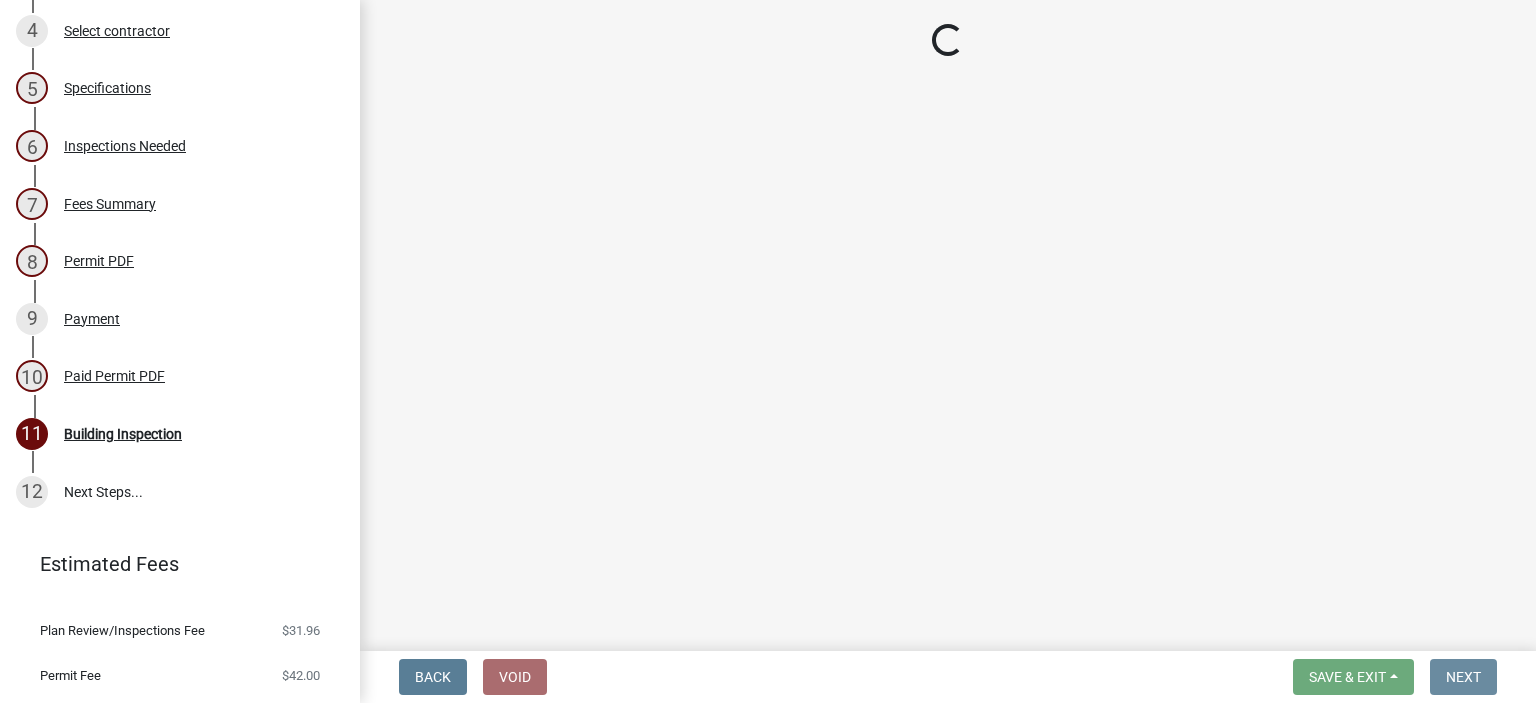 scroll, scrollTop: 0, scrollLeft: 0, axis: both 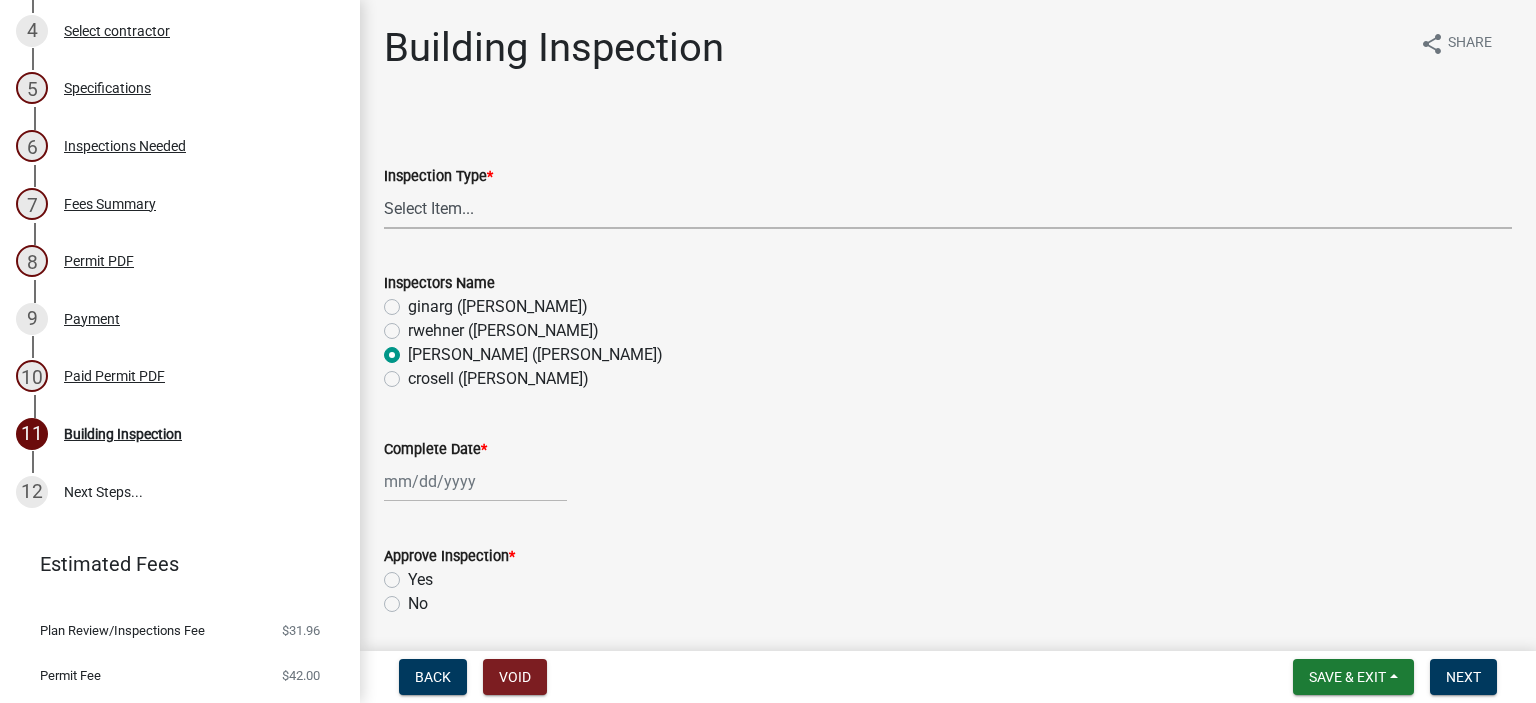click on "Select Item...   Footings   Foundation   Rough Plumbing   Rough Mechanical   Framing   Gas Piping Test   Fireplace Rough-In   Energy/ Insulation   Final Mechanical   Final Plumbing   Blower Door Test   Final" at bounding box center [948, 208] 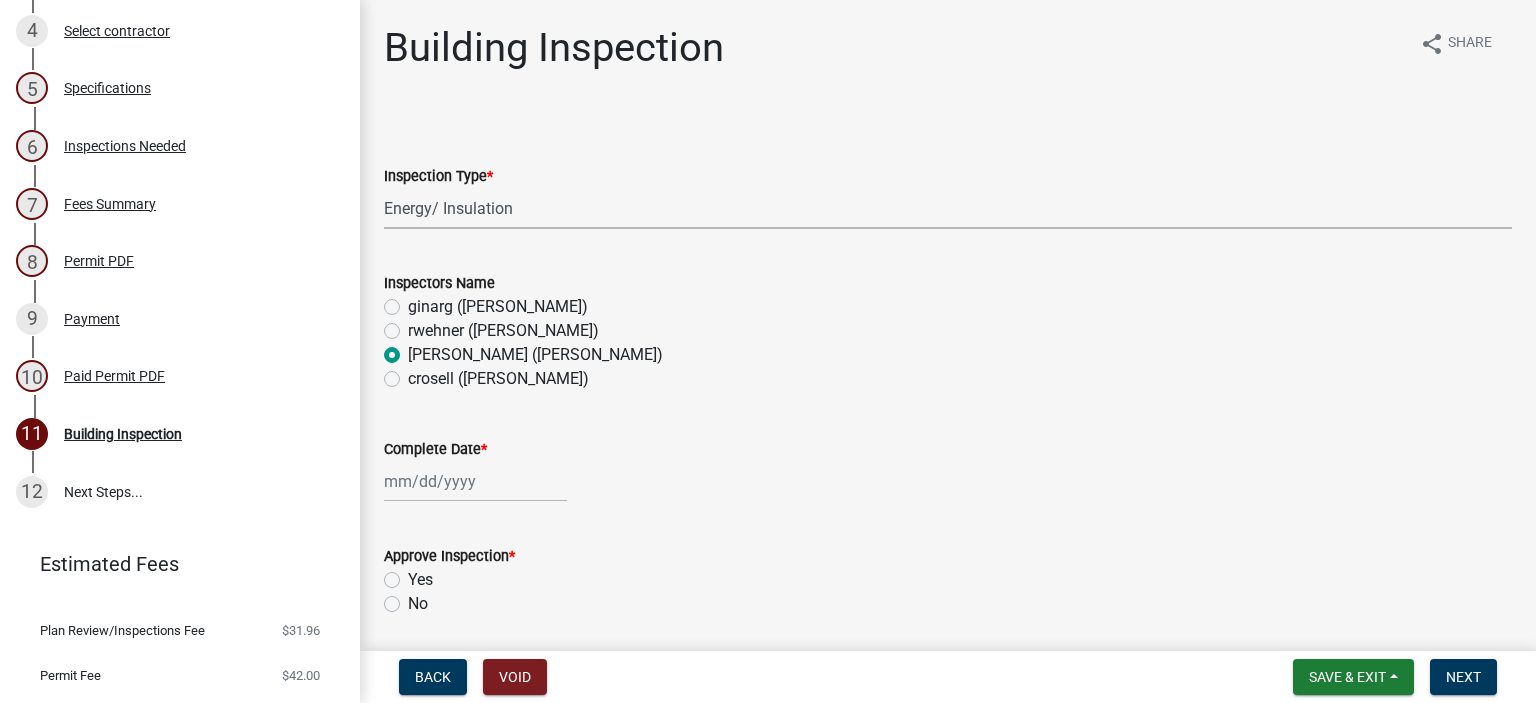 click on "Select Item...   Footings   Foundation   Rough Plumbing   Rough Mechanical   Framing   Gas Piping Test   Fireplace Rough-In   Energy/ Insulation   Final Mechanical   Final Plumbing   Blower Door Test   Final" at bounding box center [948, 208] 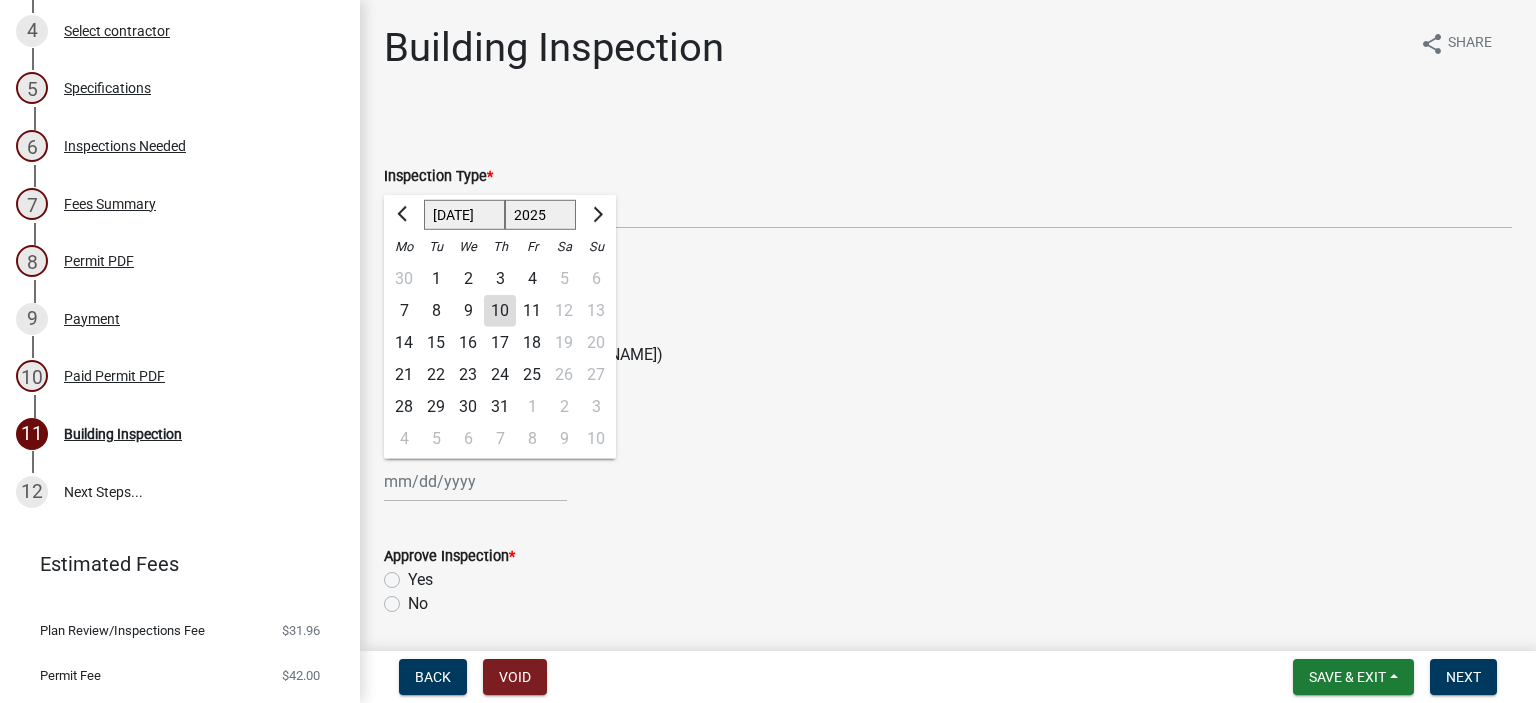 click on "[PERSON_NAME] Feb Mar Apr [PERSON_NAME][DATE] Oct Nov [DATE] 1526 1527 1528 1529 1530 1531 1532 1533 1534 1535 1536 1537 1538 1539 1540 1541 1542 1543 1544 1545 1546 1547 1548 1549 1550 1551 1552 1553 1554 1555 1556 1557 1558 1559 1560 1561 1562 1563 1564 1565 1566 1567 1568 1569 1570 1571 1572 1573 1574 1575 1576 1577 1578 1579 1580 1581 1582 1583 1584 1585 1586 1587 1588 1589 1590 1591 1592 1593 1594 1595 1596 1597 1598 1599 1600 1601 1602 1603 1604 1605 1606 1607 1608 1609 1610 1611 1612 1613 1614 1615 1616 1617 1618 1619 1620 1621 1622 1623 1624 1625 1626 1627 1628 1629 1630 1631 1632 1633 1634 1635 1636 1637 1638 1639 1640 1641 1642 1643 1644 1645 1646 1647 1648 1649 1650 1651 1652 1653 1654 1655 1656 1657 1658 1659 1660 1661 1662 1663 1664 1665 1666 1667 1668 1669 1670 1671 1672 1673 1674 1675 1676 1677 1678 1679 1680 1681 1682 1683 1684 1685 1686 1687 1688 1689 1690 1691 1692 1693 1694 1695 1696 1697 1698 1699 1700 1701 1702 1703 1704 1705 1706 1707 1708 1709 1710 1711 1712 1713 1714 1715 1716 1717 1718 1719 1" 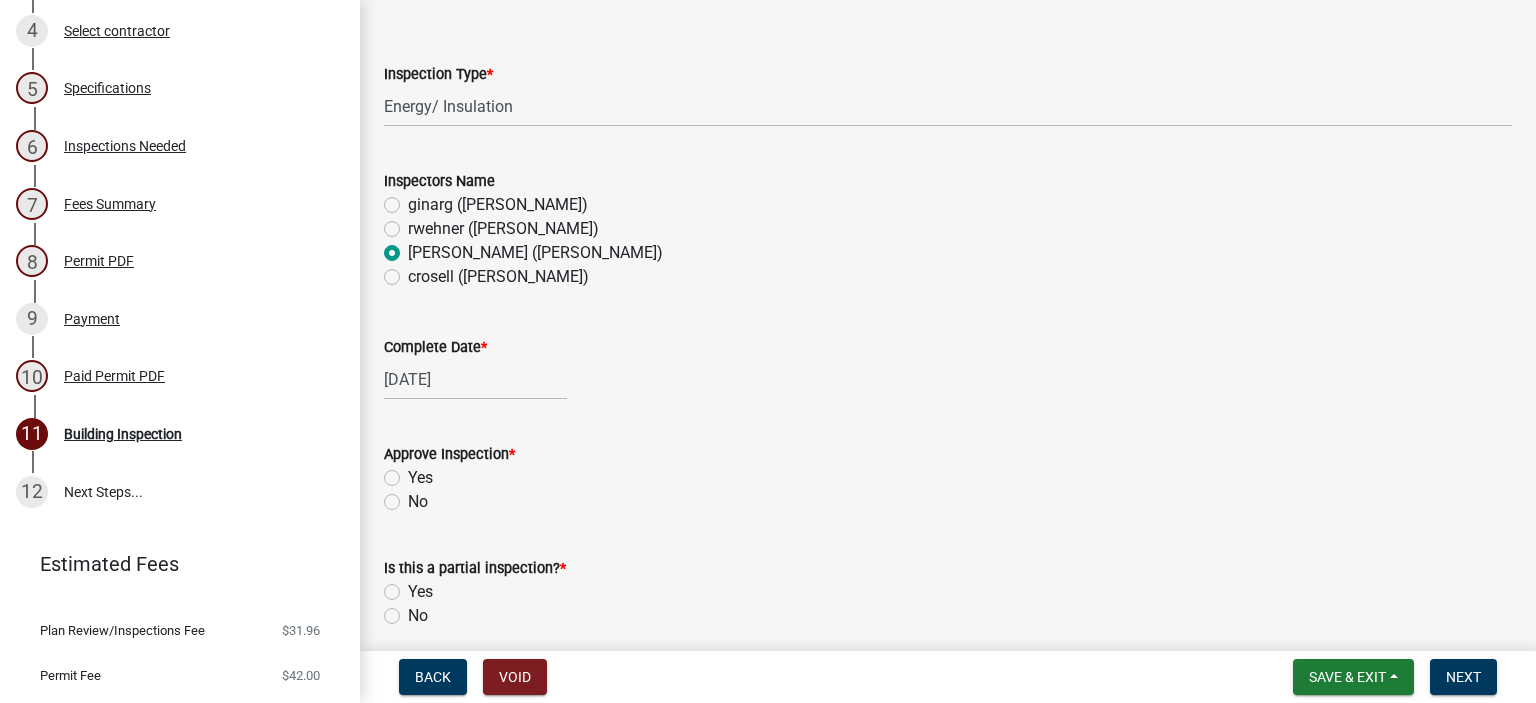 scroll, scrollTop: 200, scrollLeft: 0, axis: vertical 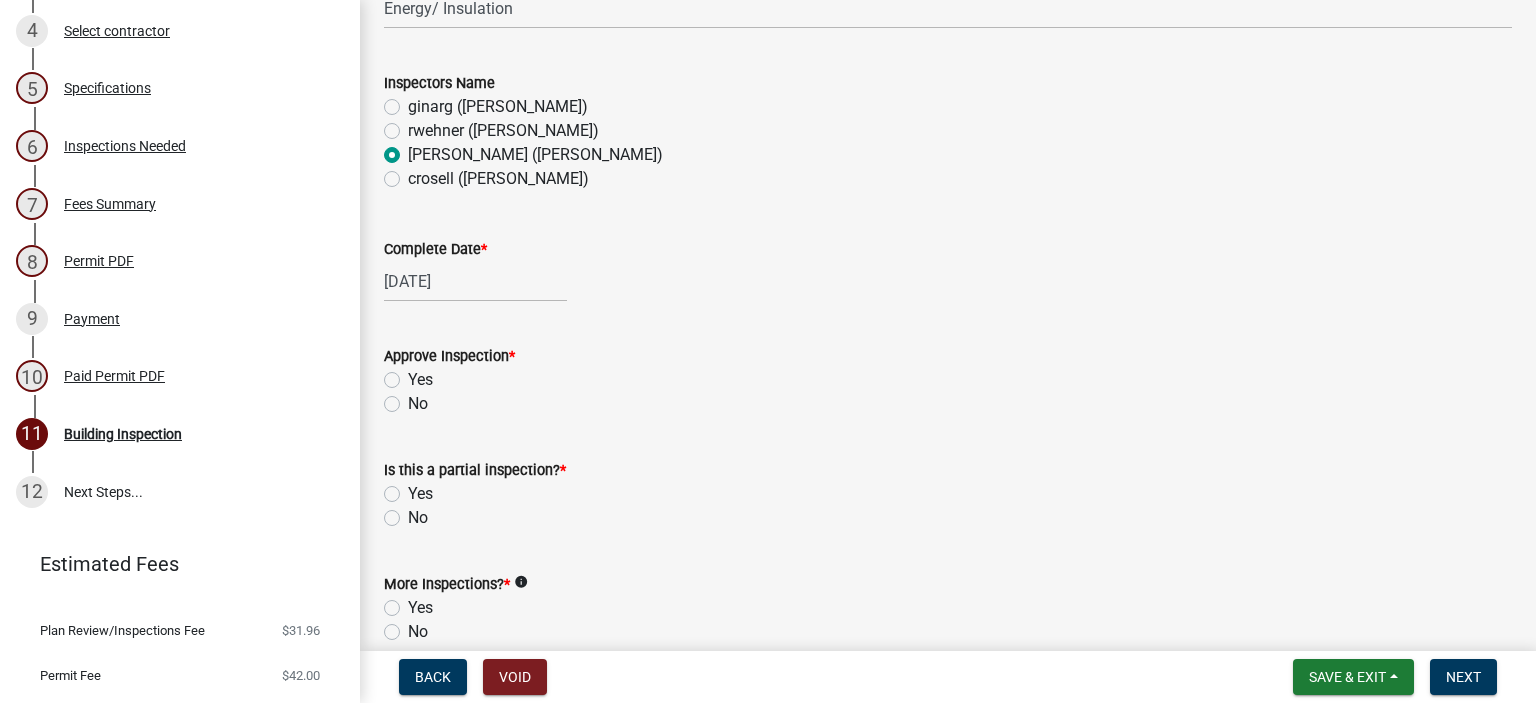 click on "Yes" 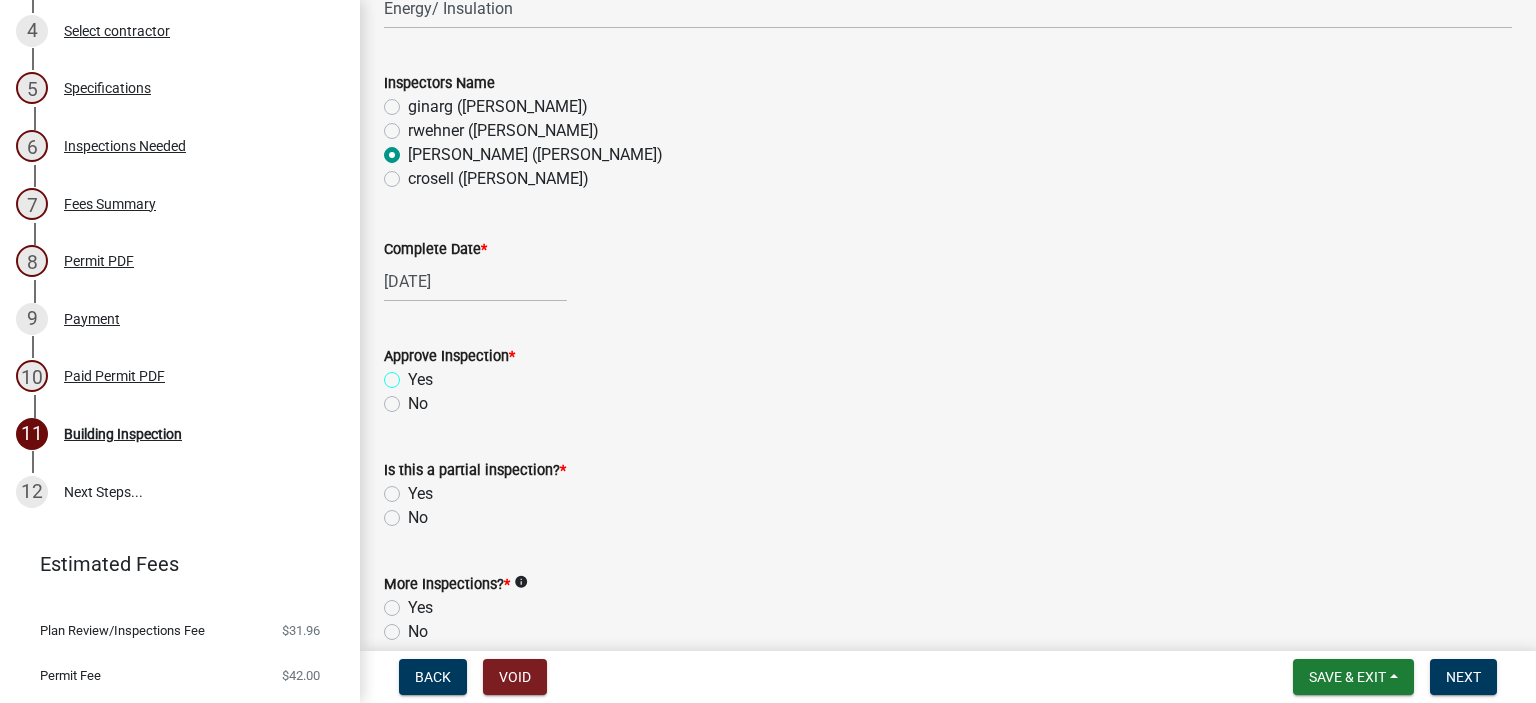 click on "Yes" at bounding box center [414, 374] 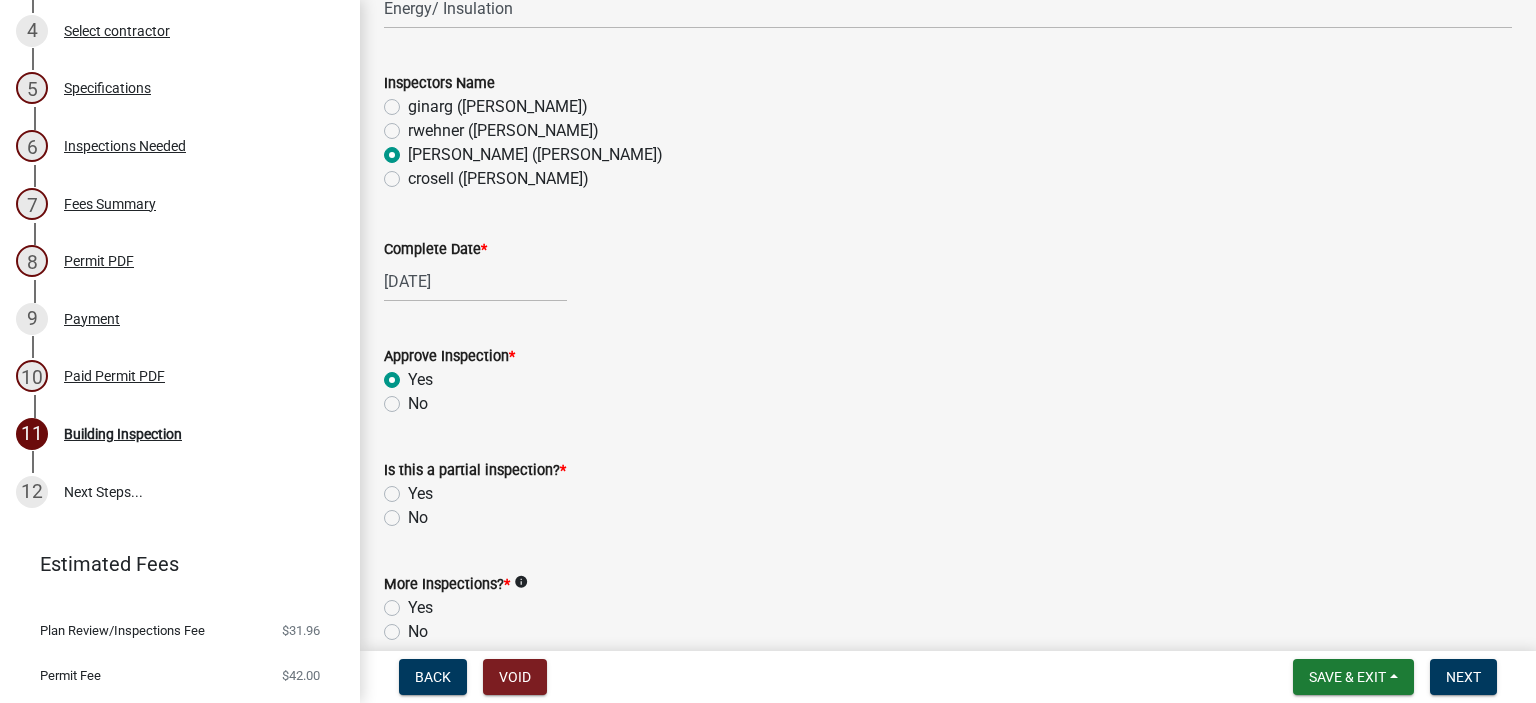 radio on "true" 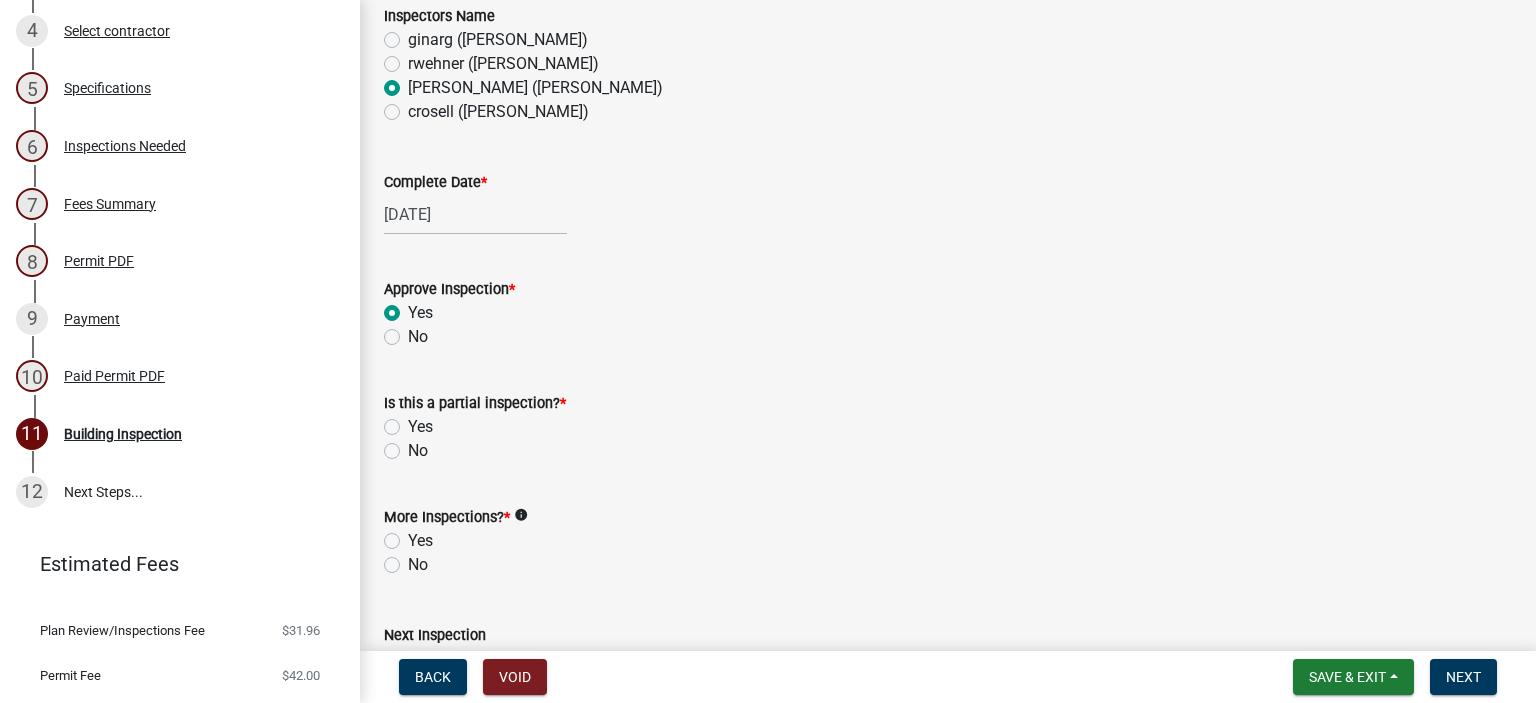 scroll, scrollTop: 400, scrollLeft: 0, axis: vertical 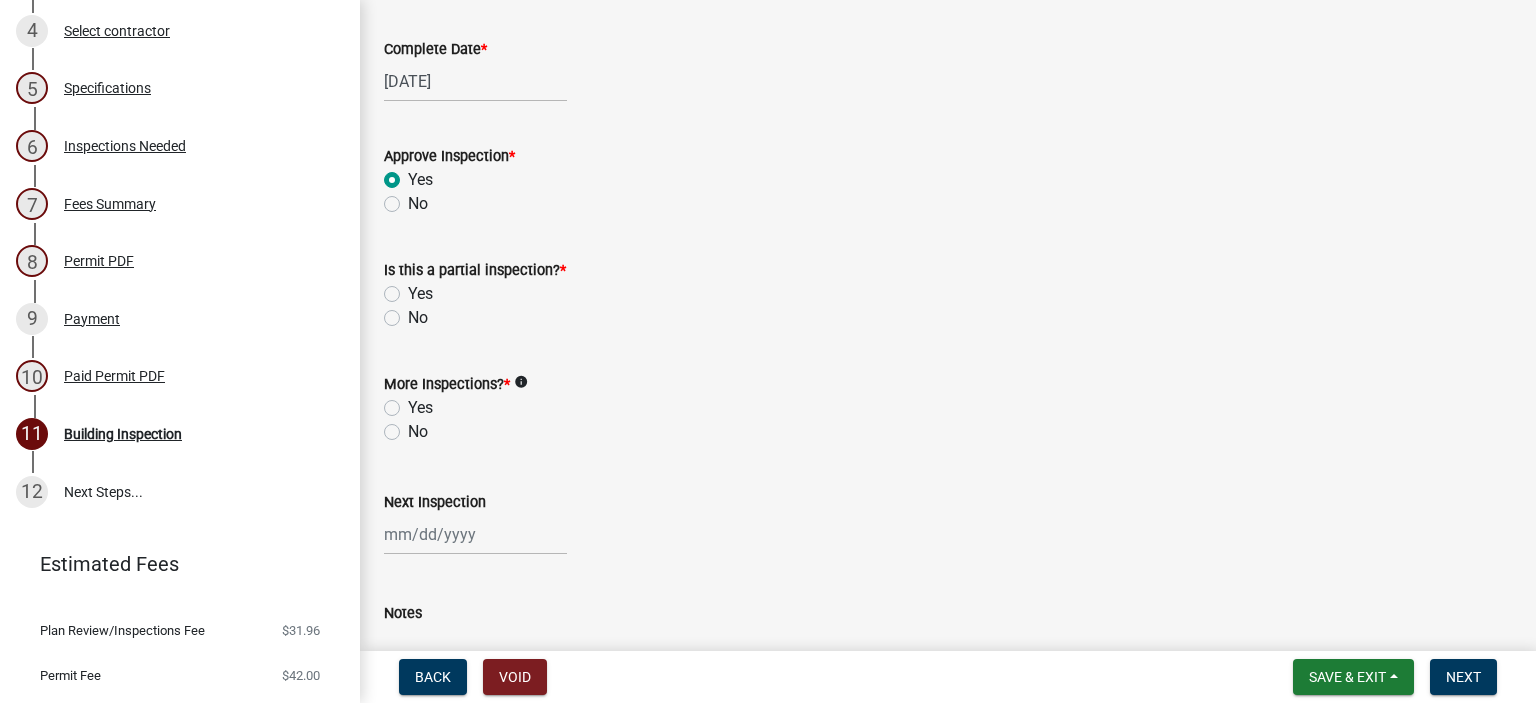 click on "No" 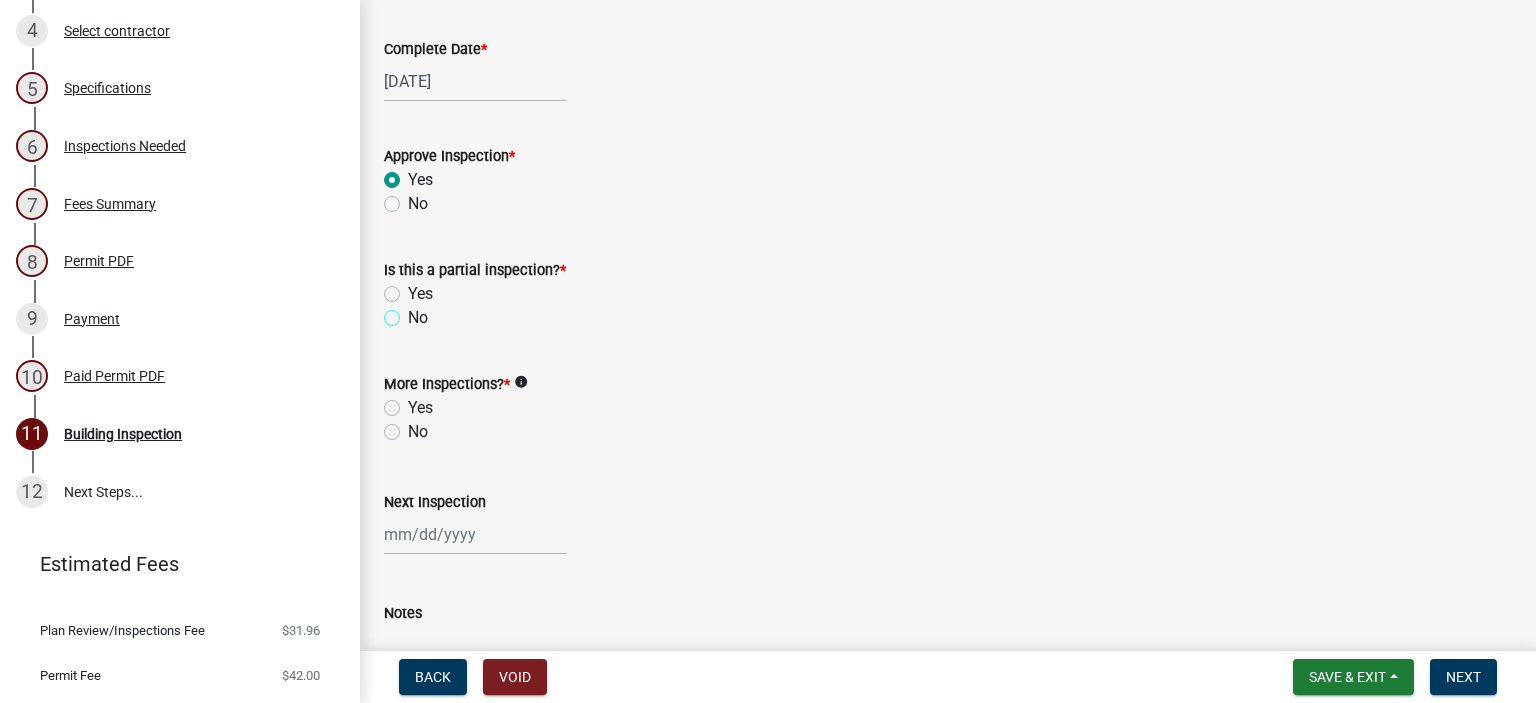 click on "No" at bounding box center [414, 312] 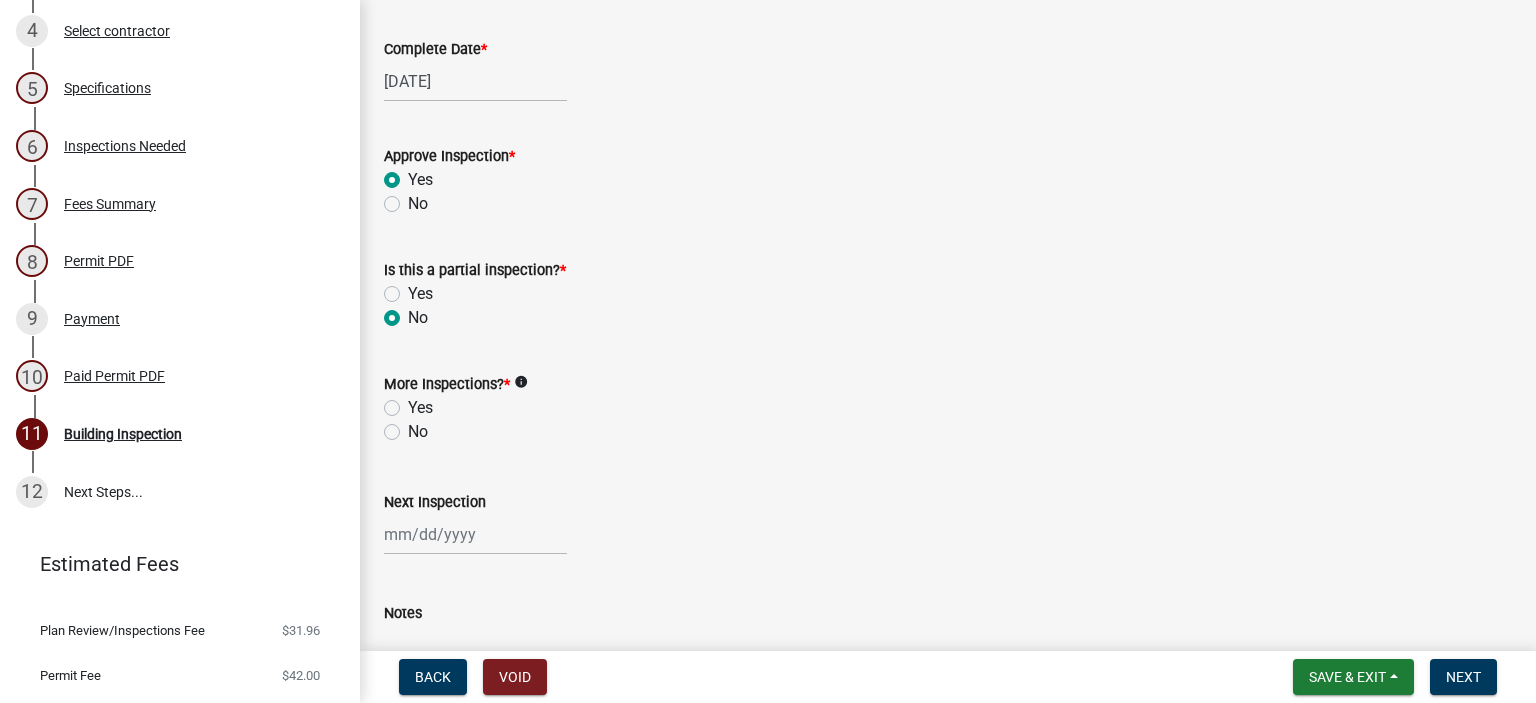 radio on "true" 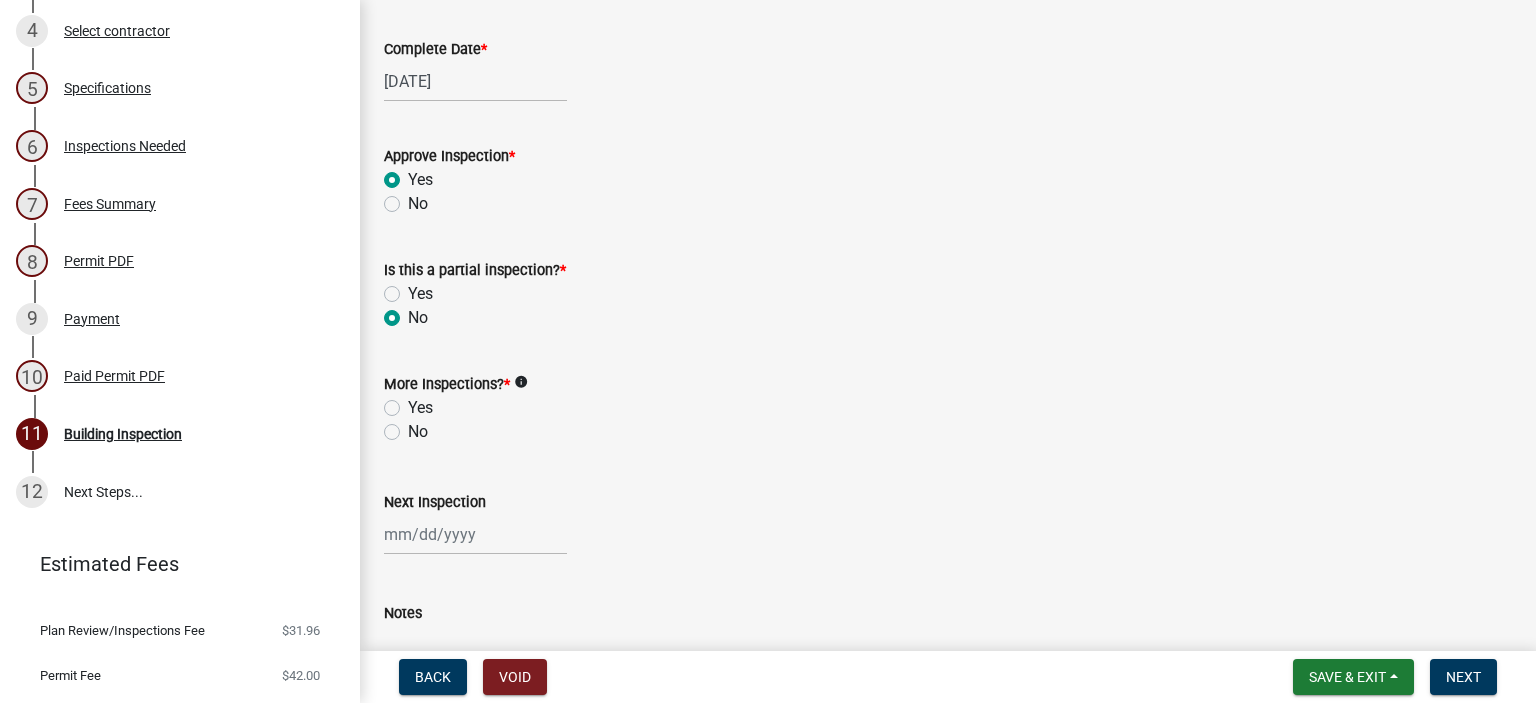 click on "Yes" 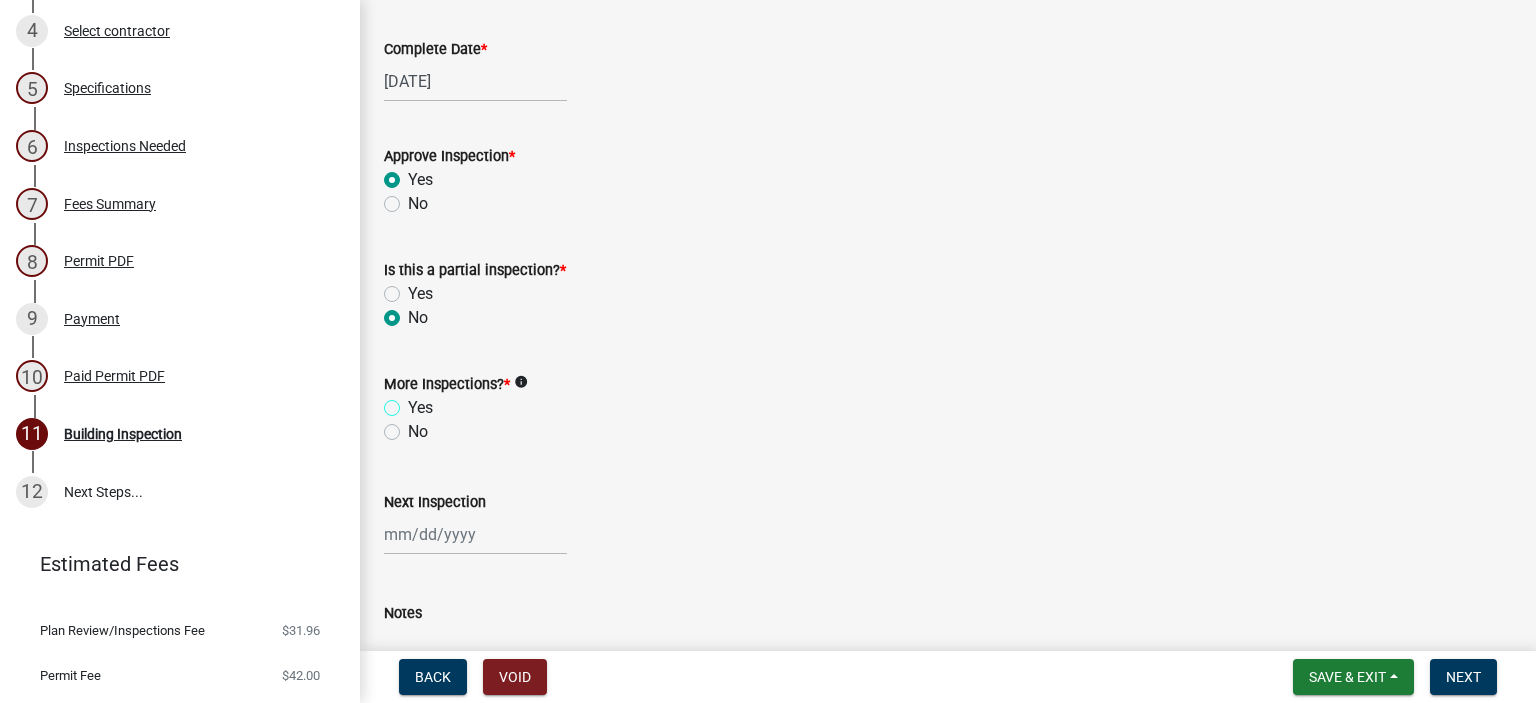 click on "Yes" at bounding box center (414, 402) 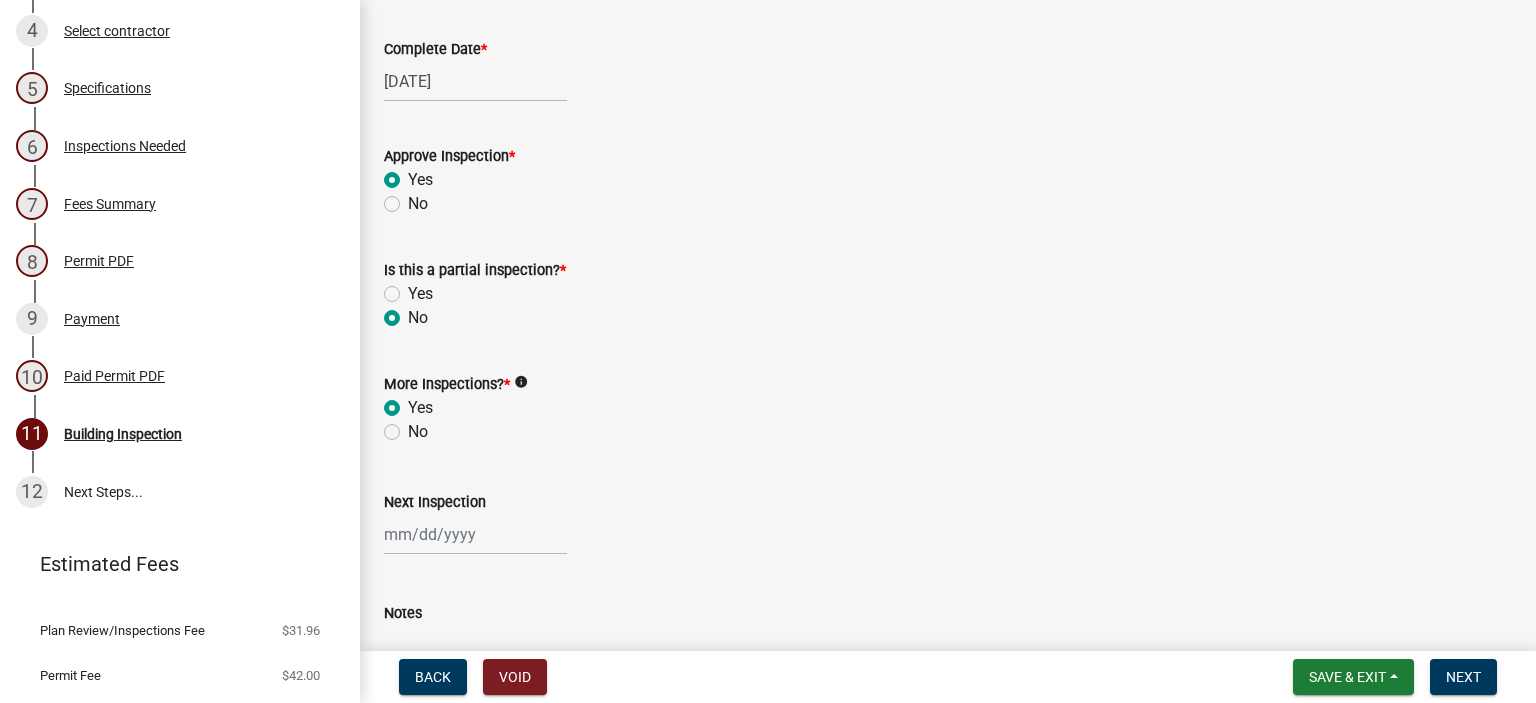 radio on "true" 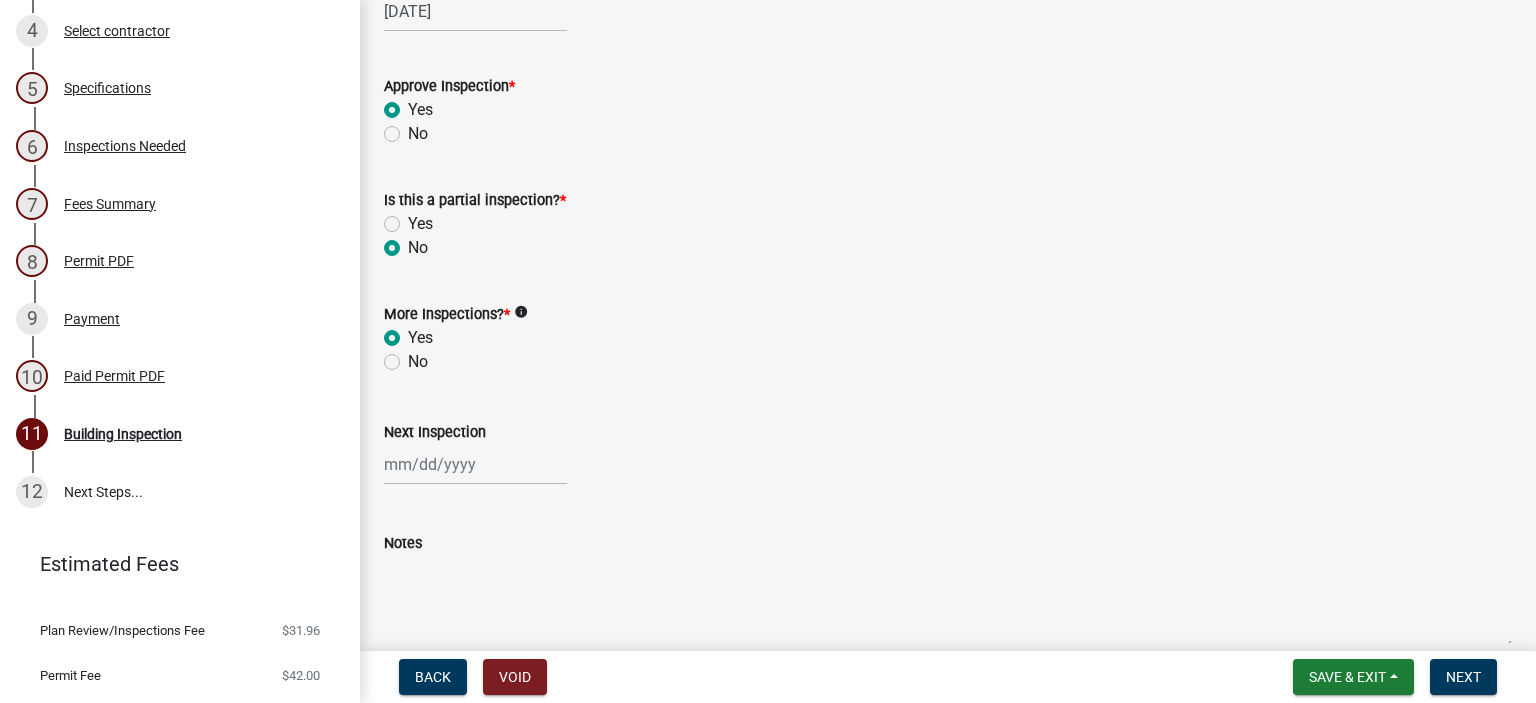 scroll, scrollTop: 692, scrollLeft: 0, axis: vertical 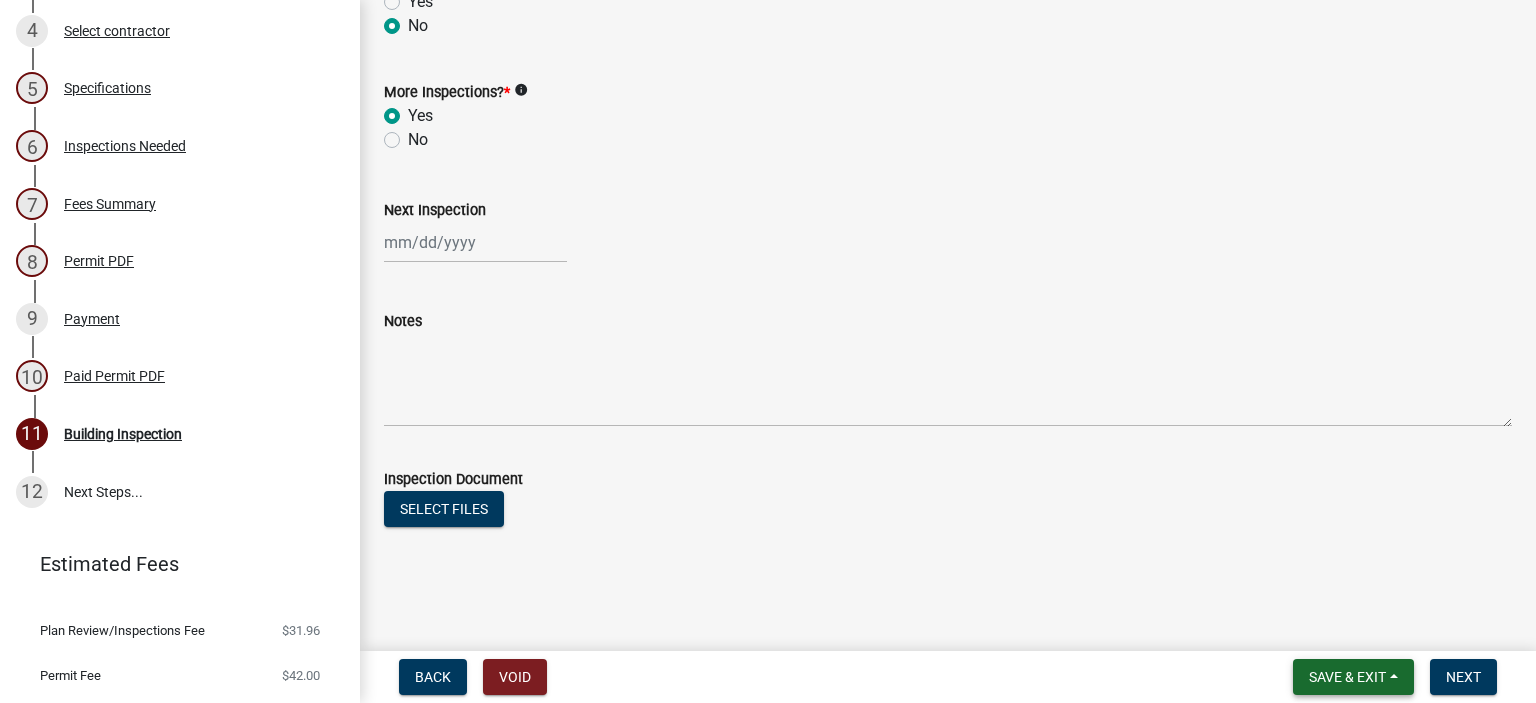 click on "Save & Exit" at bounding box center (1353, 677) 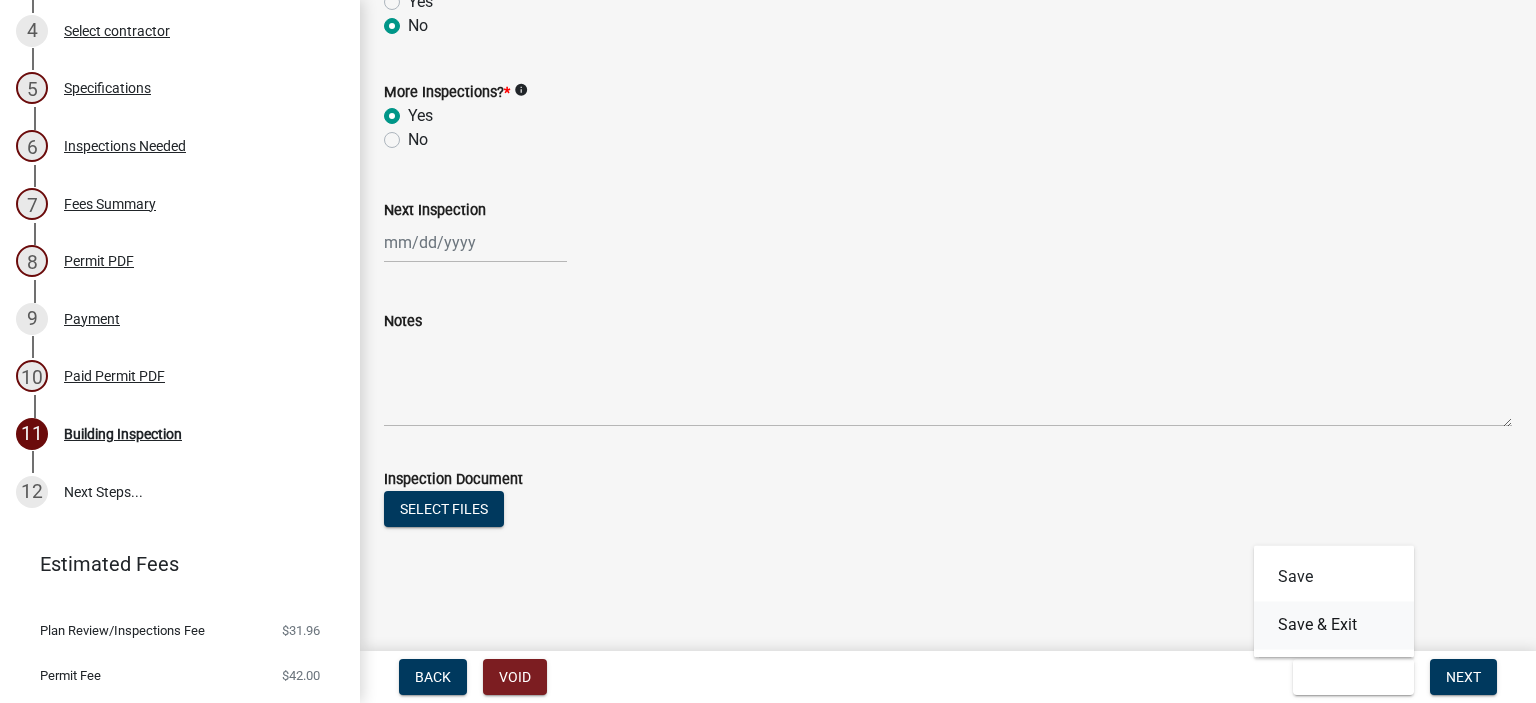 click on "Save & Exit" at bounding box center [1334, 625] 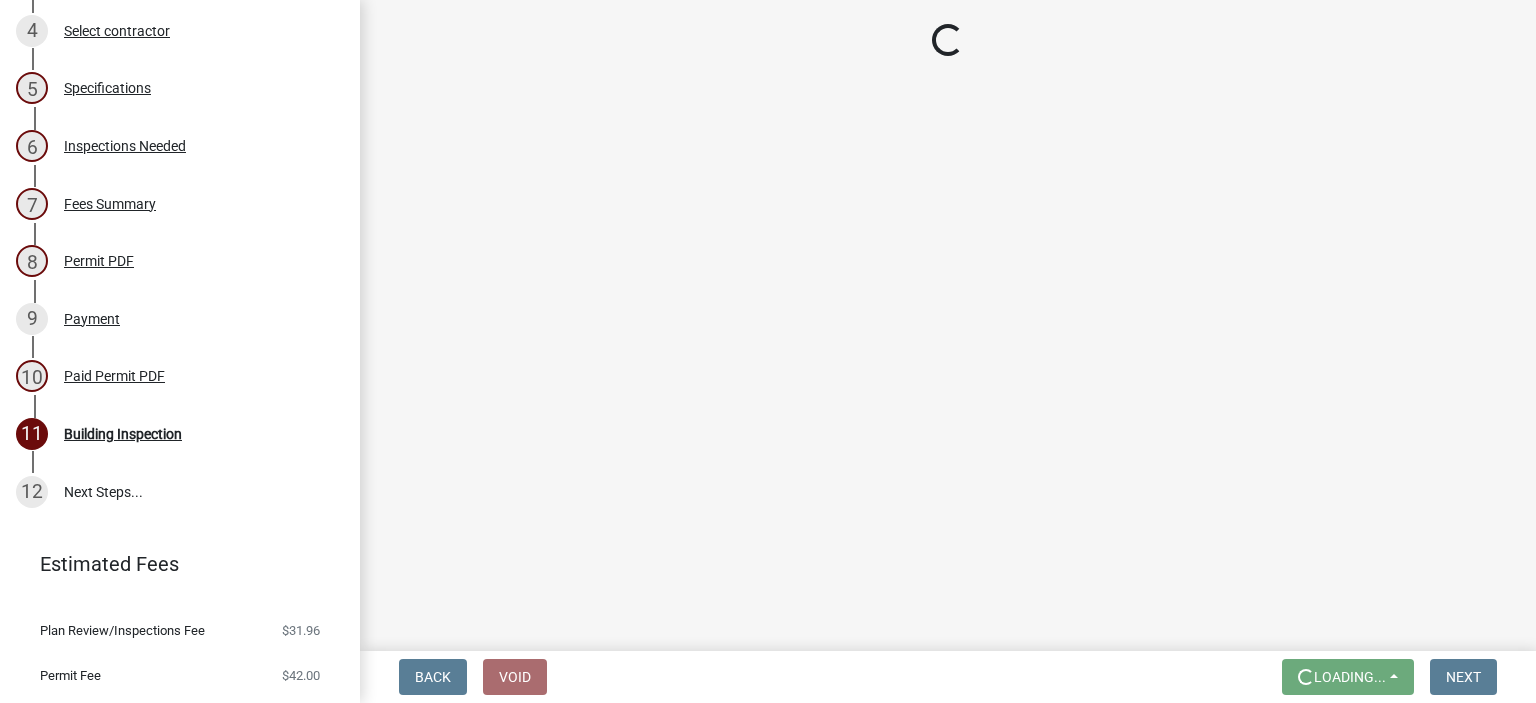 scroll, scrollTop: 0, scrollLeft: 0, axis: both 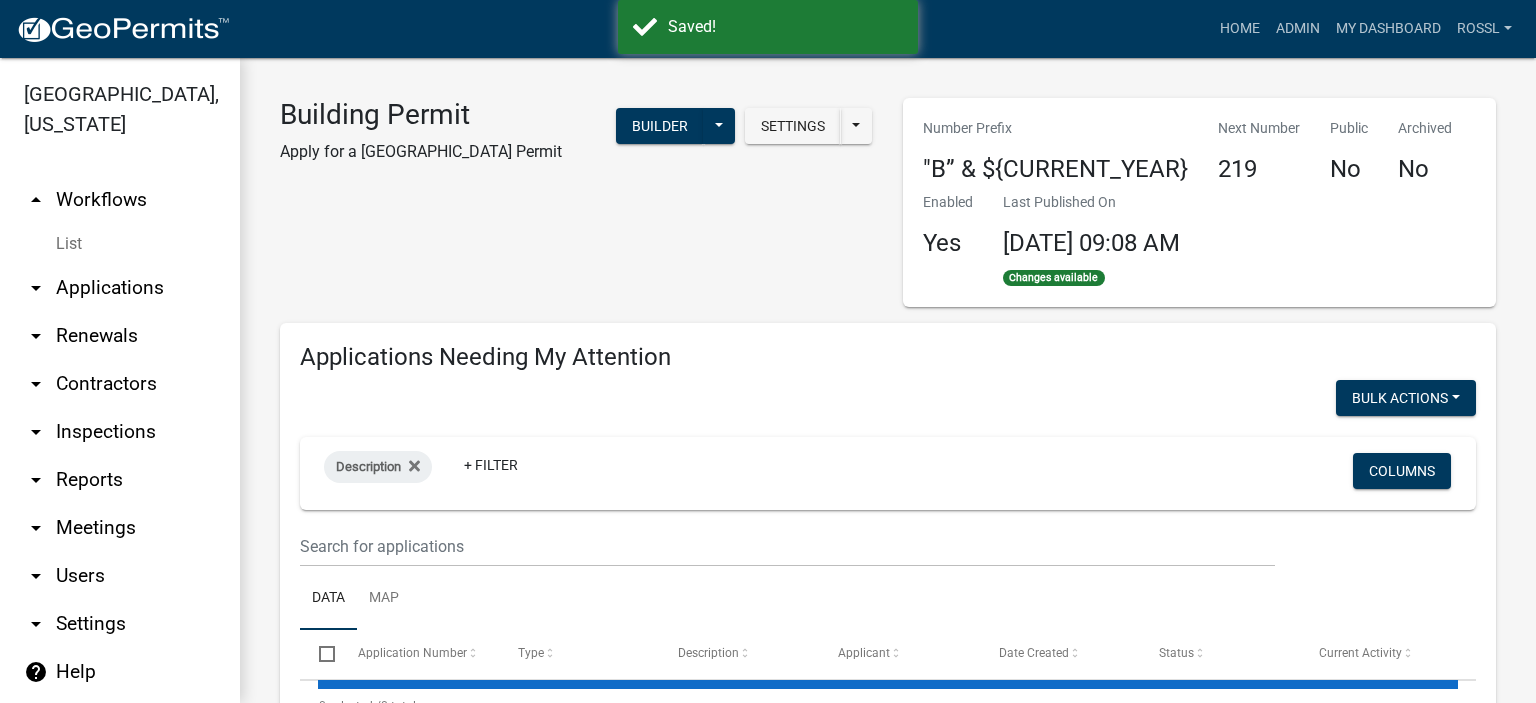 select on "2: 50" 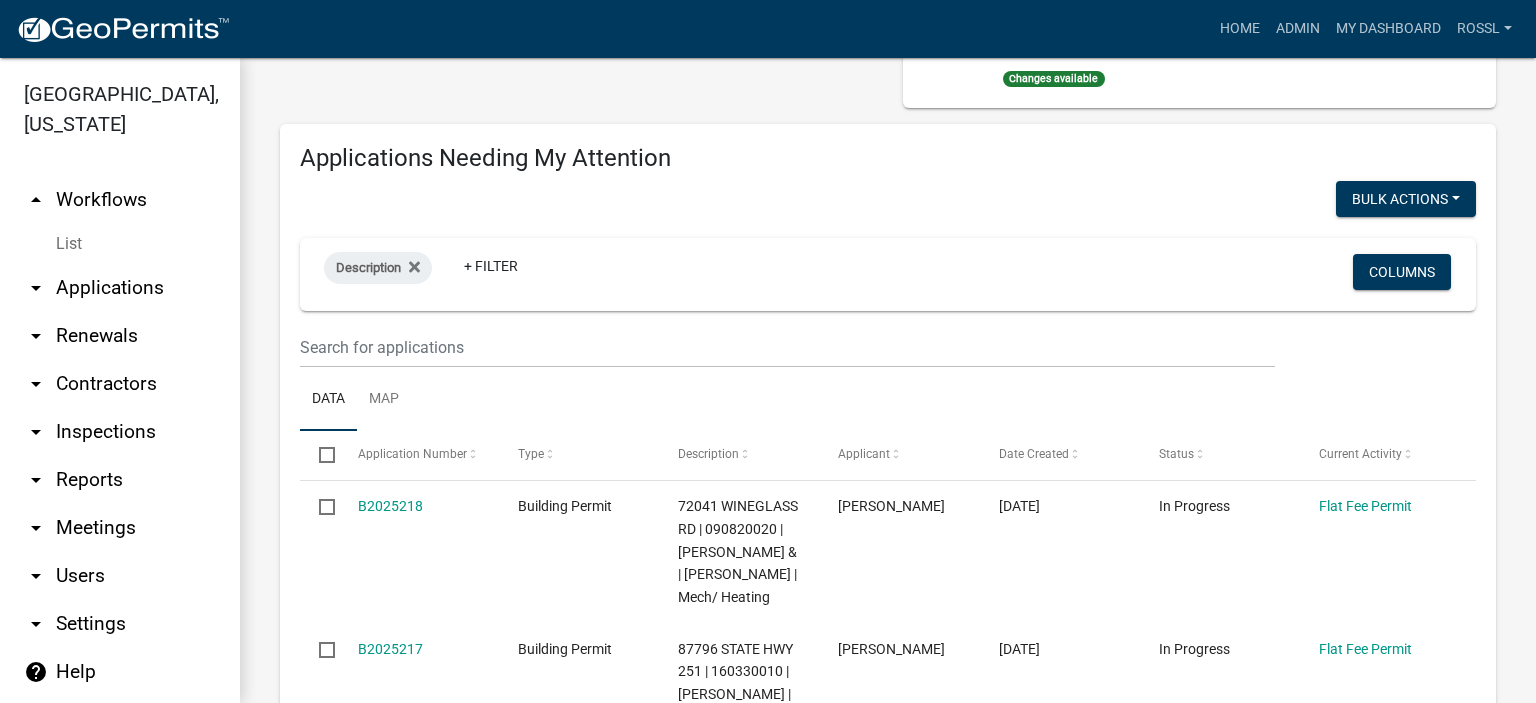 scroll, scrollTop: 200, scrollLeft: 0, axis: vertical 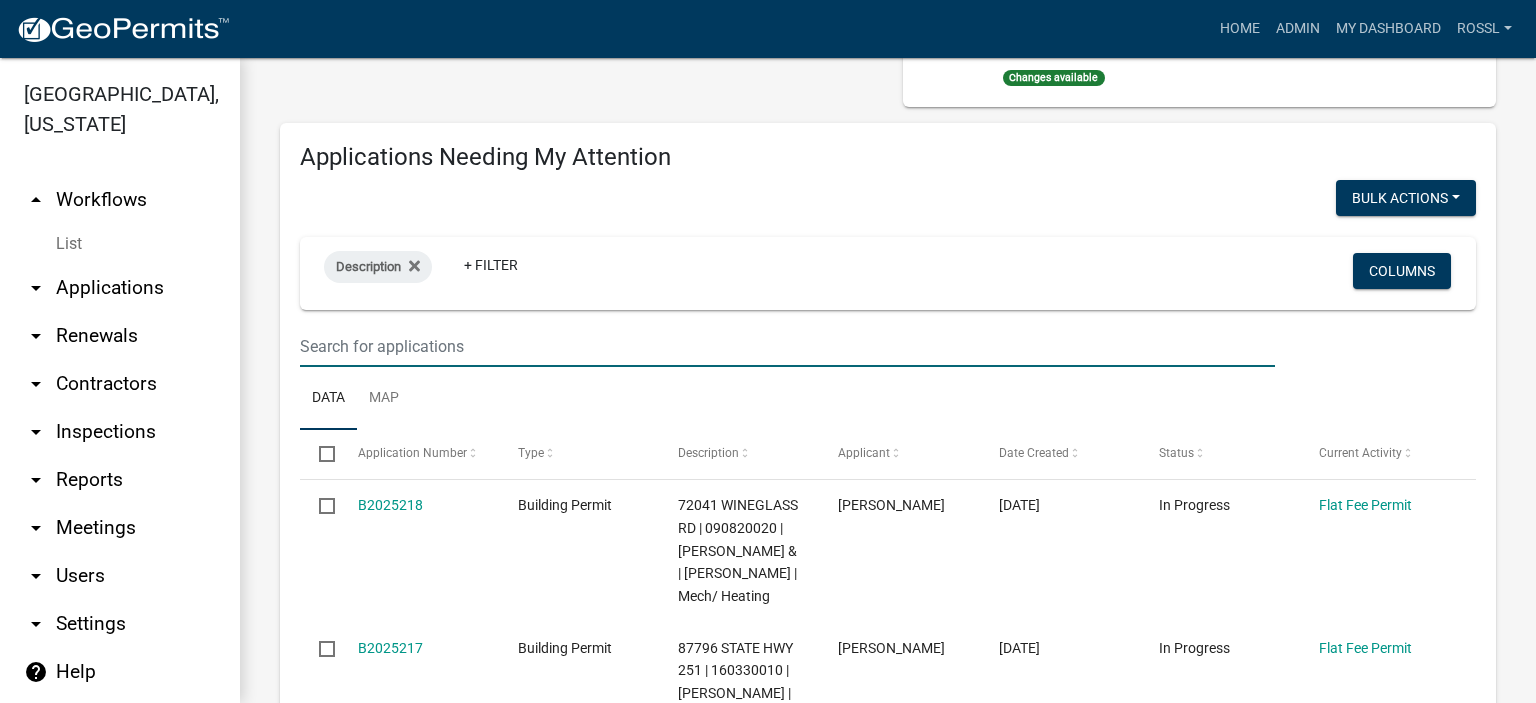 click at bounding box center [787, 346] 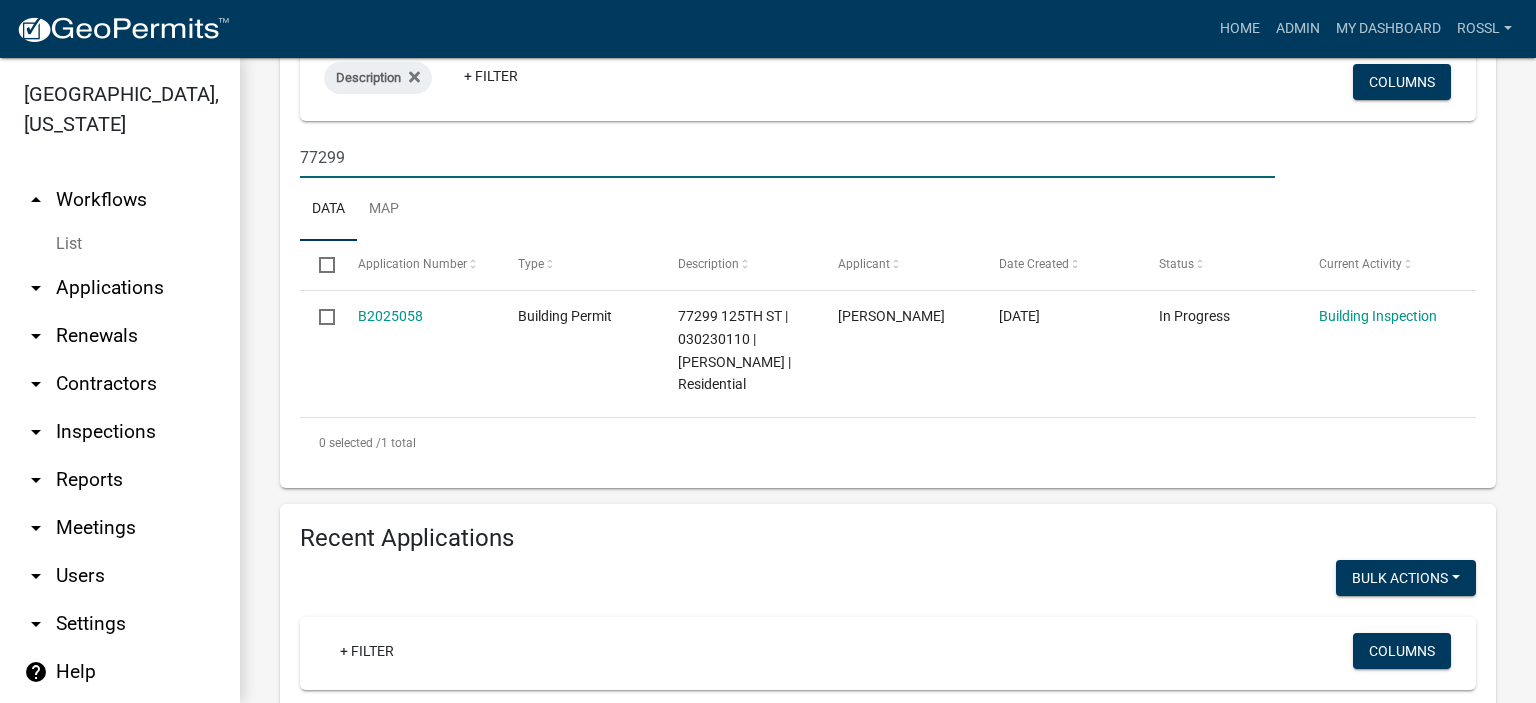 scroll, scrollTop: 400, scrollLeft: 0, axis: vertical 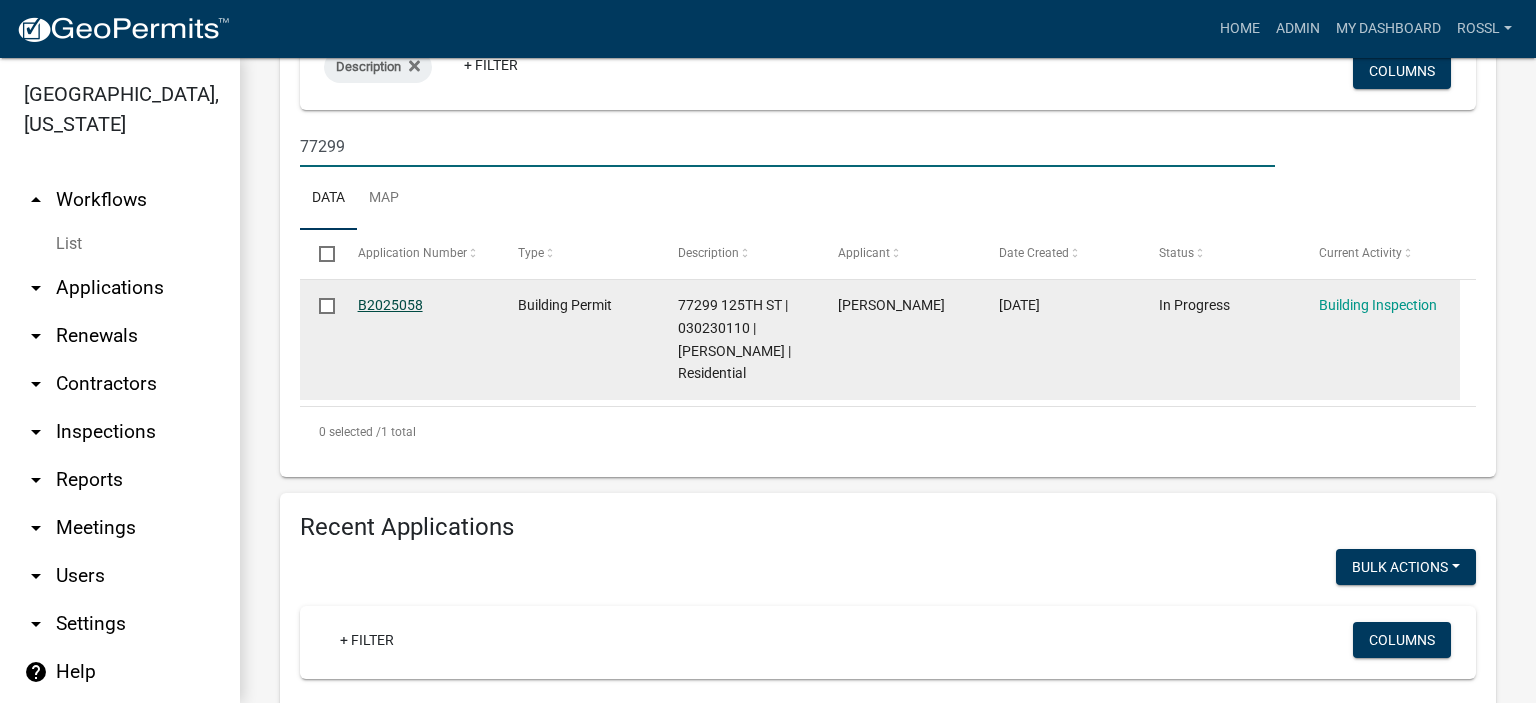 type on "77299" 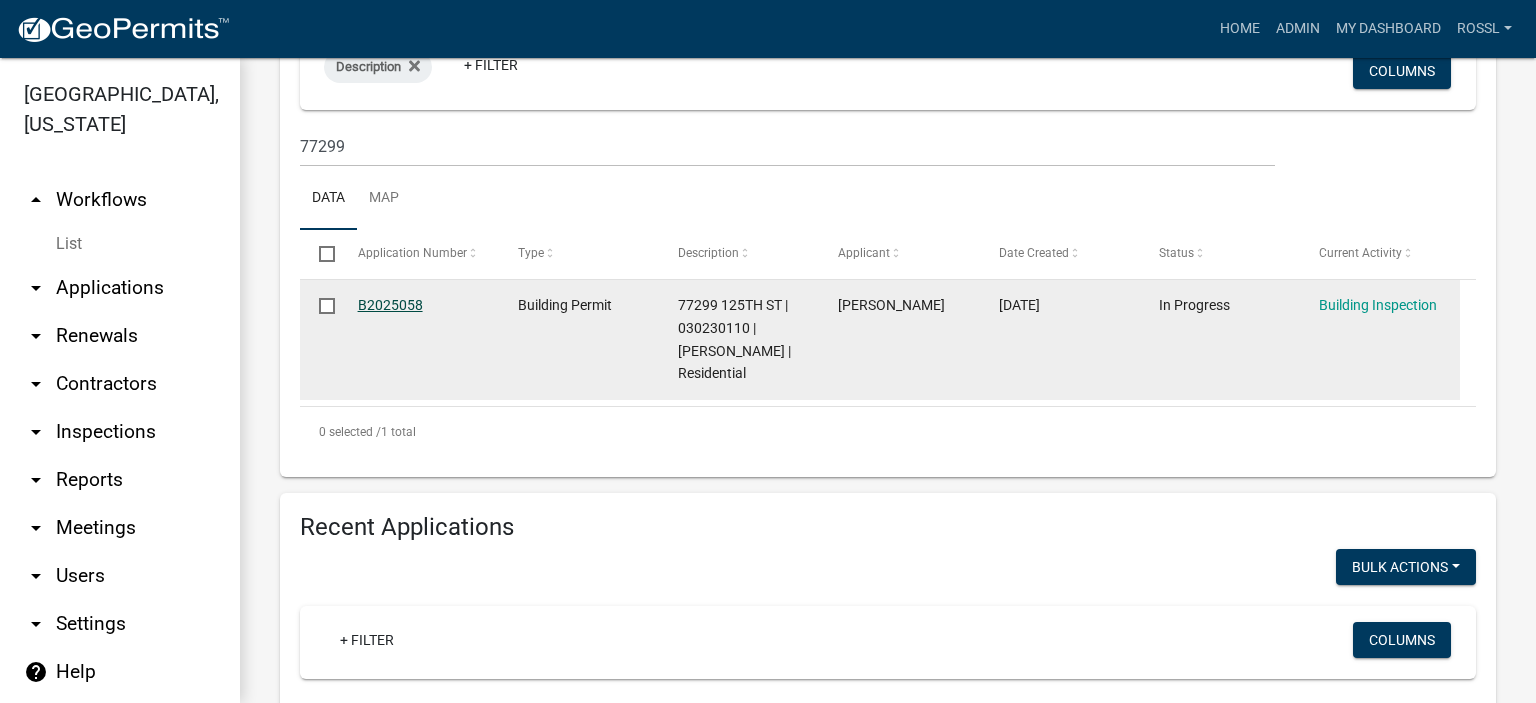 click on "B2025058" 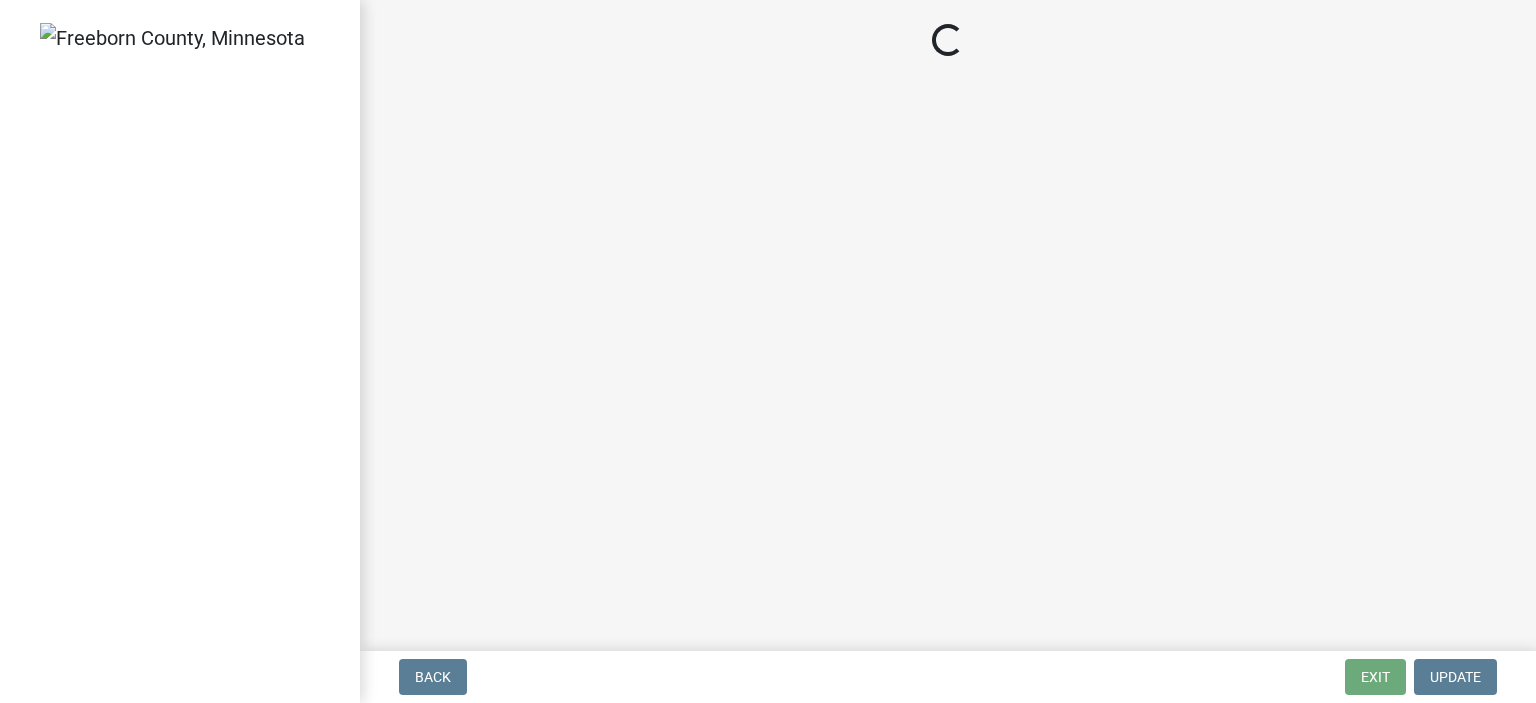 select on "8db2c0cf-3181-45d2-8b43-567b2b747cb3" 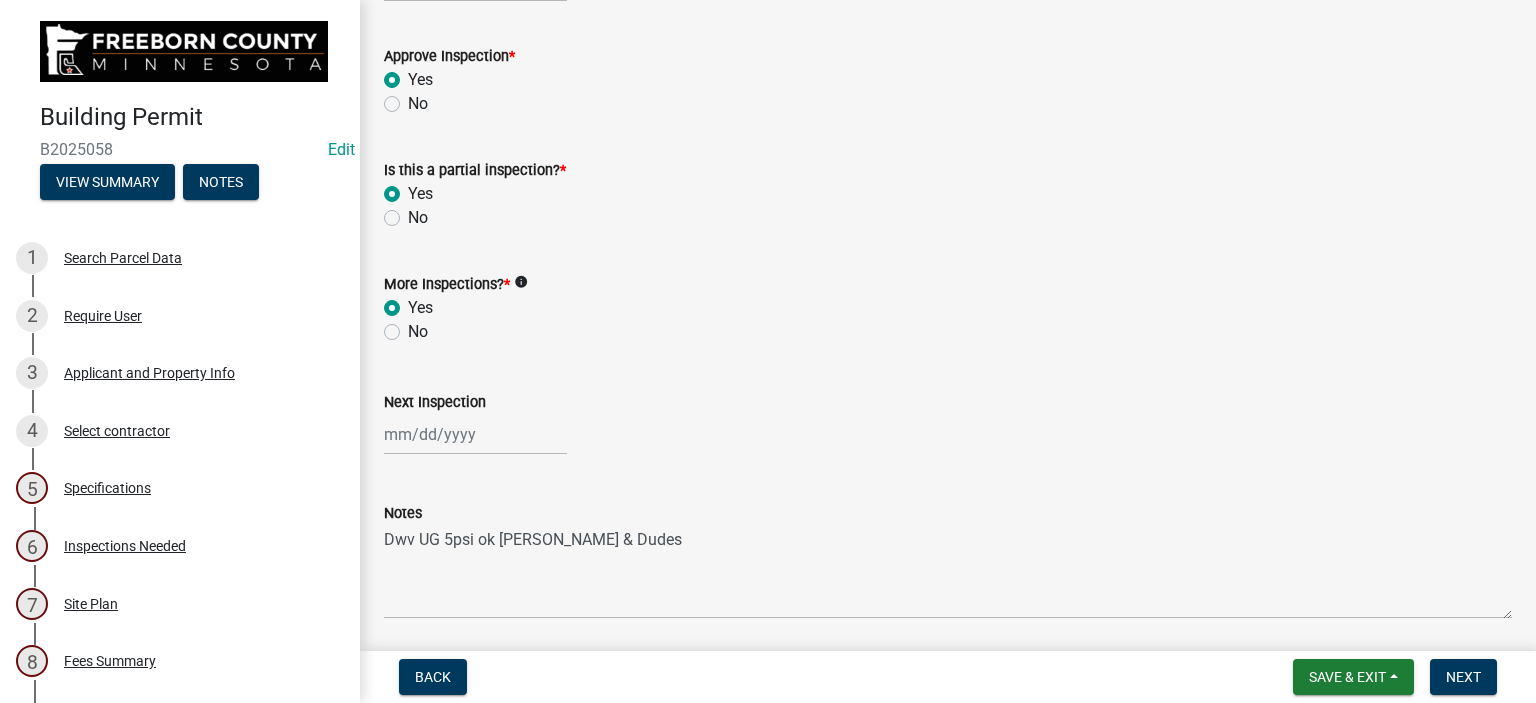 scroll, scrollTop: 692, scrollLeft: 0, axis: vertical 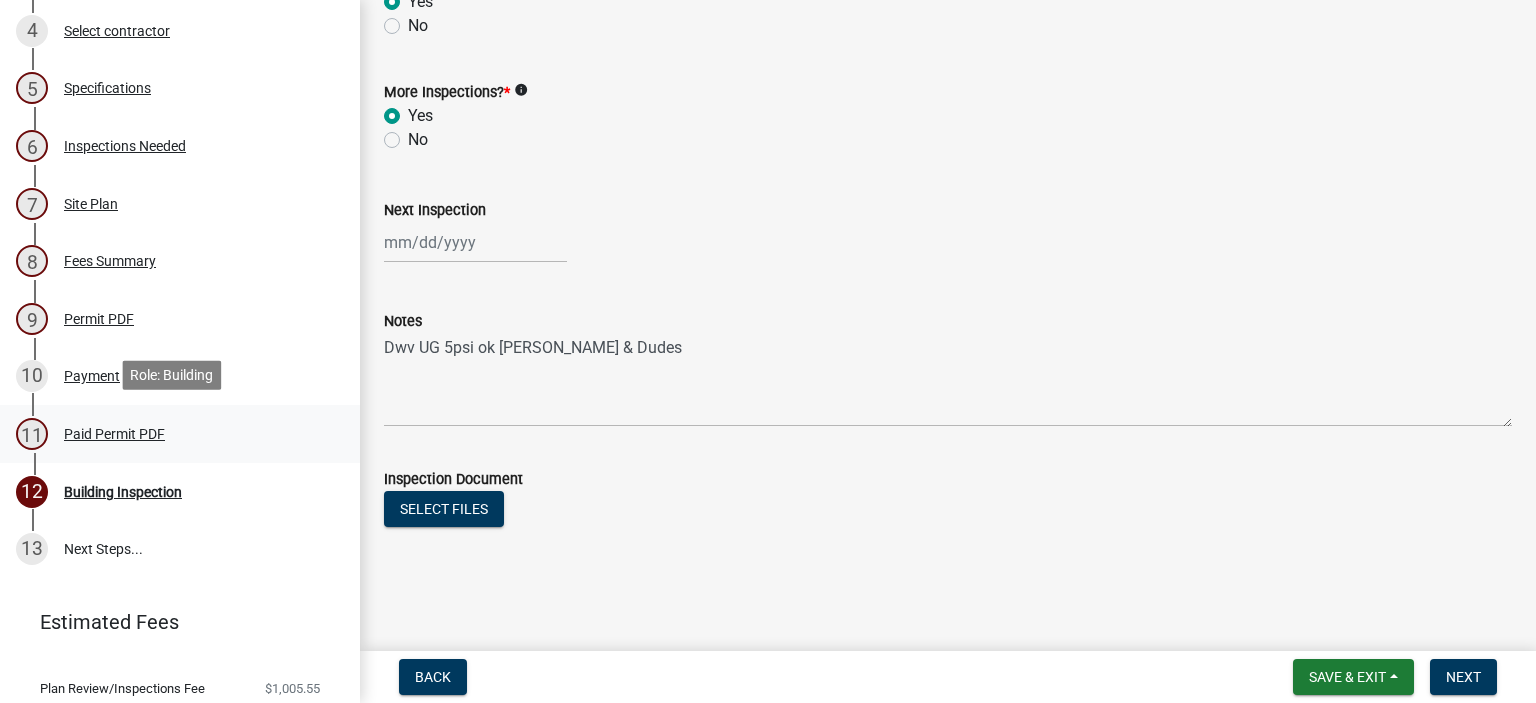 click on "Paid Permit PDF" at bounding box center (114, 434) 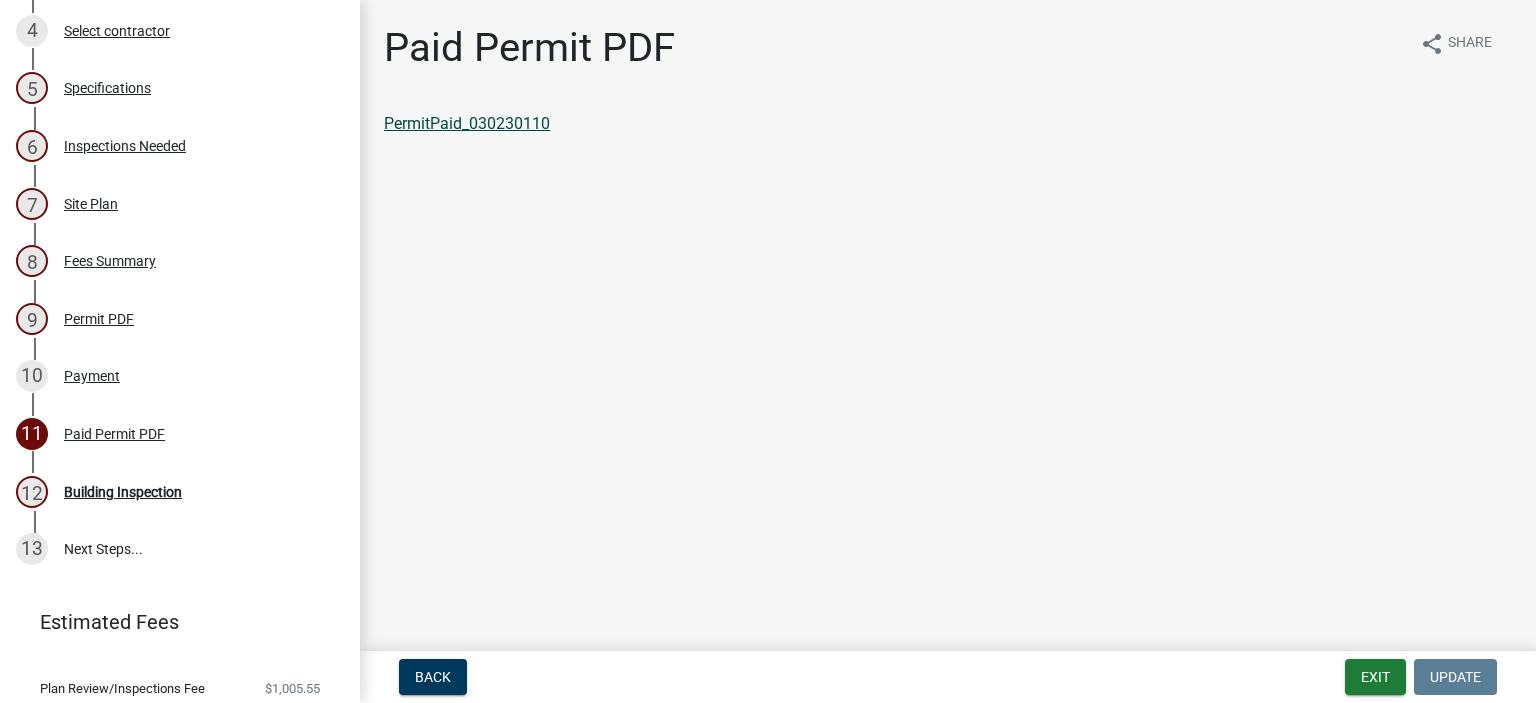 click on "PermitPaid_030230110" 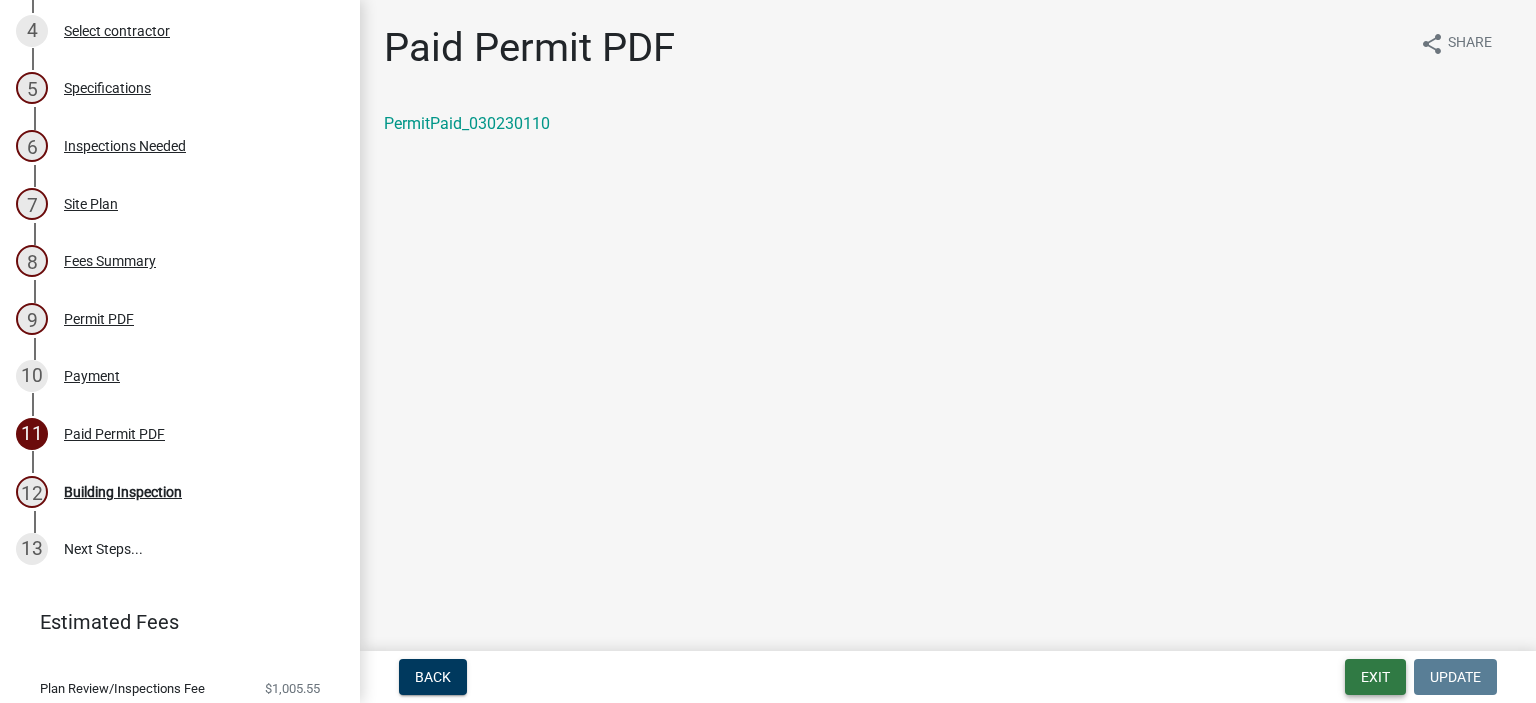 click on "Exit" at bounding box center (1375, 677) 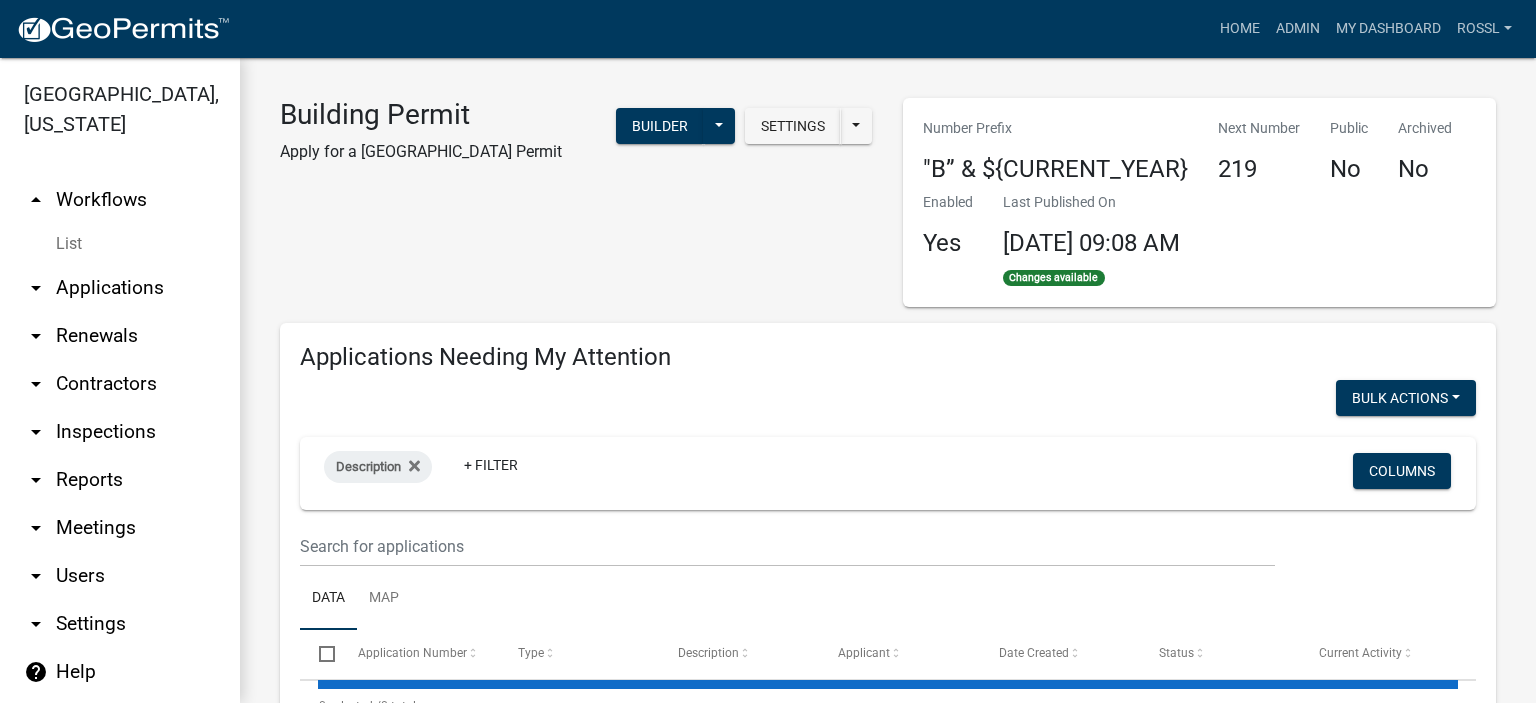 select on "2: 50" 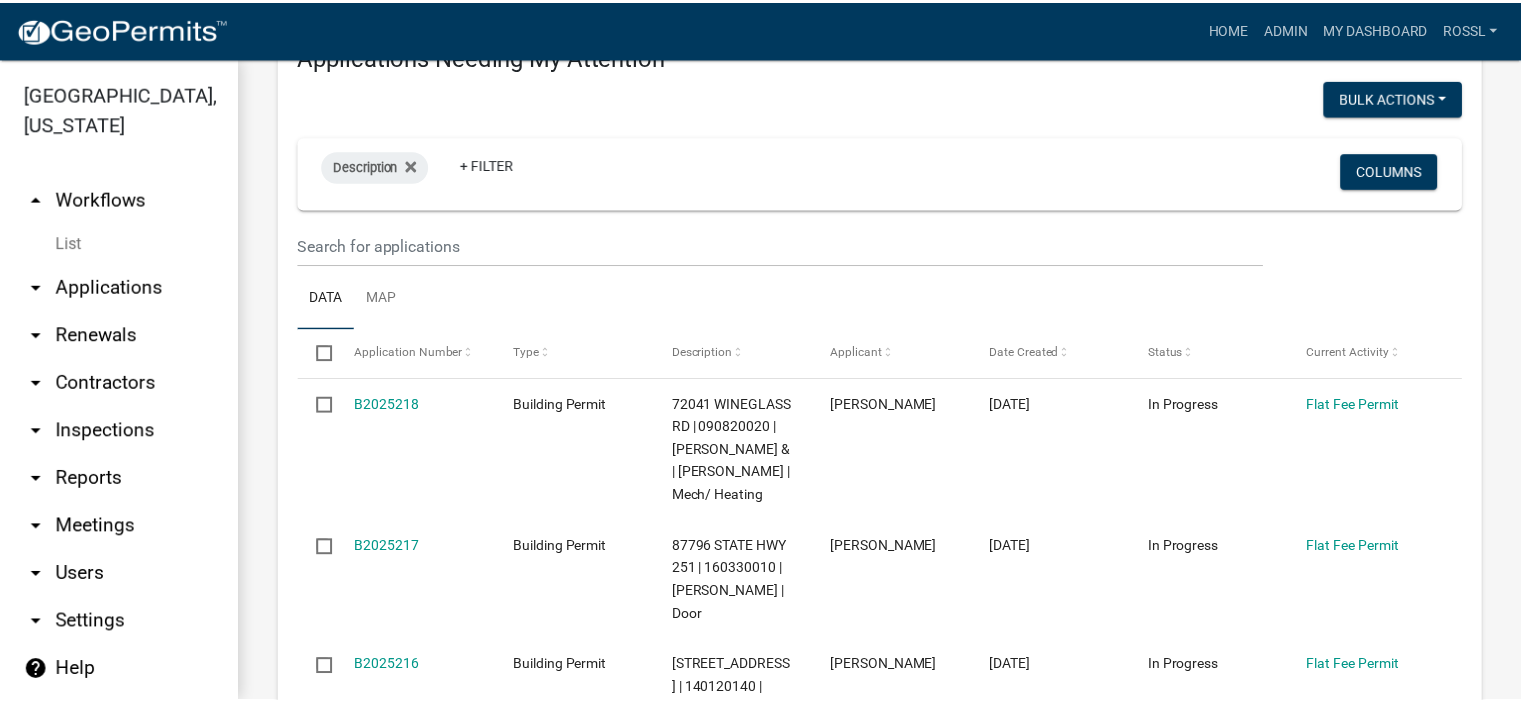 scroll, scrollTop: 0, scrollLeft: 0, axis: both 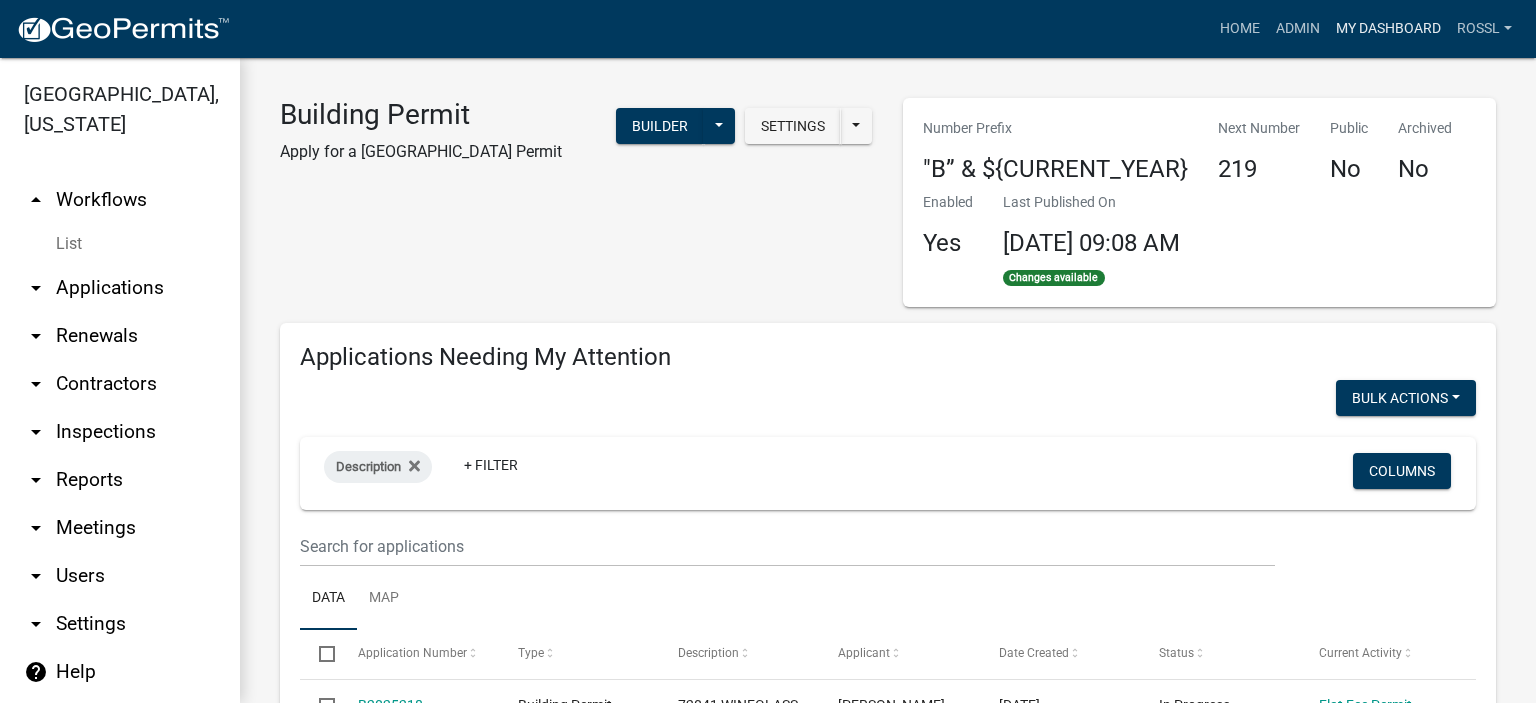 click on "My Dashboard" at bounding box center (1388, 29) 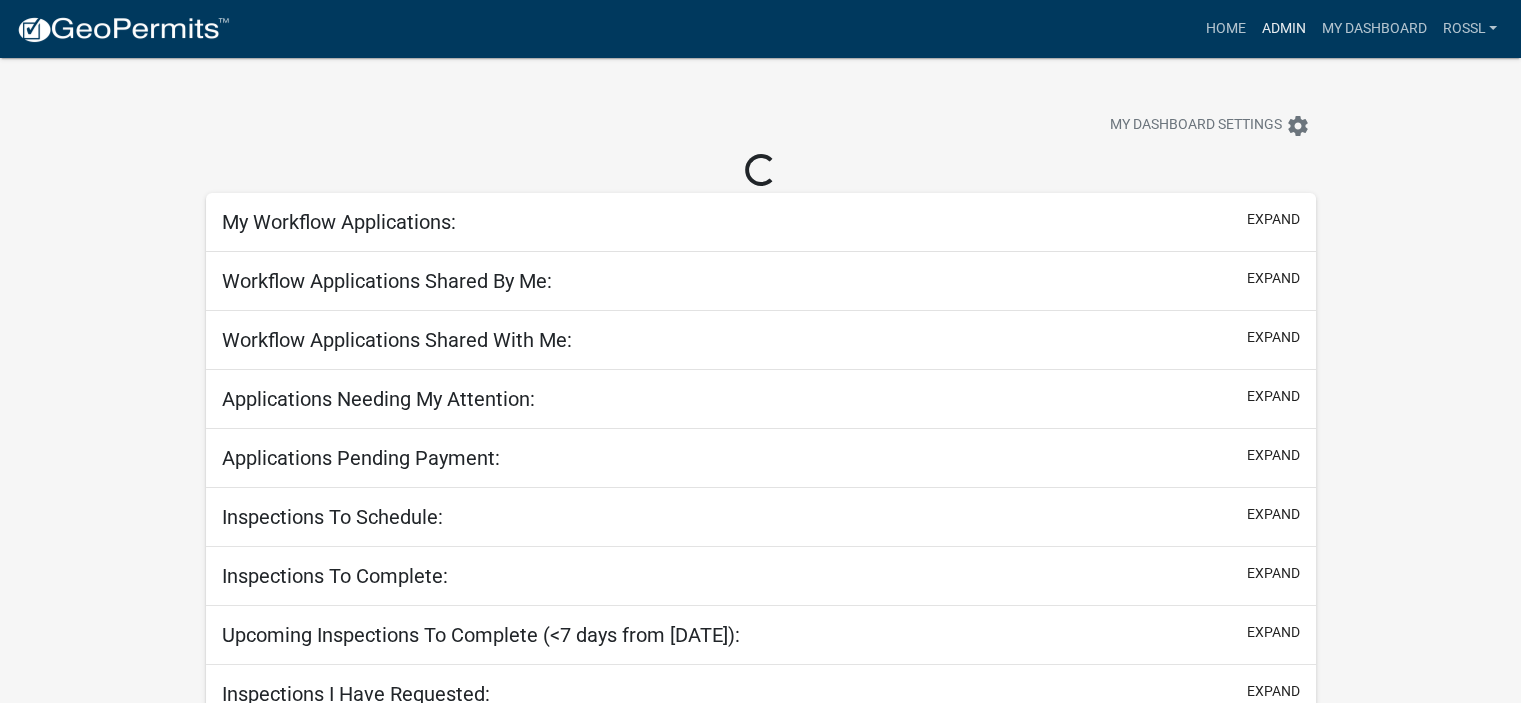 select on "2: 50" 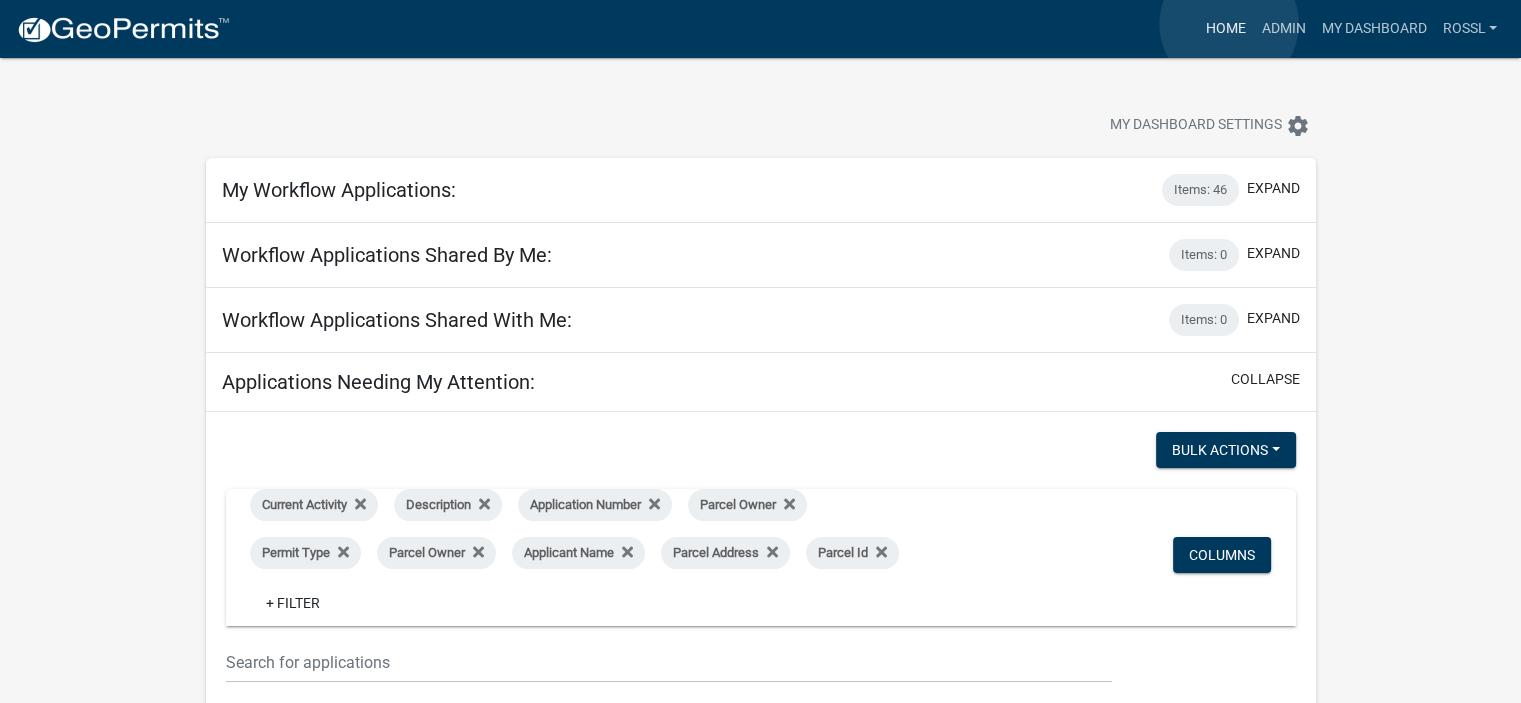 click on "Home" at bounding box center [1225, 29] 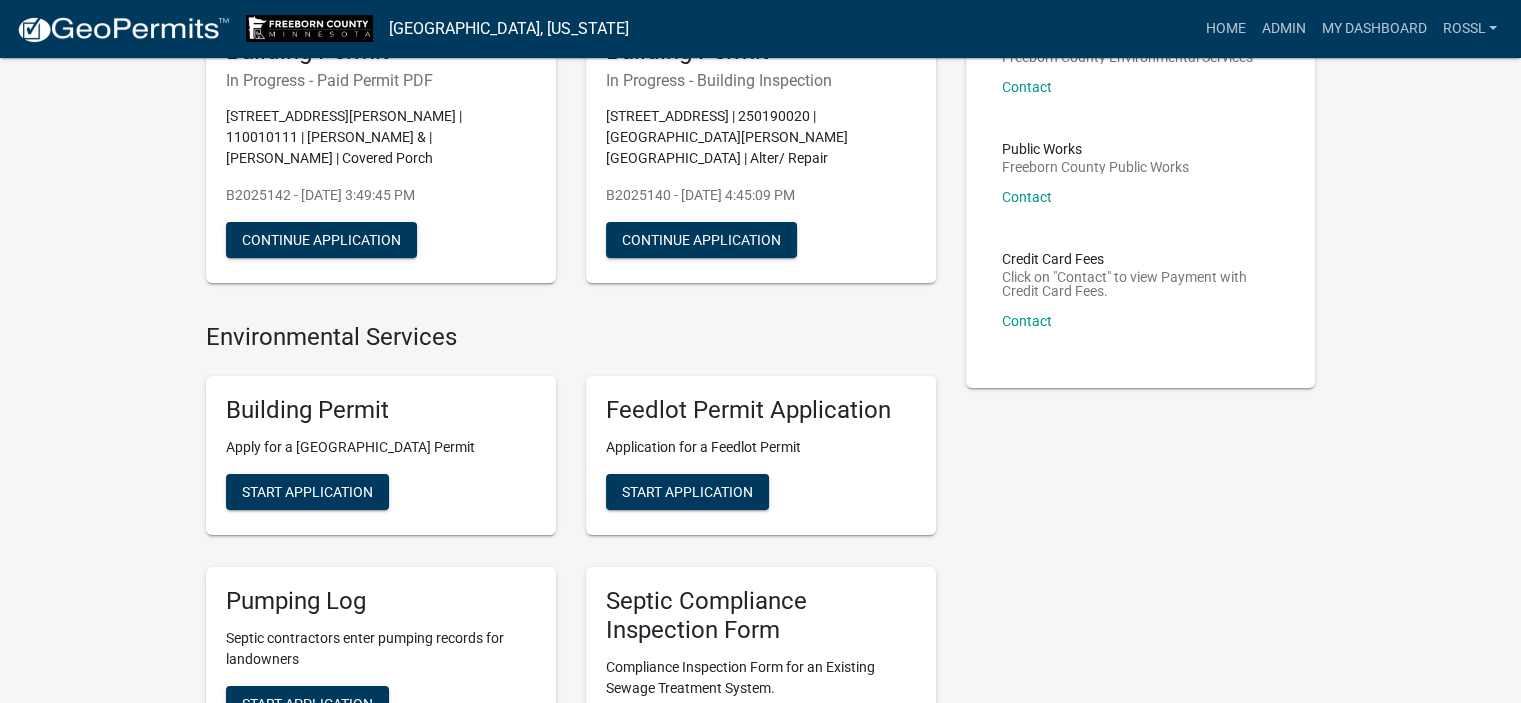 scroll, scrollTop: 200, scrollLeft: 0, axis: vertical 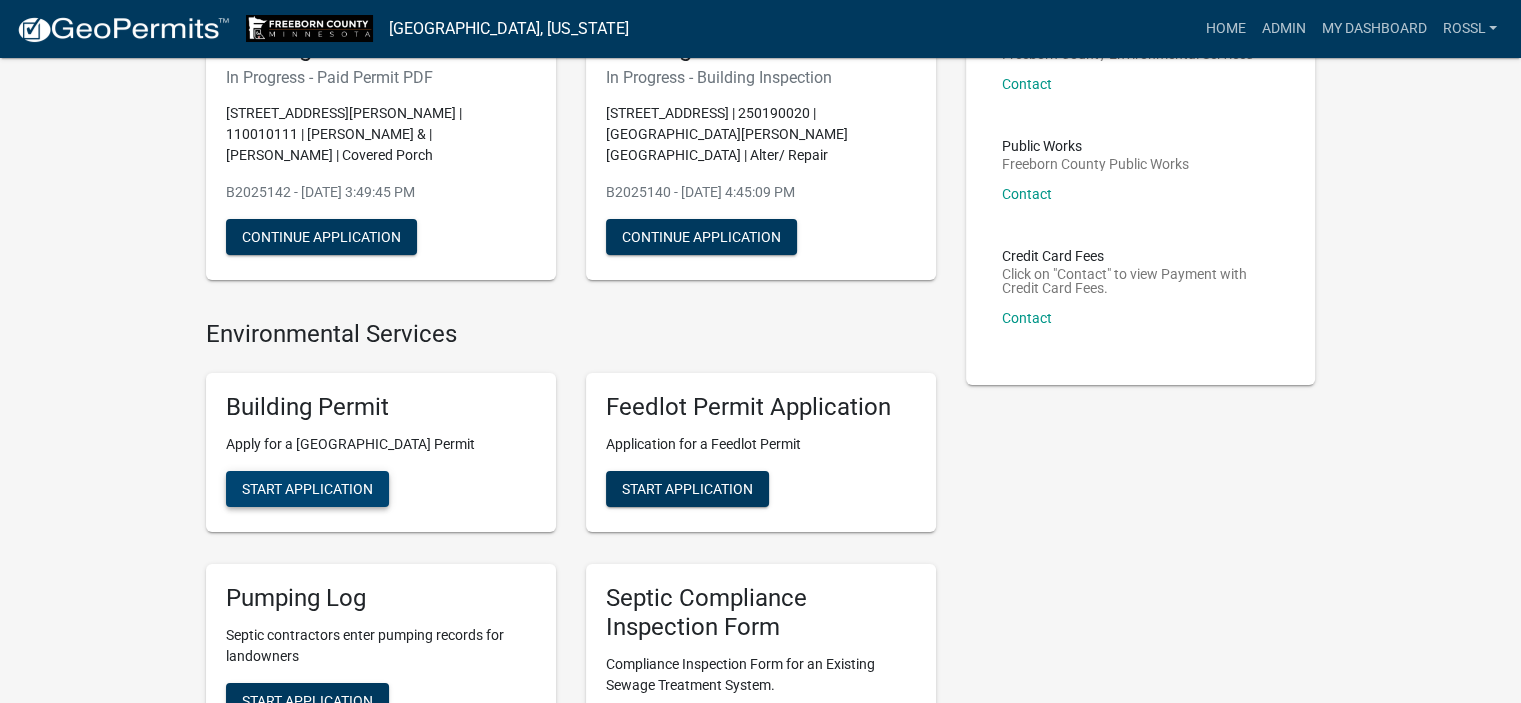 click on "Start Application" at bounding box center (307, 489) 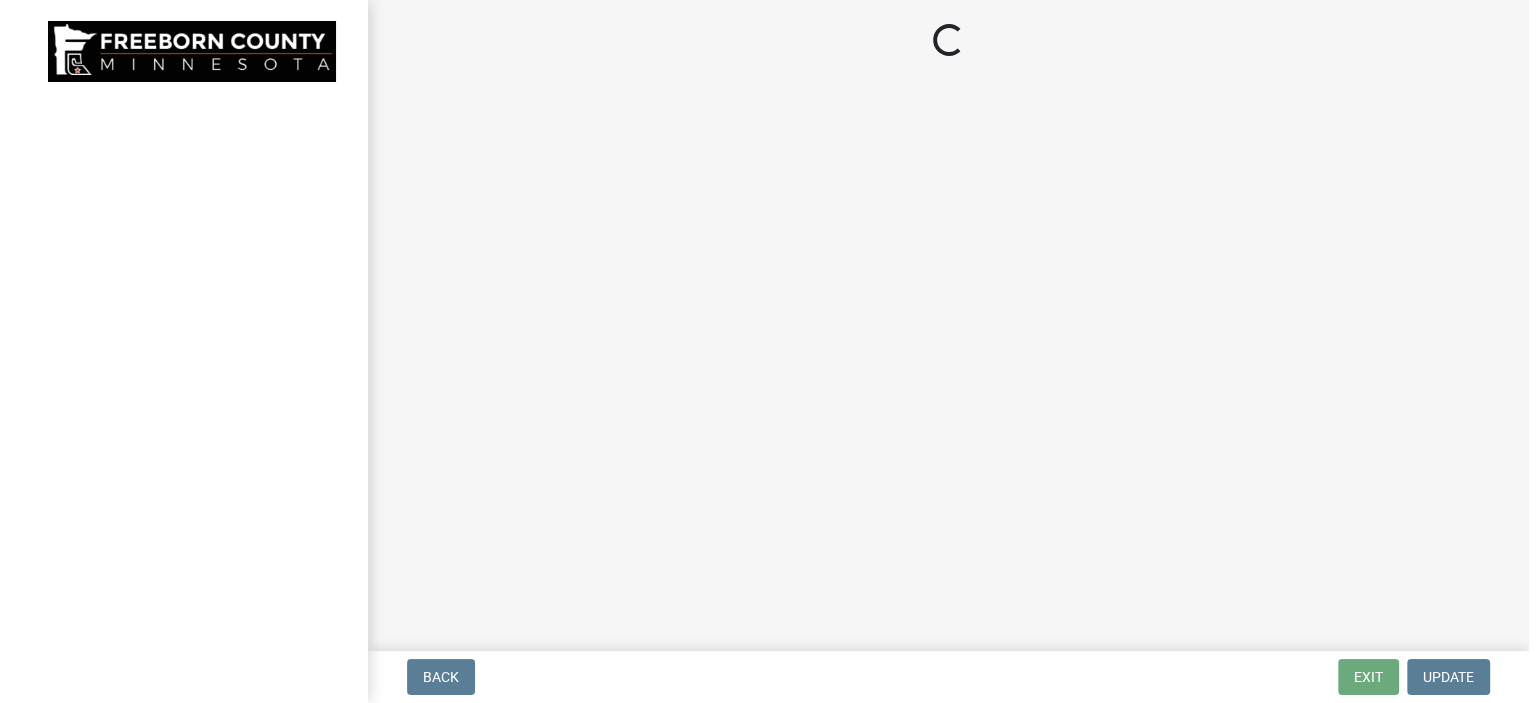 scroll, scrollTop: 0, scrollLeft: 0, axis: both 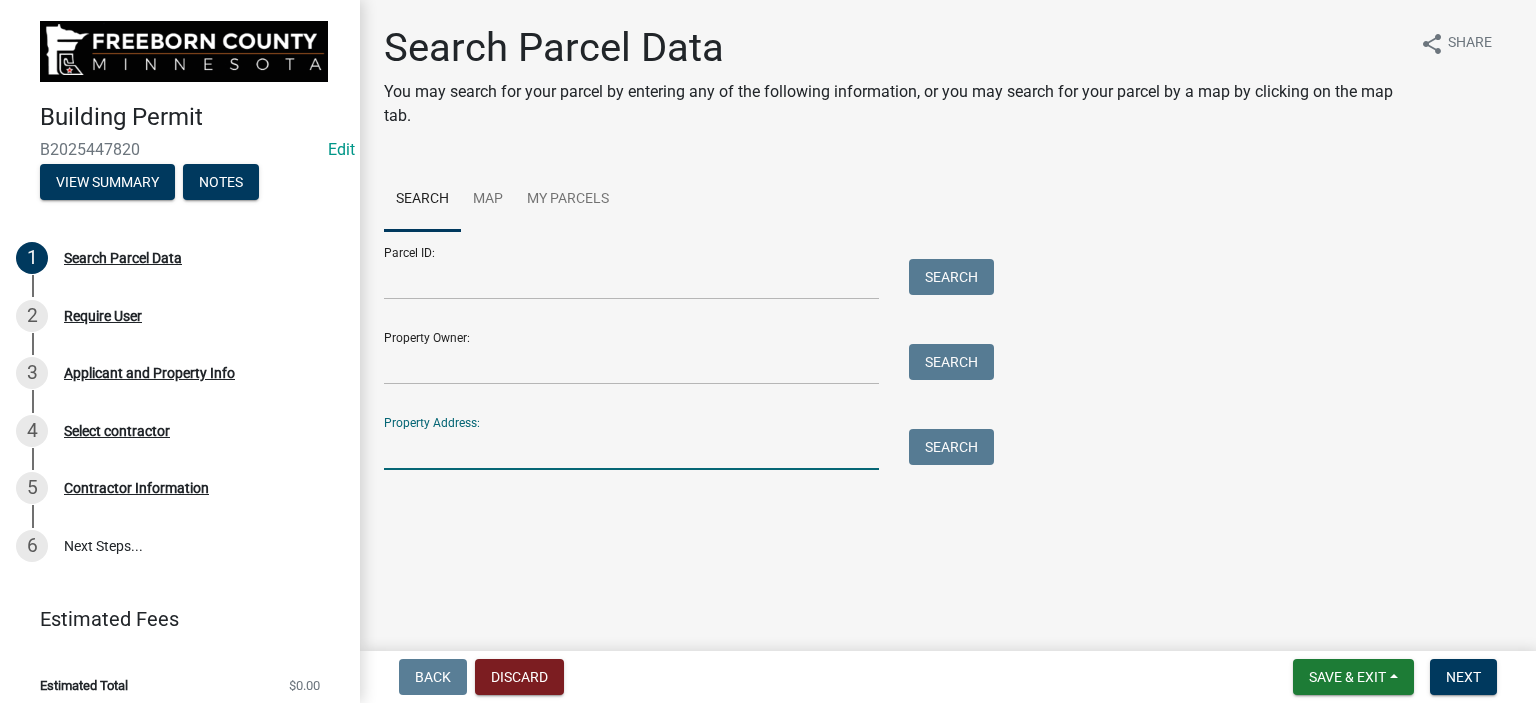 click on "Property Address:" at bounding box center (631, 449) 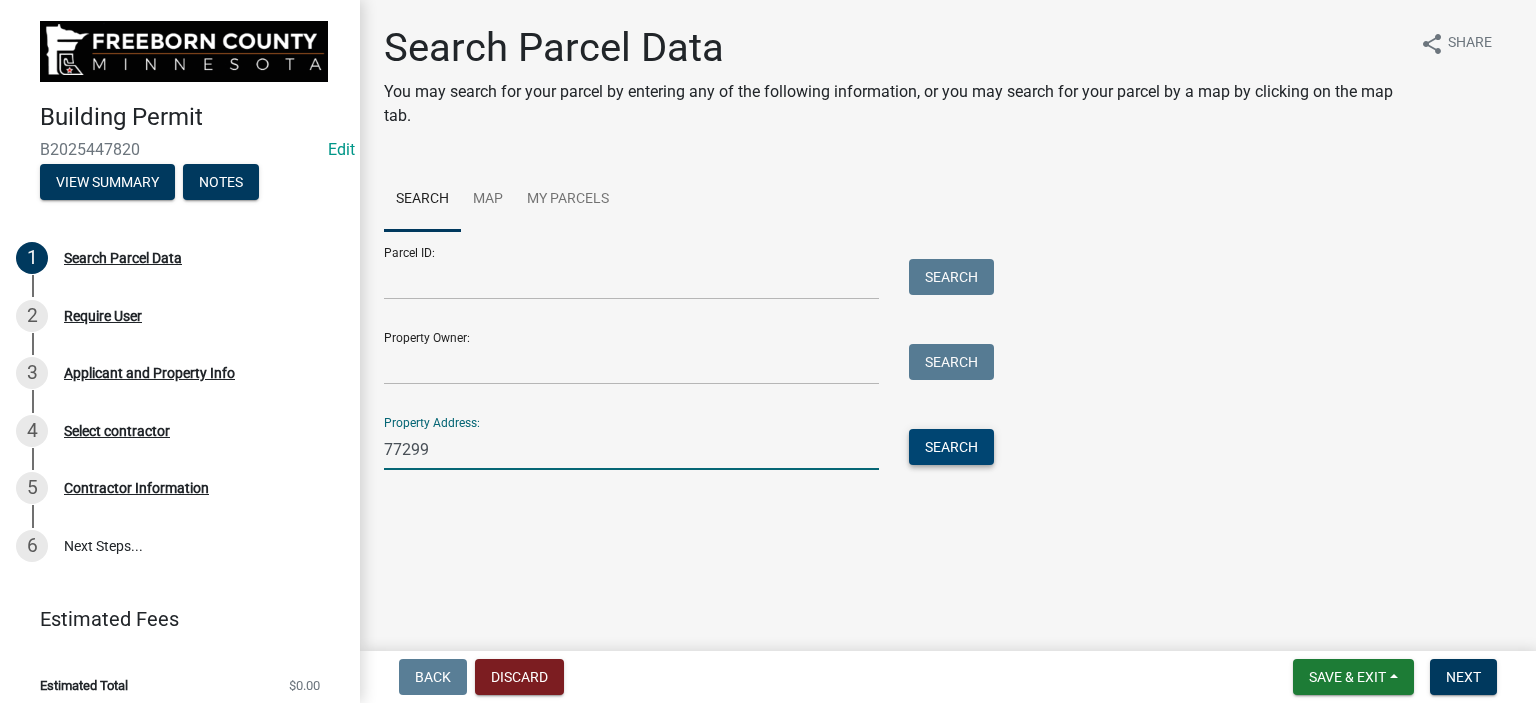 type on "77299" 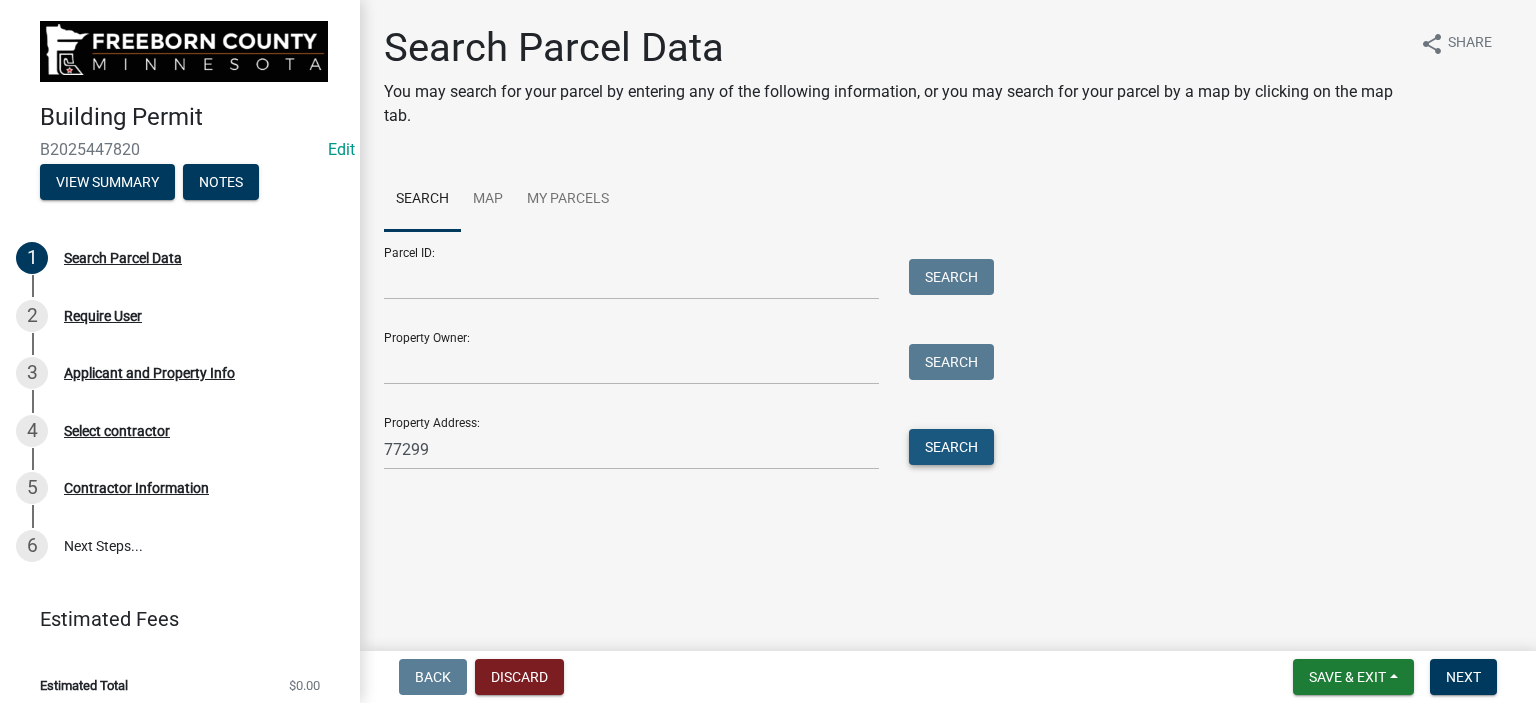 click on "Search" at bounding box center [951, 447] 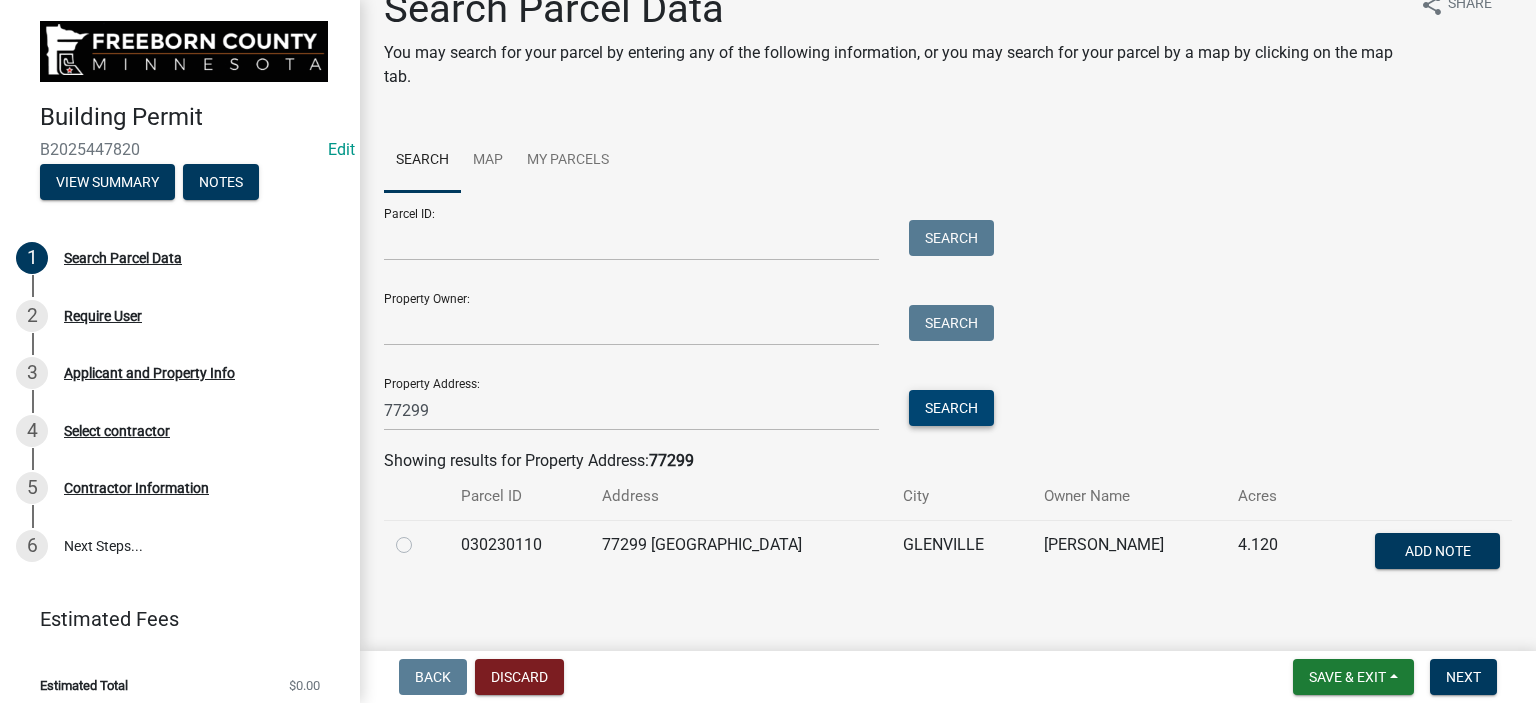 scroll, scrollTop: 60, scrollLeft: 0, axis: vertical 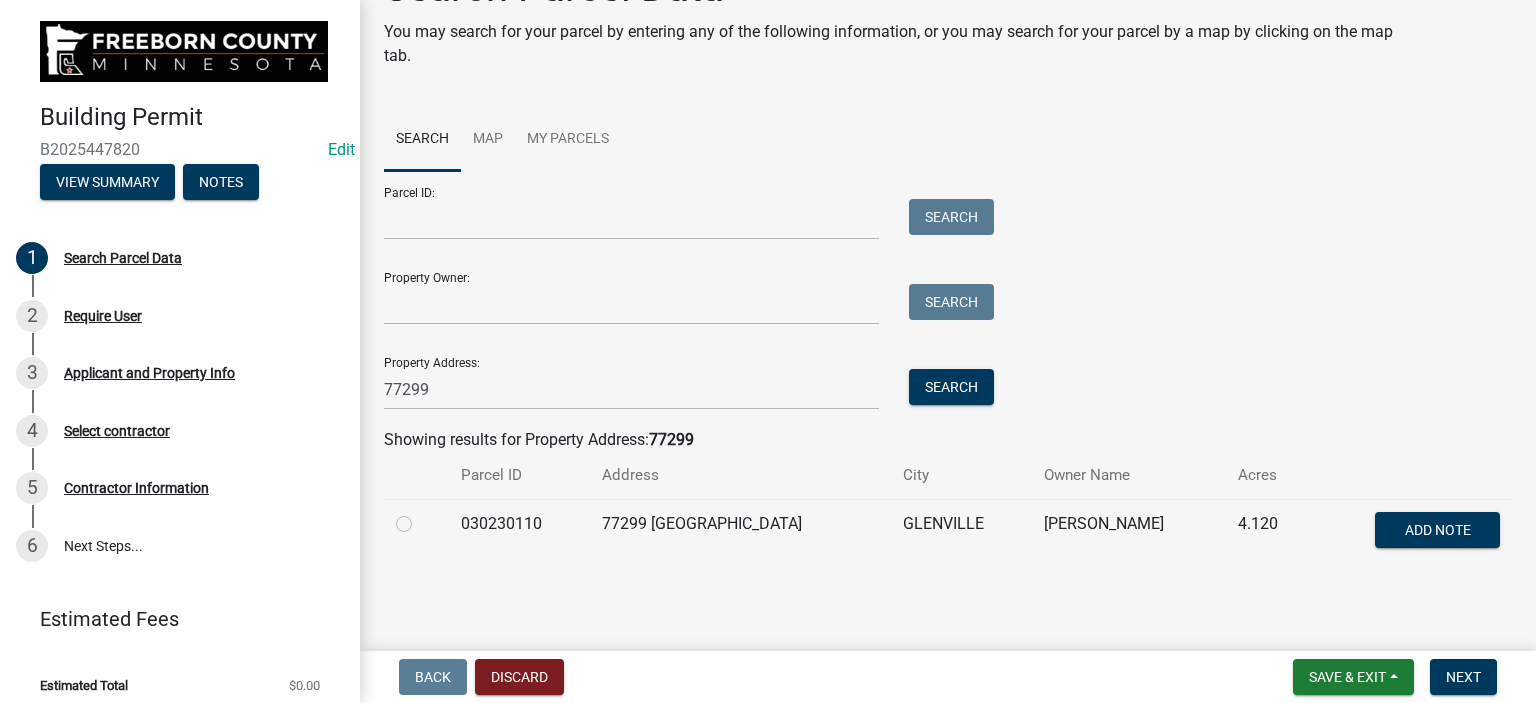 click 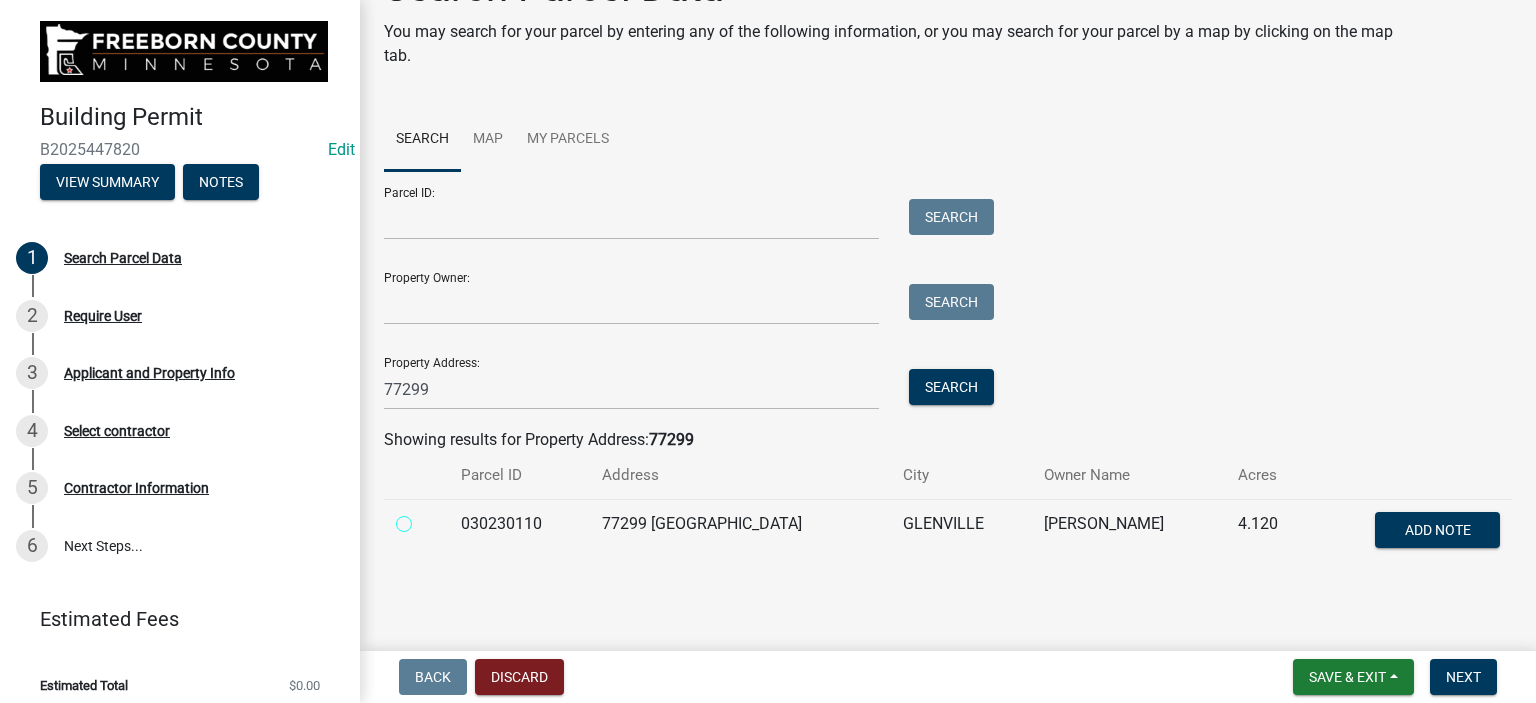 click at bounding box center [426, 518] 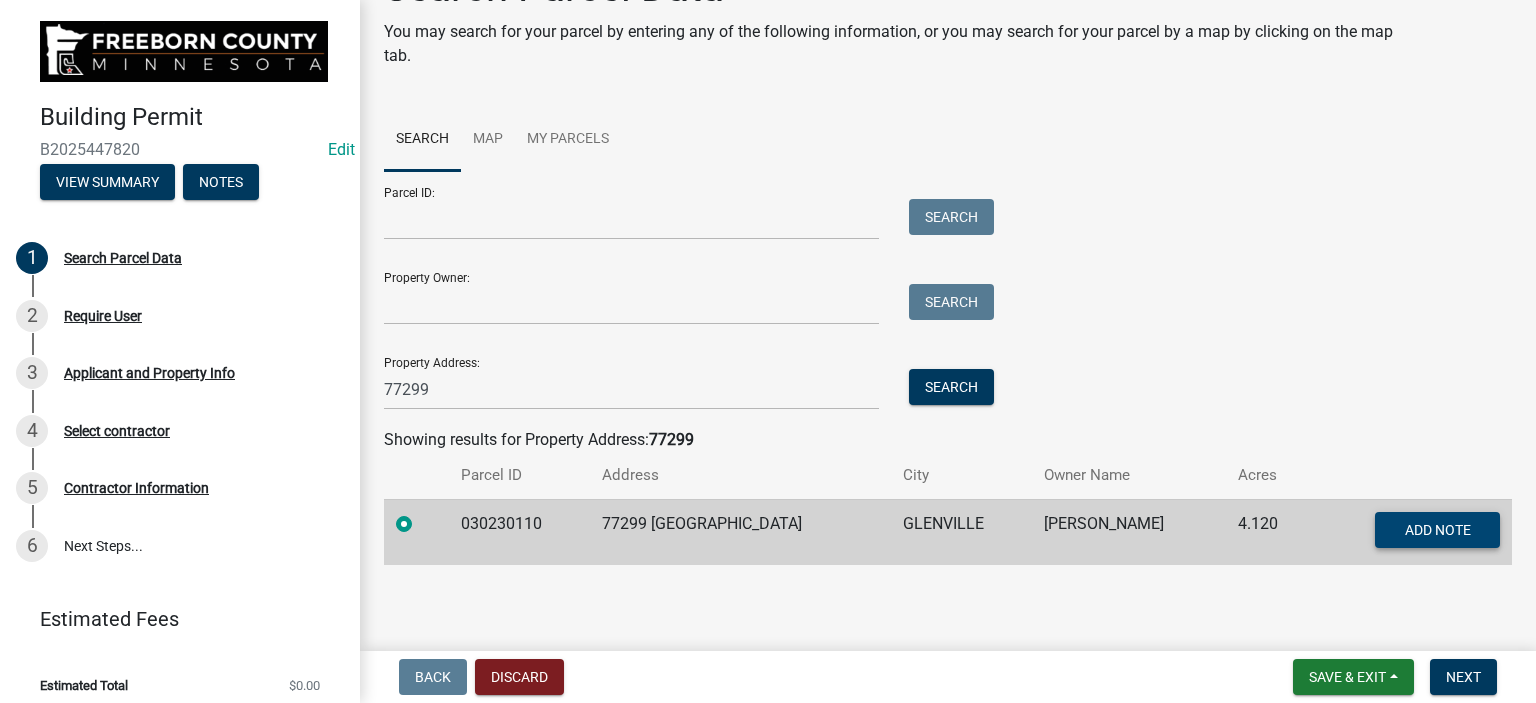 click on "Add Note" 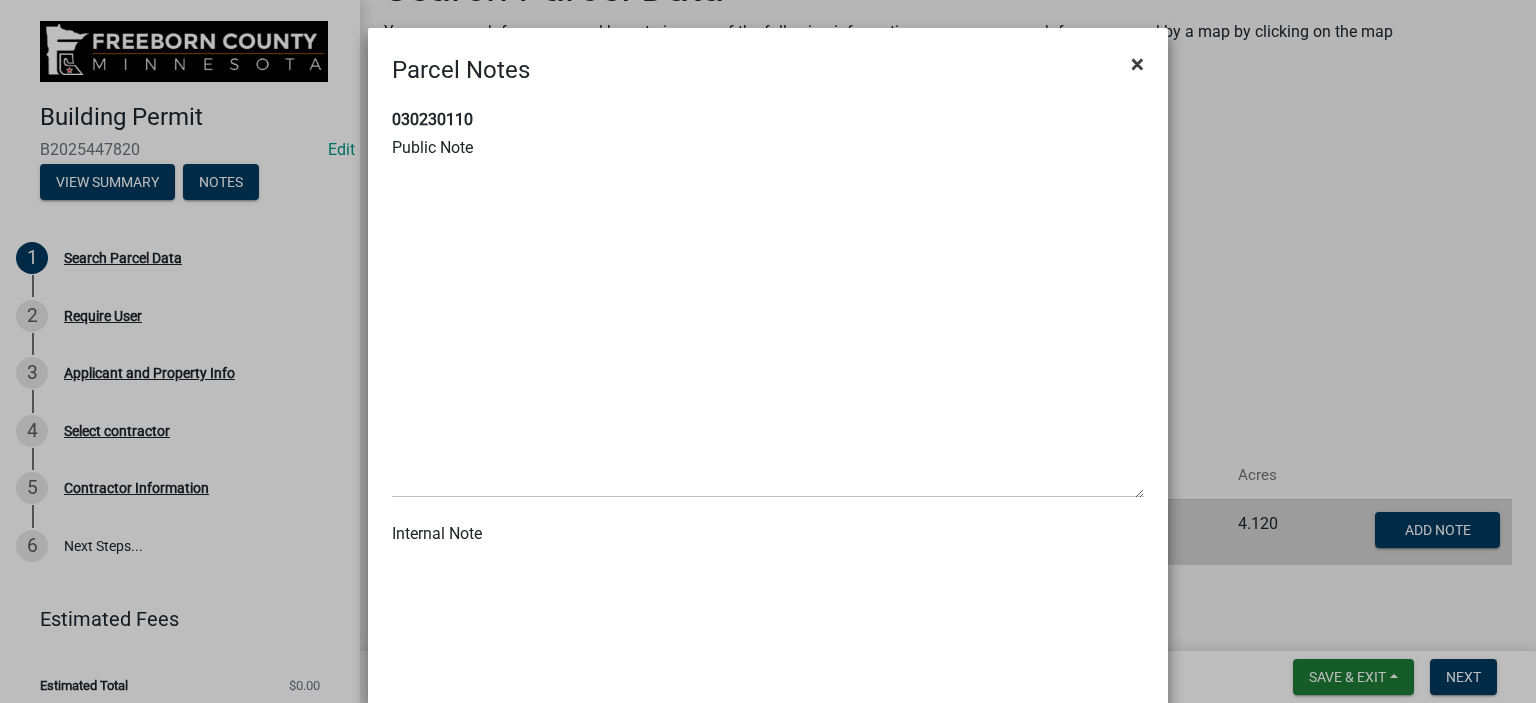 click on "×" 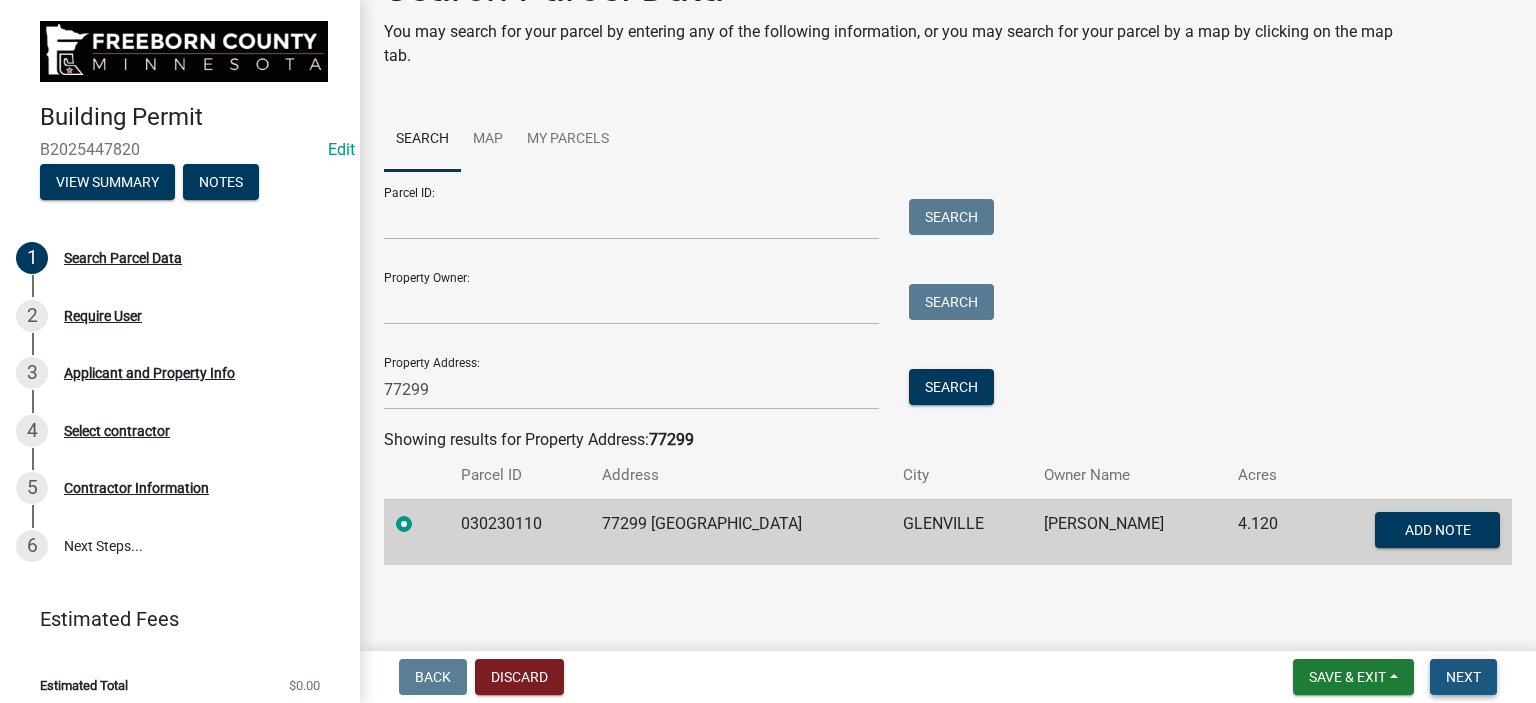 click on "Next" at bounding box center [1463, 677] 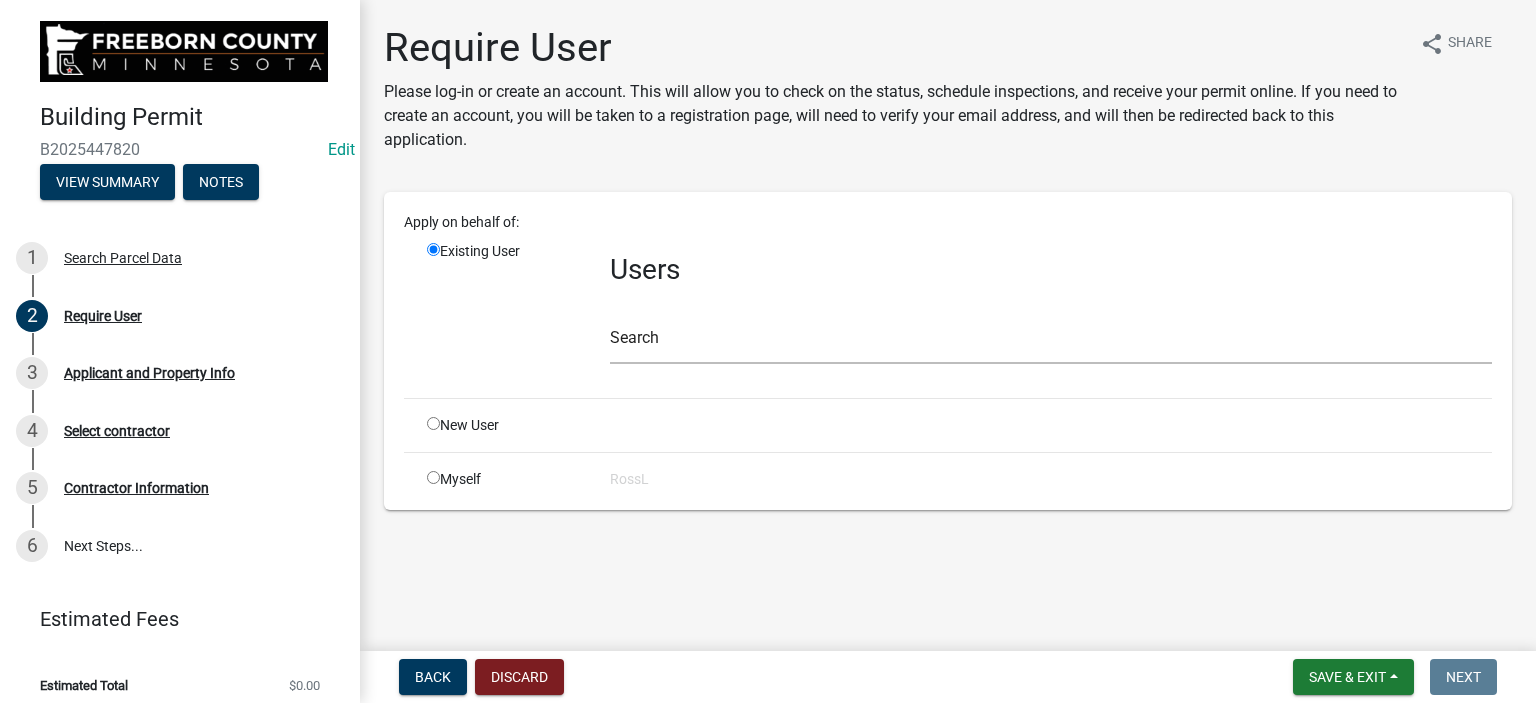 click 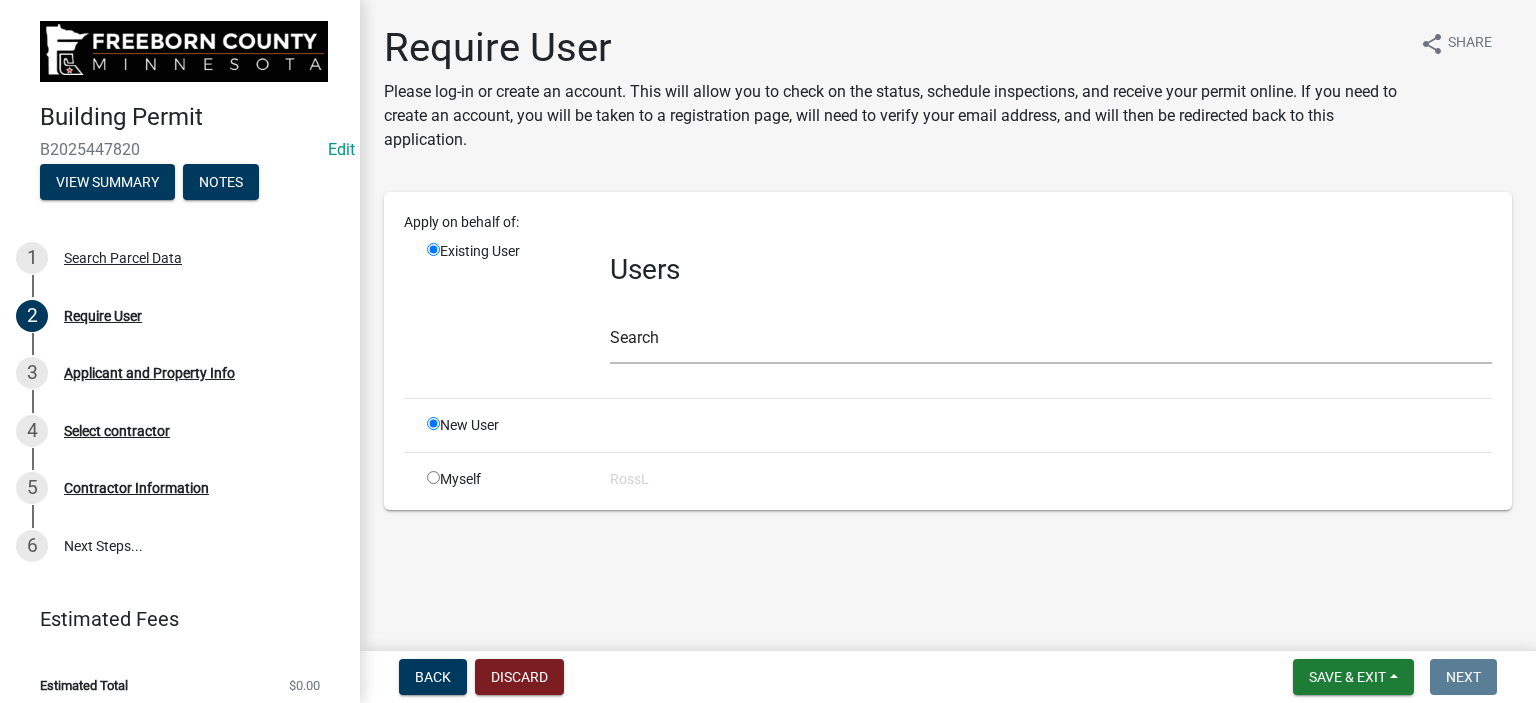 radio on "false" 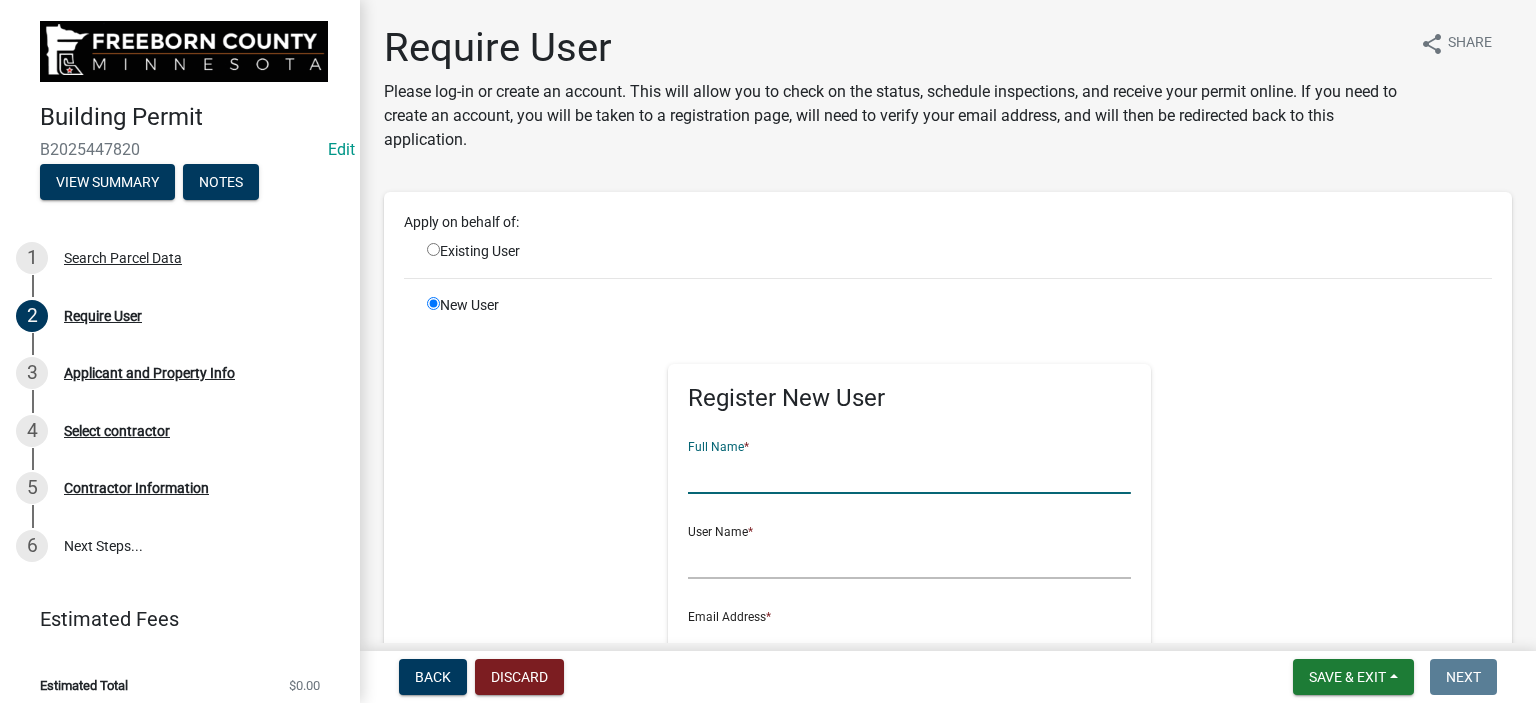 click 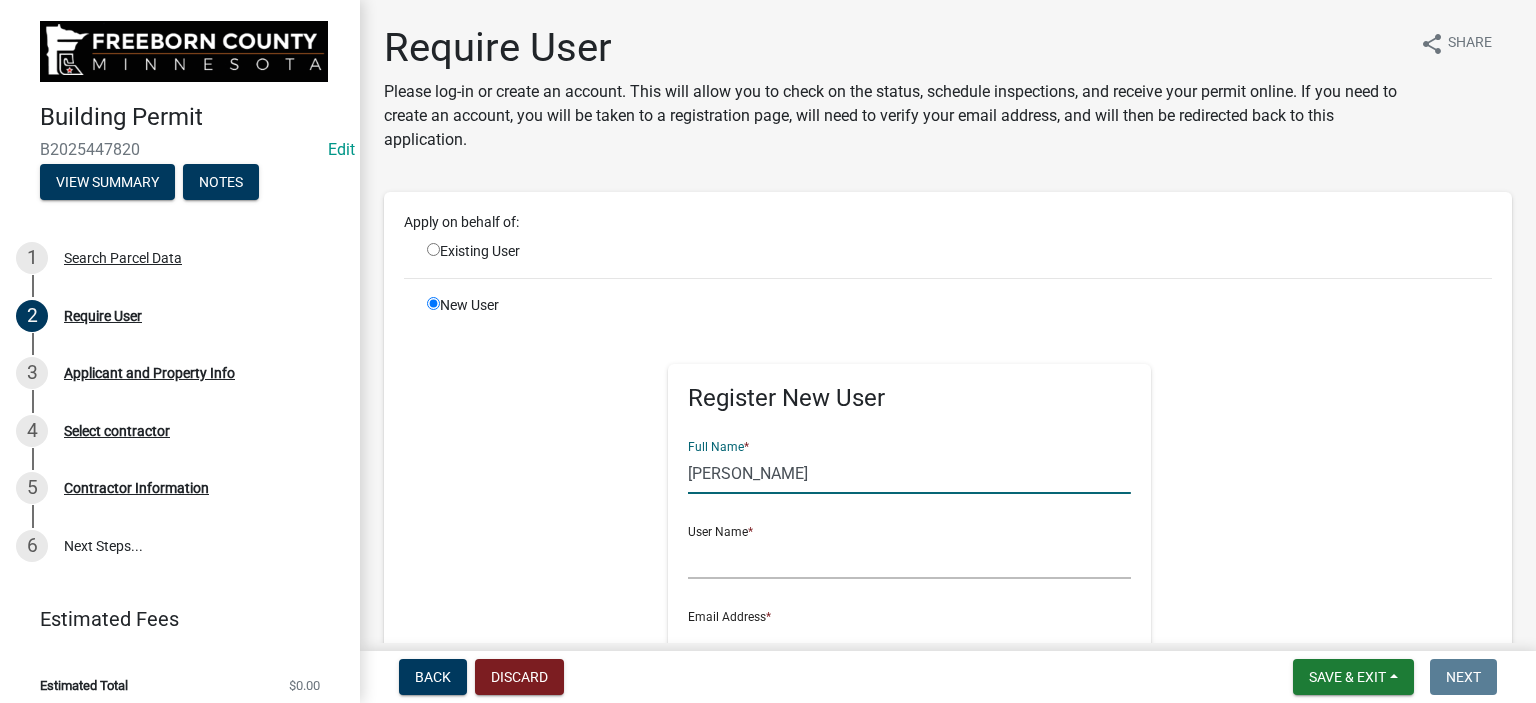 type on "[PERSON_NAME]" 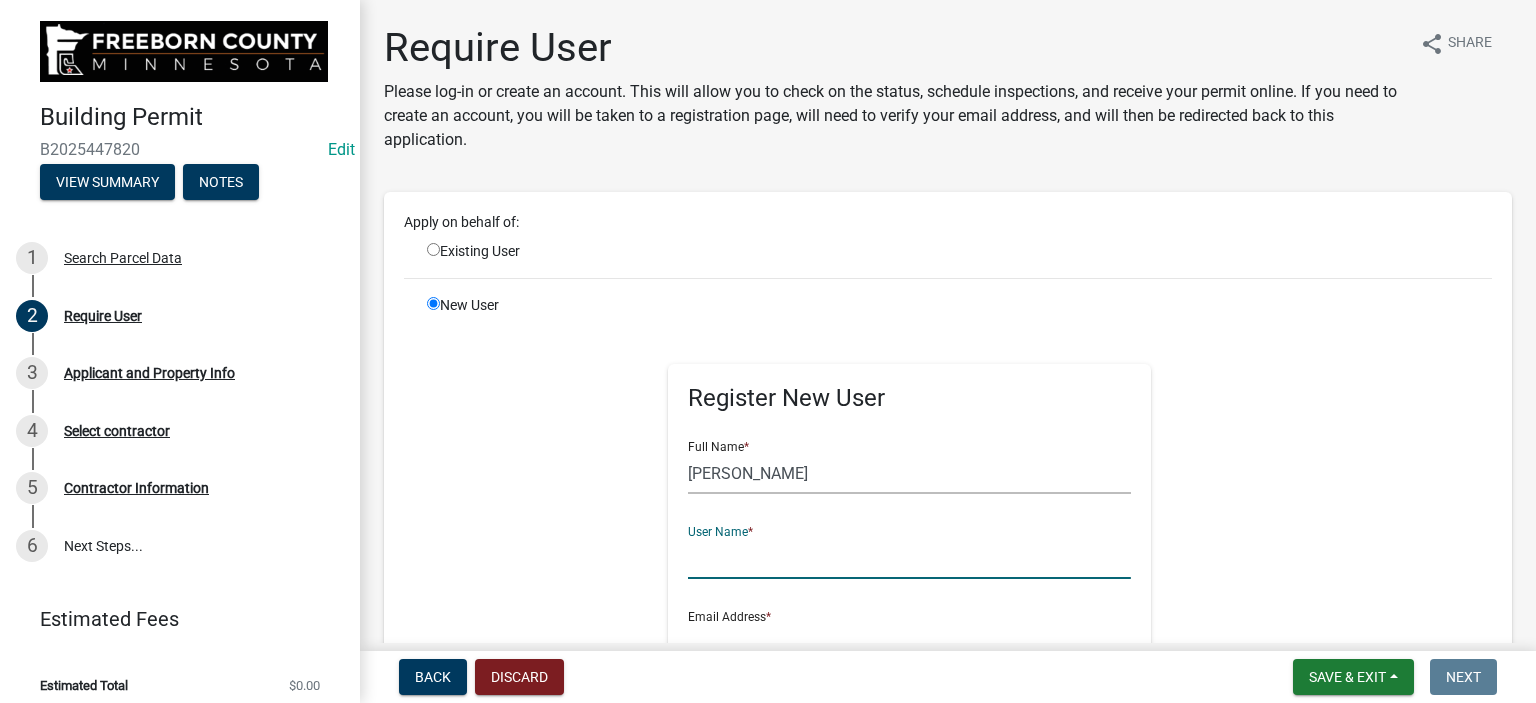 click 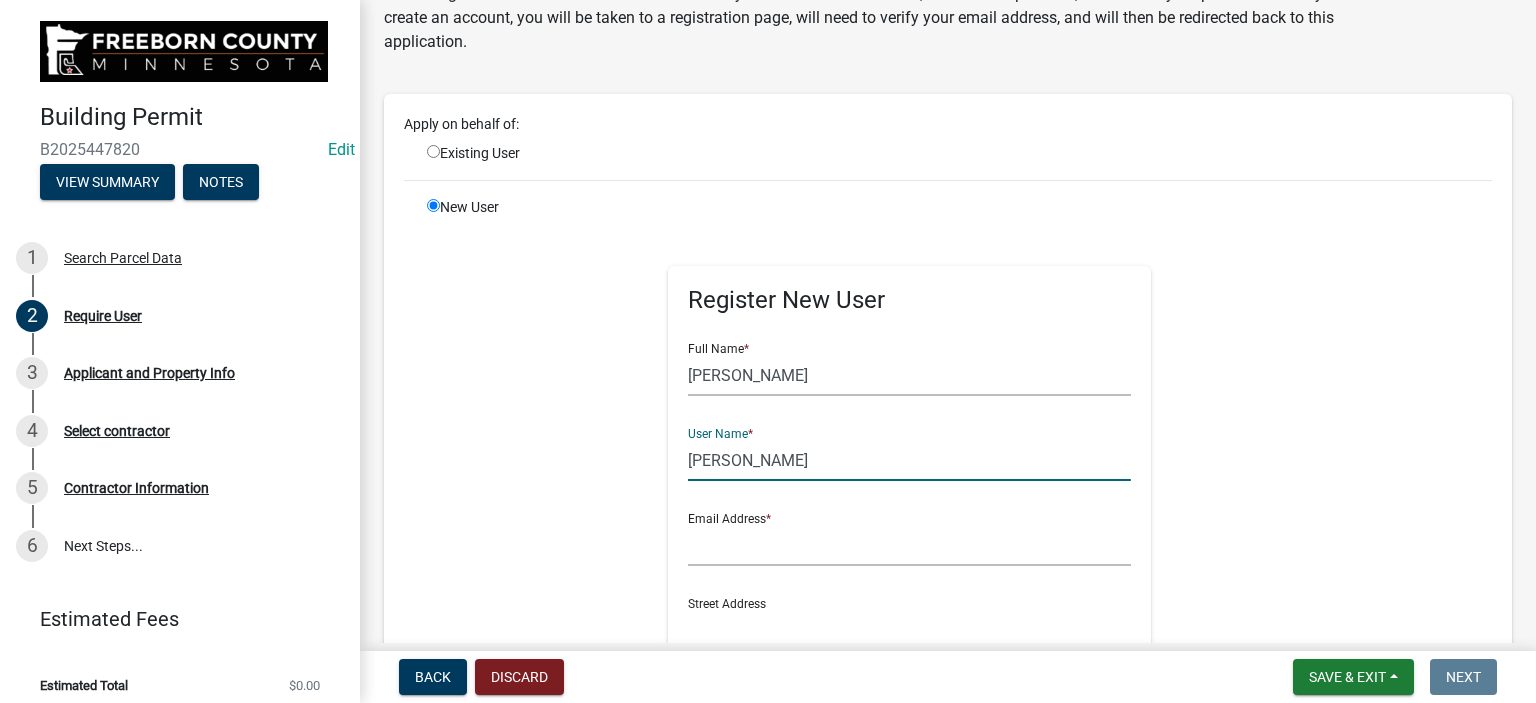 scroll, scrollTop: 300, scrollLeft: 0, axis: vertical 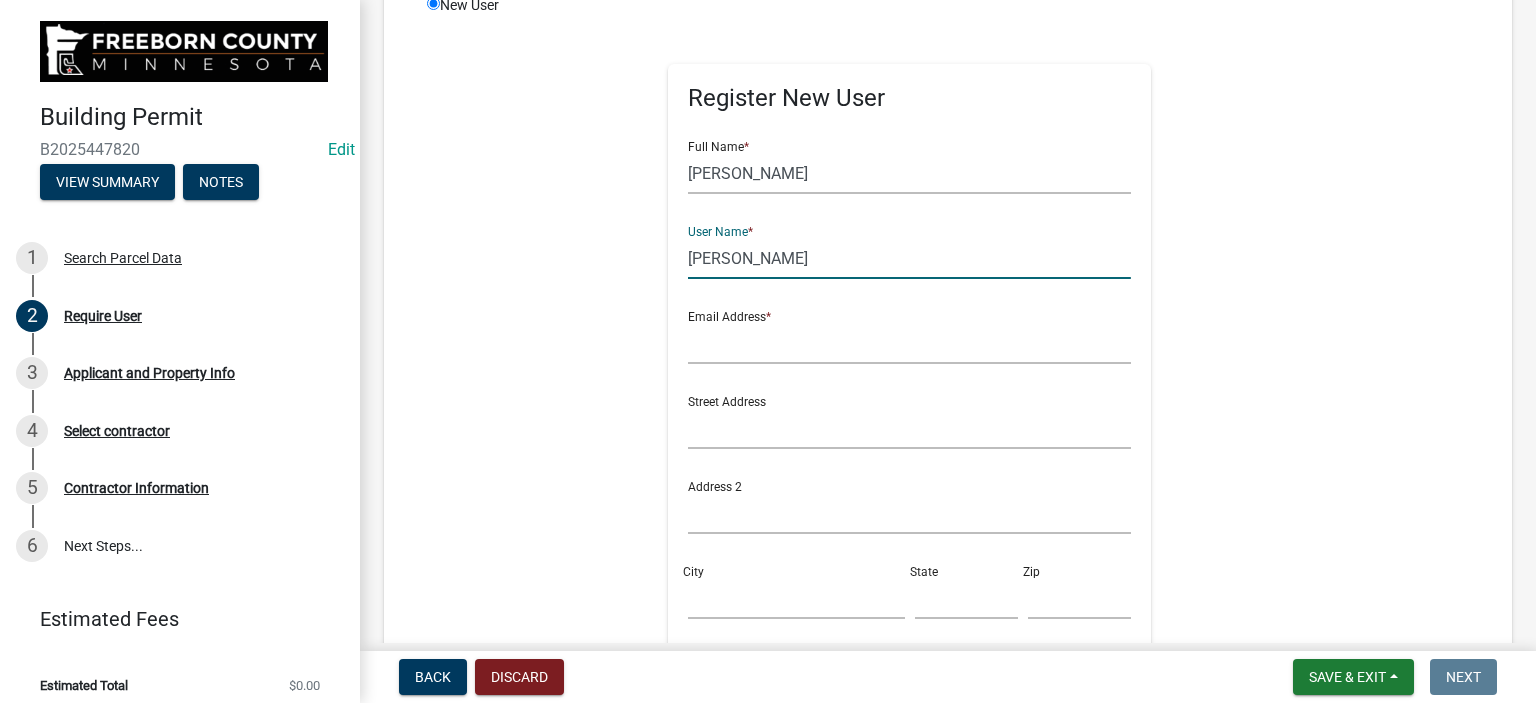 type on "[PERSON_NAME]" 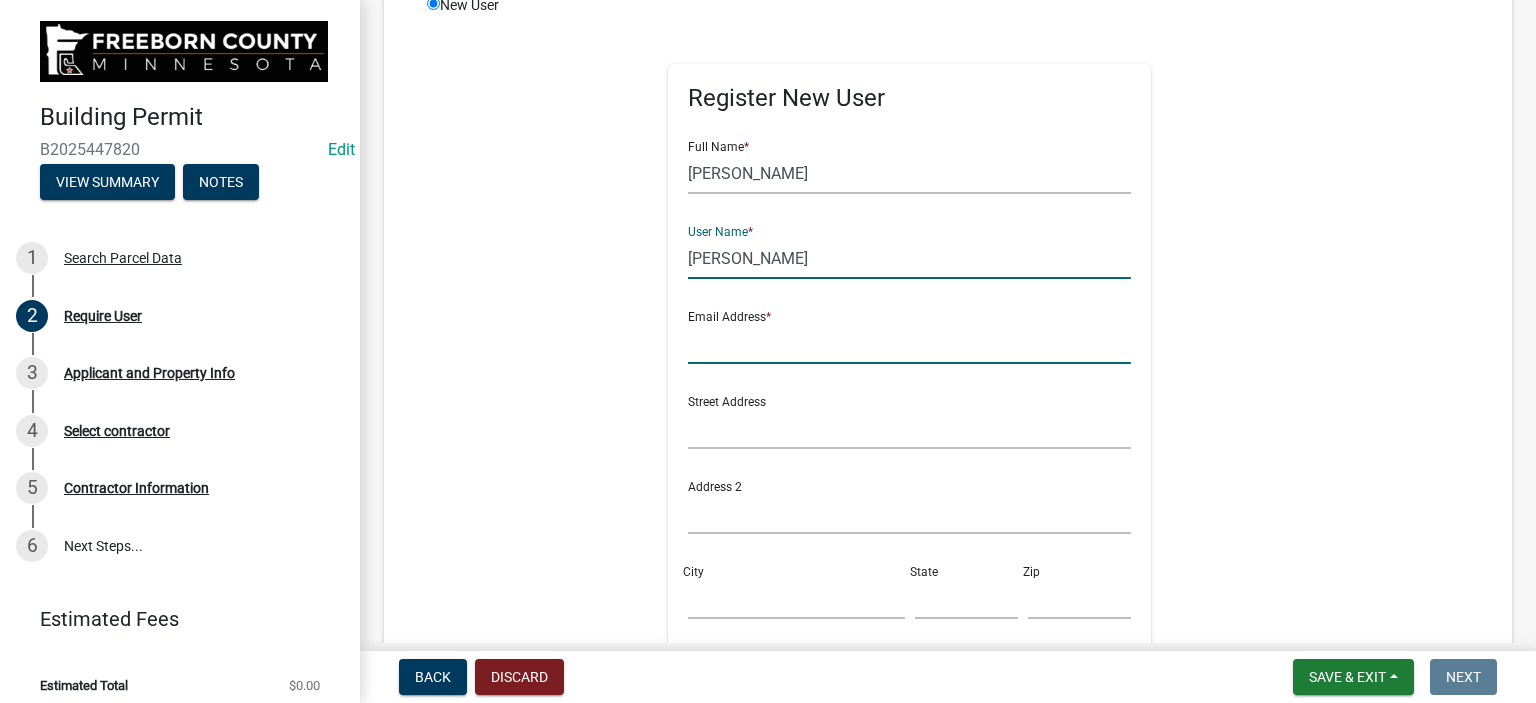 click 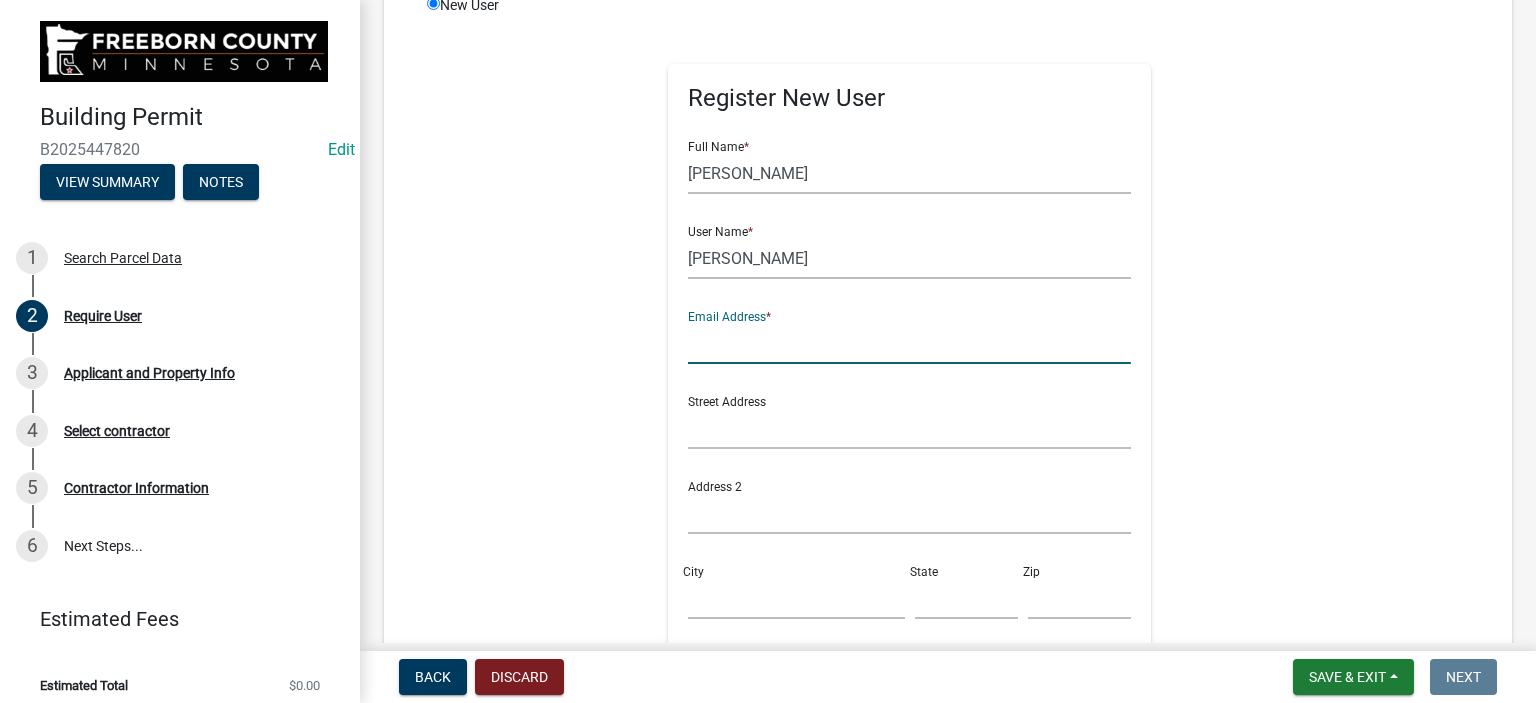 type on "[PERSON_NAME][EMAIL_ADDRESS][PERSON_NAME][DOMAIN_NAME][PERSON_NAME]" 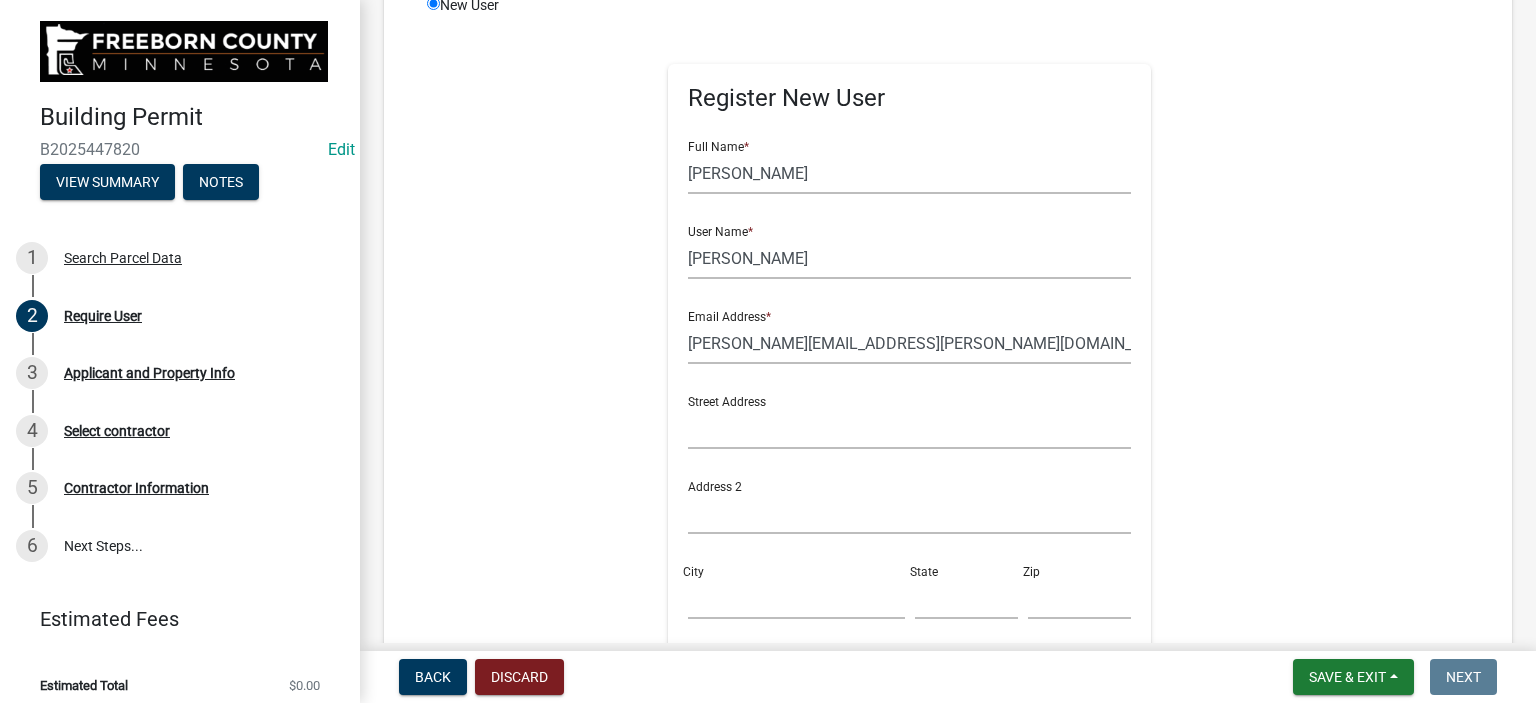 click on "Register New User Full Name  * [PERSON_NAME] User Name  * [PERSON_NAME] Email Address  * [PERSON_NAME][EMAIL_ADDRESS][PERSON_NAME][DOMAIN_NAME][PERSON_NAME] Street Address  Address [GEOGRAPHIC_DATA]  Zip  Phone Number  Cancel  Register User Privacy Policy GDPR Privacy Notice" 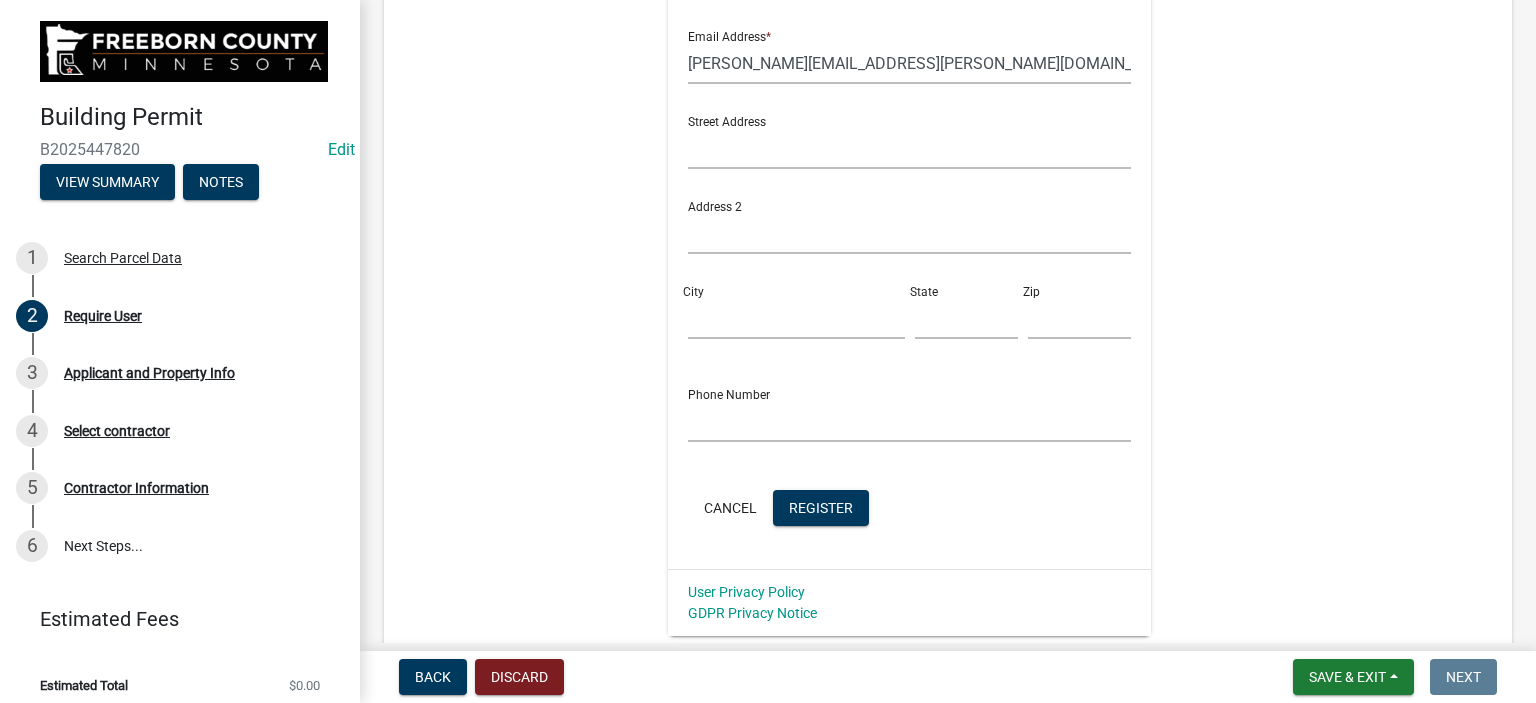 scroll, scrollTop: 724, scrollLeft: 0, axis: vertical 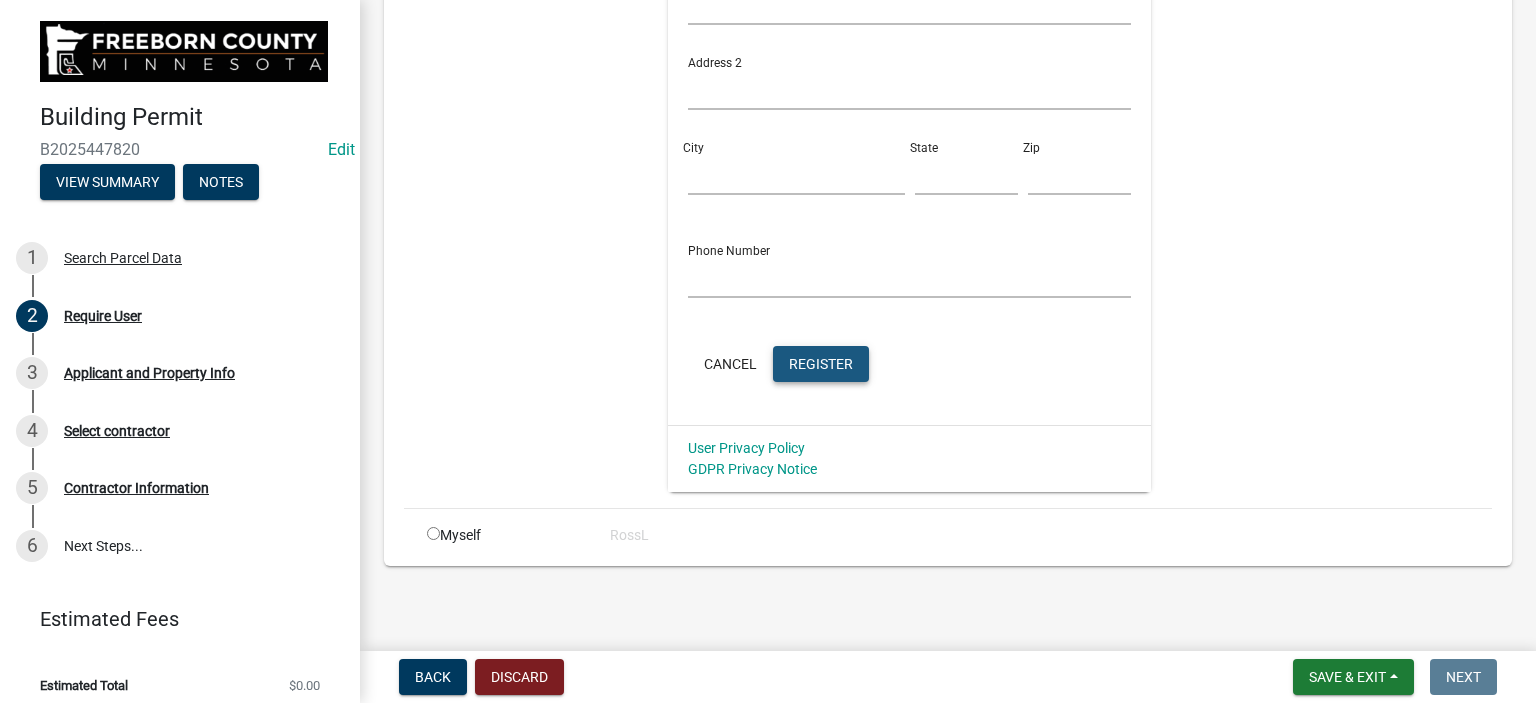 click on "Register" 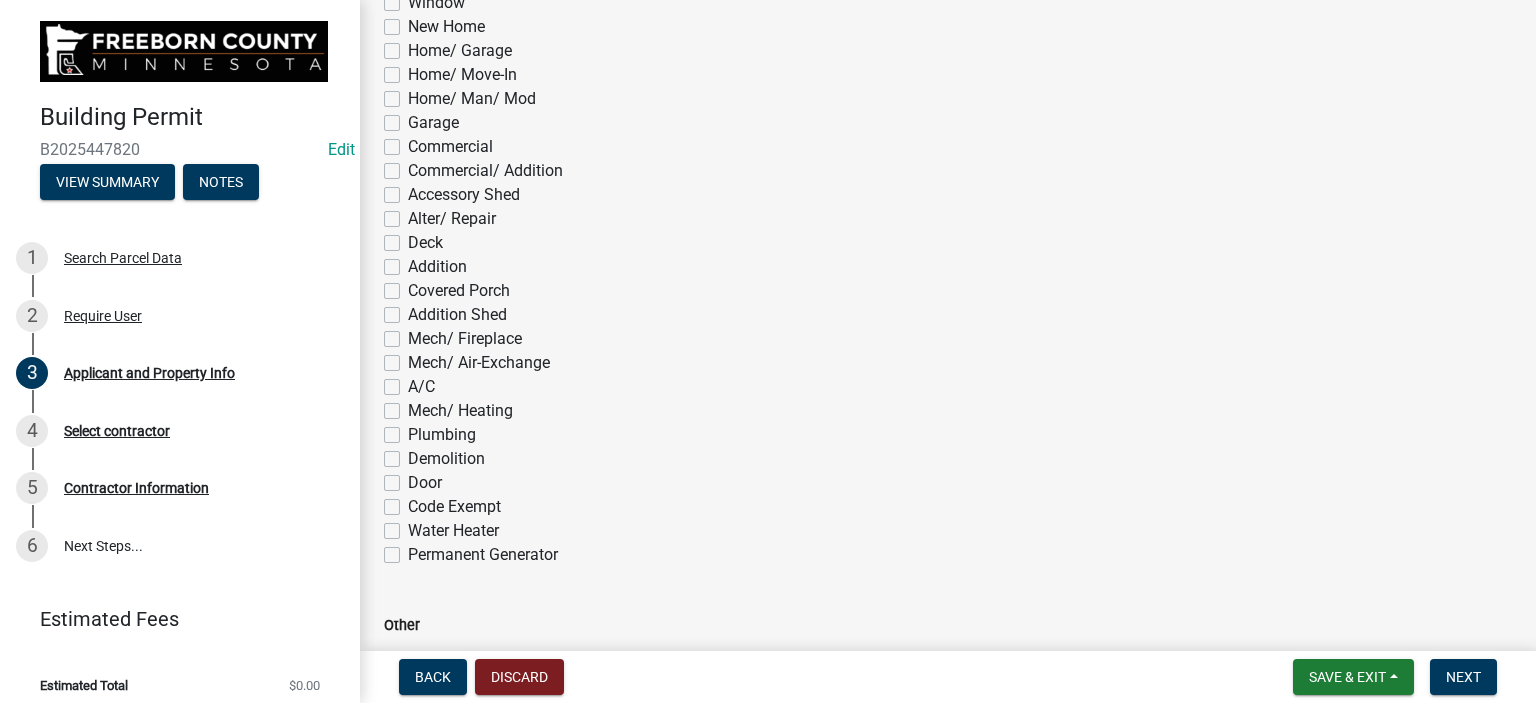 scroll, scrollTop: 1000, scrollLeft: 0, axis: vertical 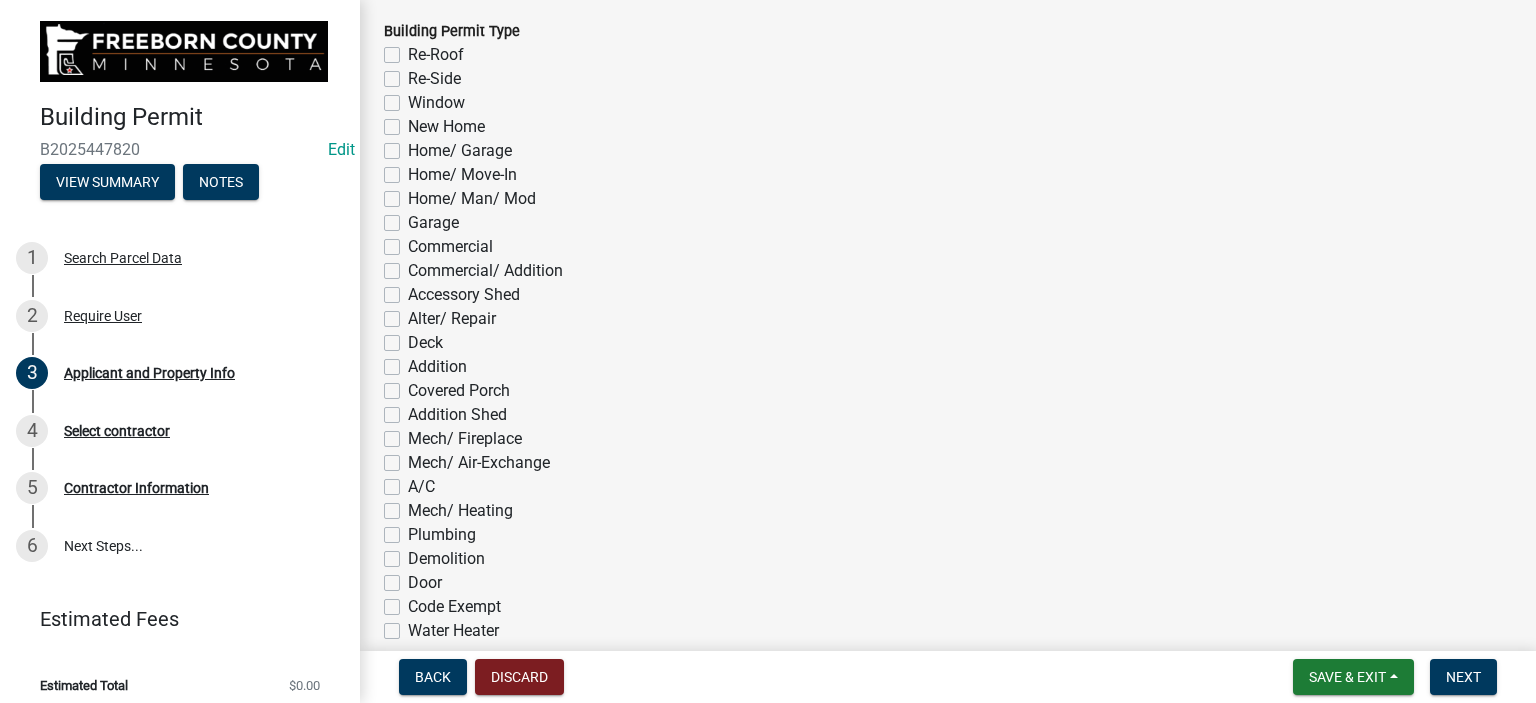 click on "Plumbing" 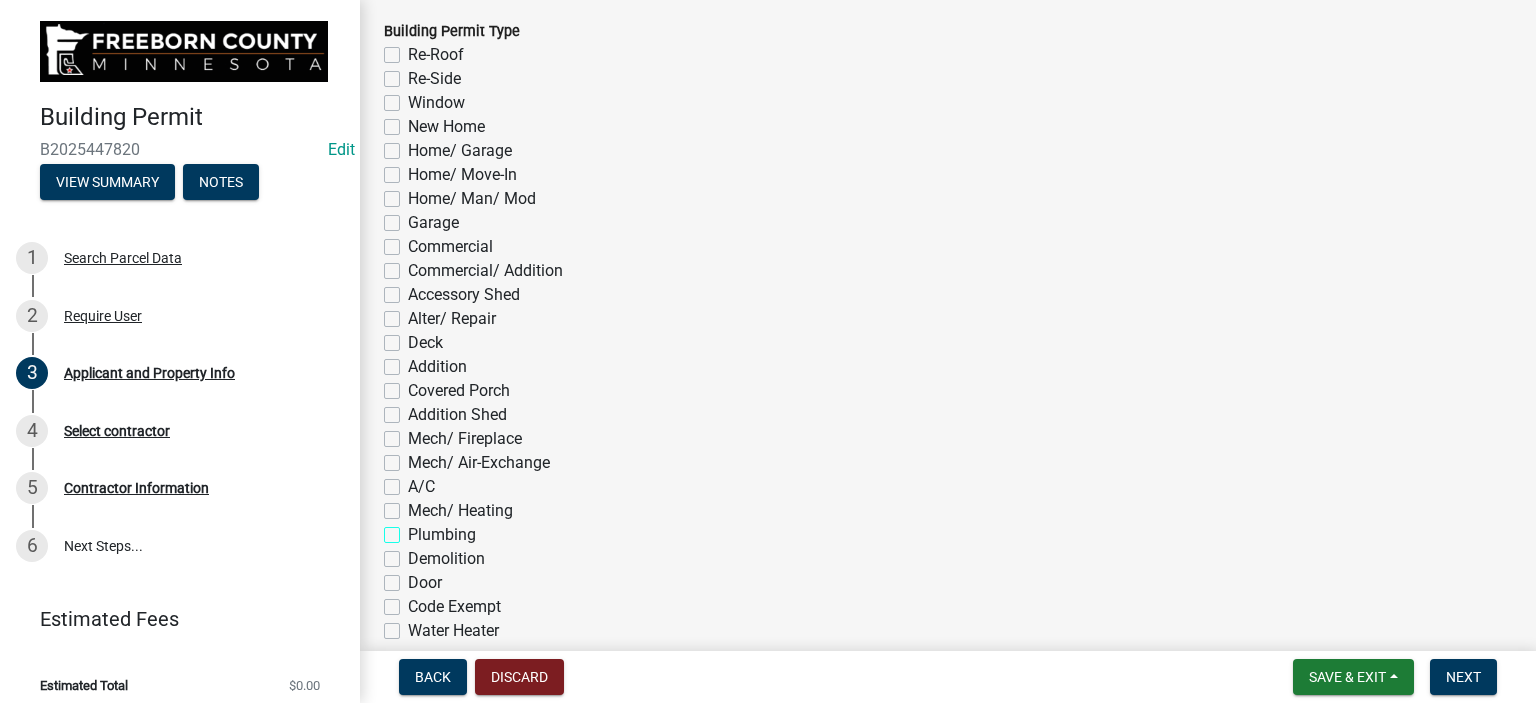 click on "Plumbing" at bounding box center [414, 529] 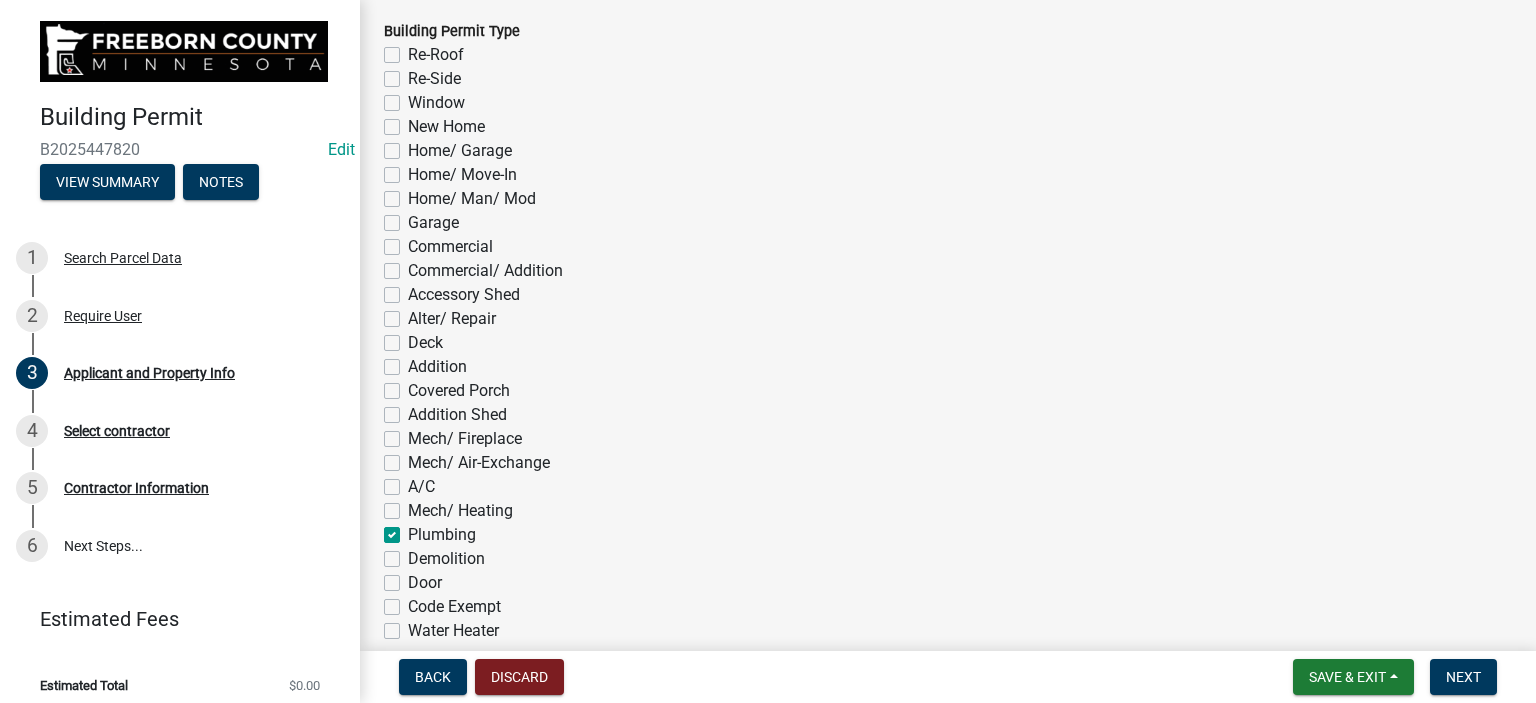 checkbox on "false" 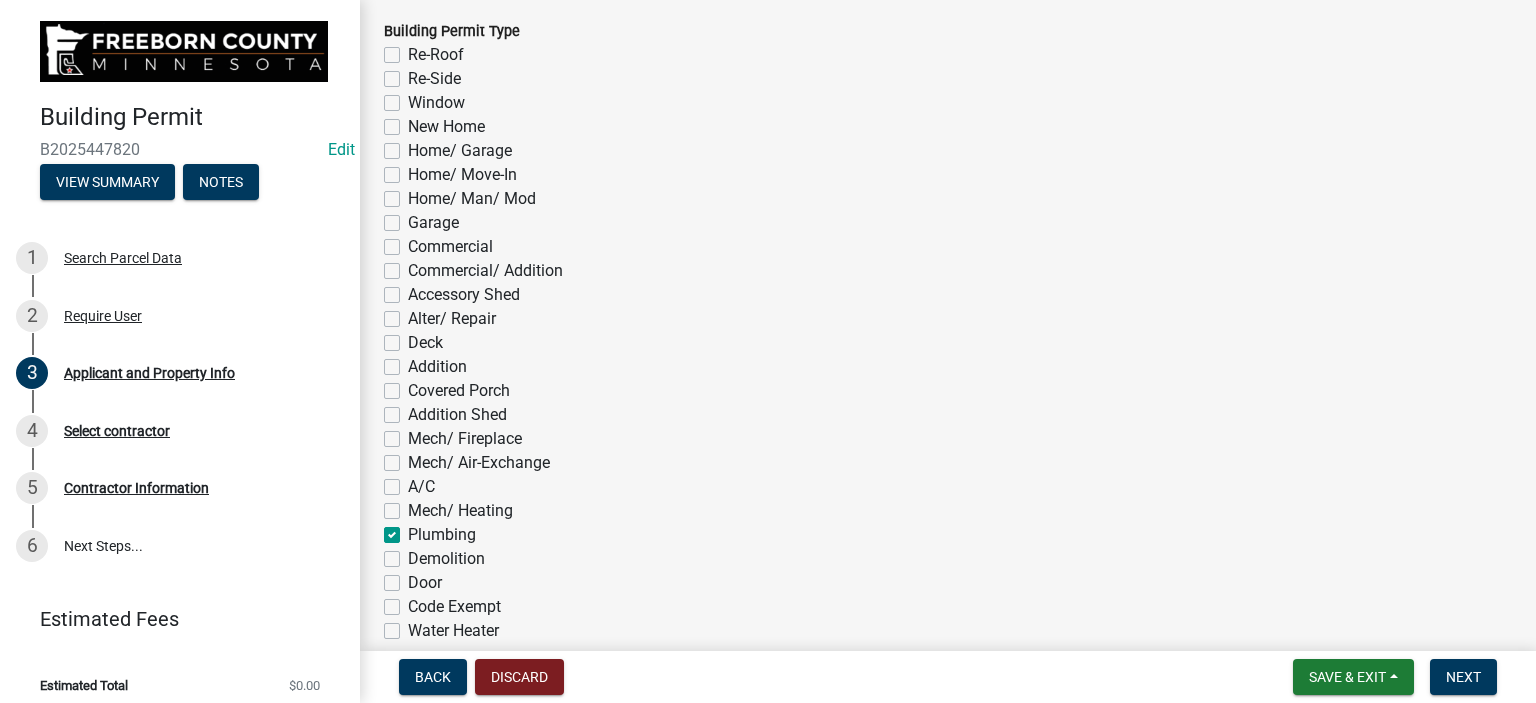 click on "Mech/ Heating" 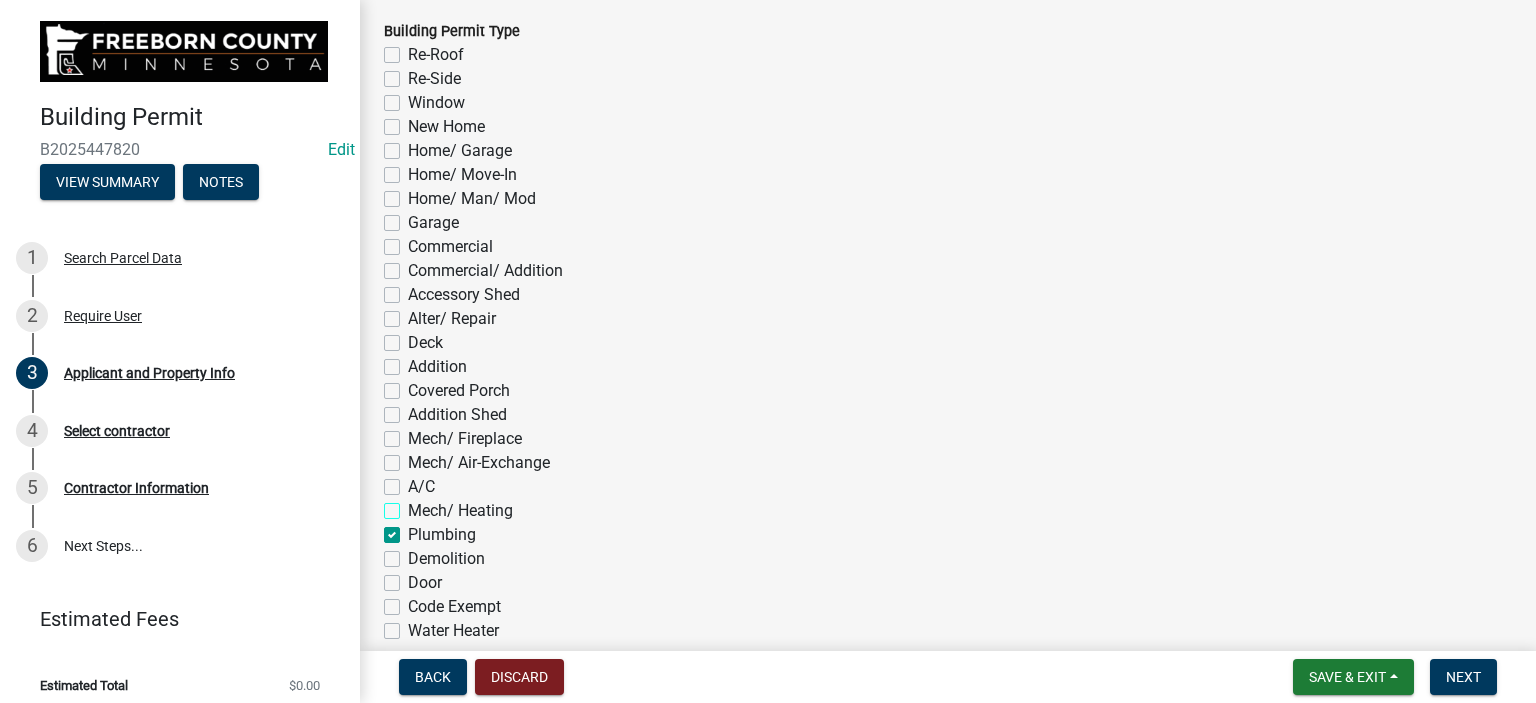 click on "Mech/ Heating" at bounding box center [414, 505] 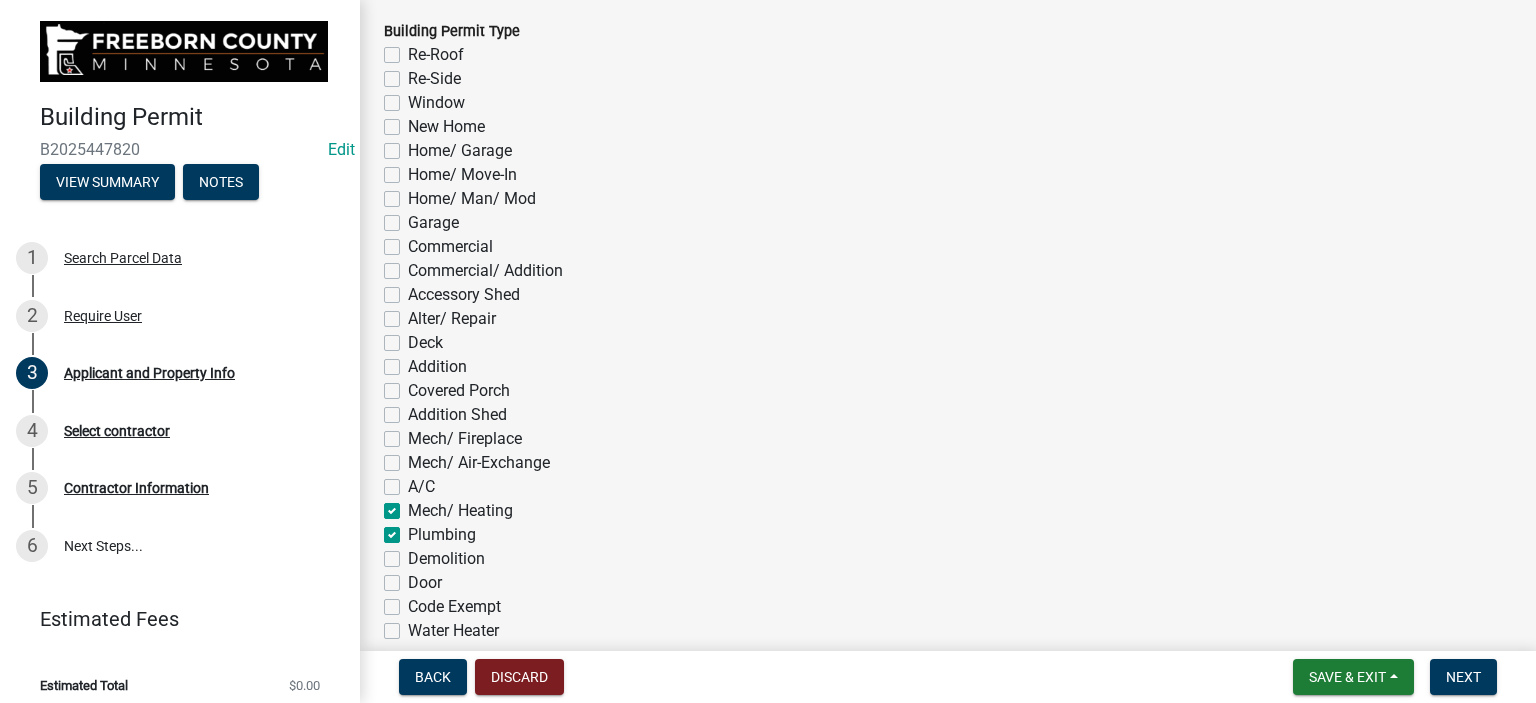 checkbox on "false" 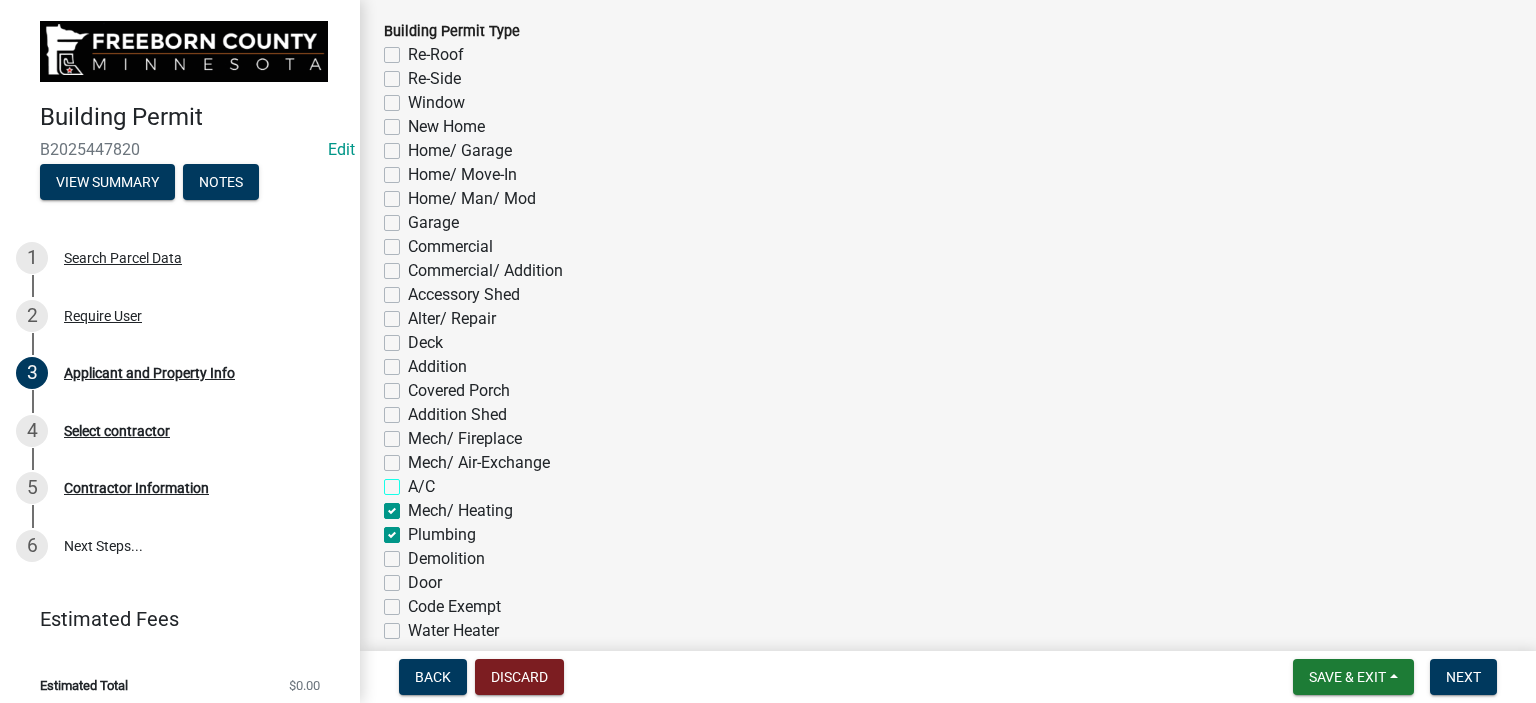 click on "A/C" at bounding box center (414, 481) 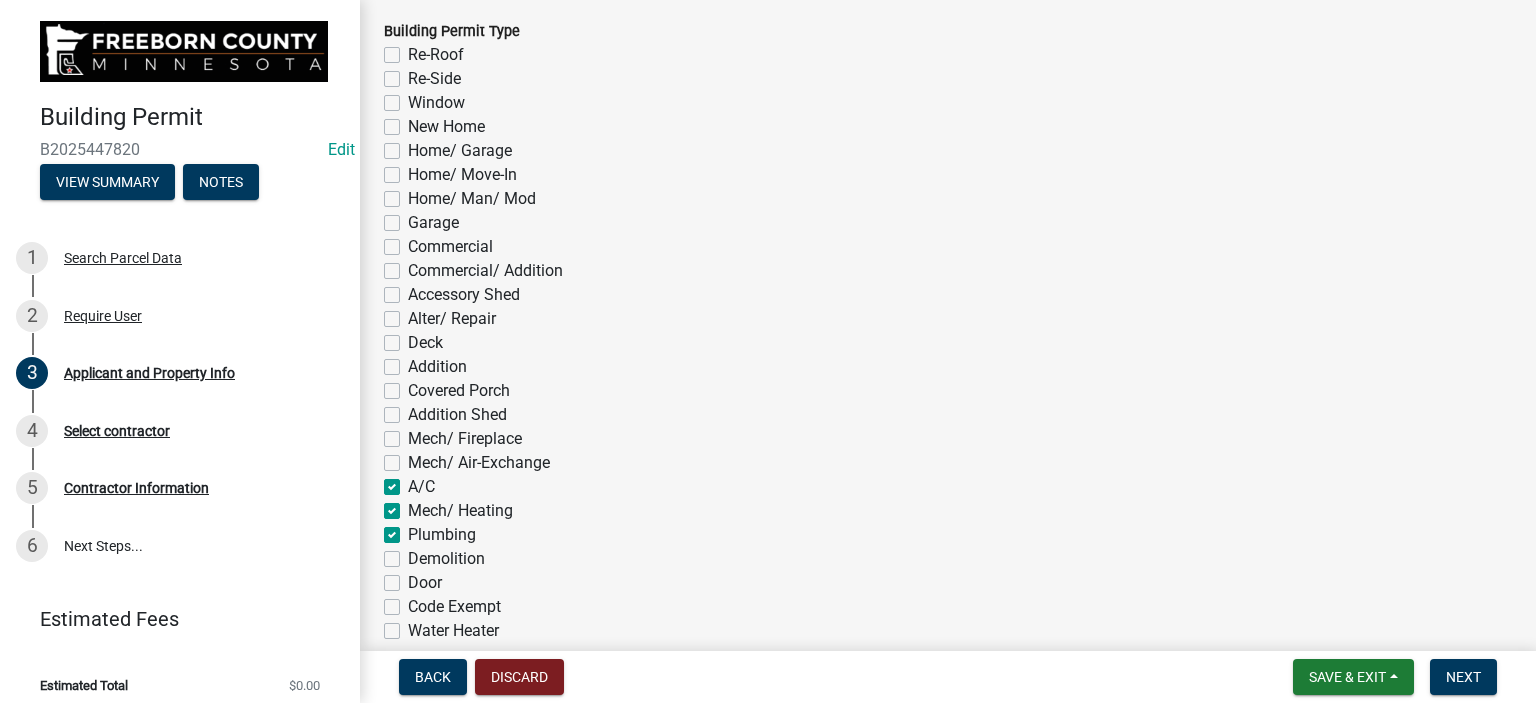 checkbox on "false" 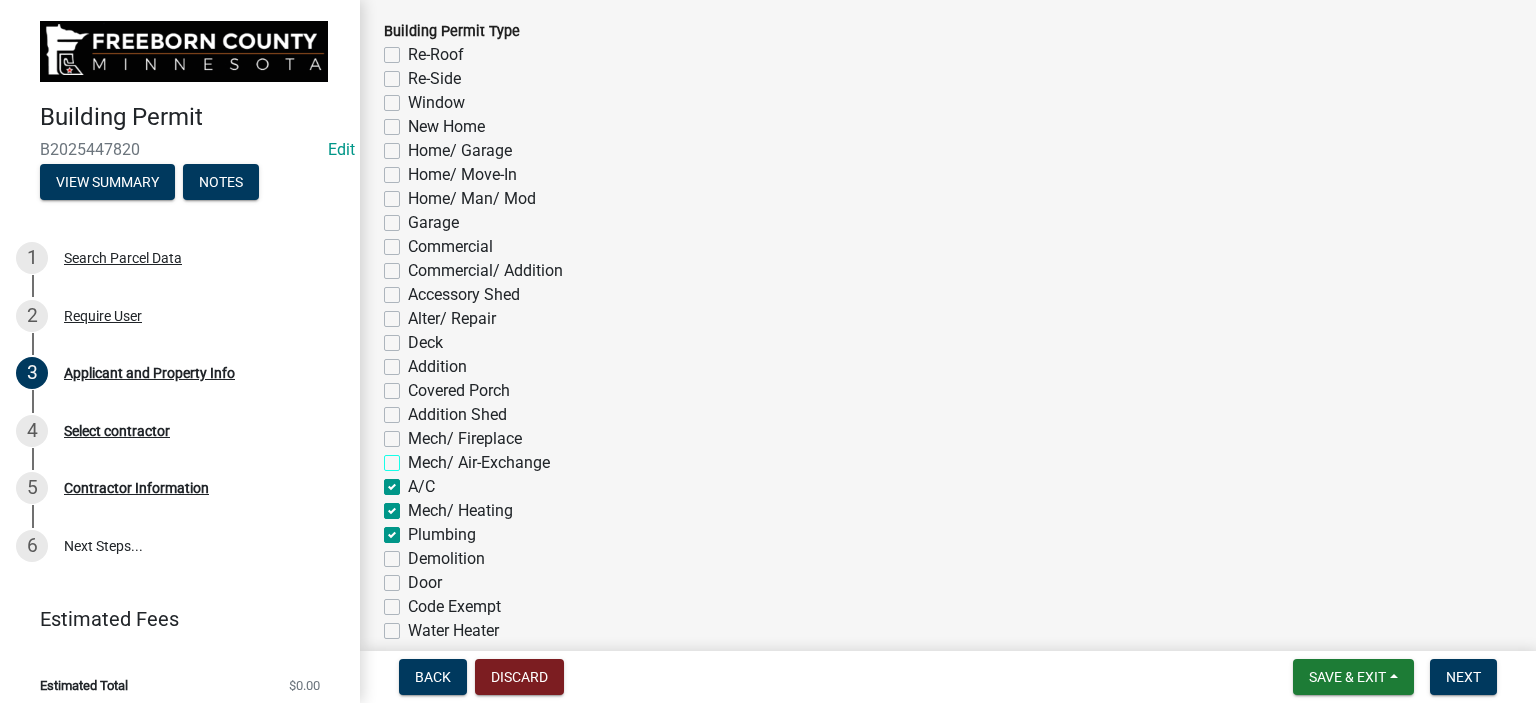click on "Mech/ Air-Exchange" at bounding box center (414, 457) 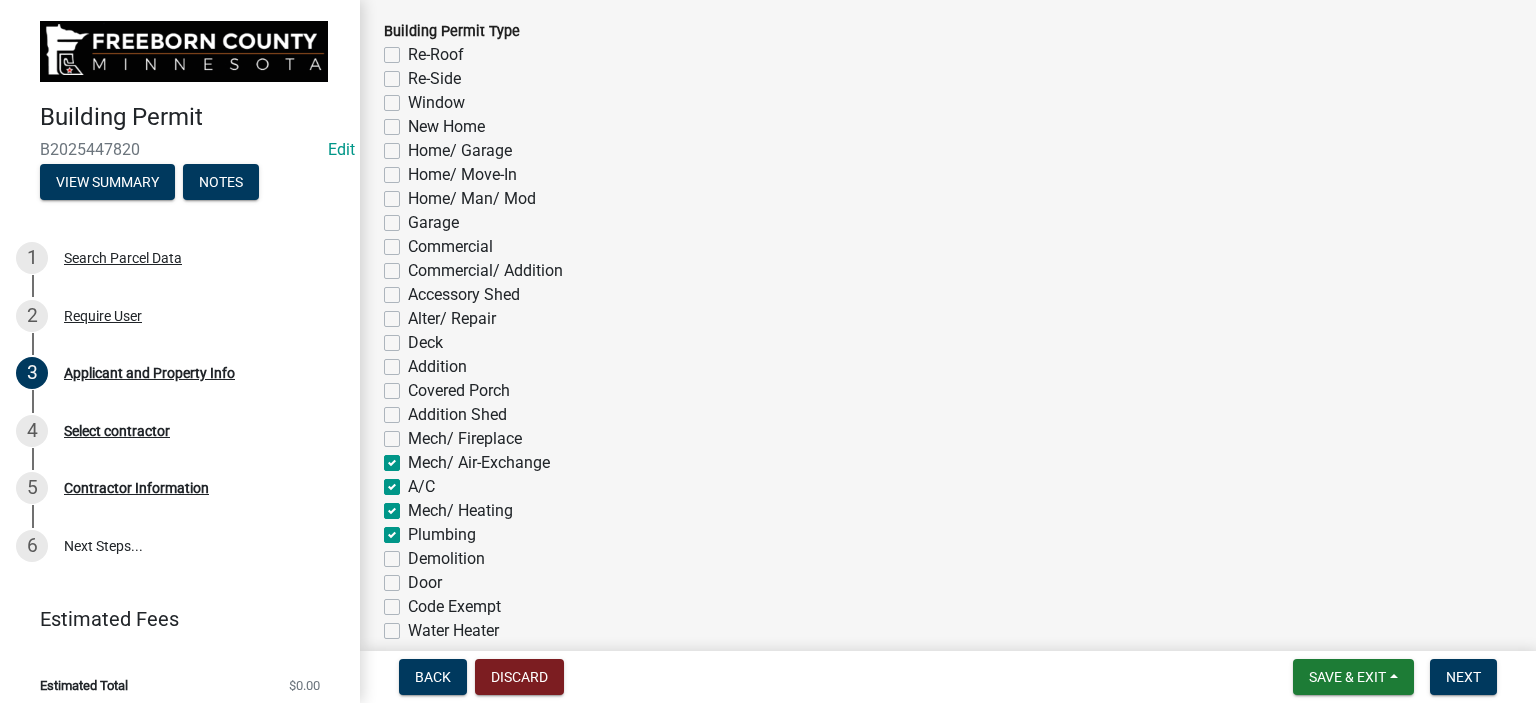 checkbox on "false" 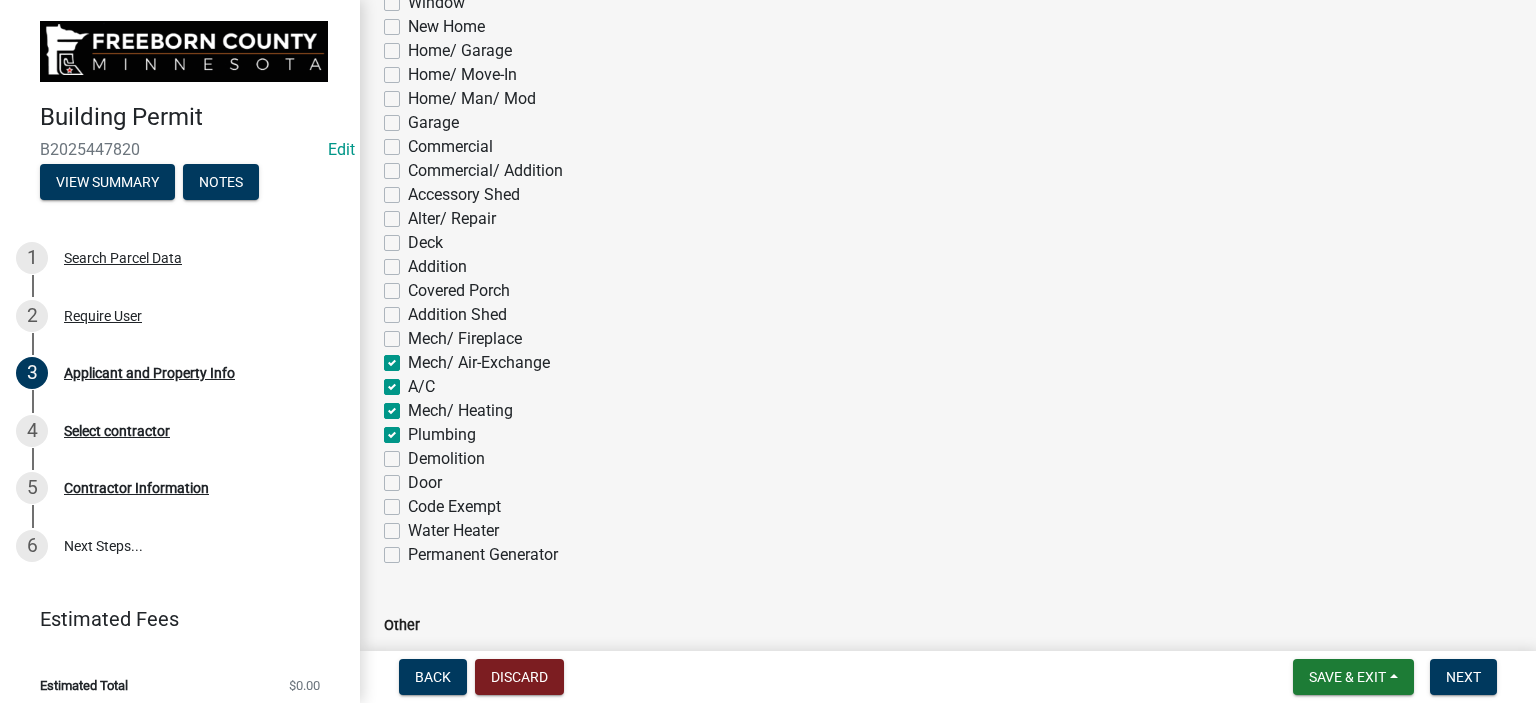 click on "Water Heater" 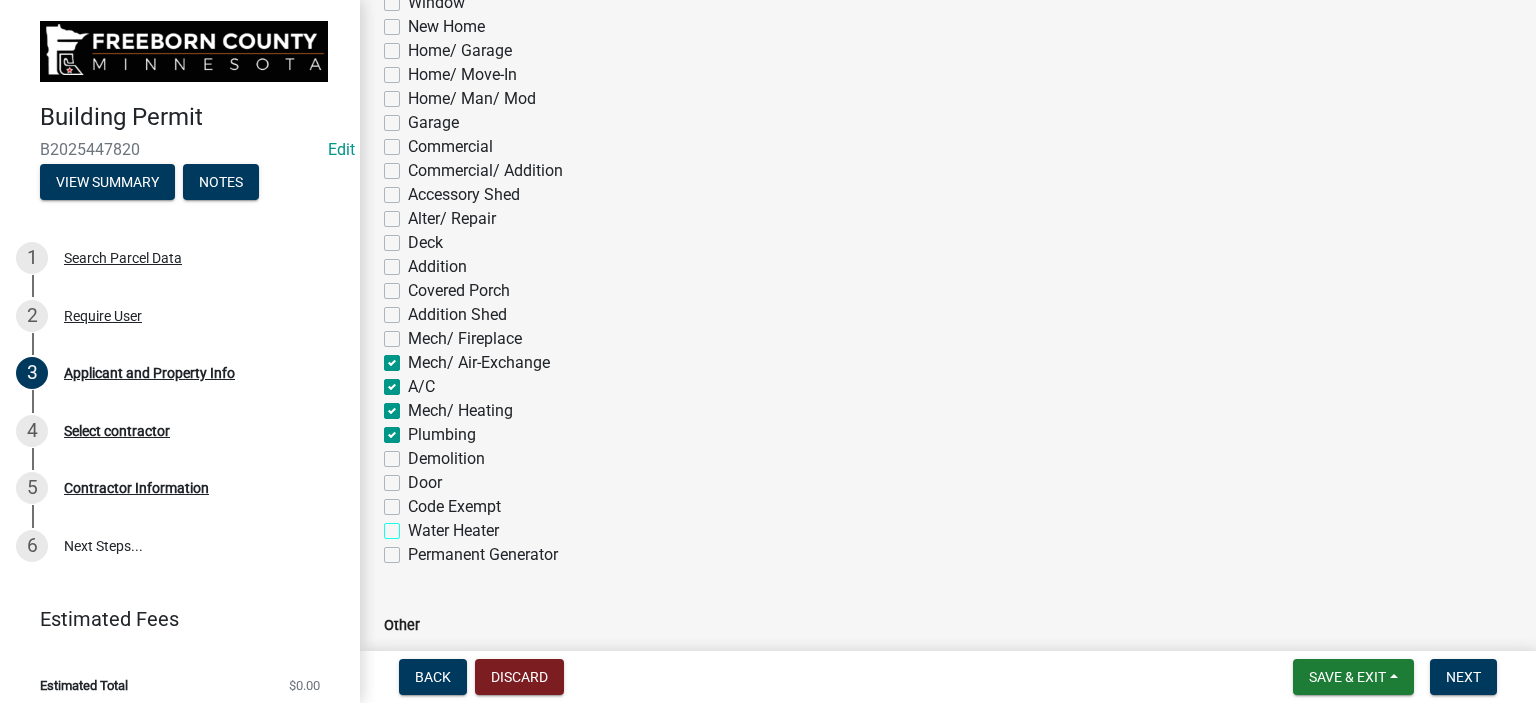 click on "Water Heater" at bounding box center (414, 525) 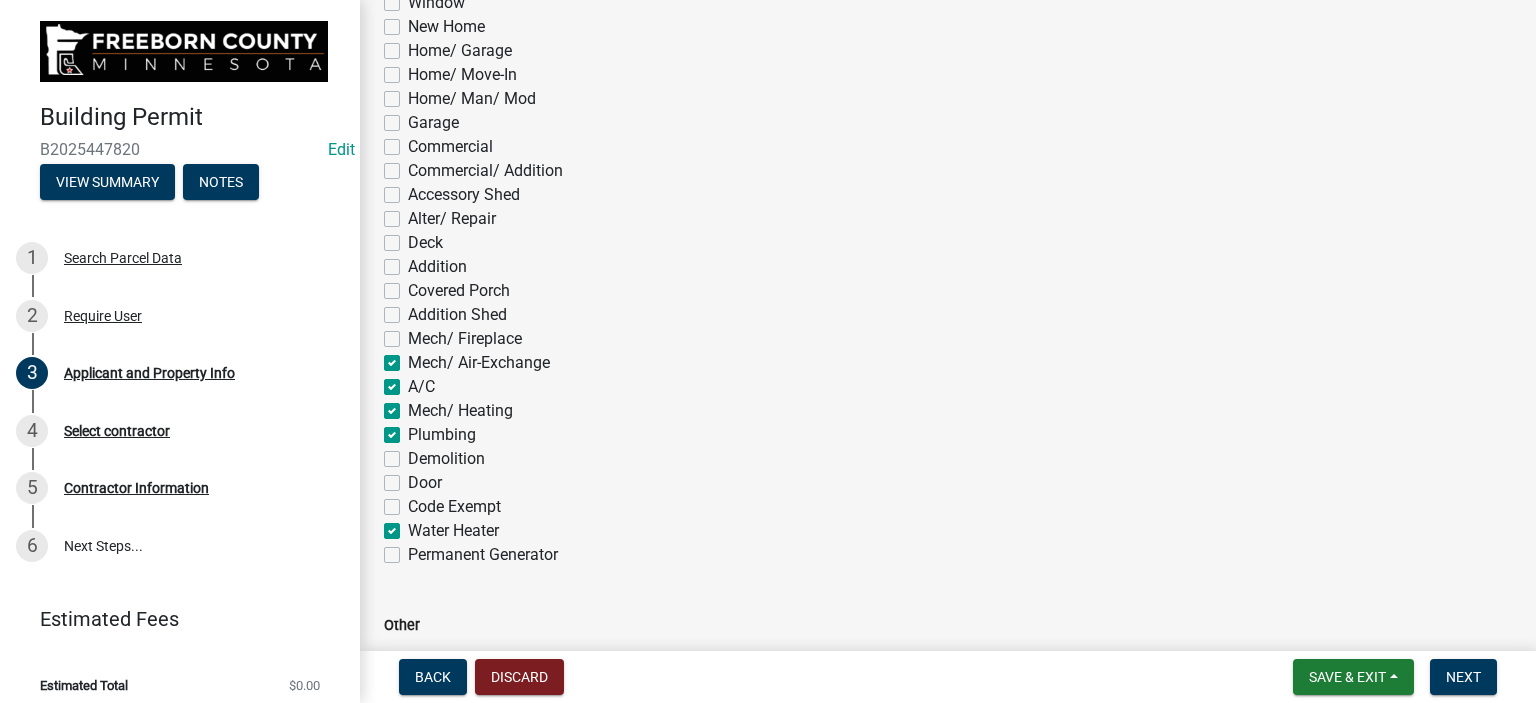 checkbox on "false" 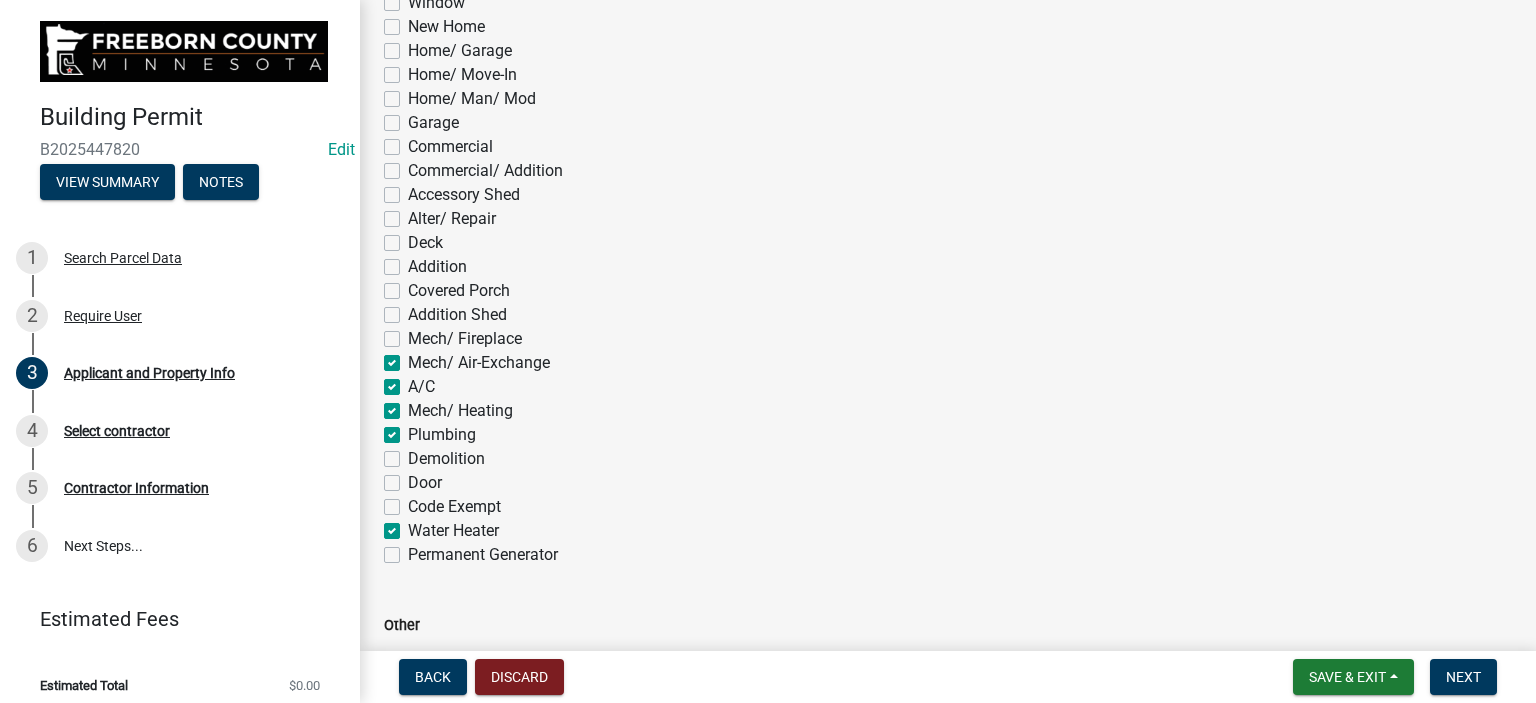 scroll, scrollTop: 1391, scrollLeft: 0, axis: vertical 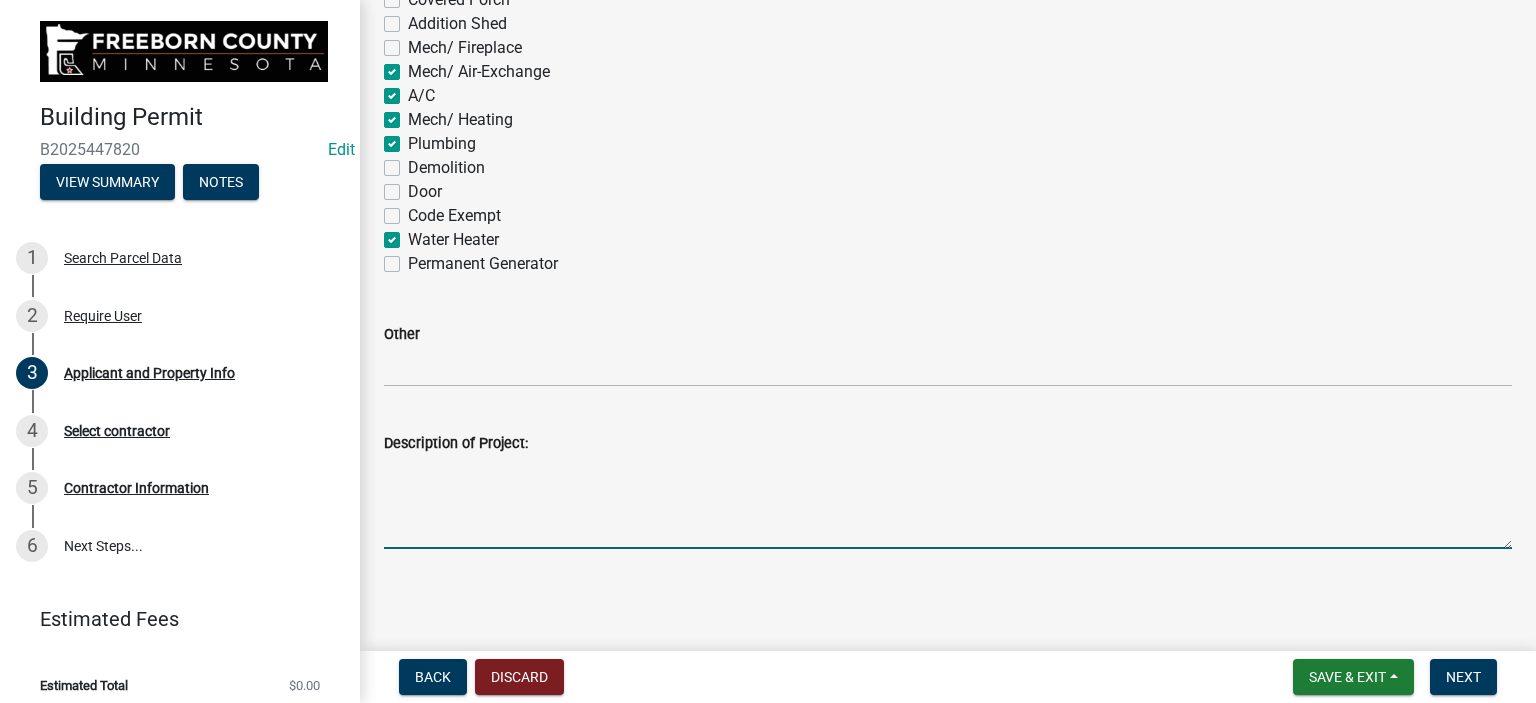 click on "Description of Project:" at bounding box center [948, 502] 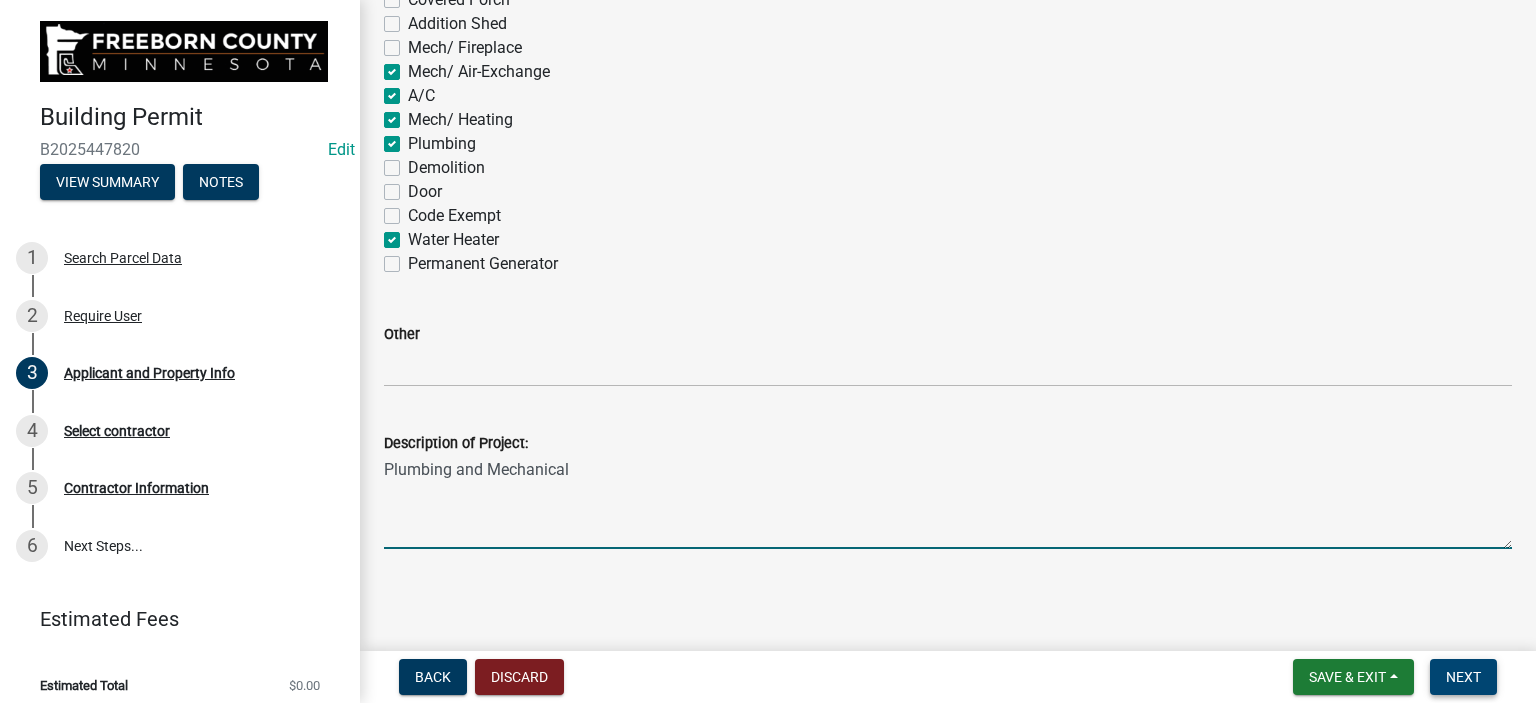 type on "Plumbing and Mechanical" 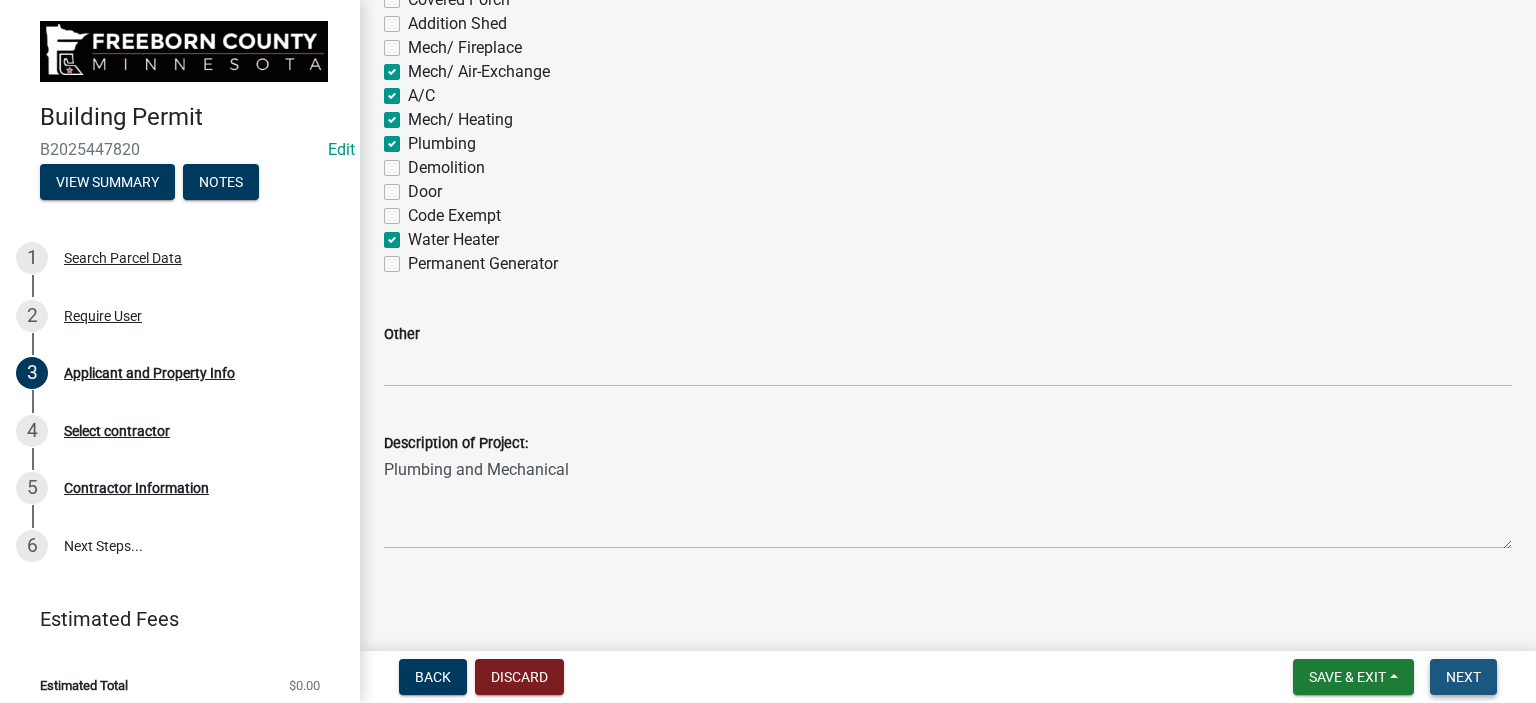 click on "Next" at bounding box center [1463, 677] 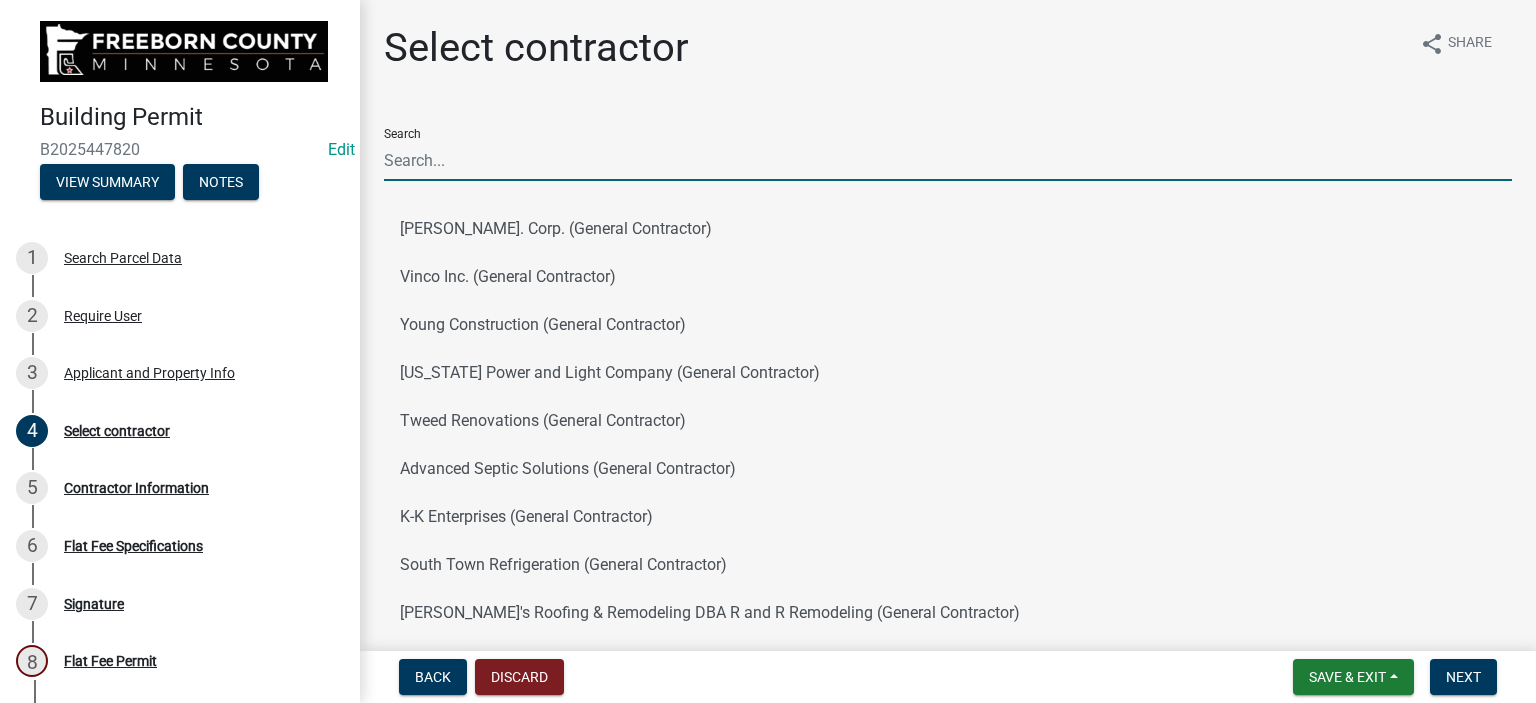 click on "Search" at bounding box center (948, 160) 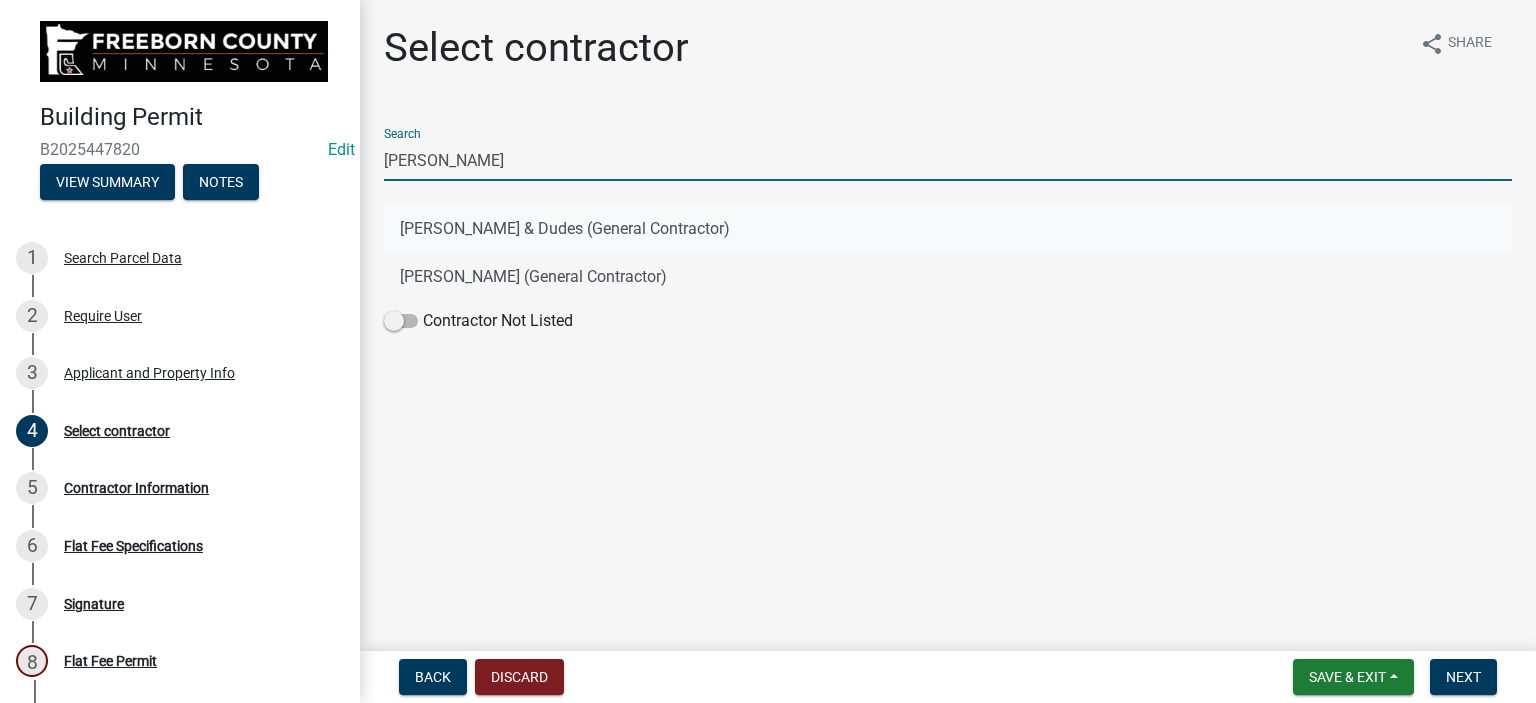 type on "[PERSON_NAME]" 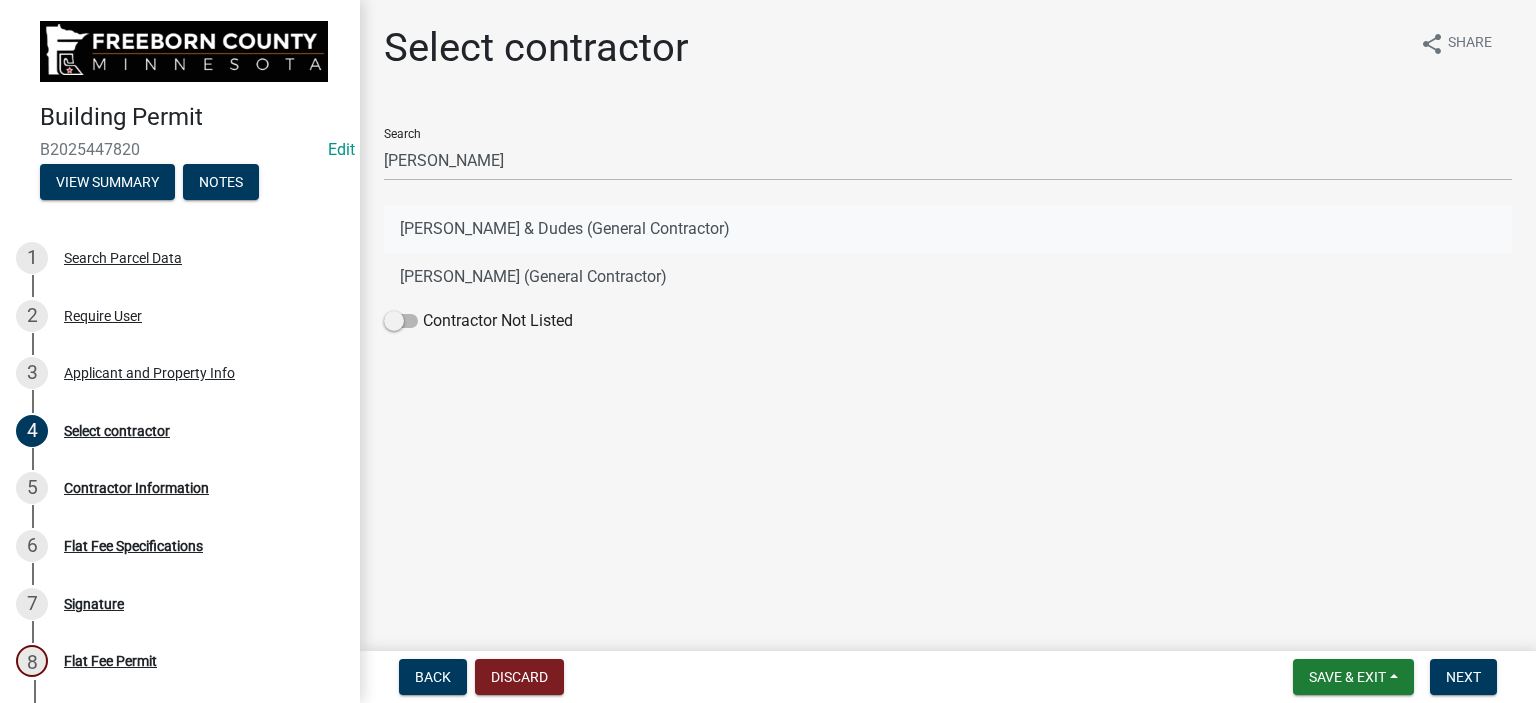 click on "[PERSON_NAME] & Dudes (General Contractor)" 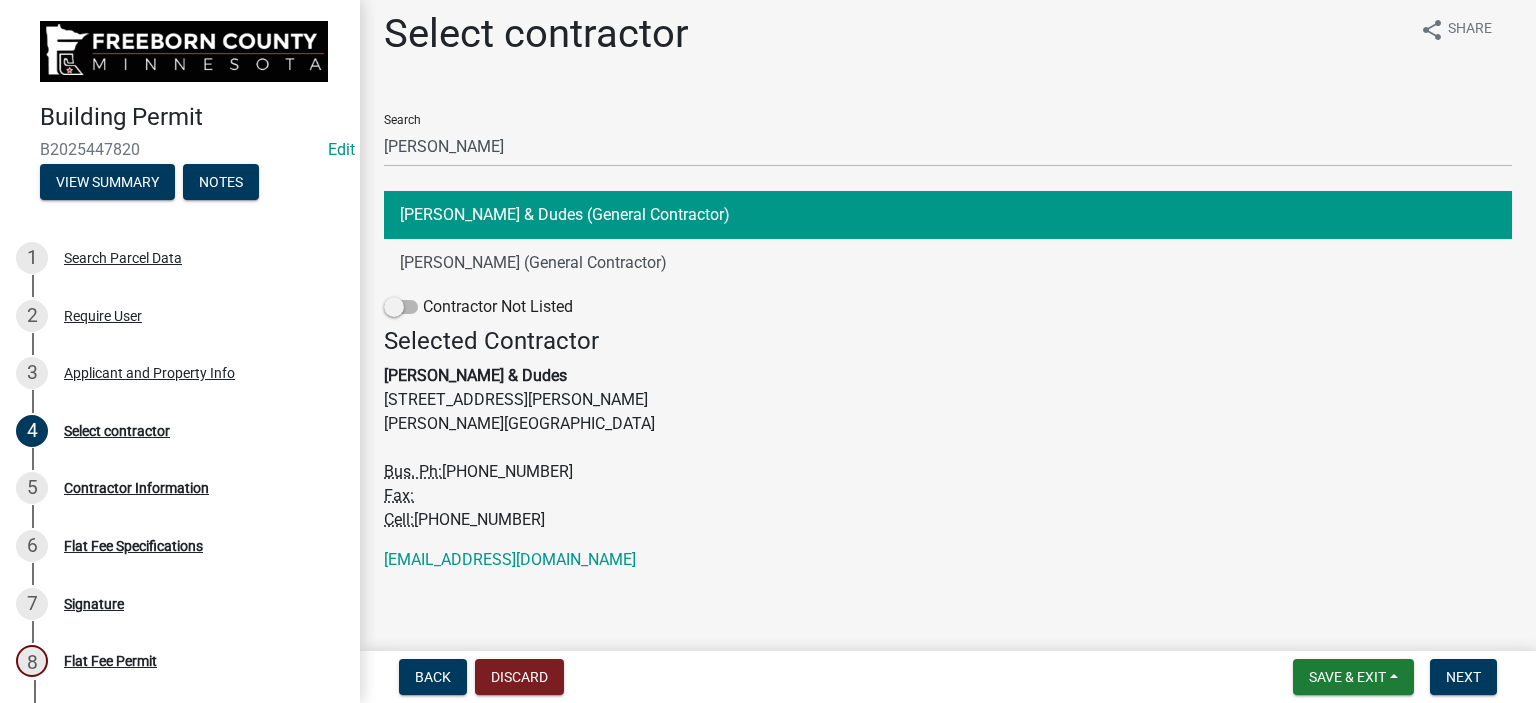 scroll, scrollTop: 20, scrollLeft: 0, axis: vertical 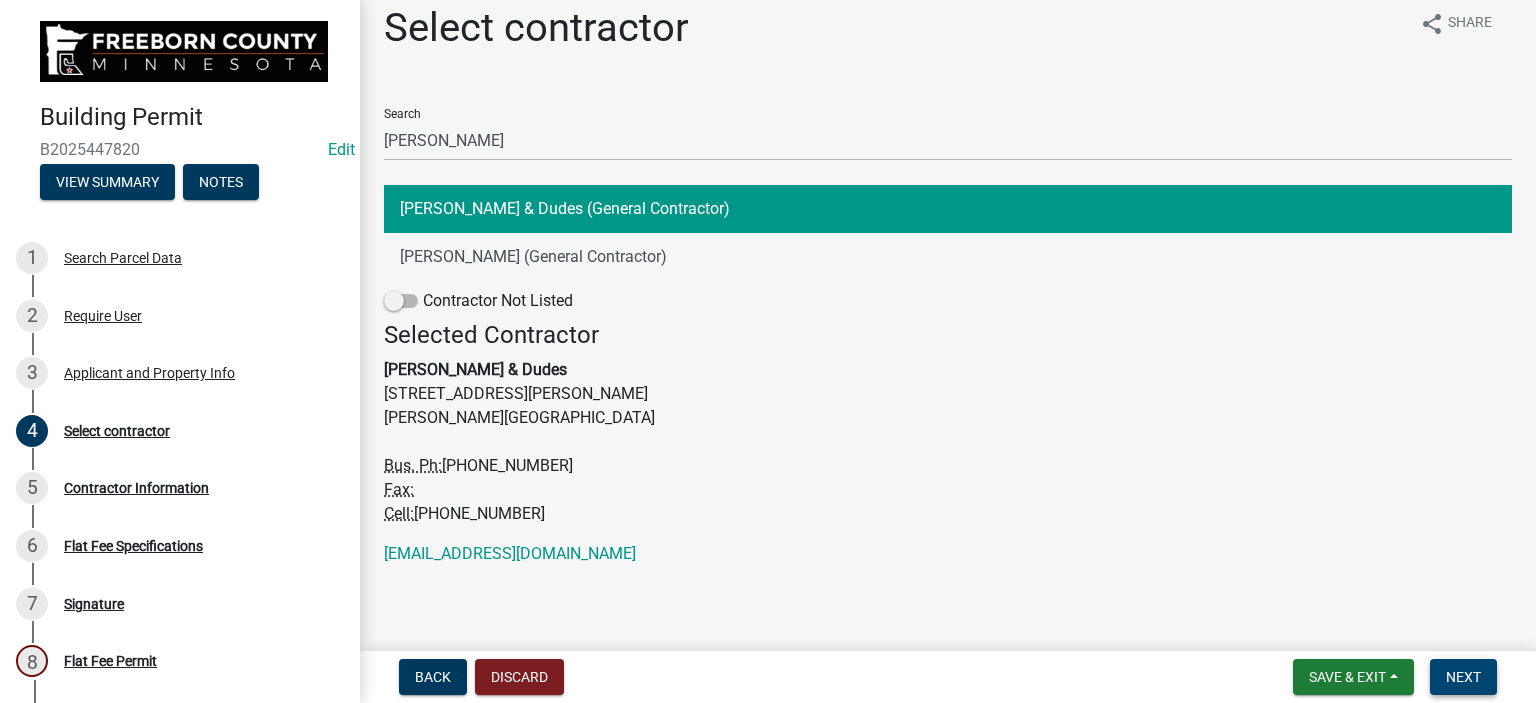 click on "Next" at bounding box center [1463, 677] 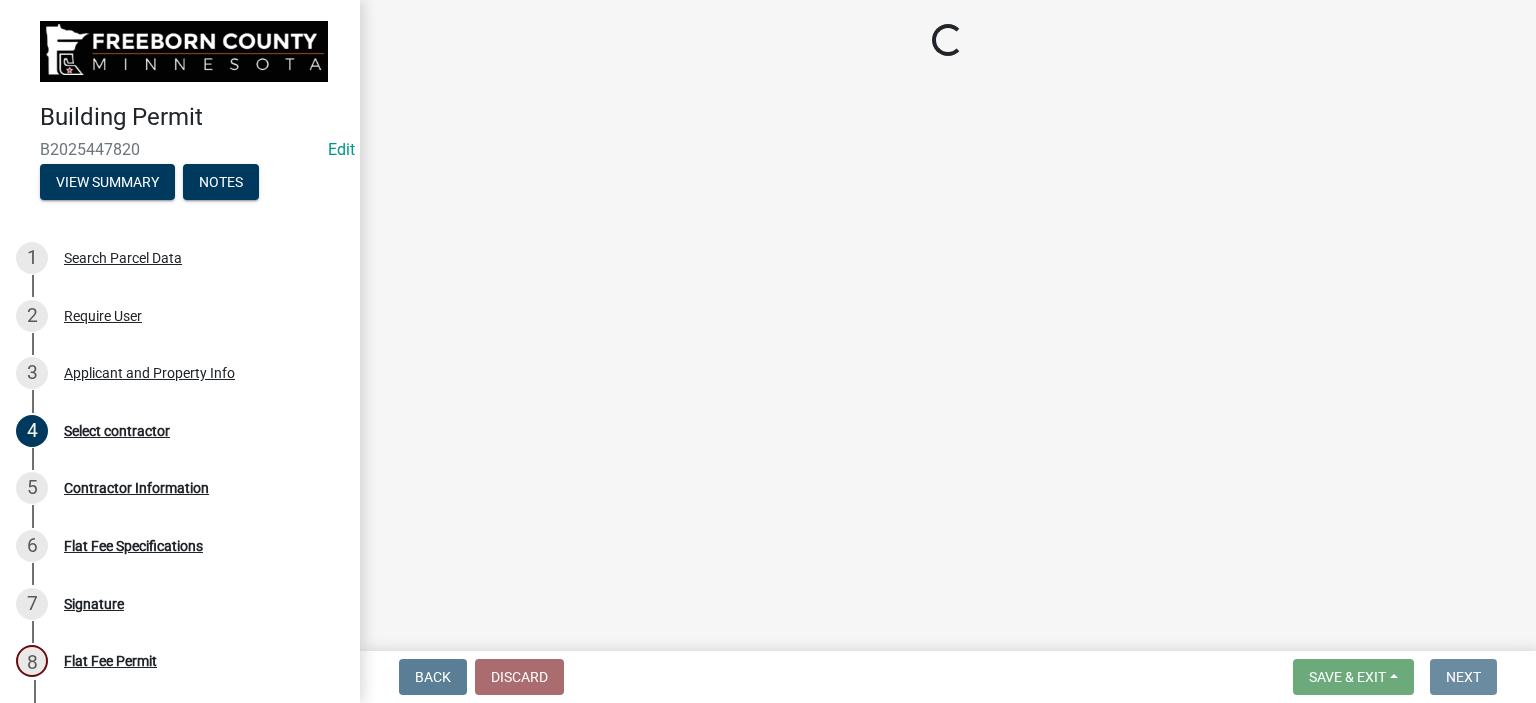 scroll, scrollTop: 0, scrollLeft: 0, axis: both 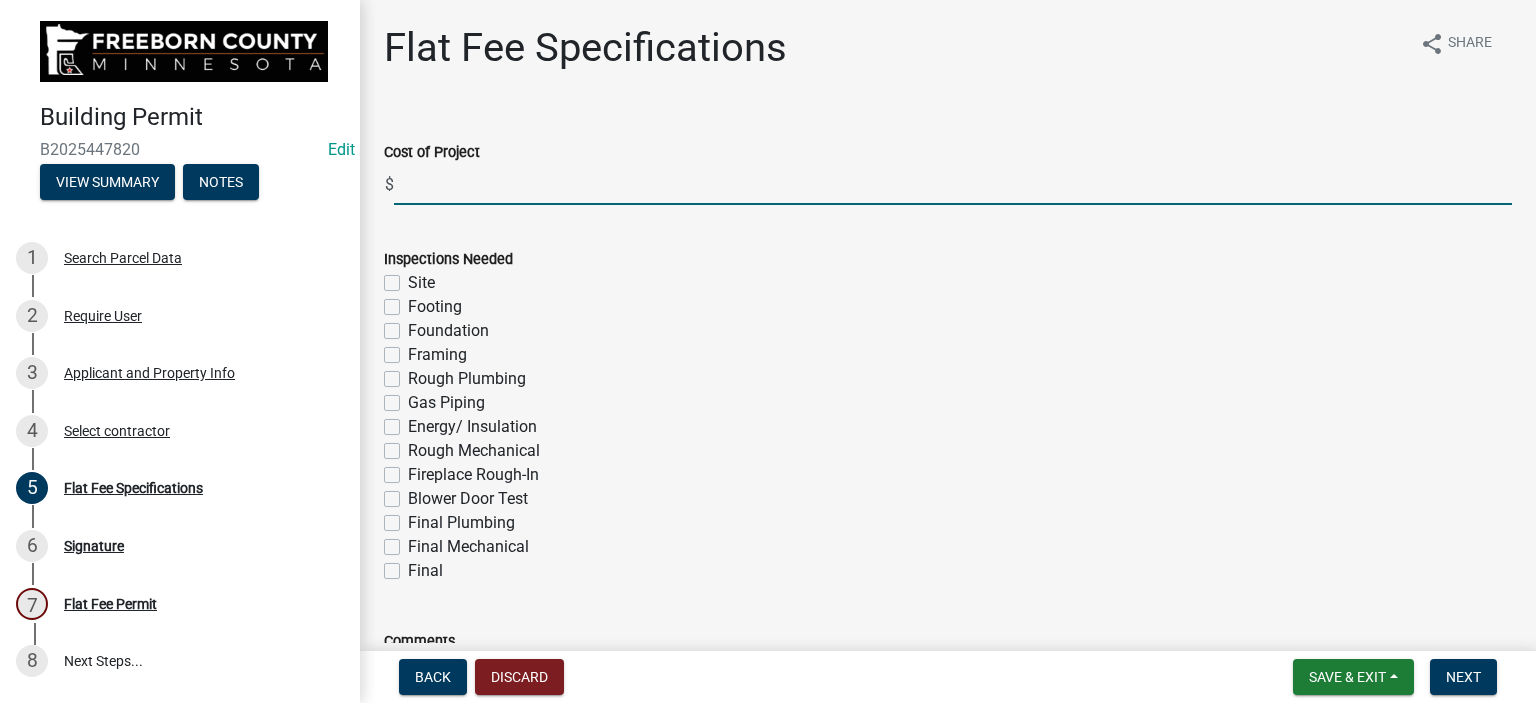 click 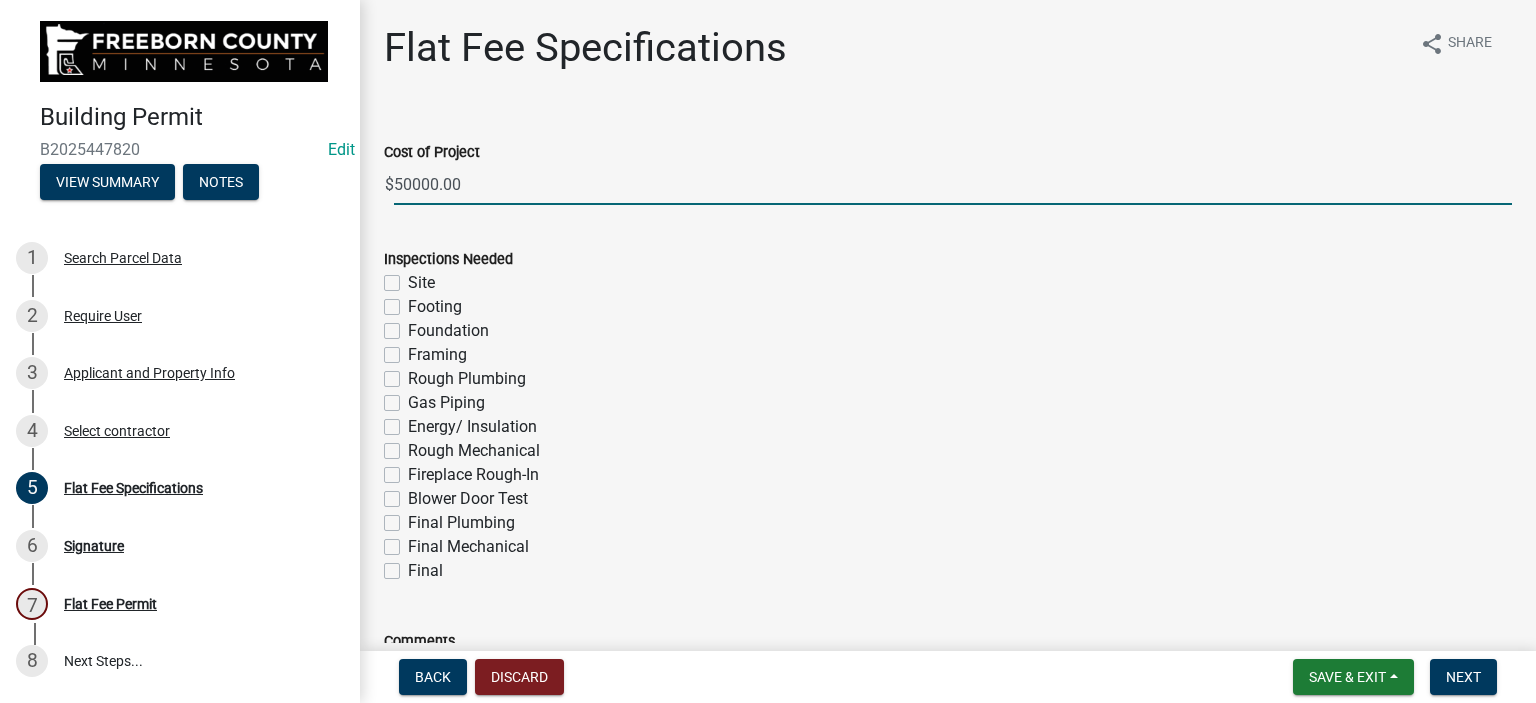 type on "50000" 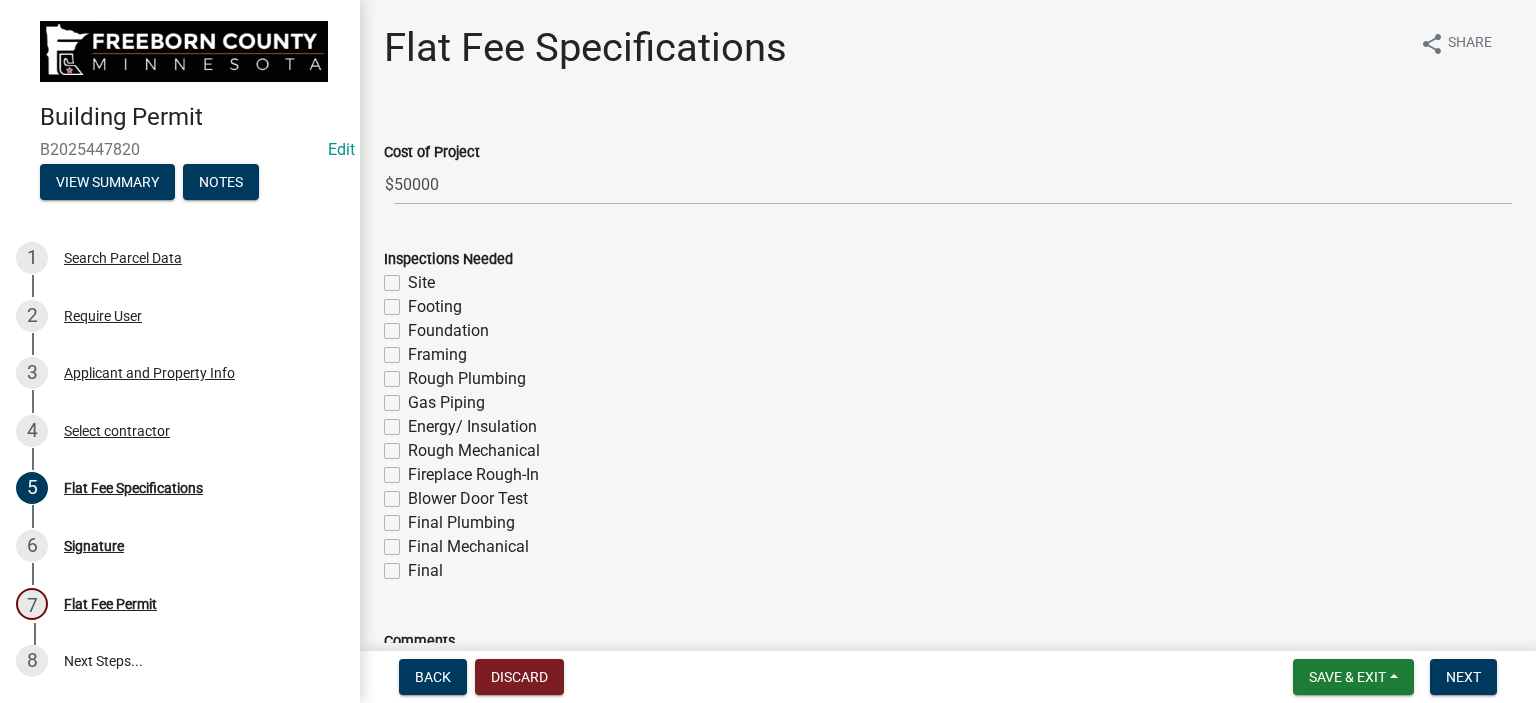 click on "Rough Plumbing" 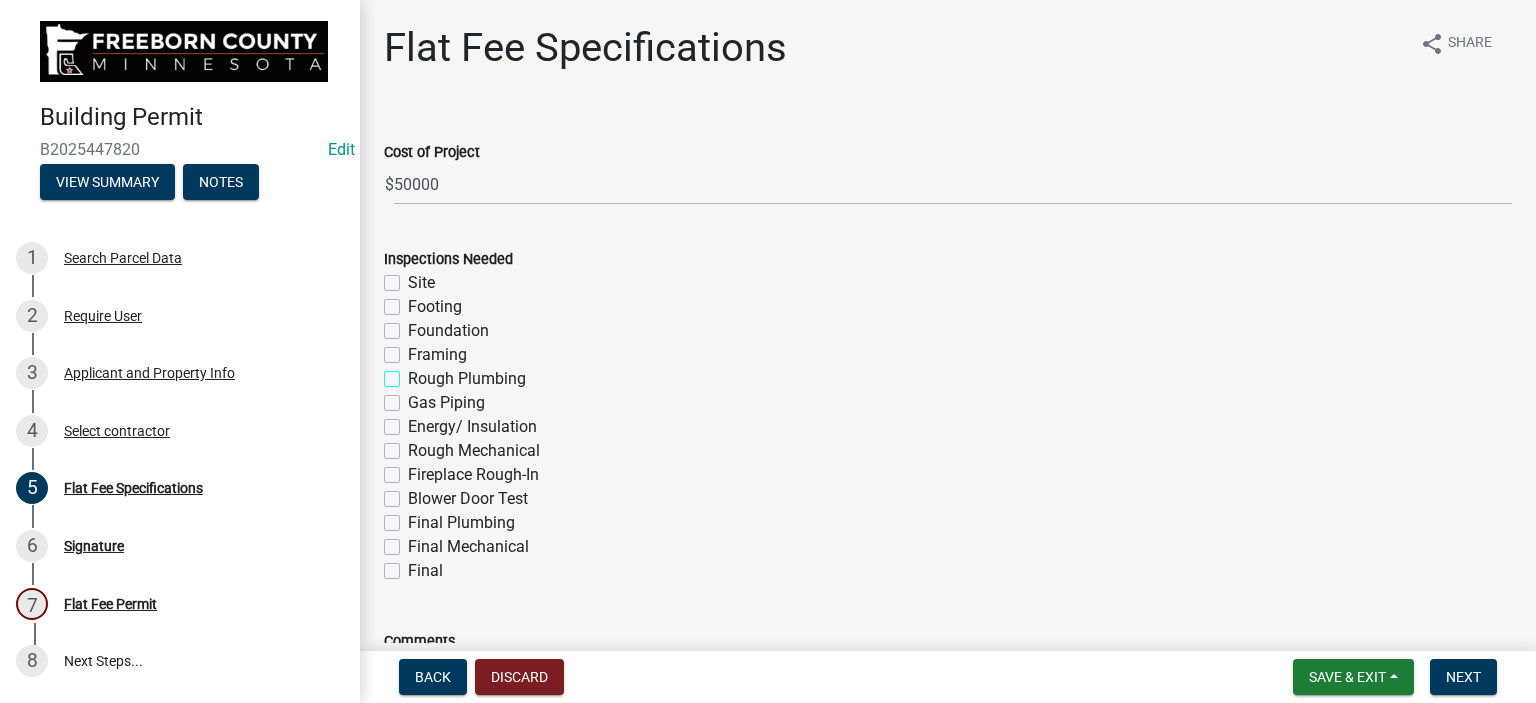 click on "Rough Plumbing" at bounding box center [414, 373] 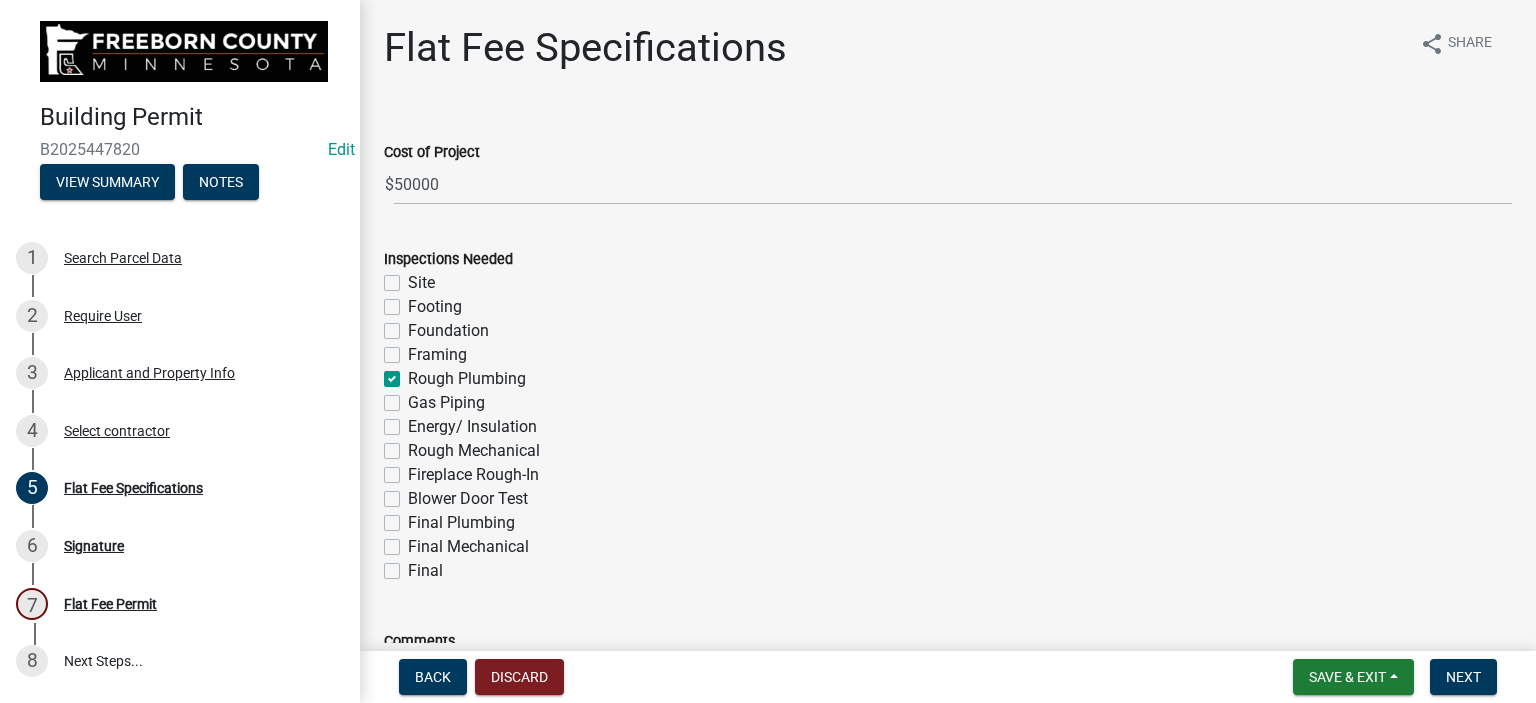 checkbox on "false" 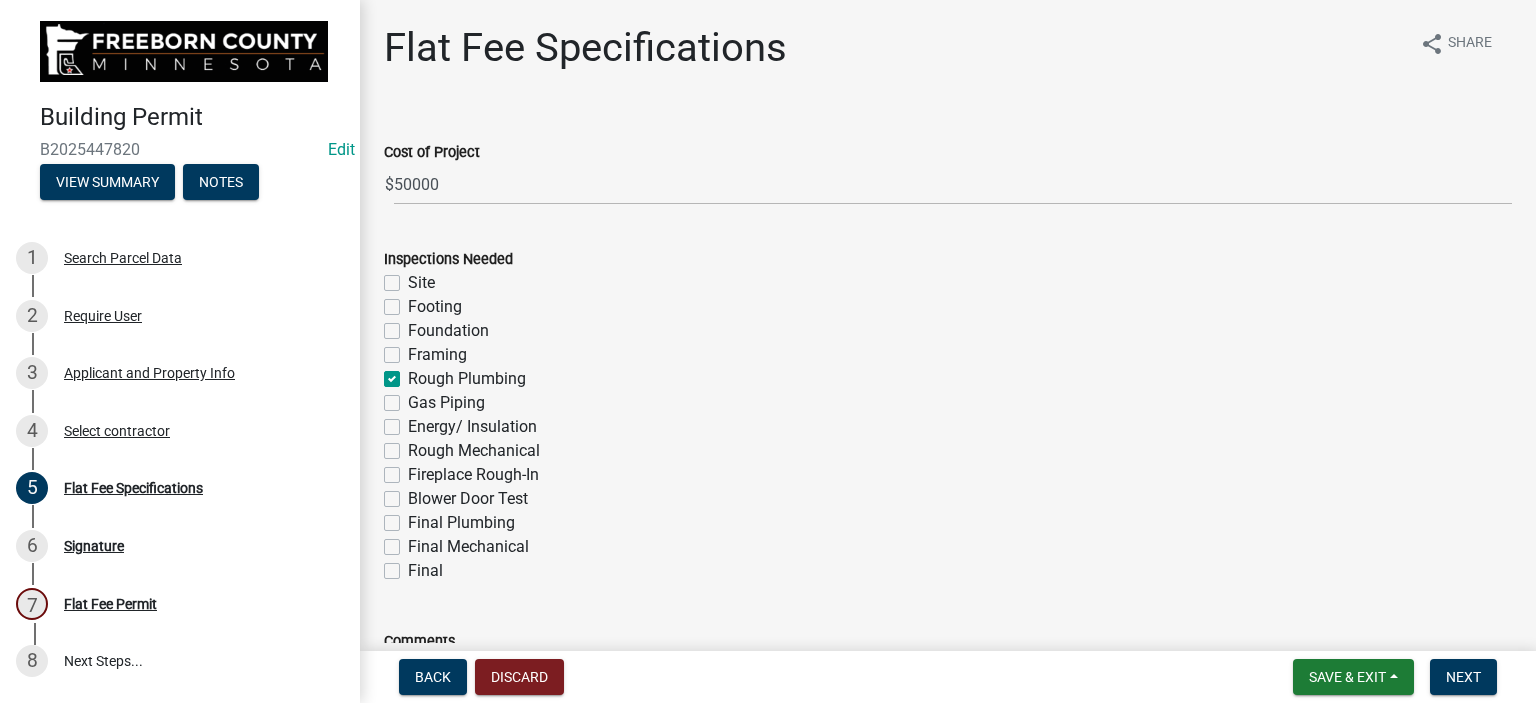 click on "Gas Piping" 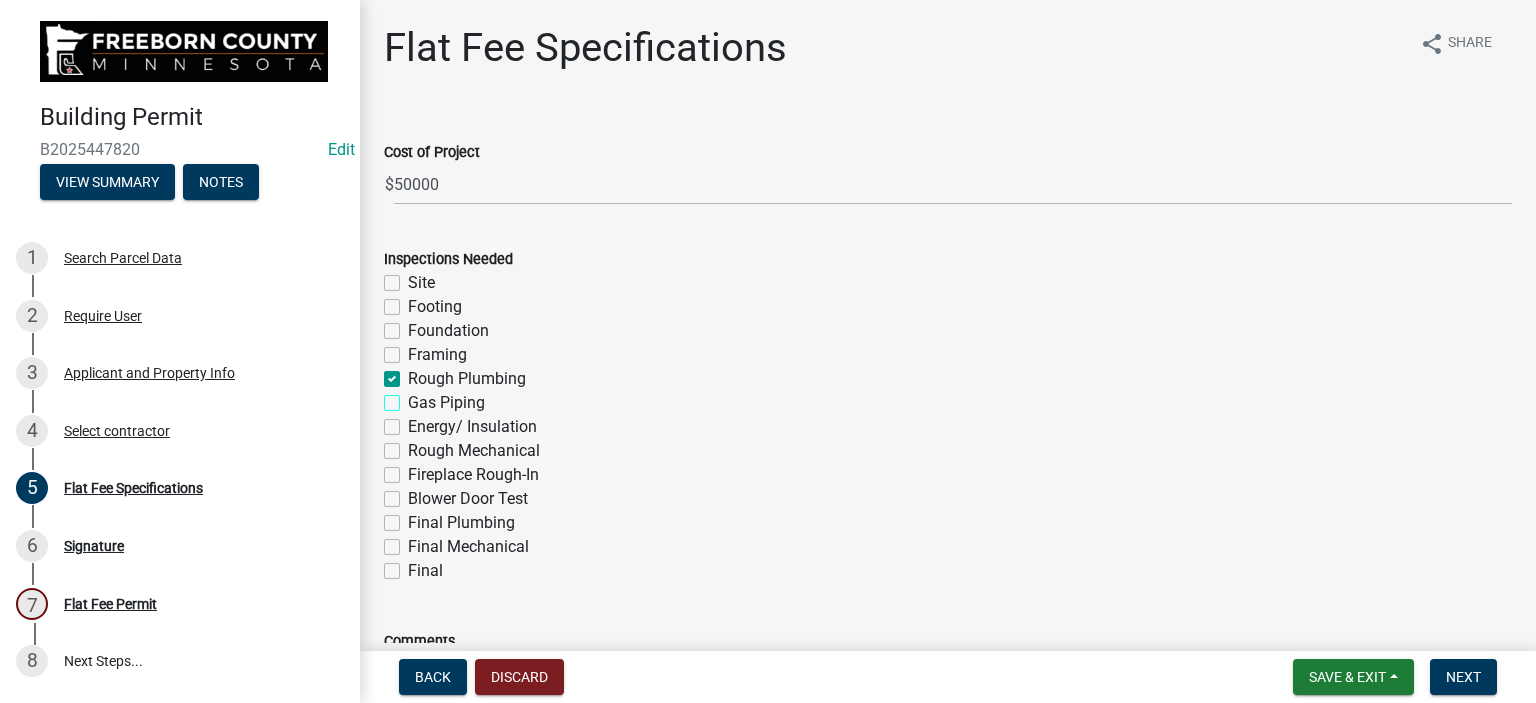checkbox on "true" 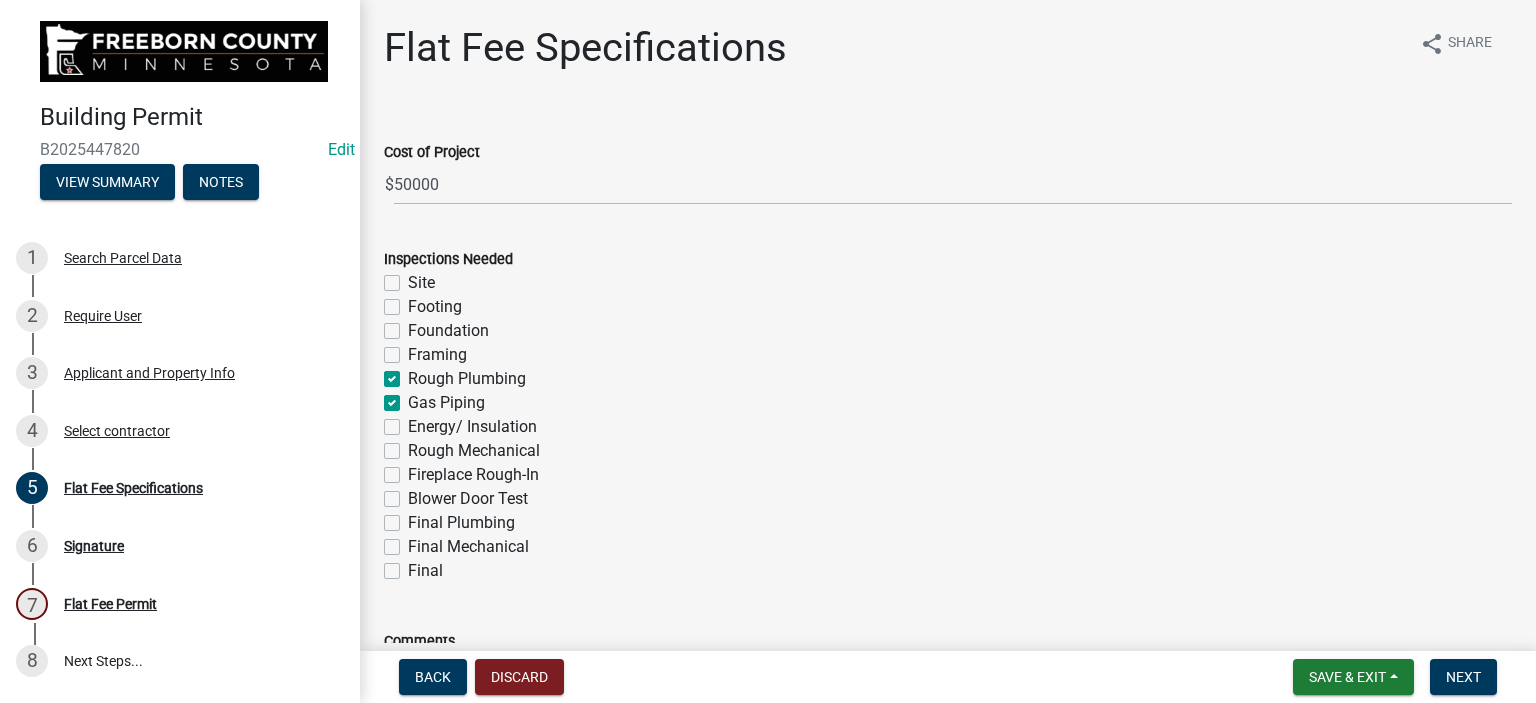 checkbox on "false" 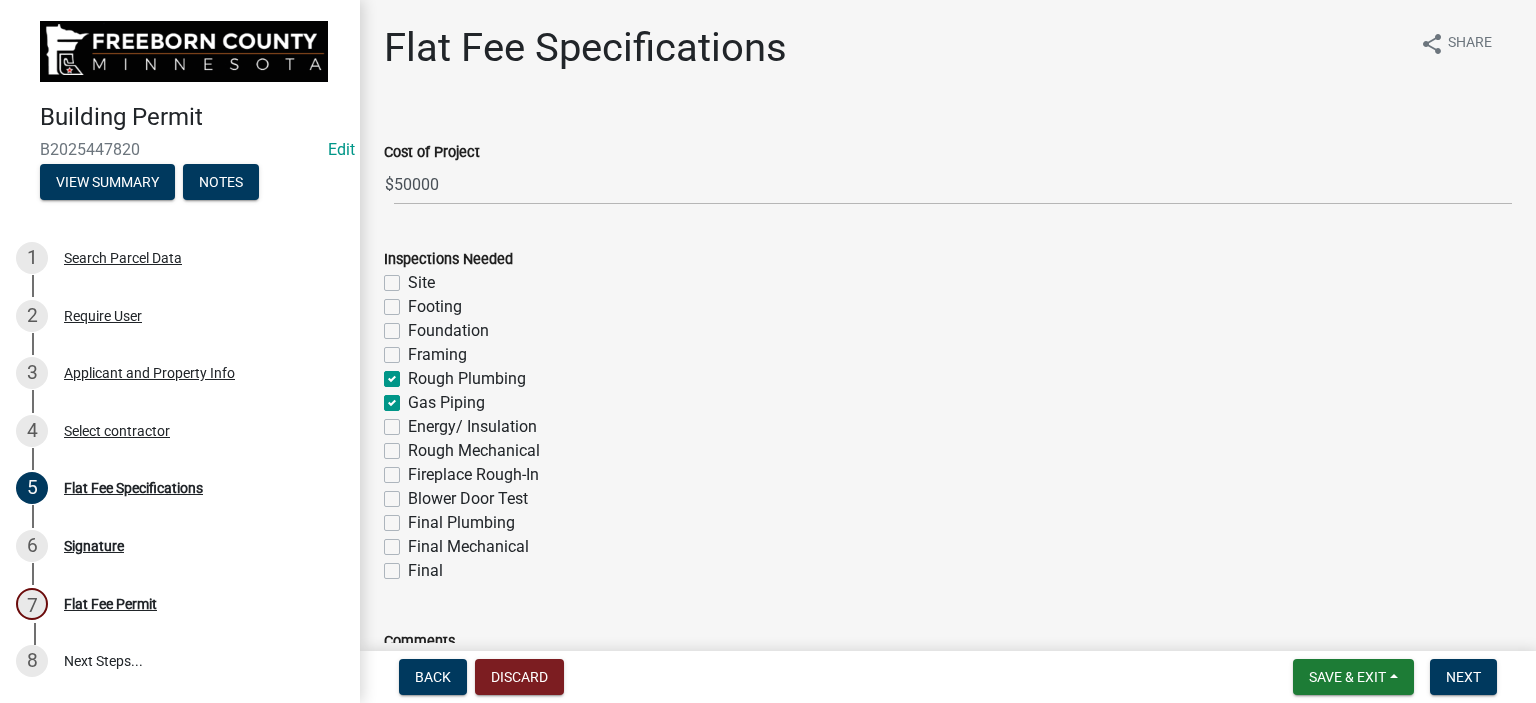 click on "Rough Mechanical" 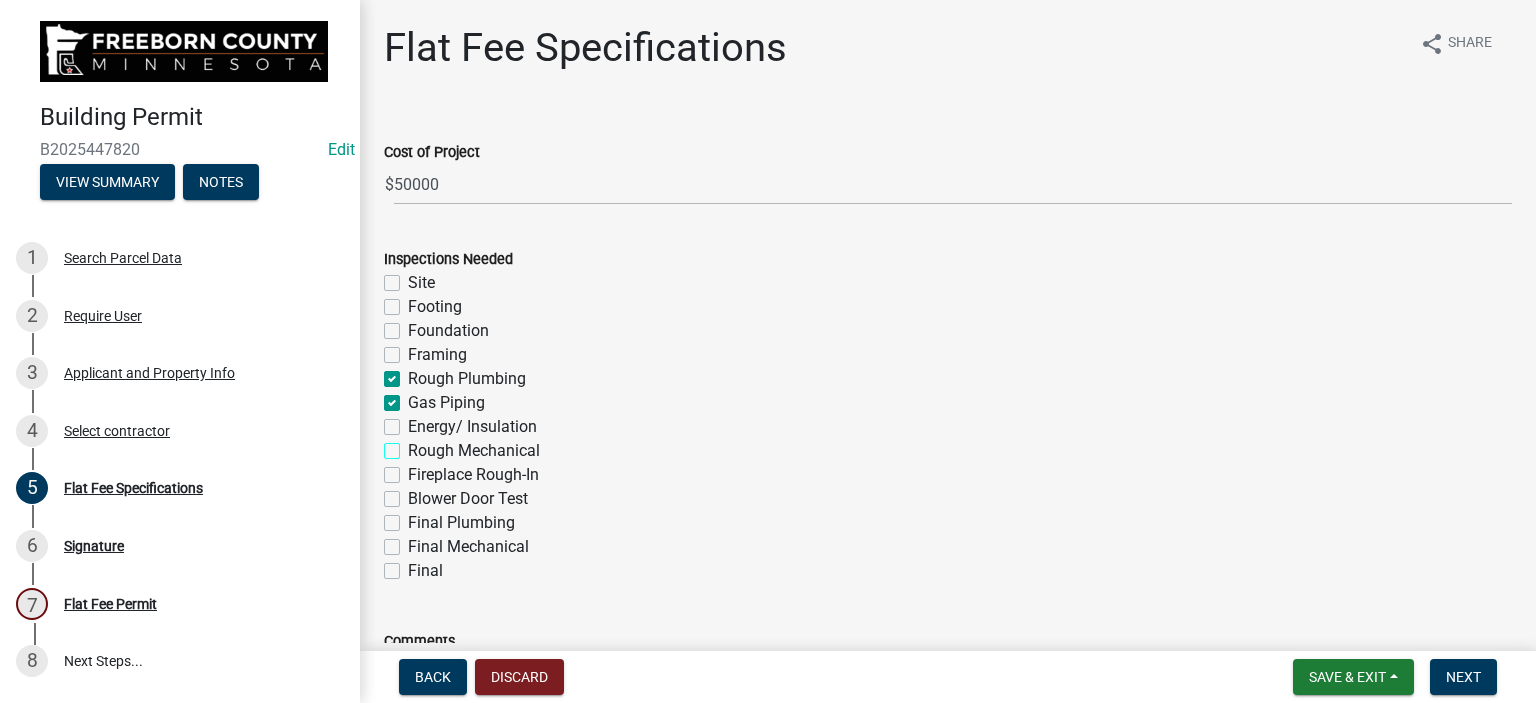click on "Rough Mechanical" at bounding box center [414, 445] 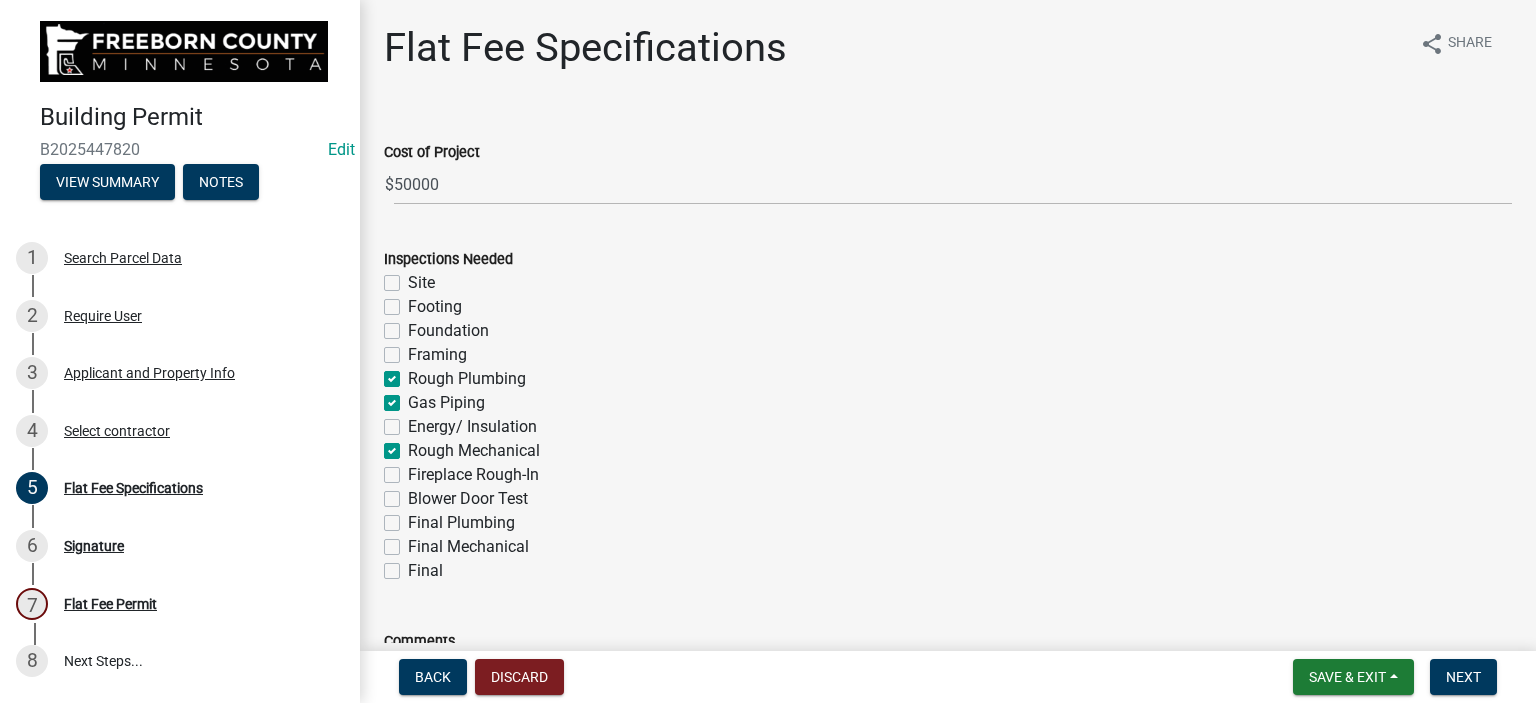 type 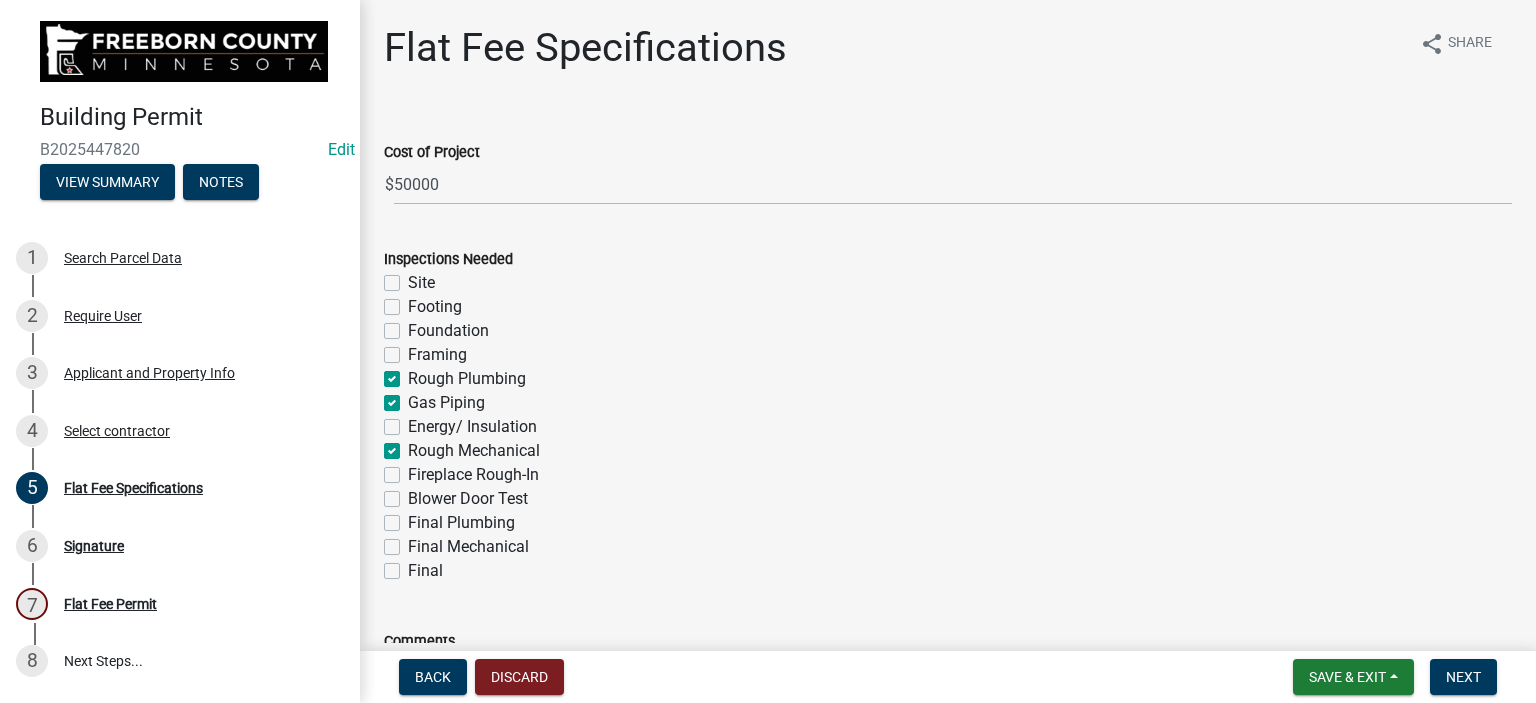 click on "Final" 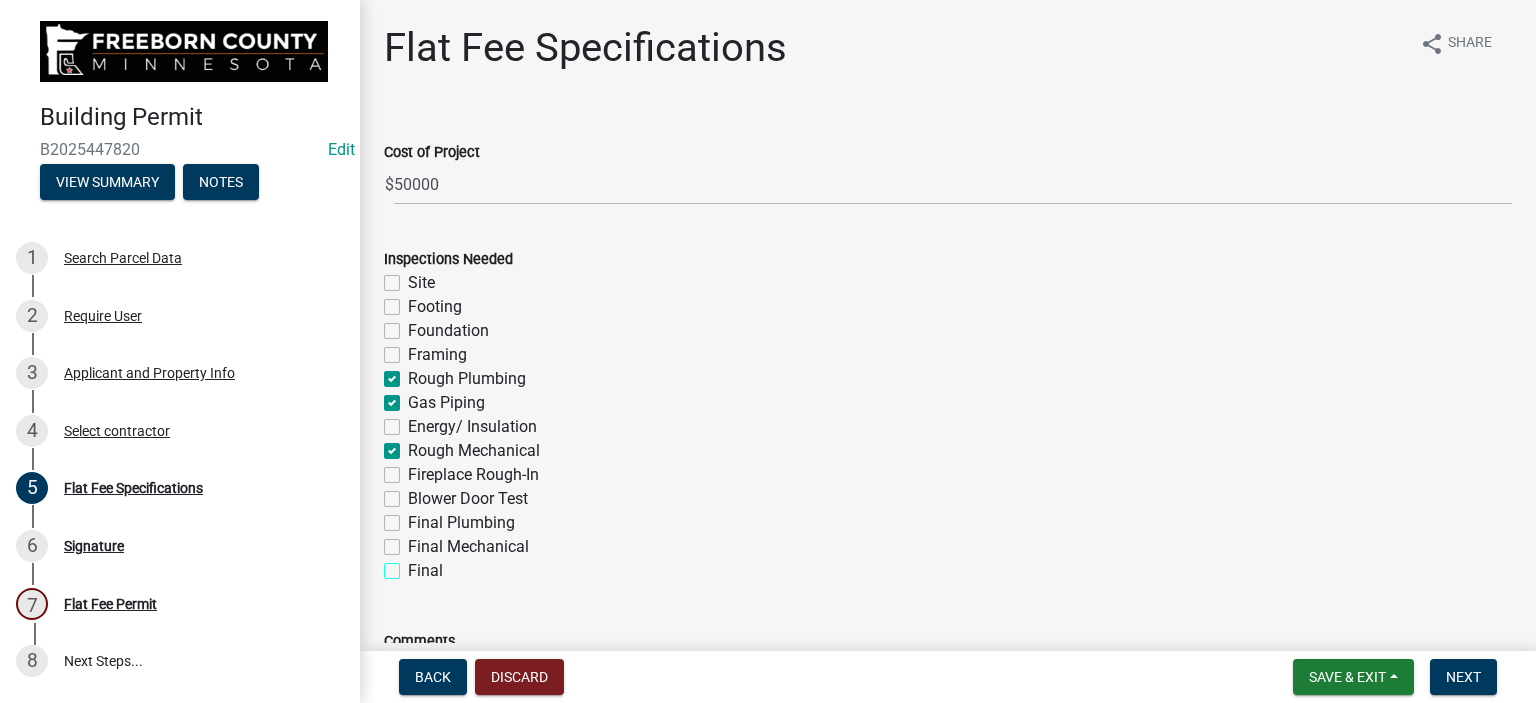 click on "Final" at bounding box center [414, 565] 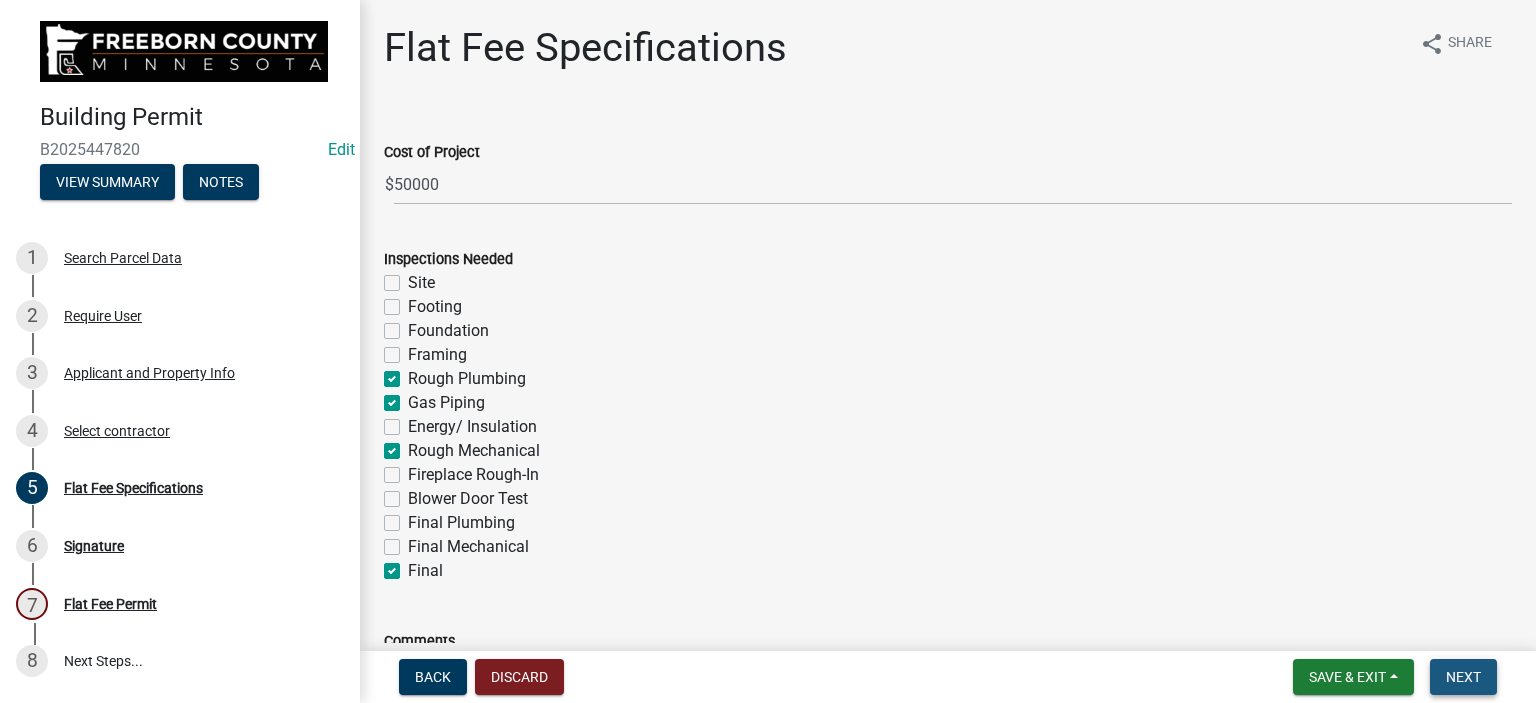 click on "Next" at bounding box center [1463, 677] 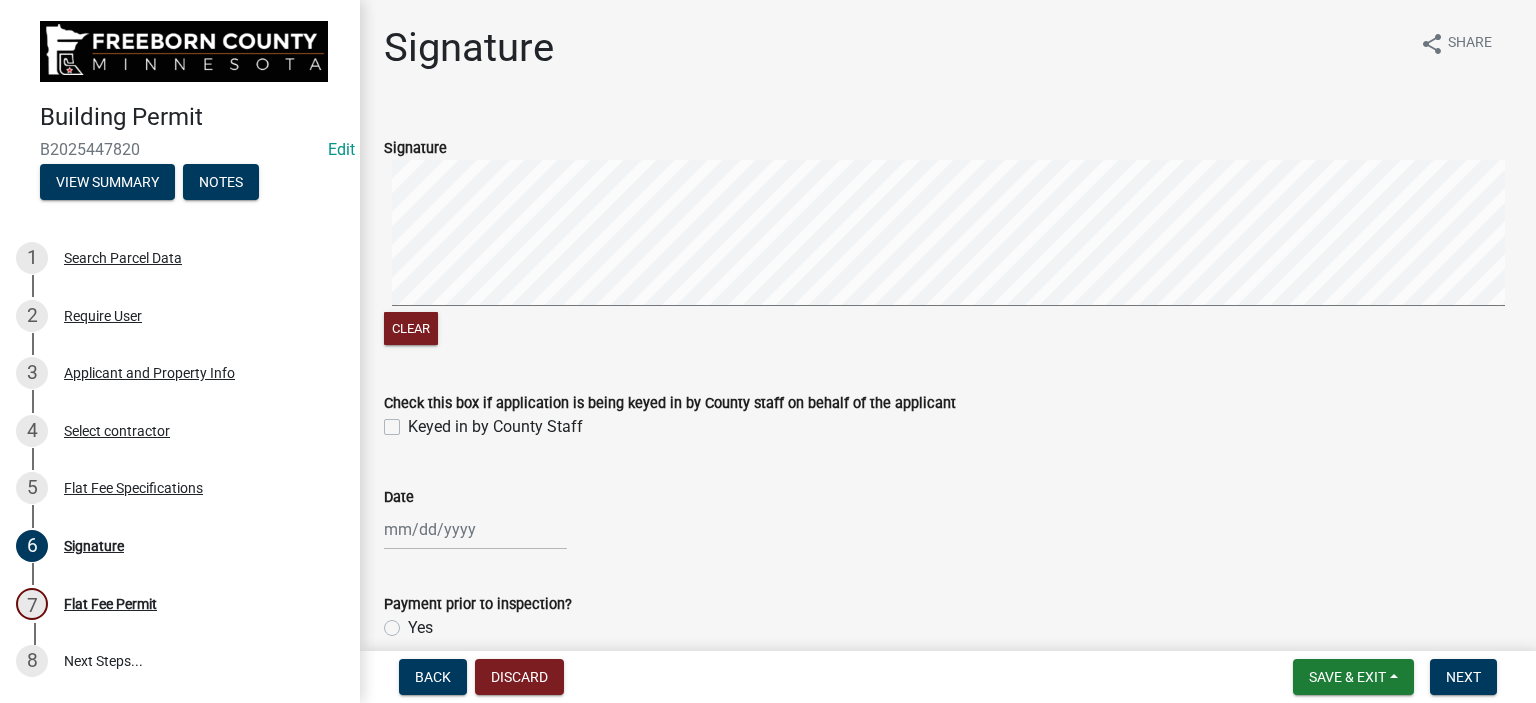 click on "Keyed in by County Staff" 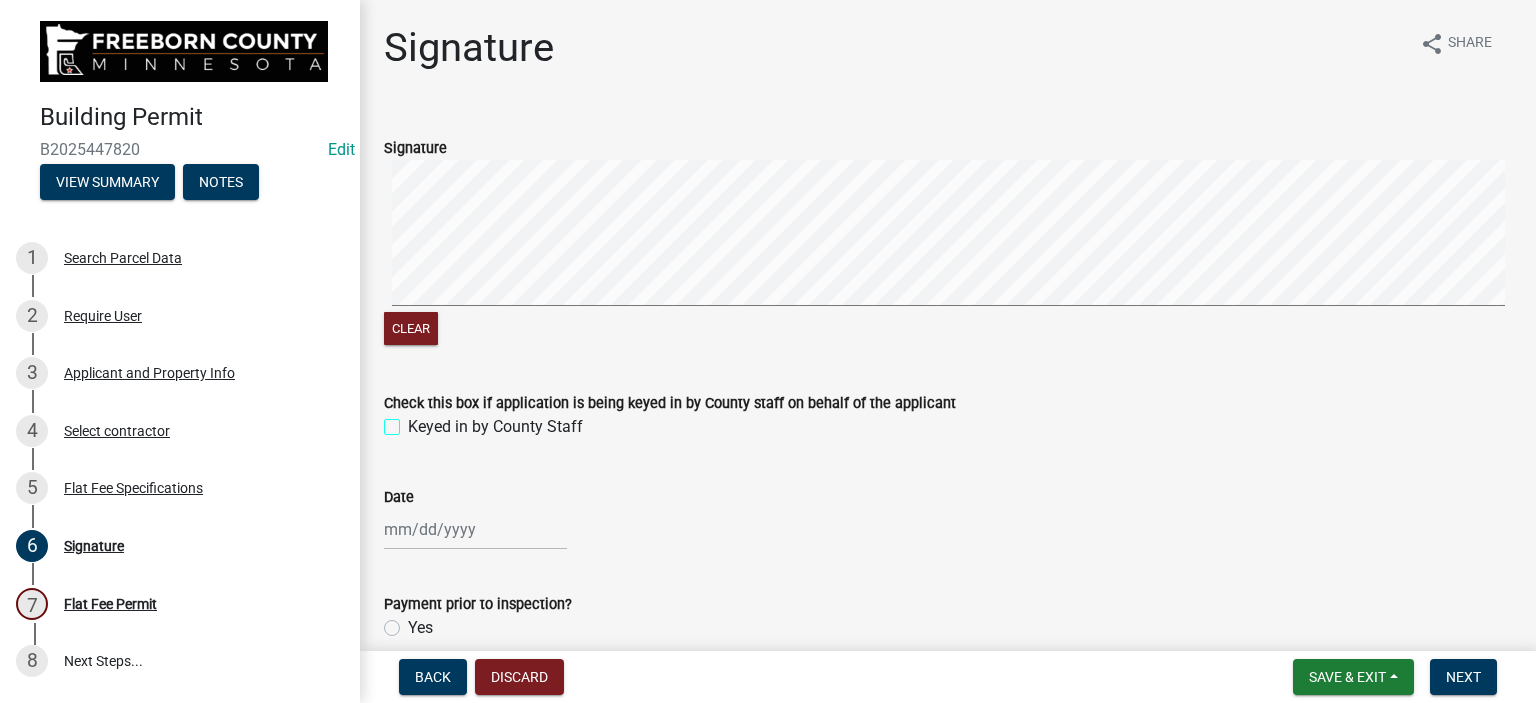 click on "Keyed in by County Staff" at bounding box center [414, 421] 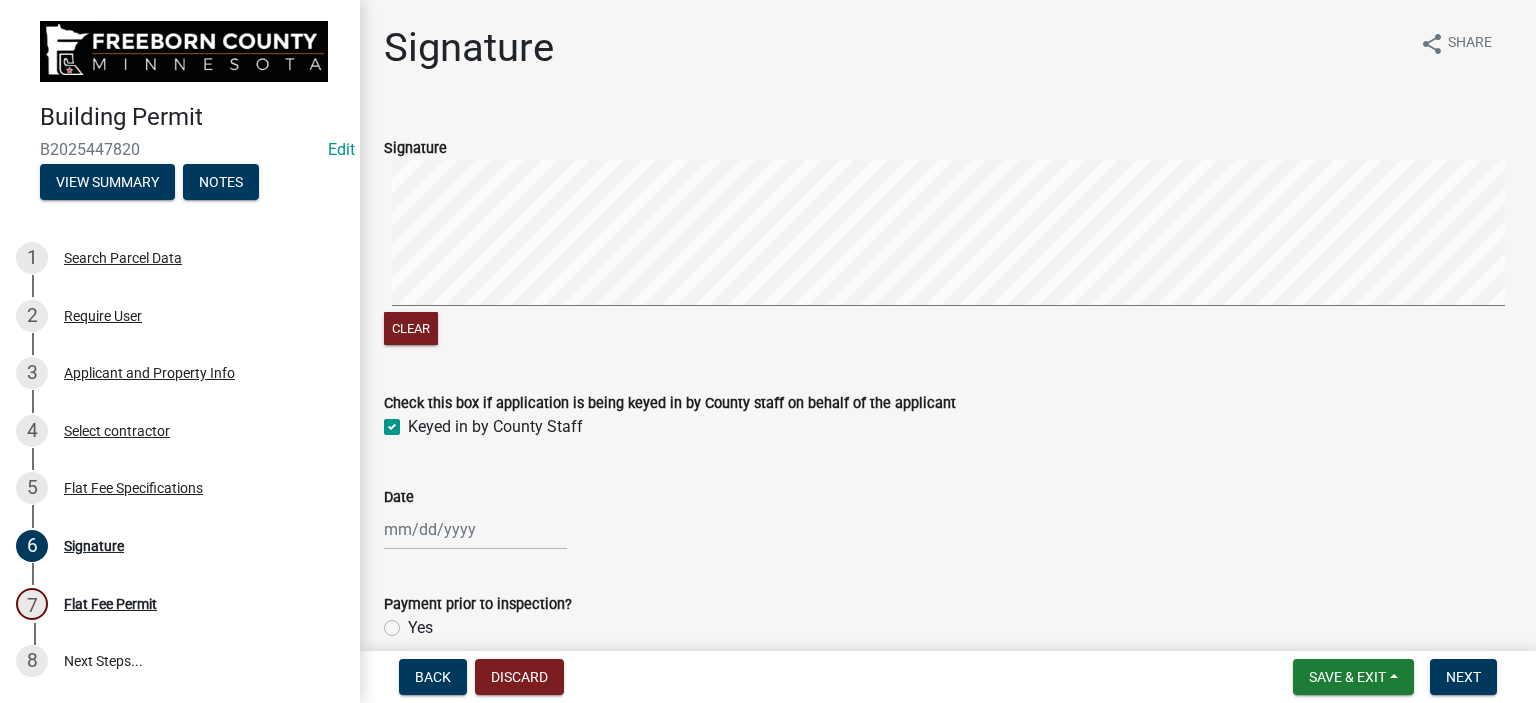 click 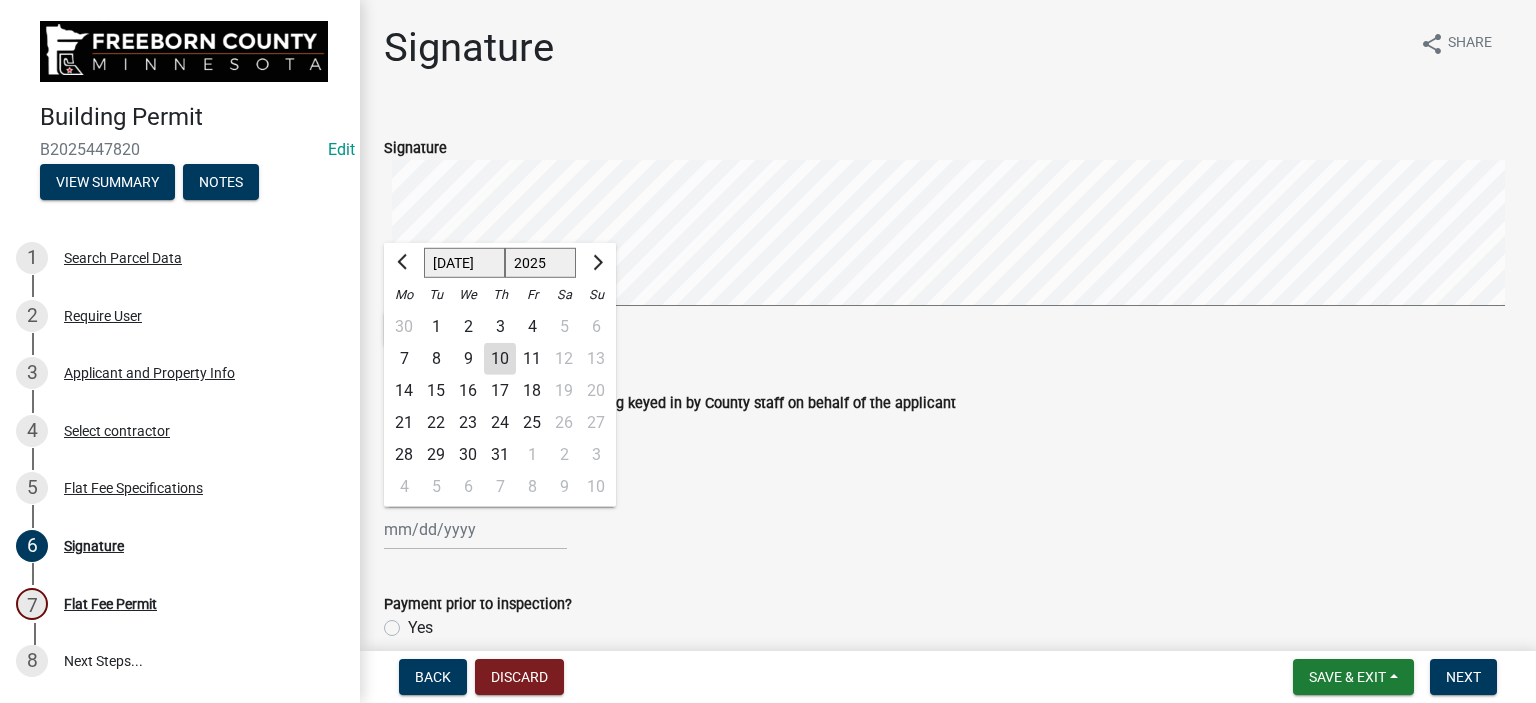 click on "10" 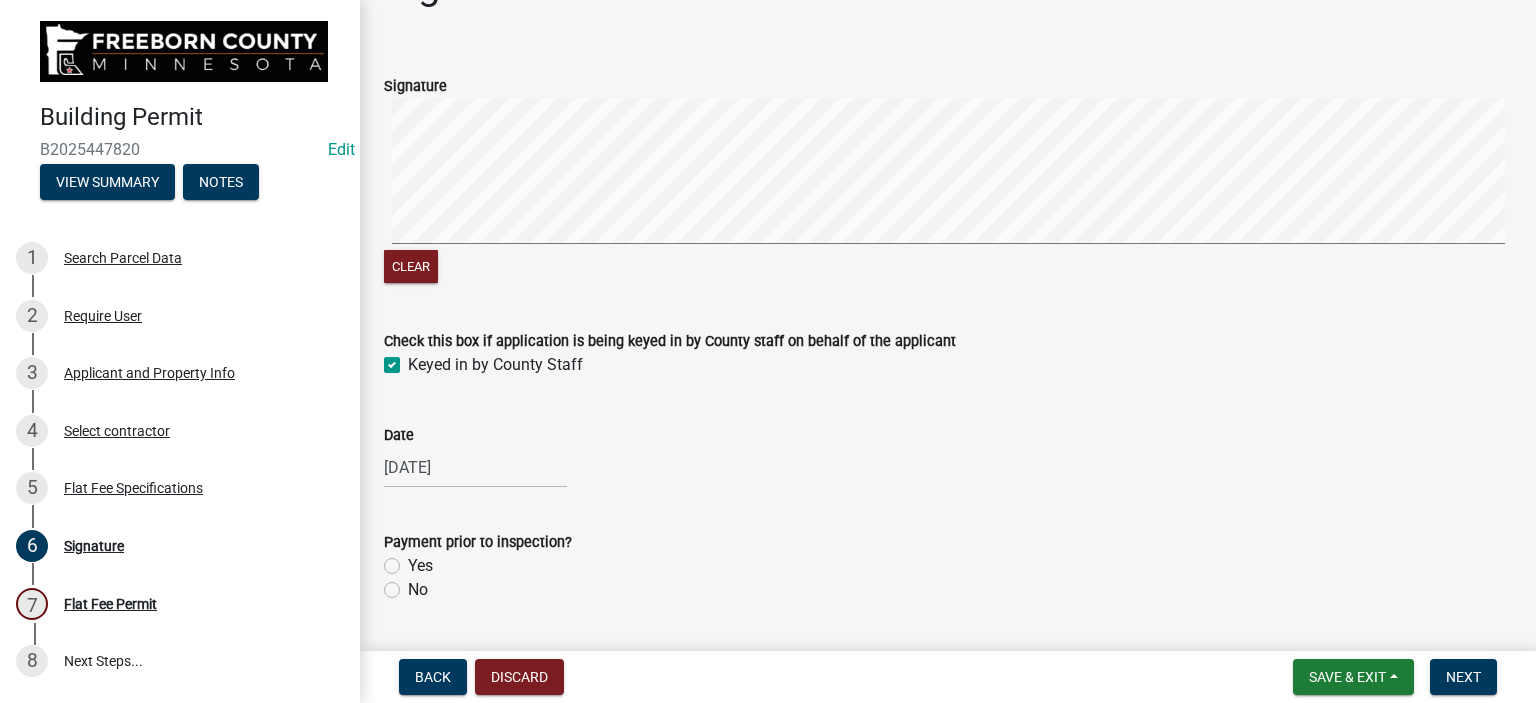 scroll, scrollTop: 116, scrollLeft: 0, axis: vertical 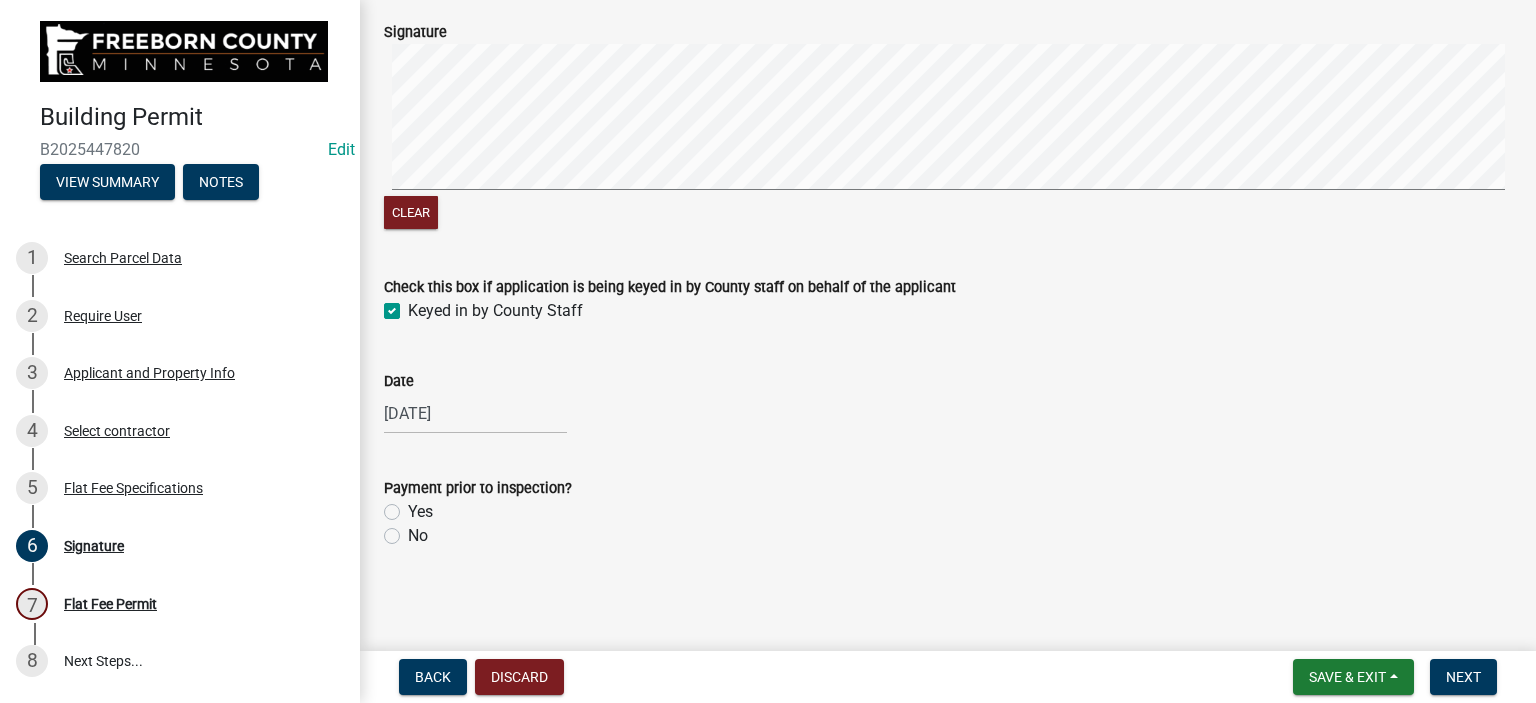 click on "No" 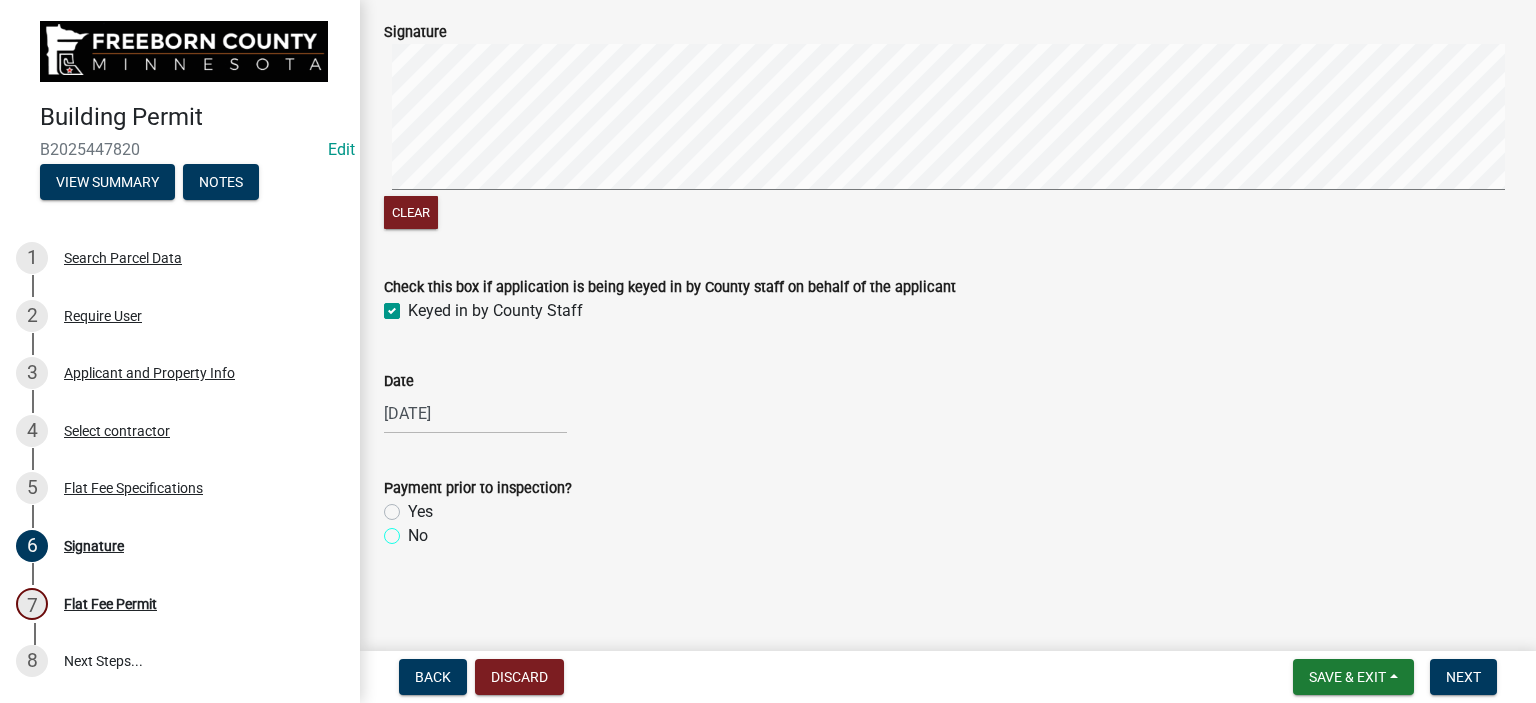 click on "No" at bounding box center [414, 530] 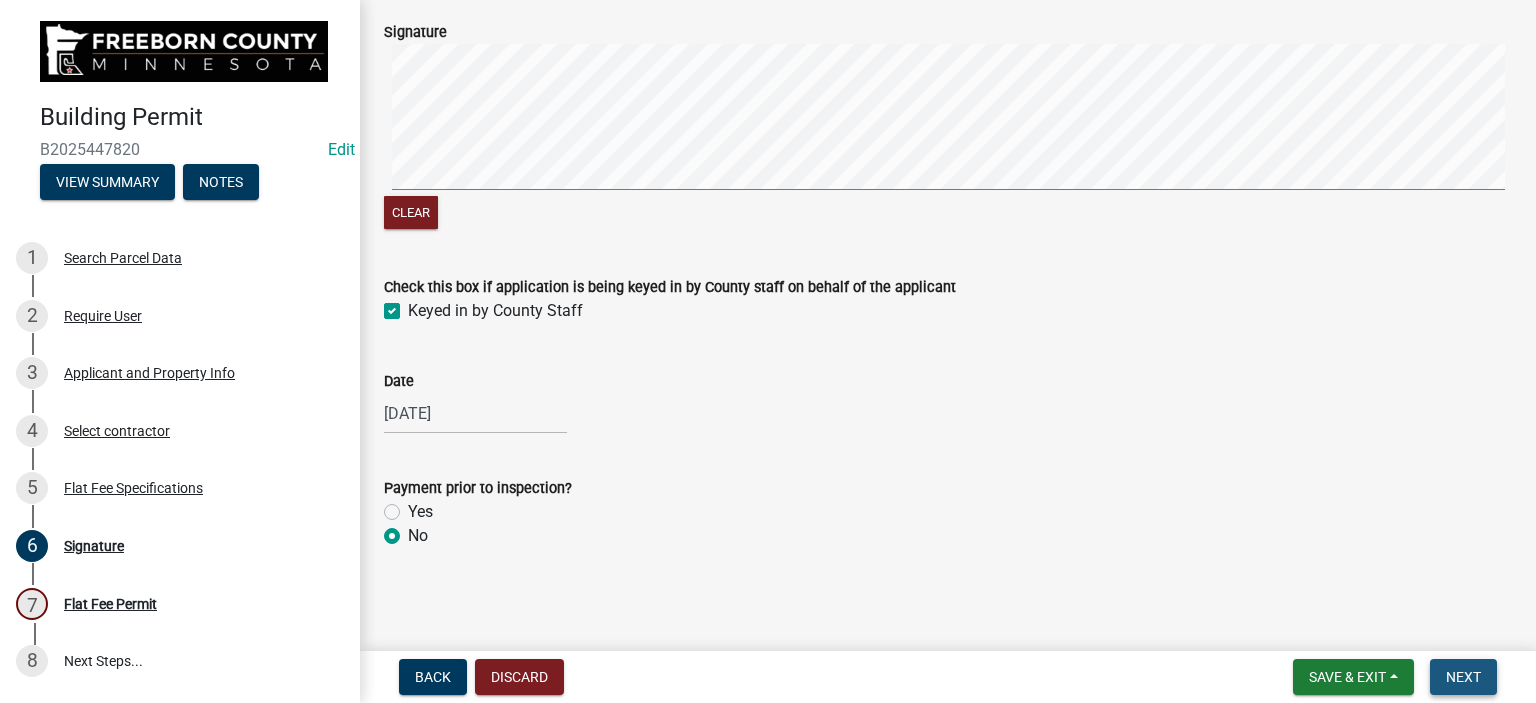 click on "Next" at bounding box center [1463, 677] 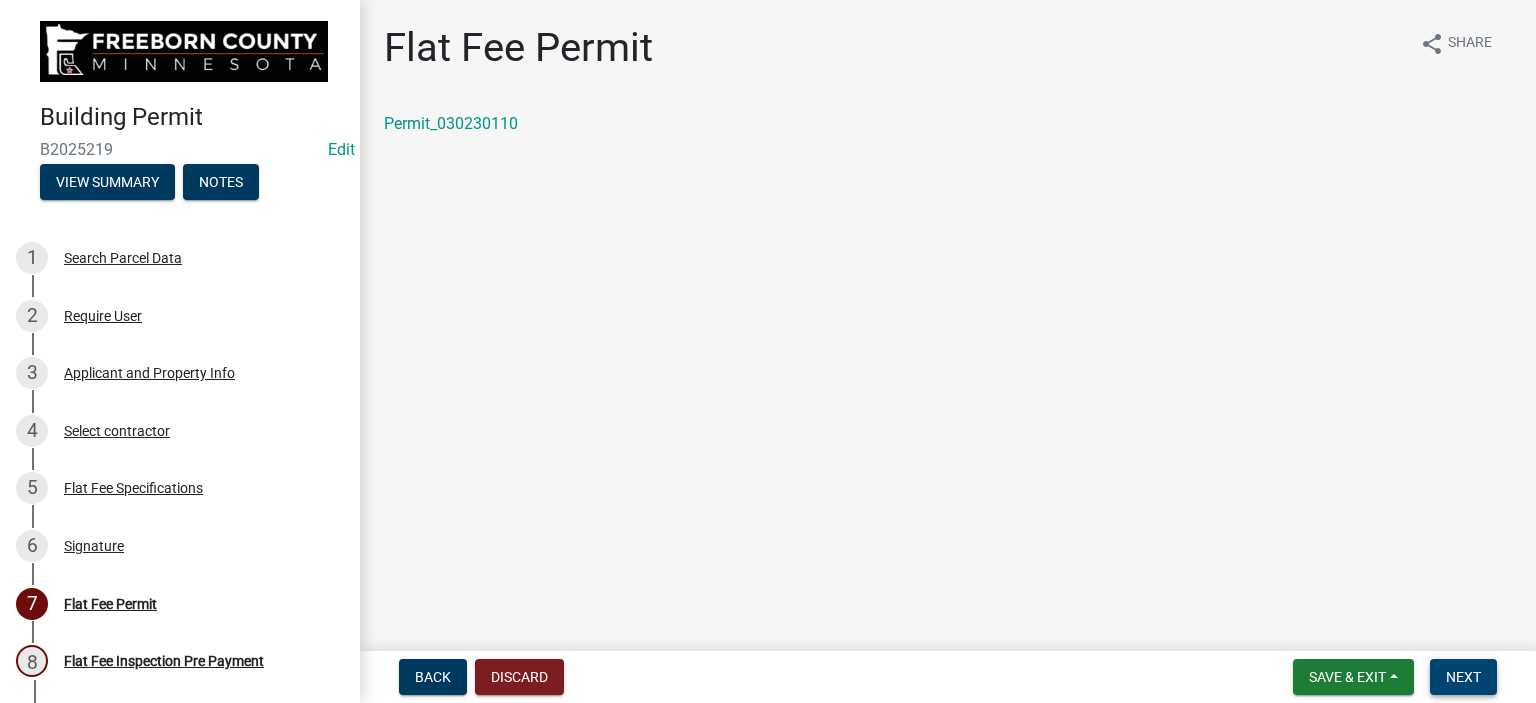 click on "Next" at bounding box center [1463, 677] 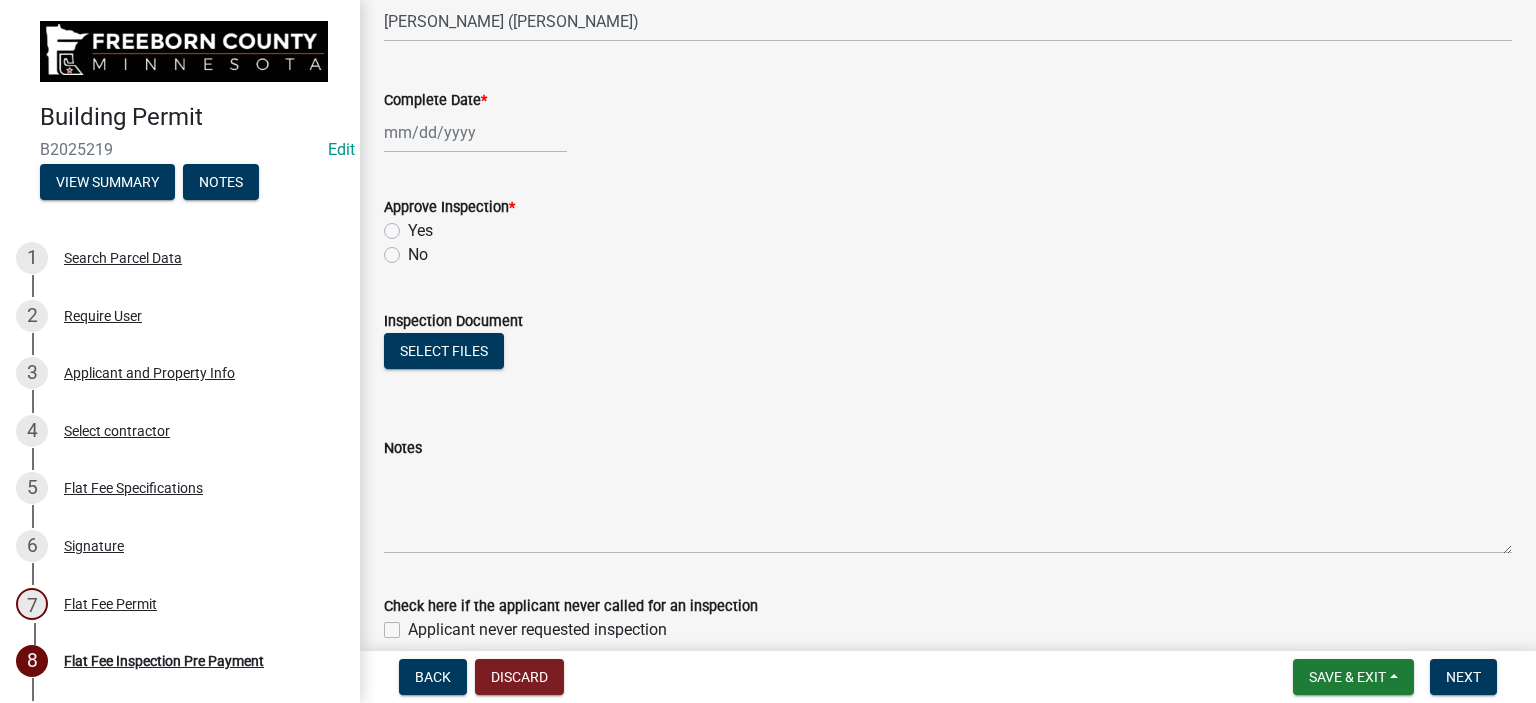 scroll, scrollTop: 372, scrollLeft: 0, axis: vertical 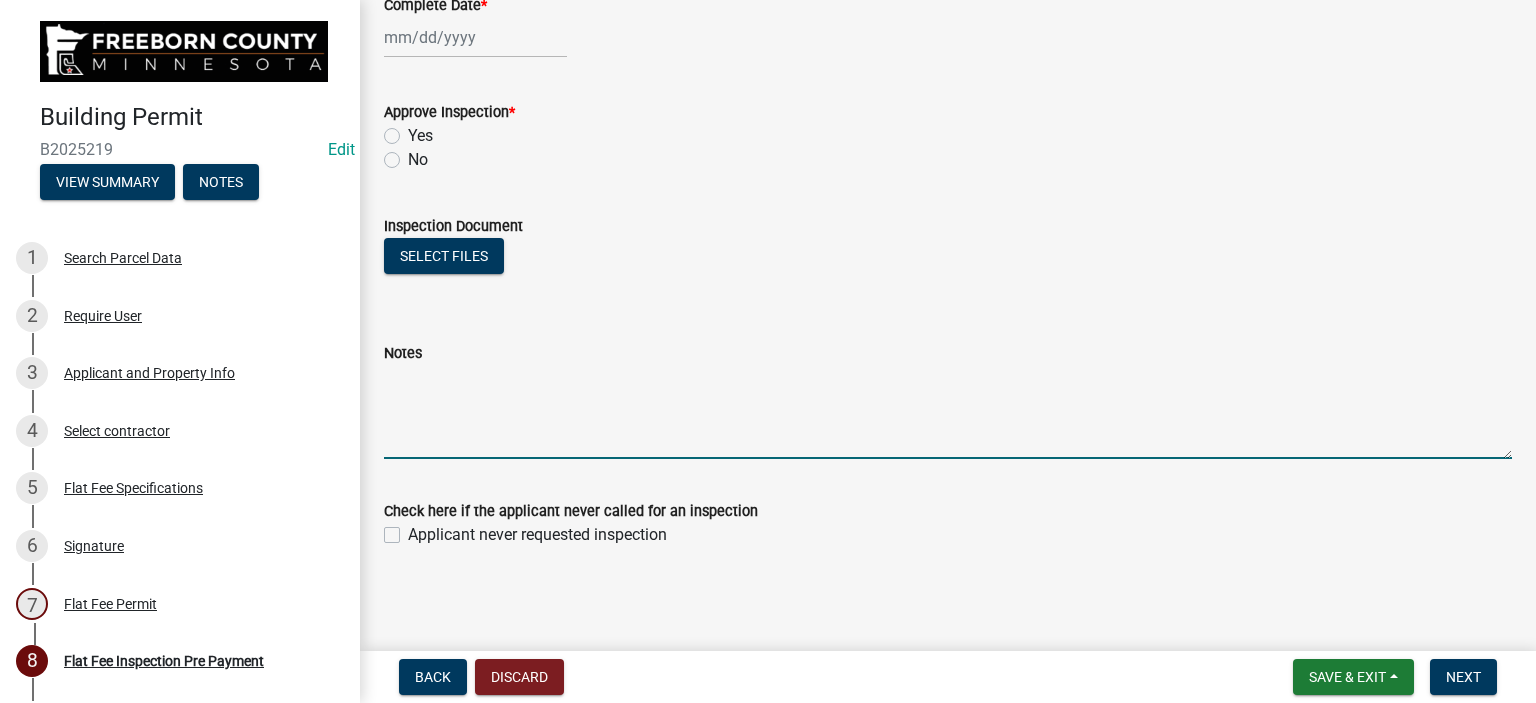 click on "Notes" at bounding box center [948, 412] 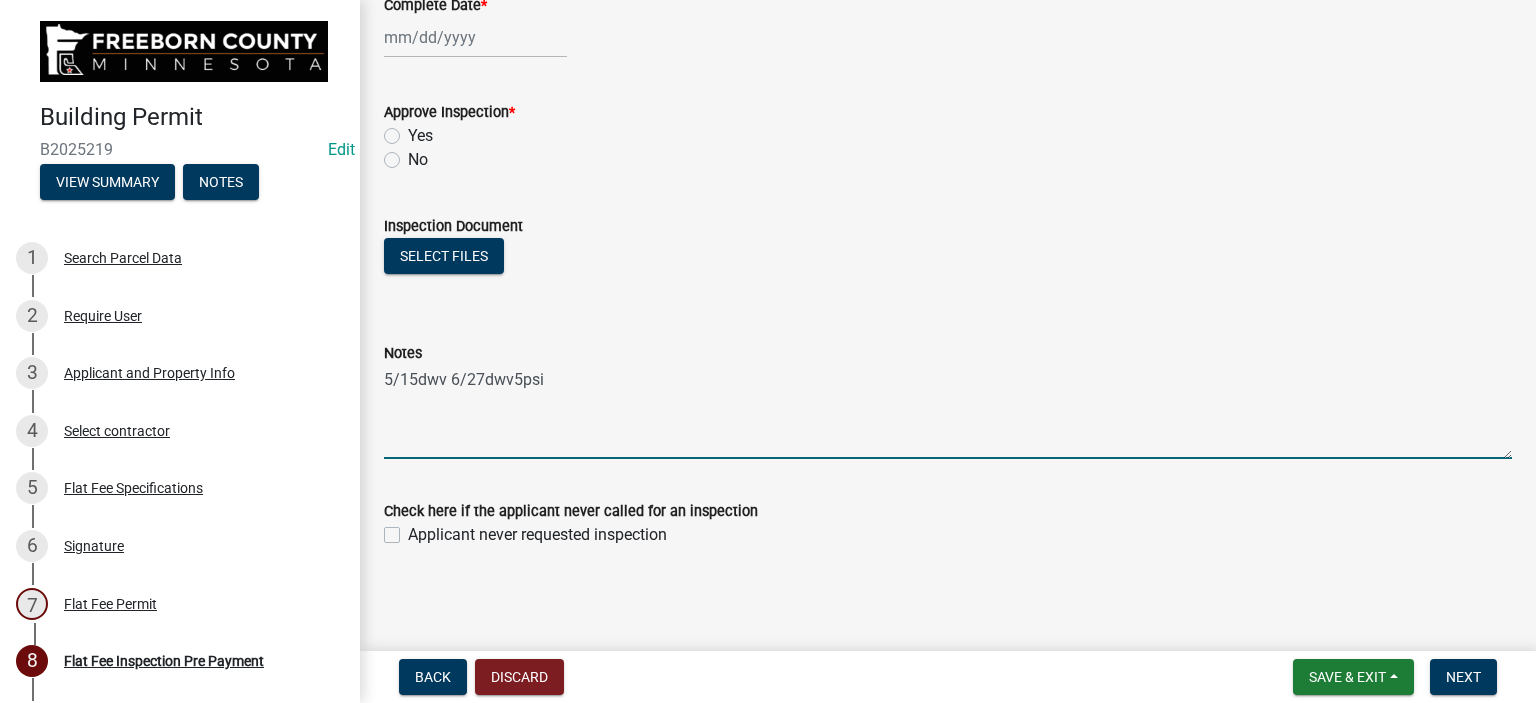 click on "5/15dwv 6/27dwv5psi" at bounding box center [948, 412] 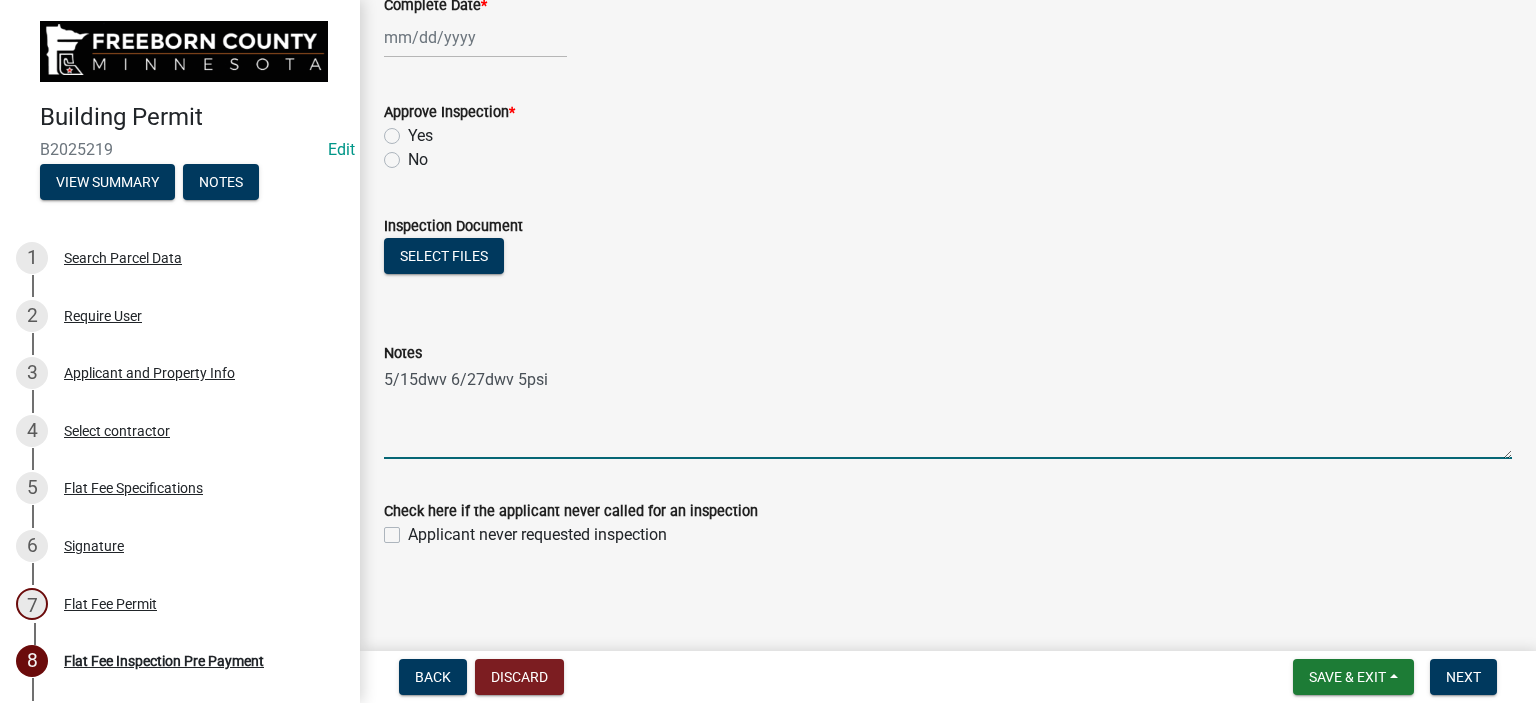 click on "5/15dwv 6/27dwv 5psi" at bounding box center [948, 412] 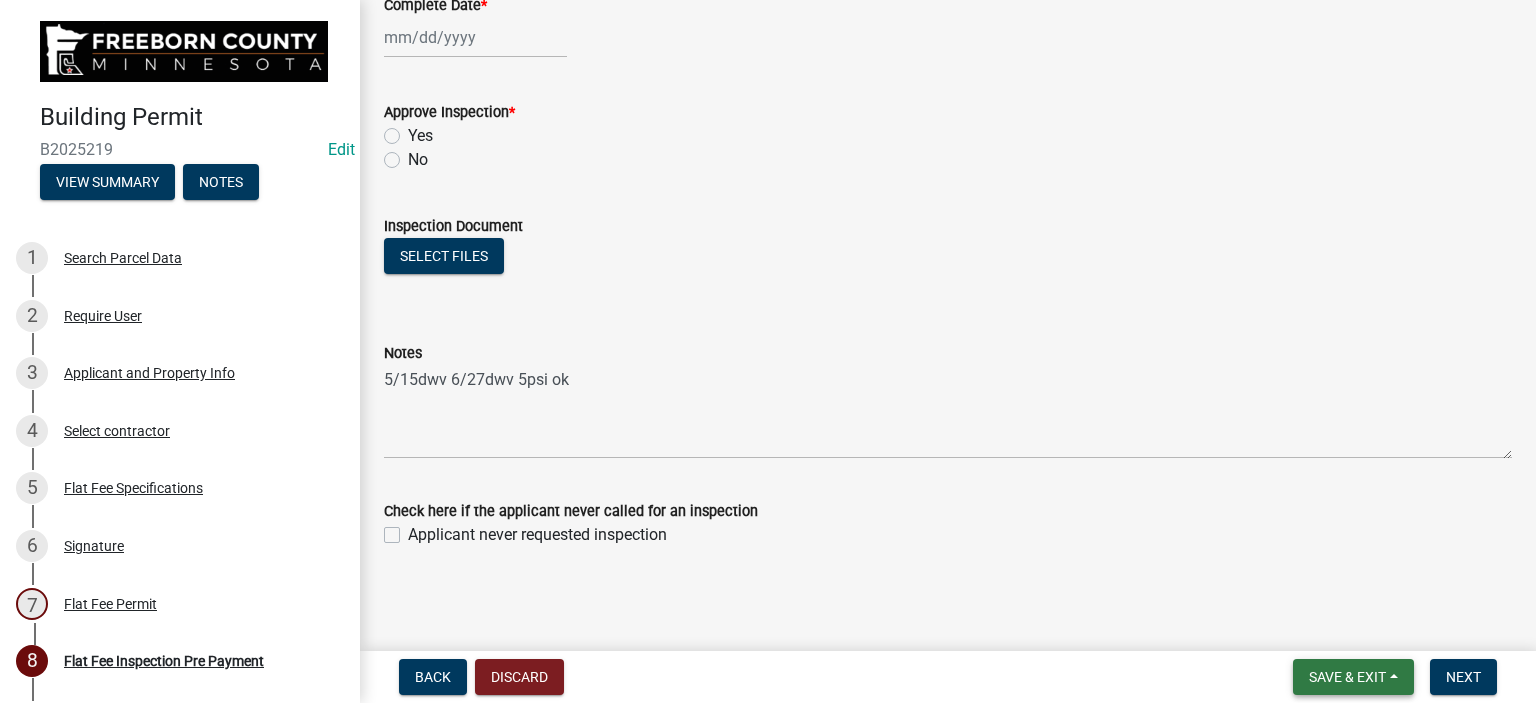 click on "Save & Exit" at bounding box center [1347, 677] 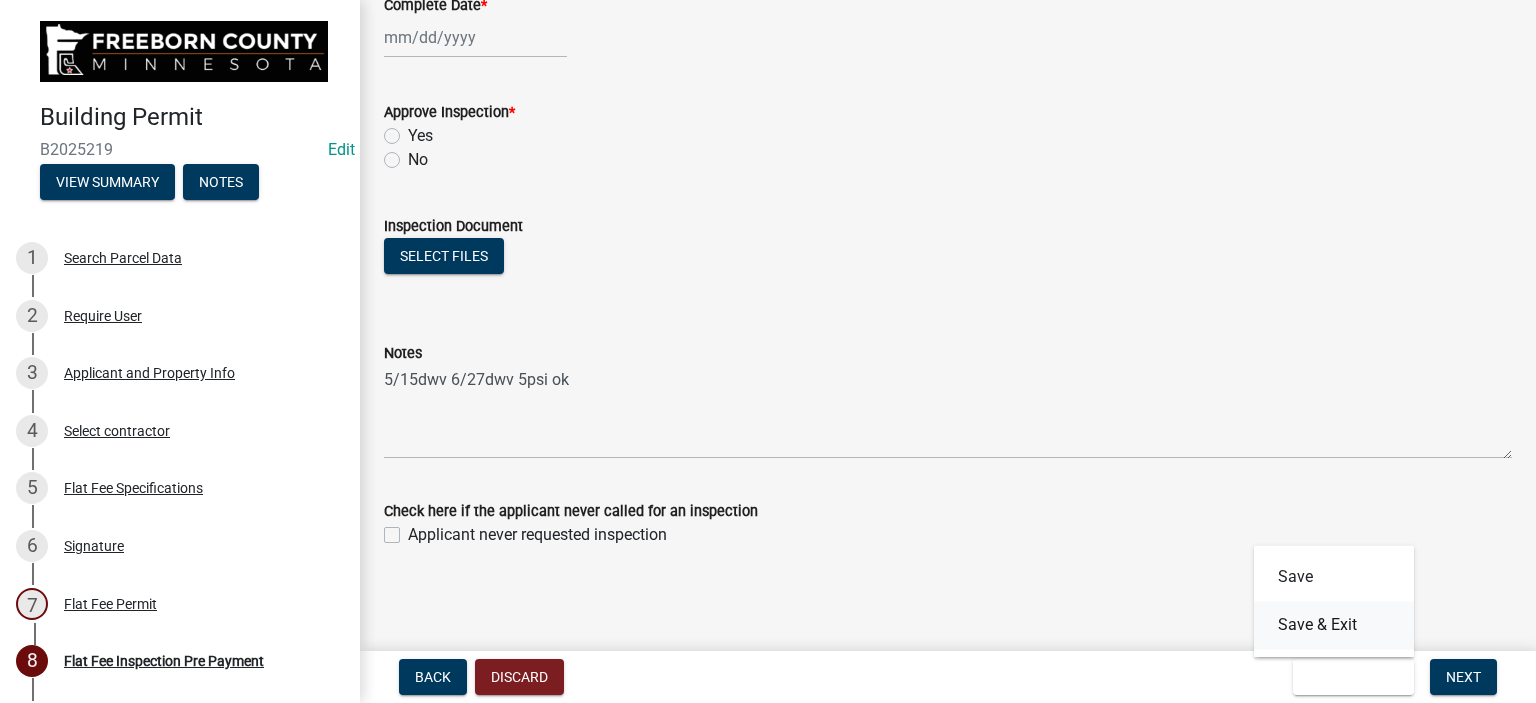 click on "Save & Exit" at bounding box center (1334, 625) 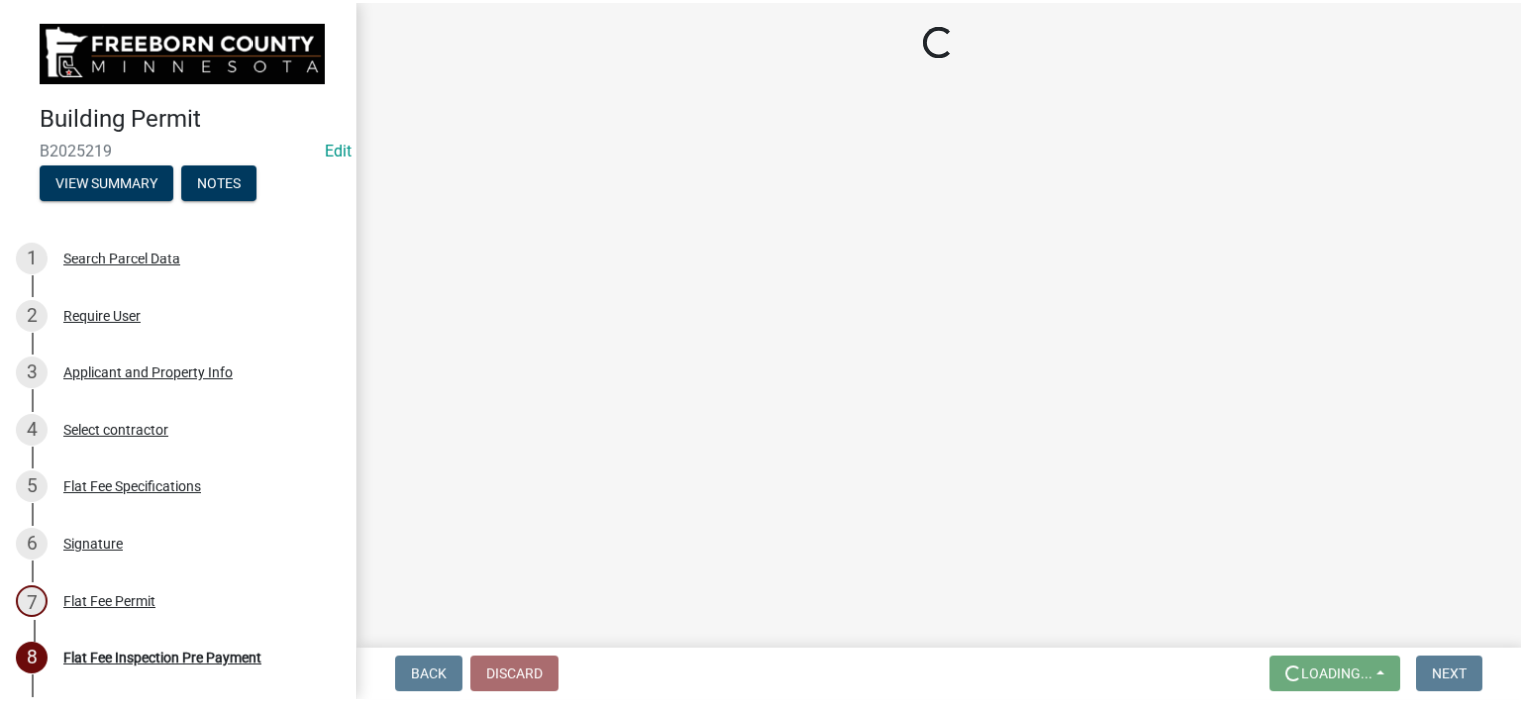 scroll, scrollTop: 0, scrollLeft: 0, axis: both 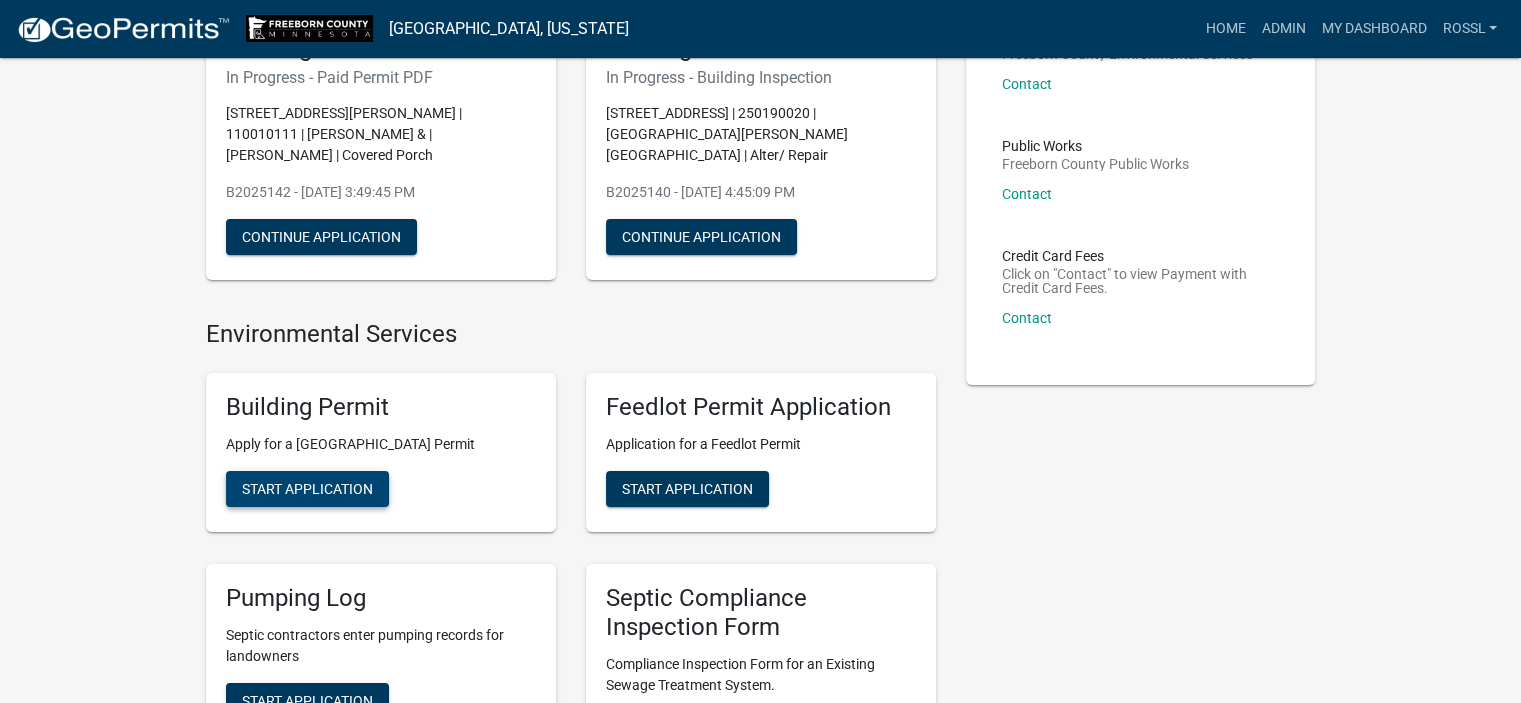 click on "Start Application" at bounding box center (307, 489) 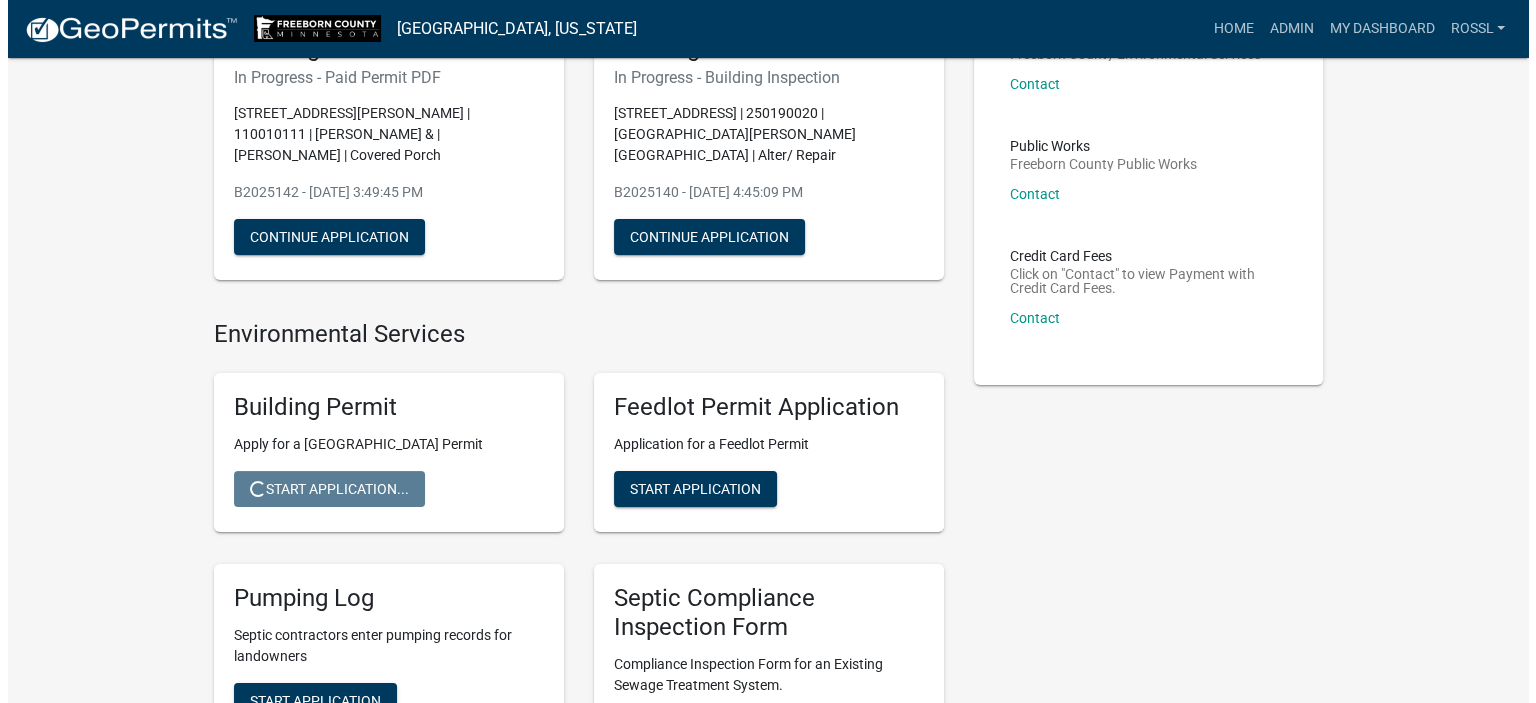 scroll, scrollTop: 0, scrollLeft: 0, axis: both 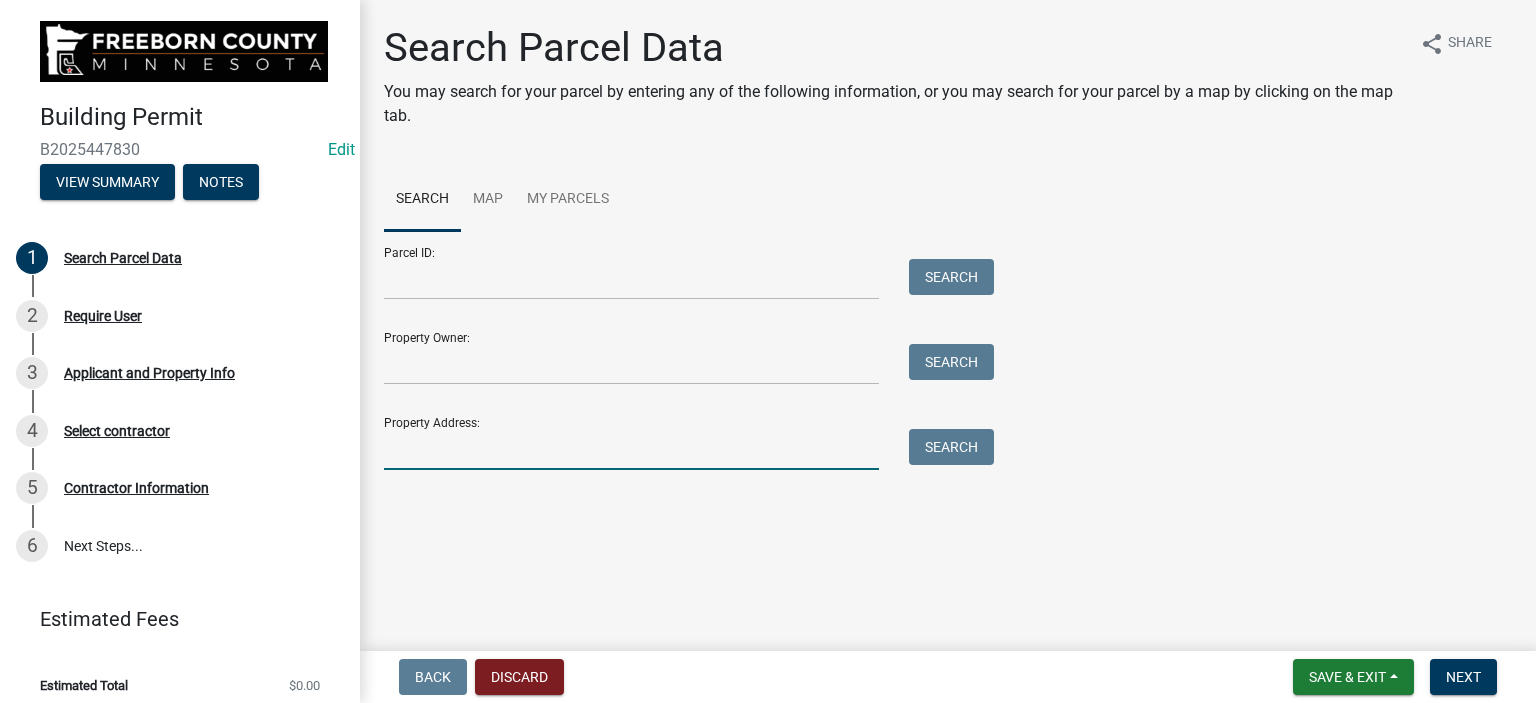 click on "Property Address:" at bounding box center [631, 449] 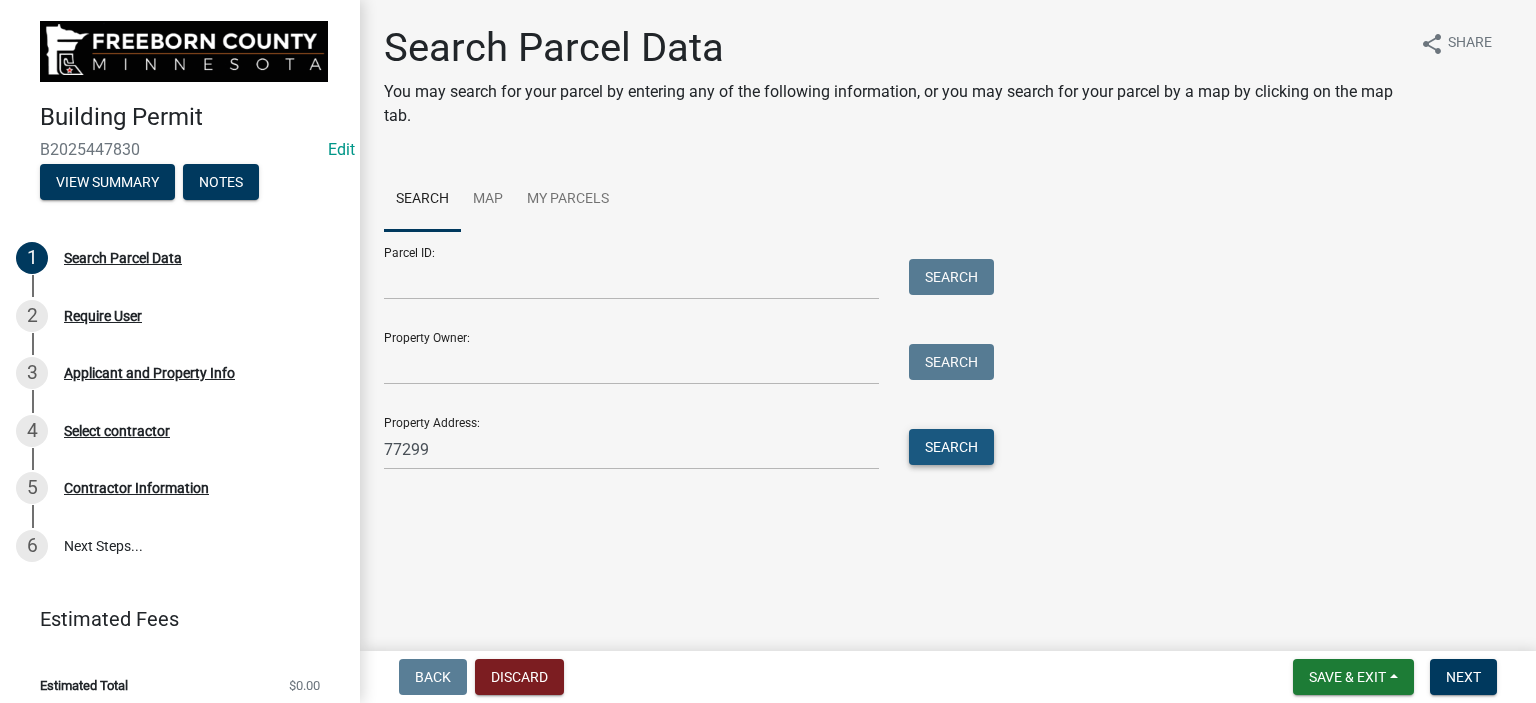 click on "Search" at bounding box center [951, 447] 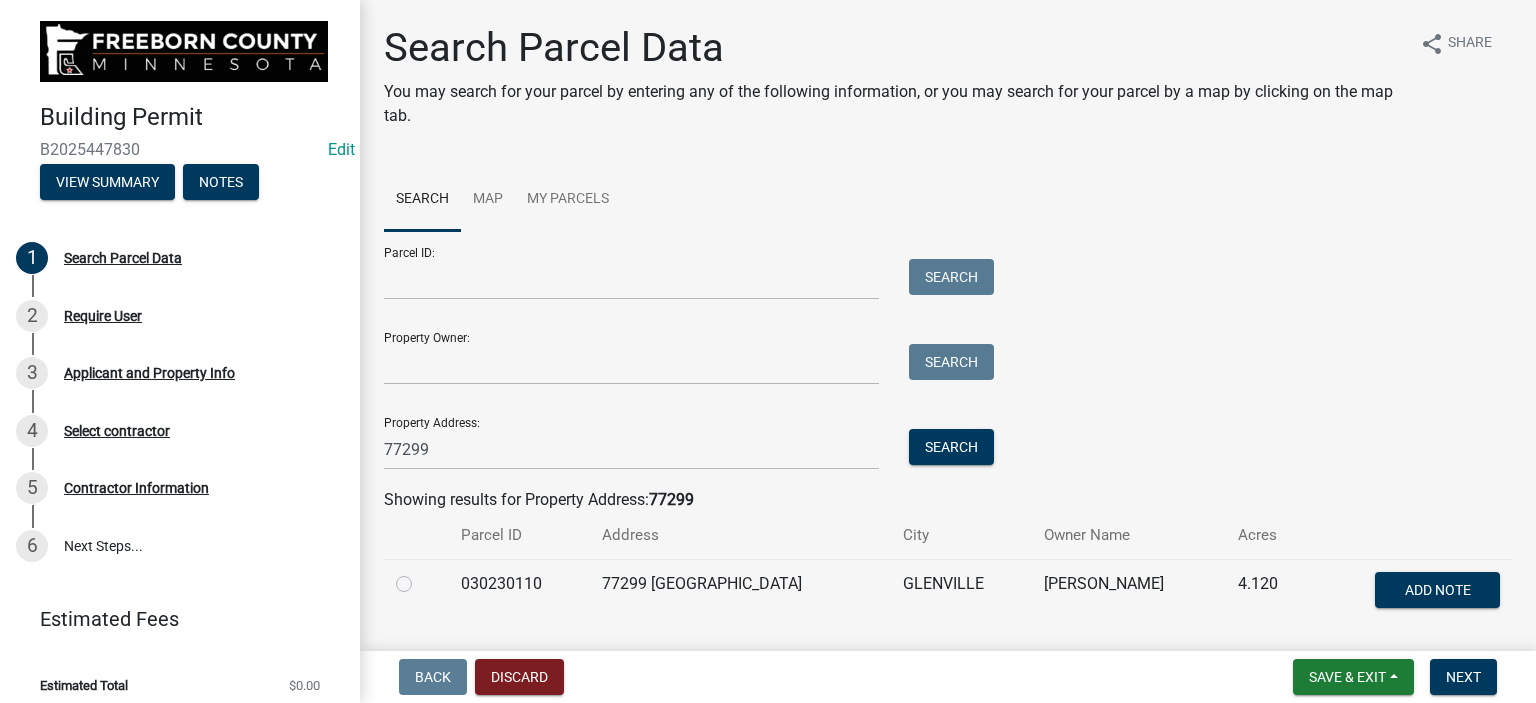 click 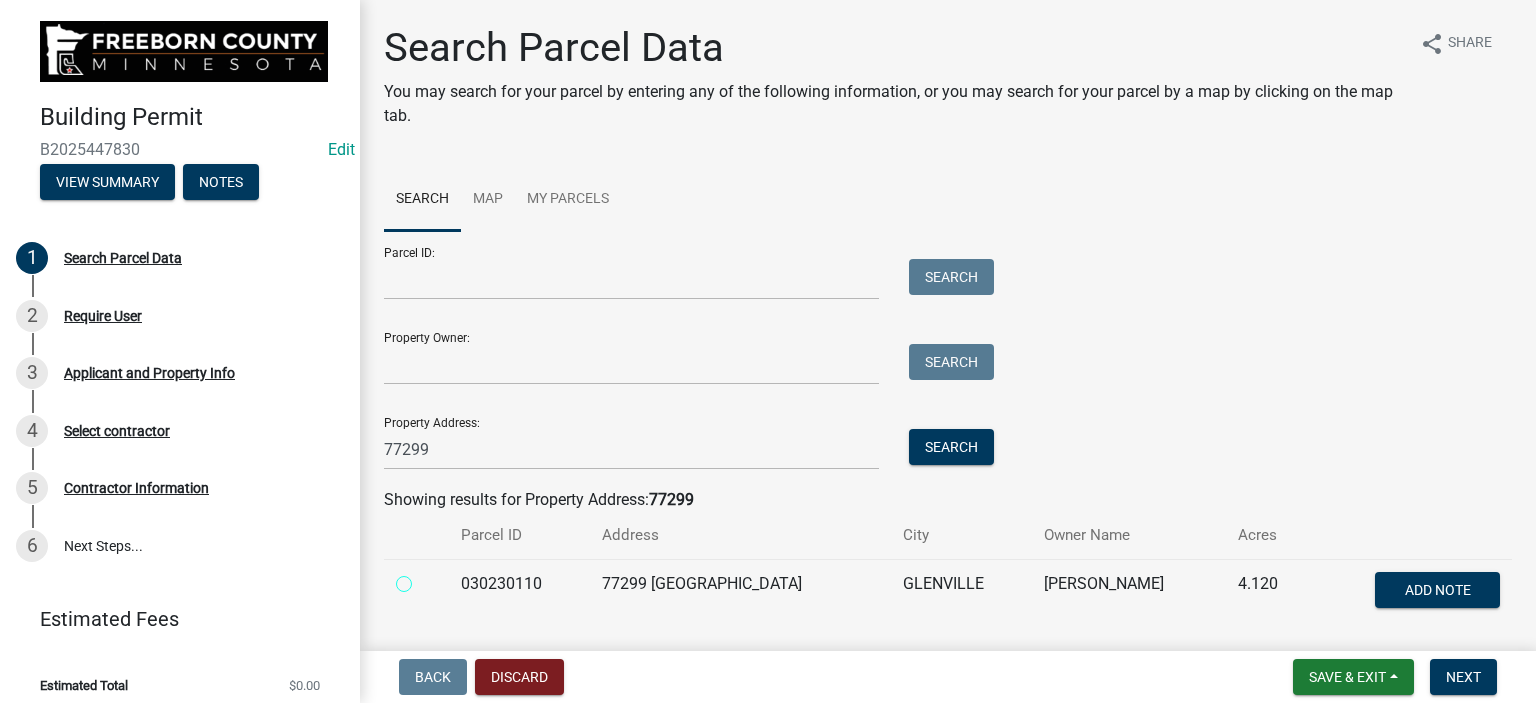 click at bounding box center [426, 578] 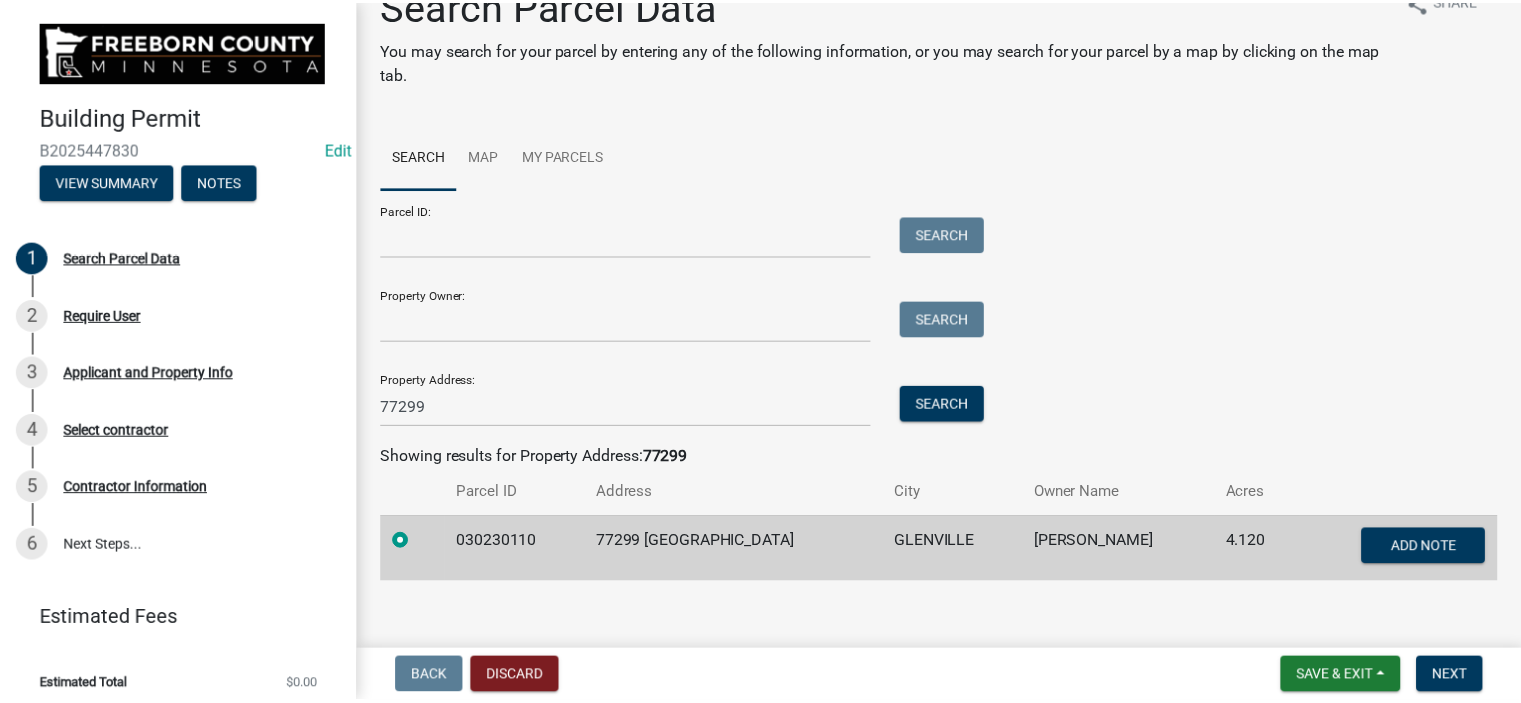 scroll, scrollTop: 60, scrollLeft: 0, axis: vertical 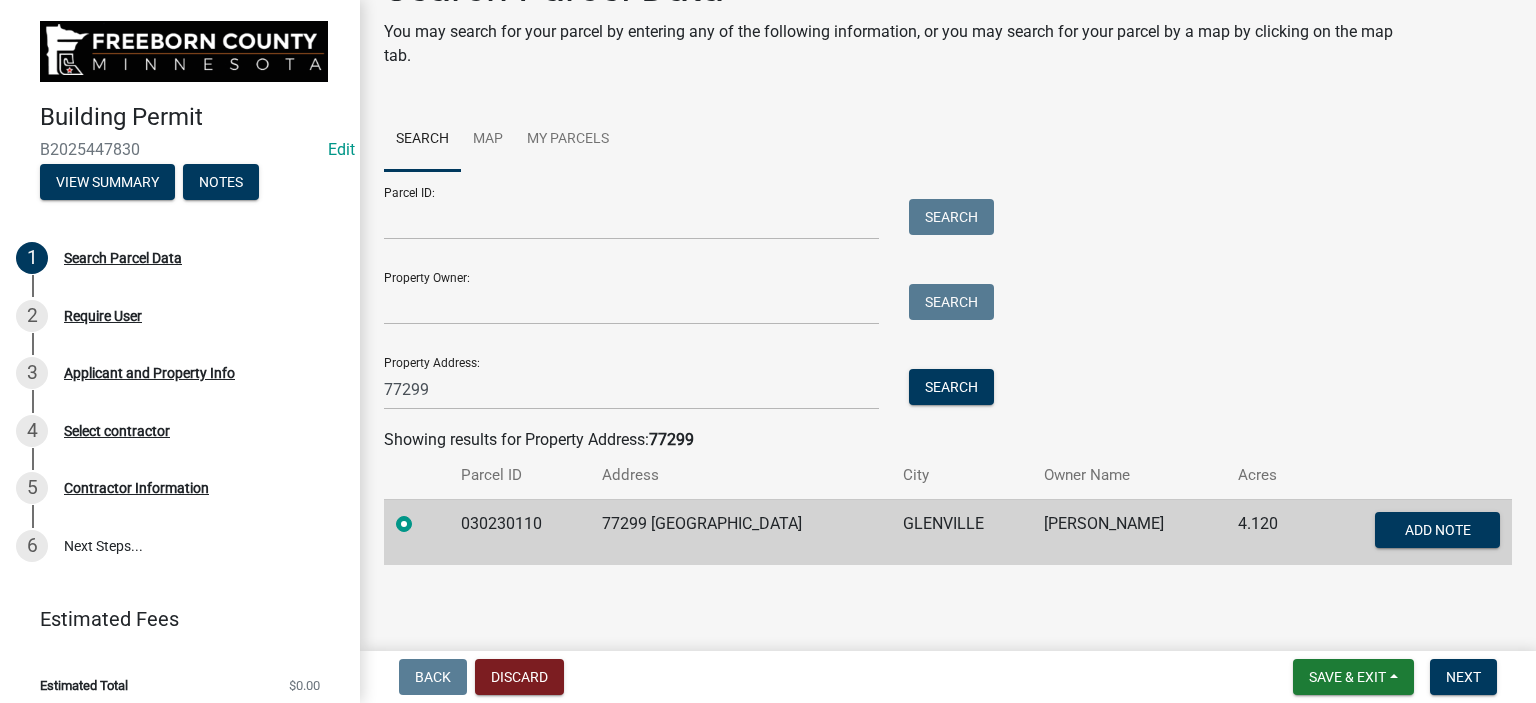 click 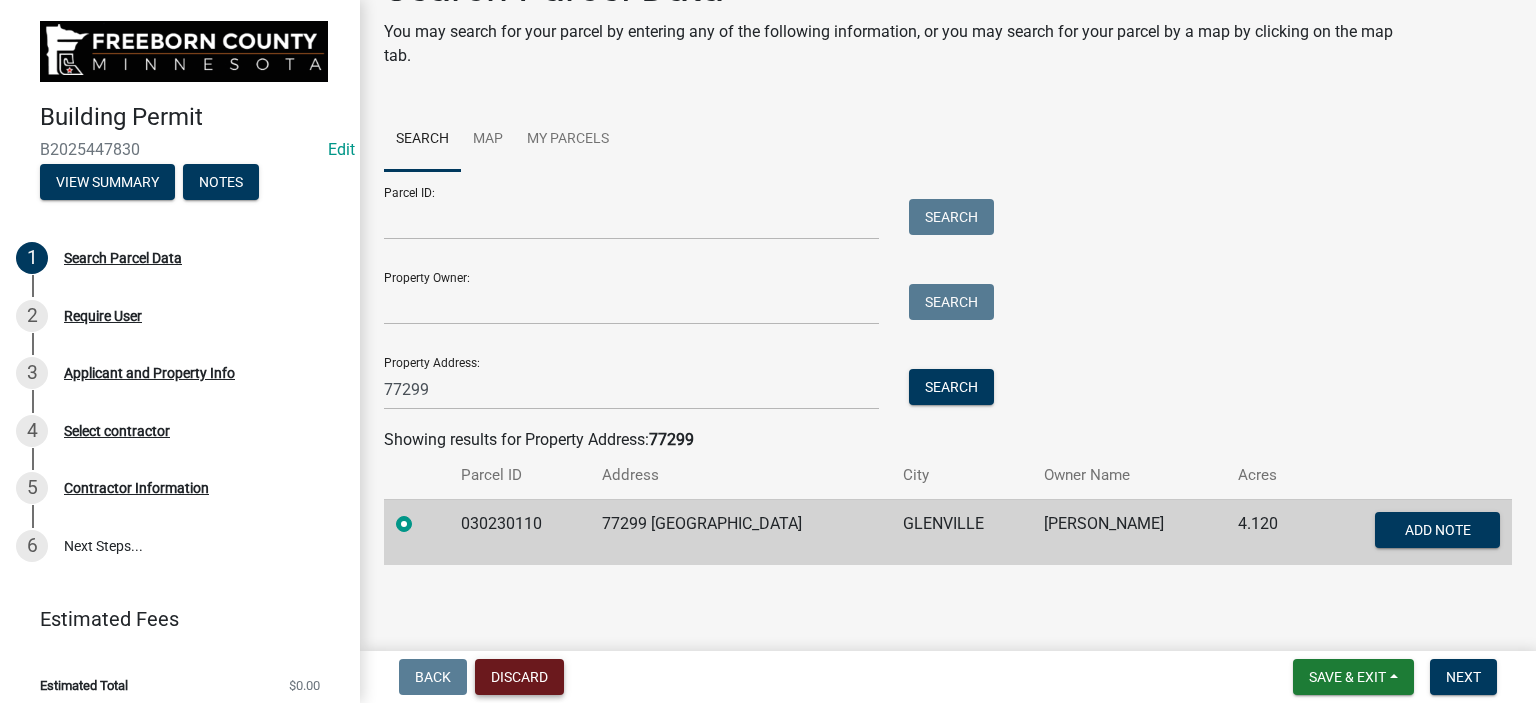 click on "Discard" at bounding box center [519, 677] 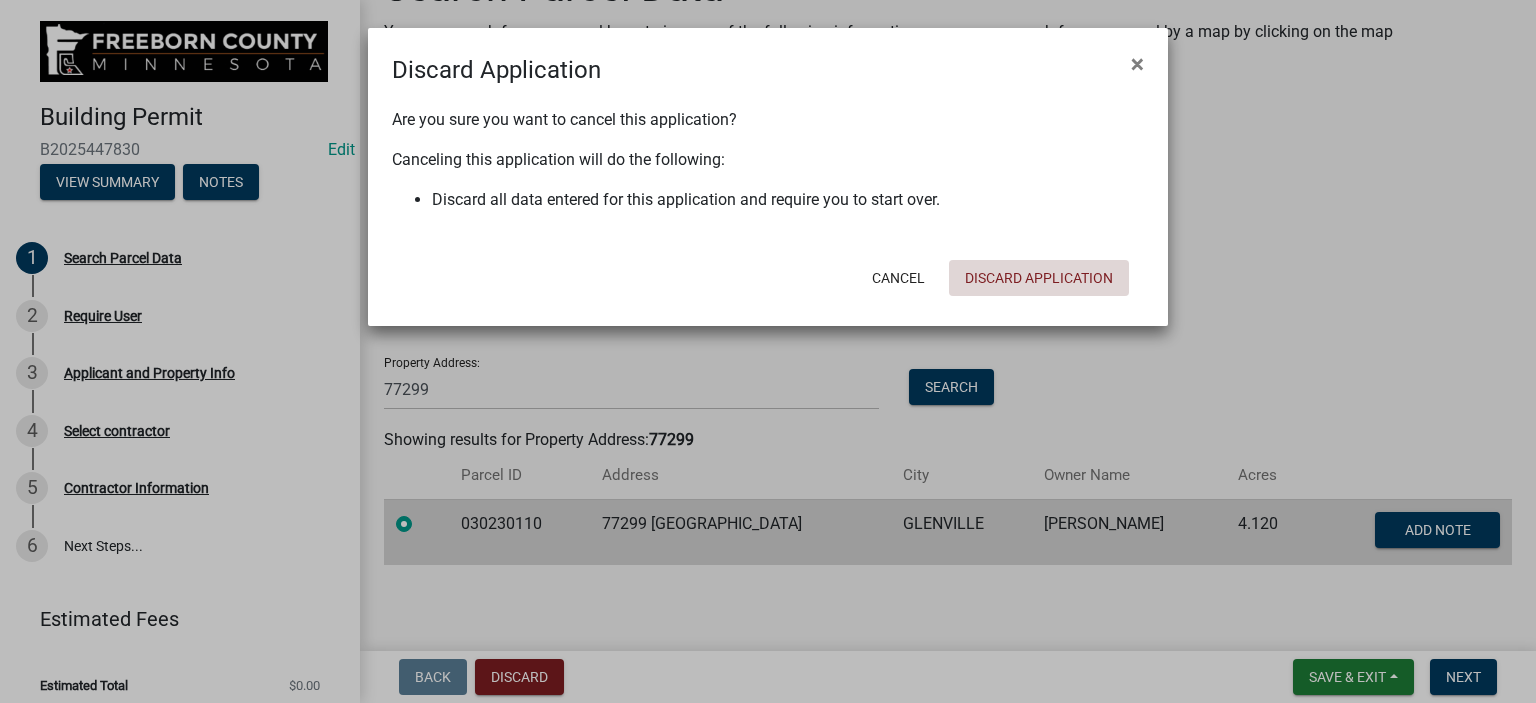 click on "Discard Application" 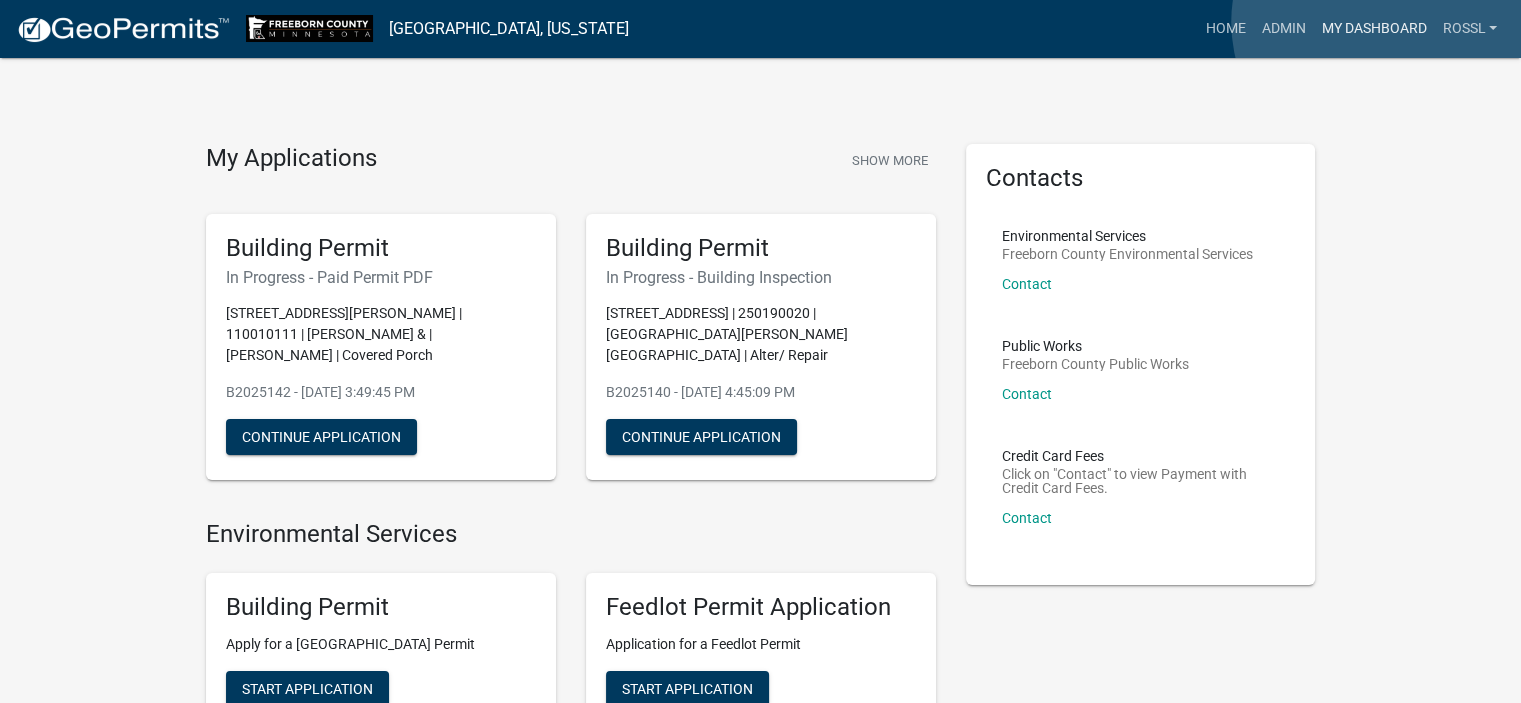 click on "My Dashboard" at bounding box center [1373, 29] 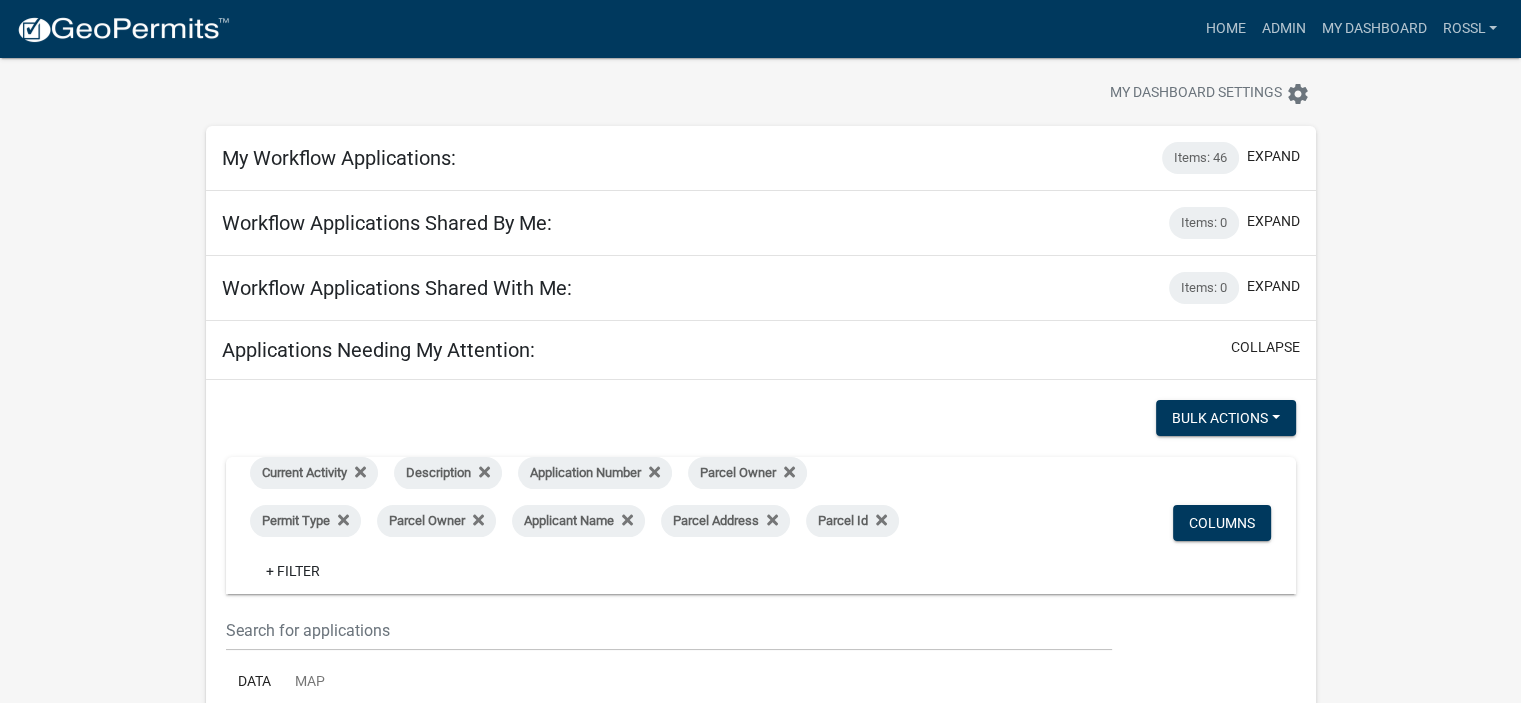scroll, scrollTop: 0, scrollLeft: 0, axis: both 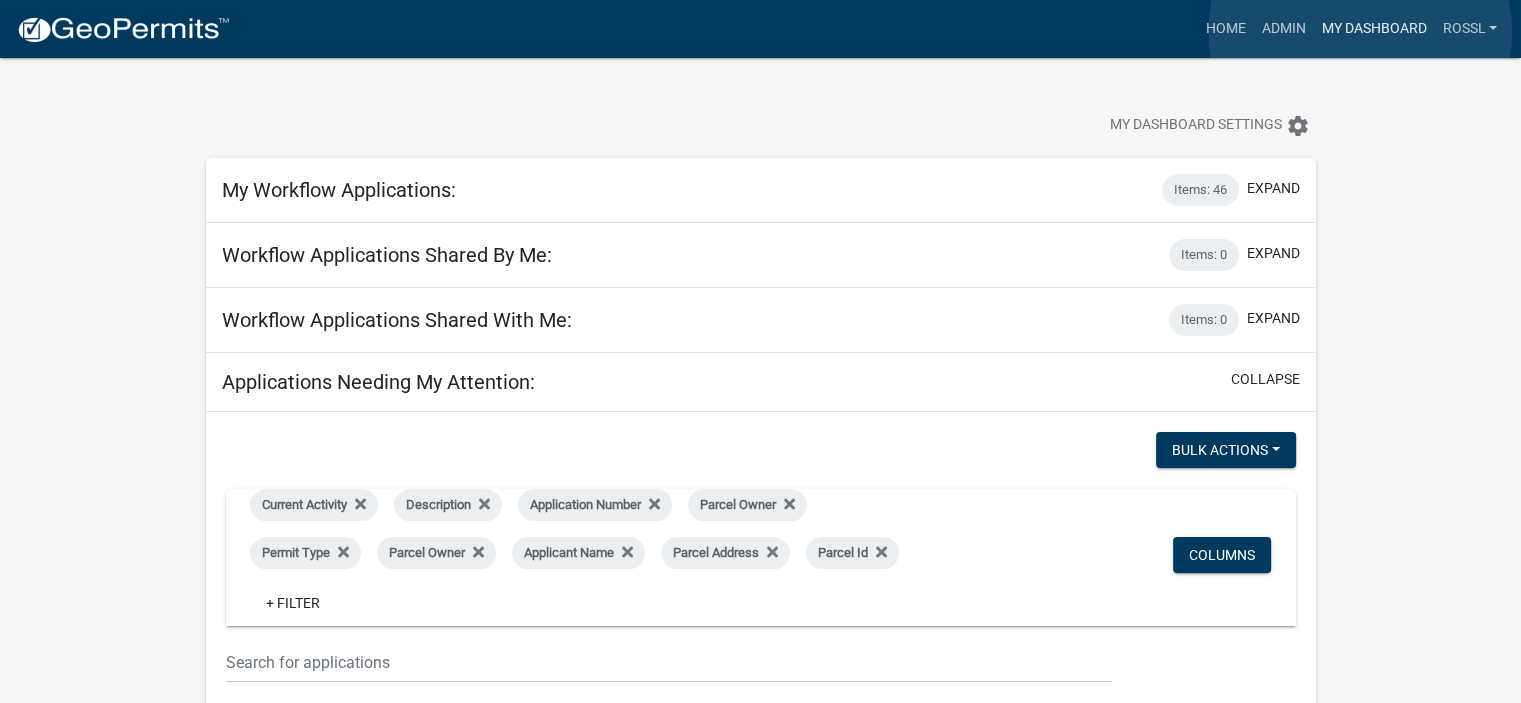 click on "My Dashboard" at bounding box center [1373, 29] 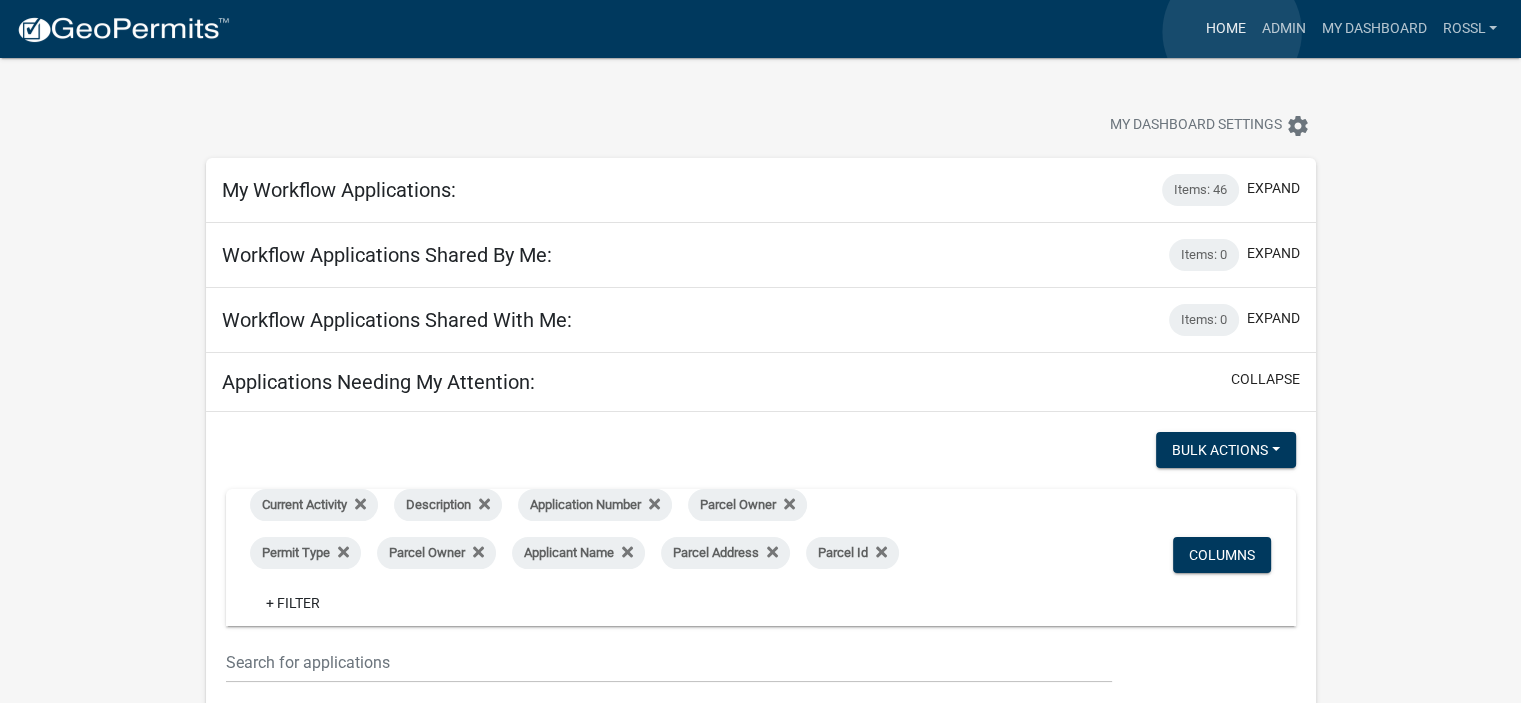 click on "Home" at bounding box center (1225, 29) 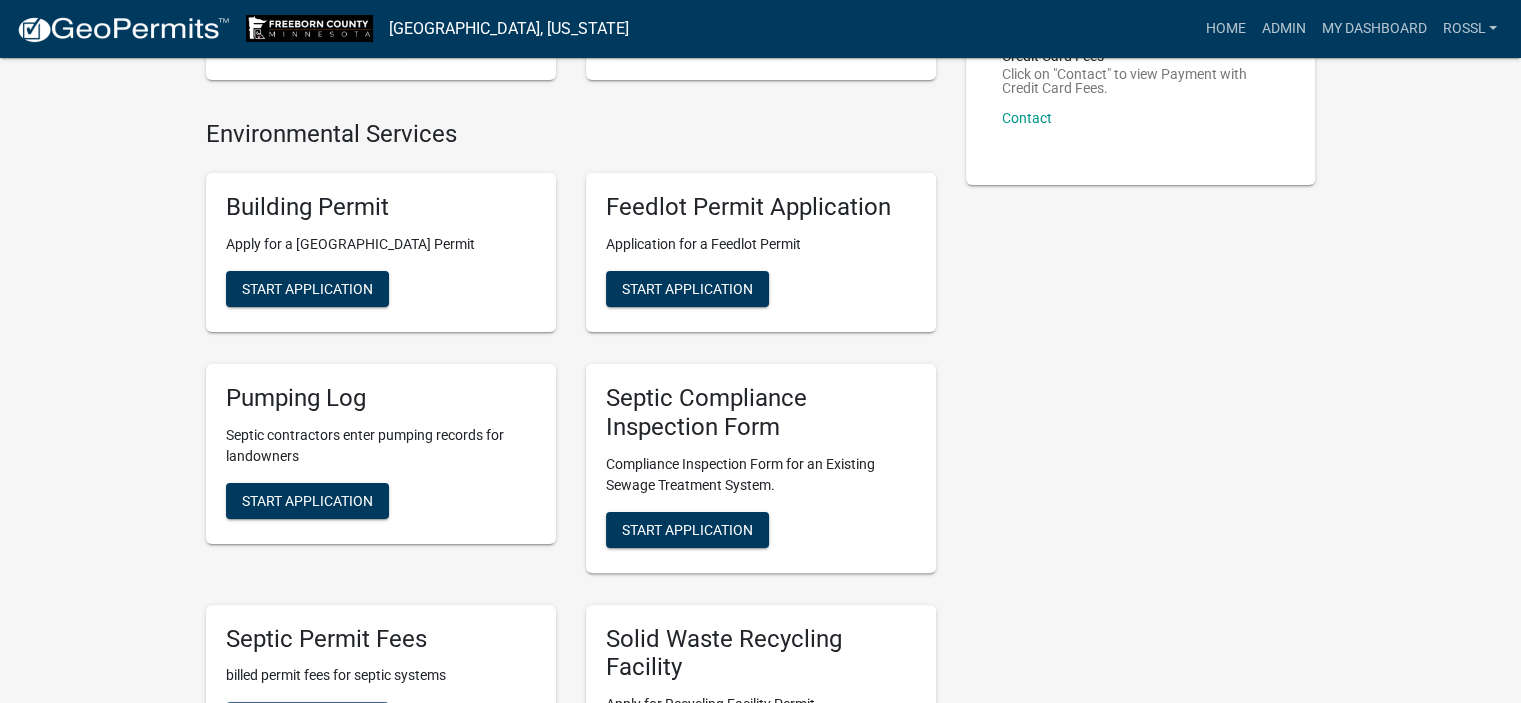 scroll, scrollTop: 100, scrollLeft: 0, axis: vertical 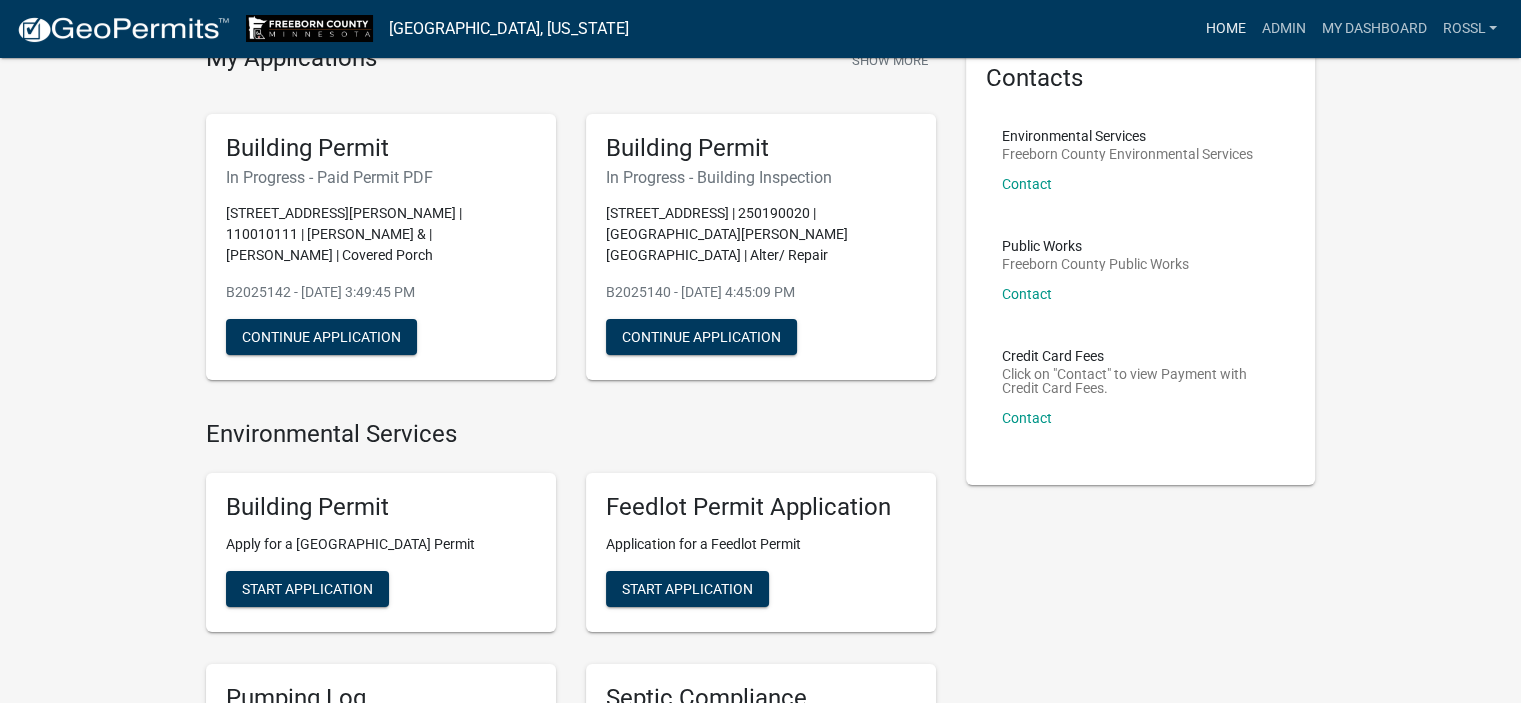 click on "Home" at bounding box center [1225, 29] 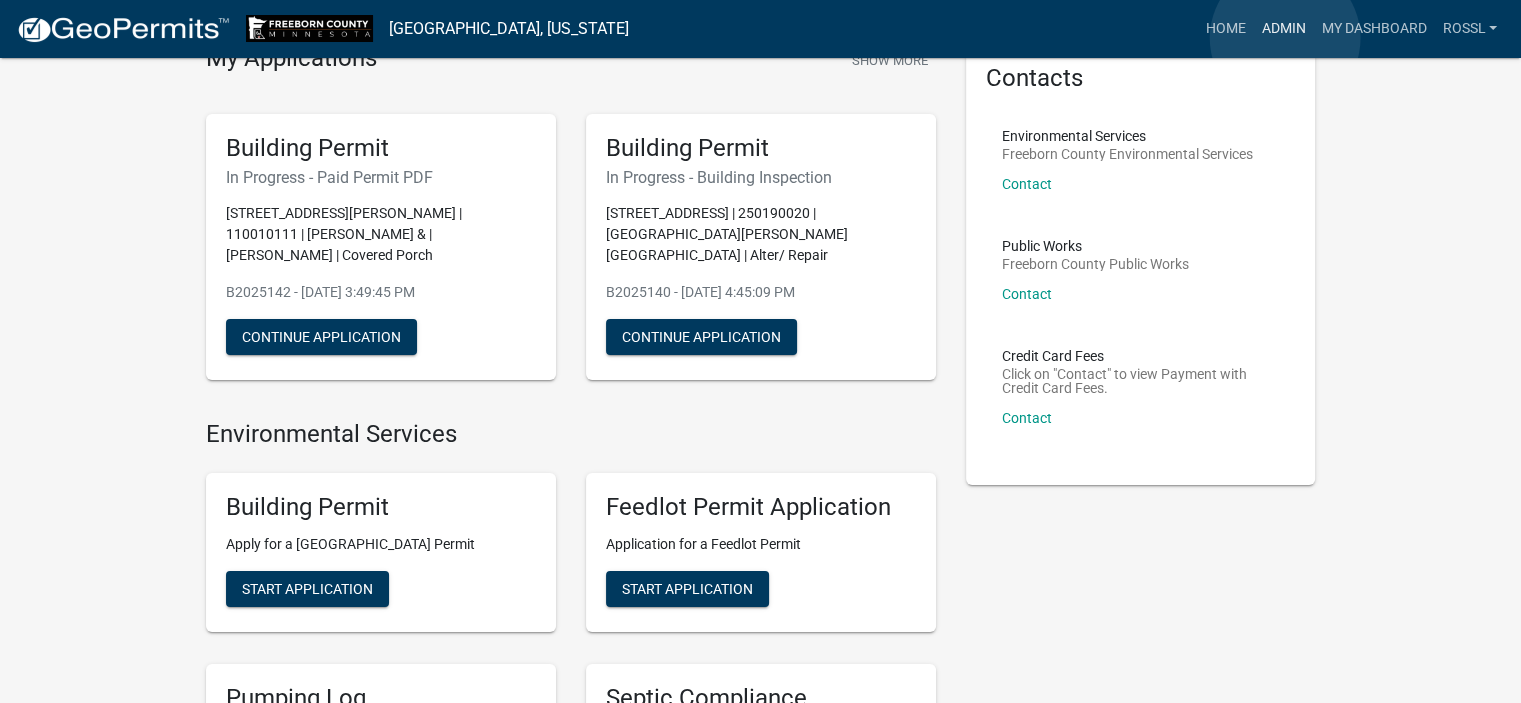 click on "Admin" at bounding box center (1283, 29) 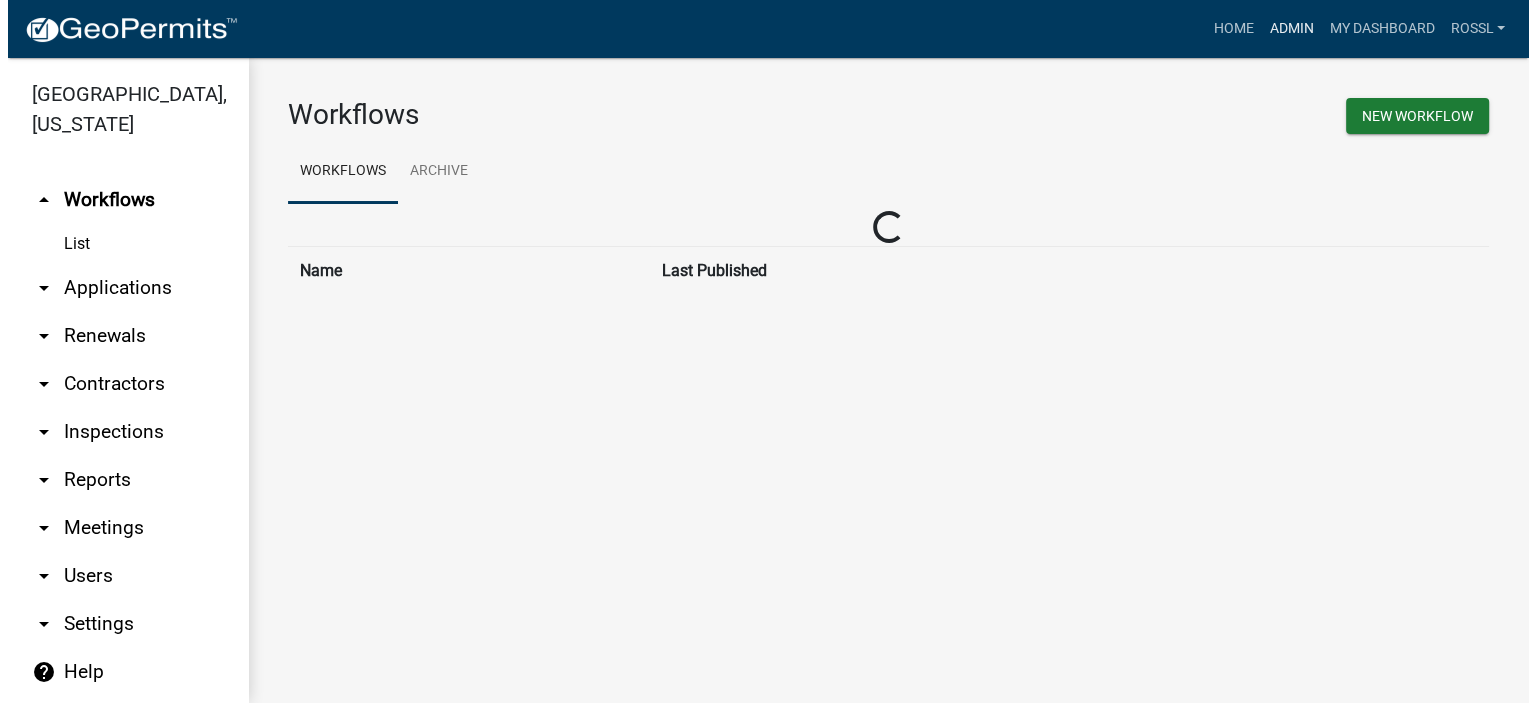 scroll, scrollTop: 0, scrollLeft: 0, axis: both 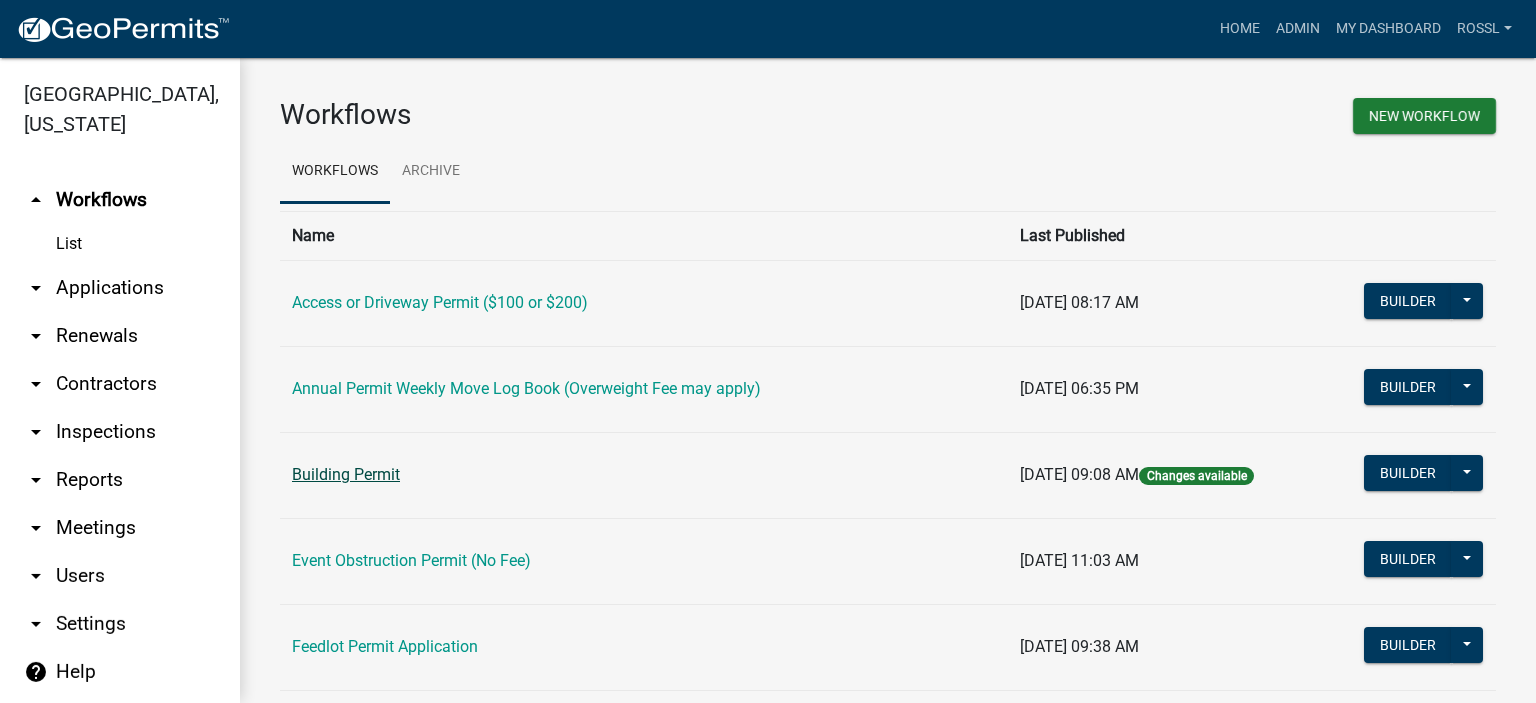 click on "Building Permit" at bounding box center [346, 474] 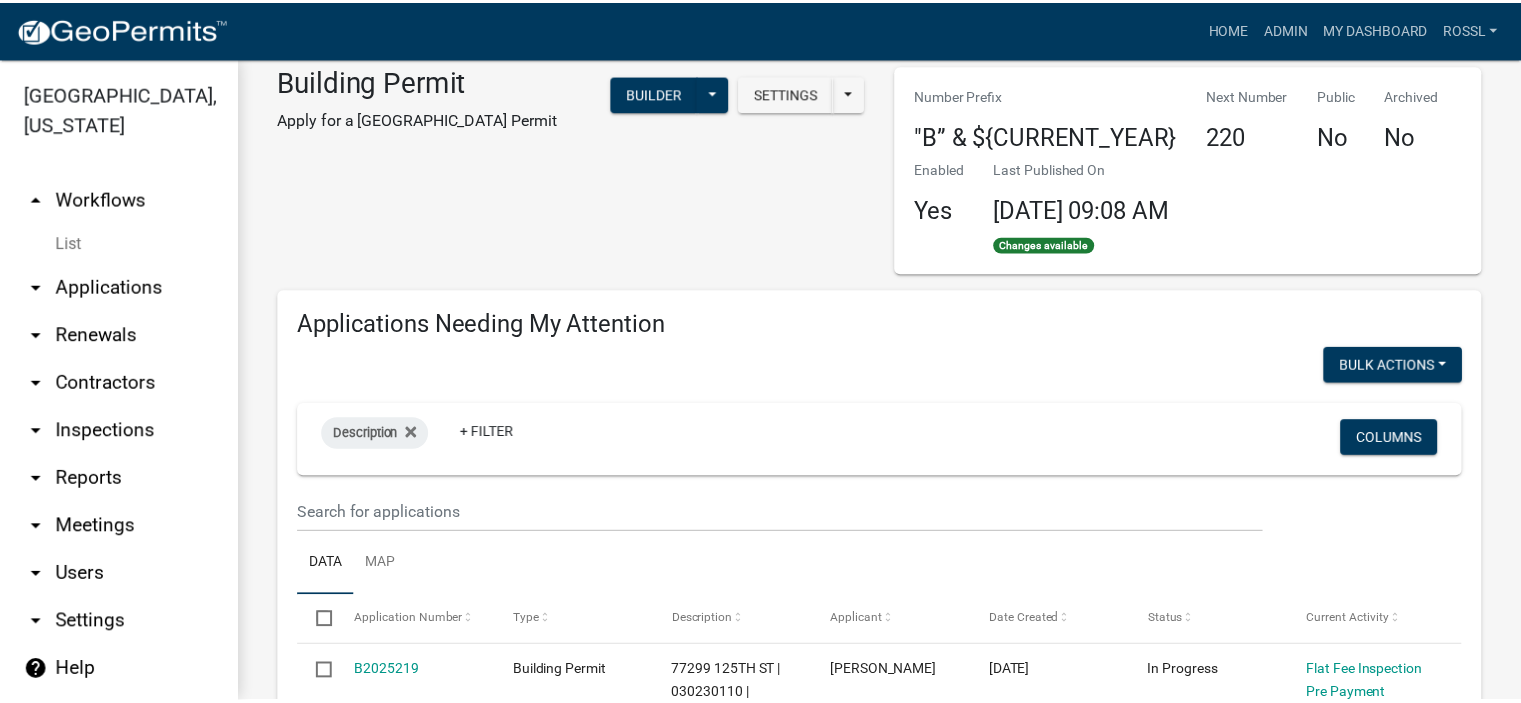 scroll, scrollTop: 0, scrollLeft: 0, axis: both 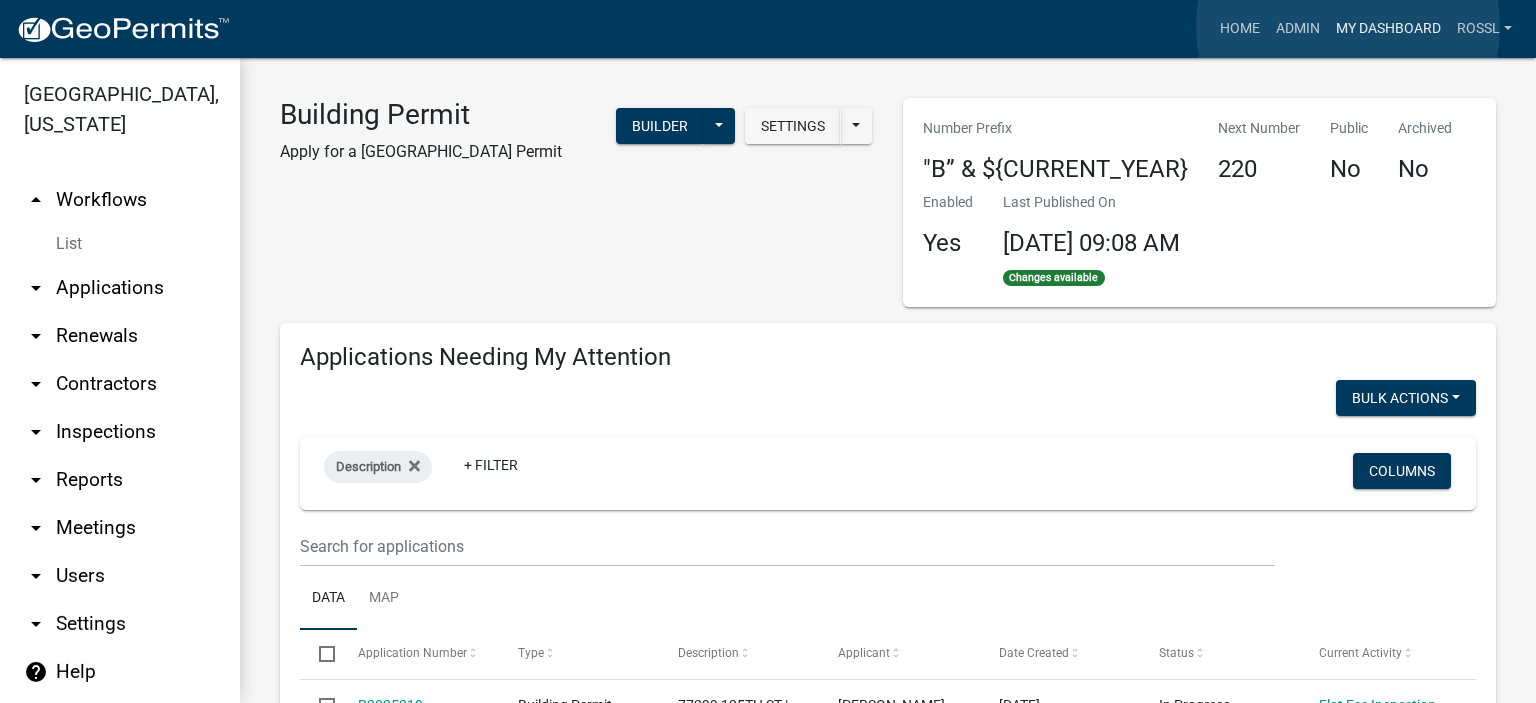 click on "My Dashboard" at bounding box center (1388, 29) 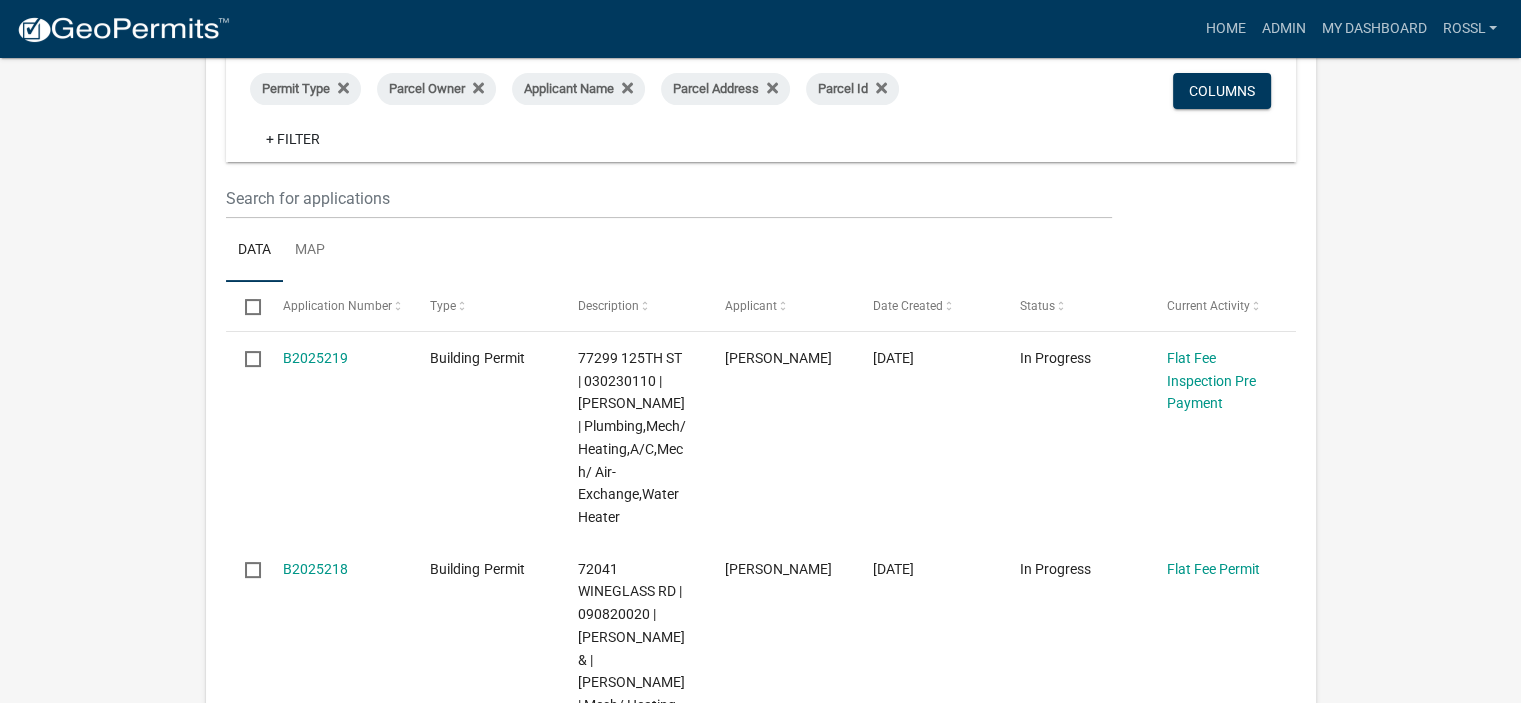 scroll, scrollTop: 200, scrollLeft: 0, axis: vertical 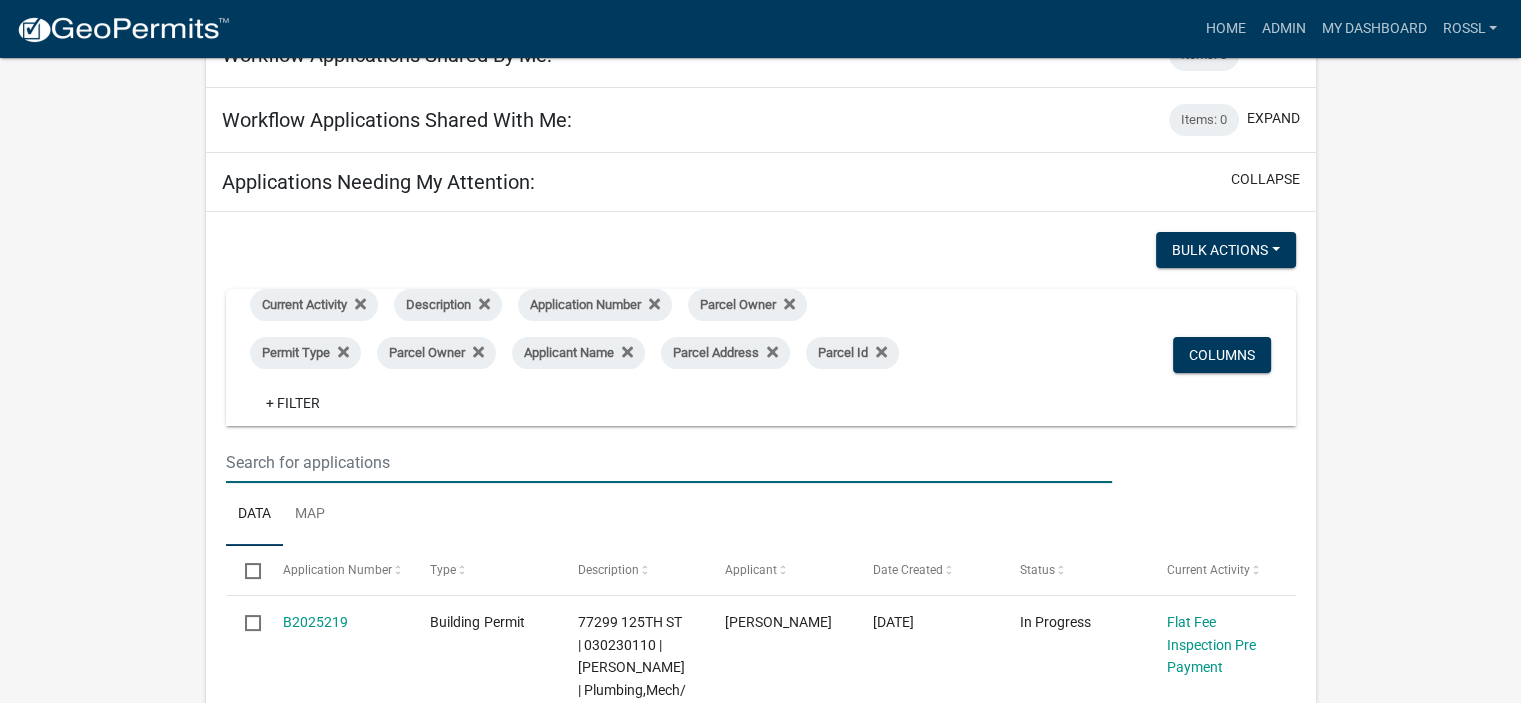 click at bounding box center [669, 462] 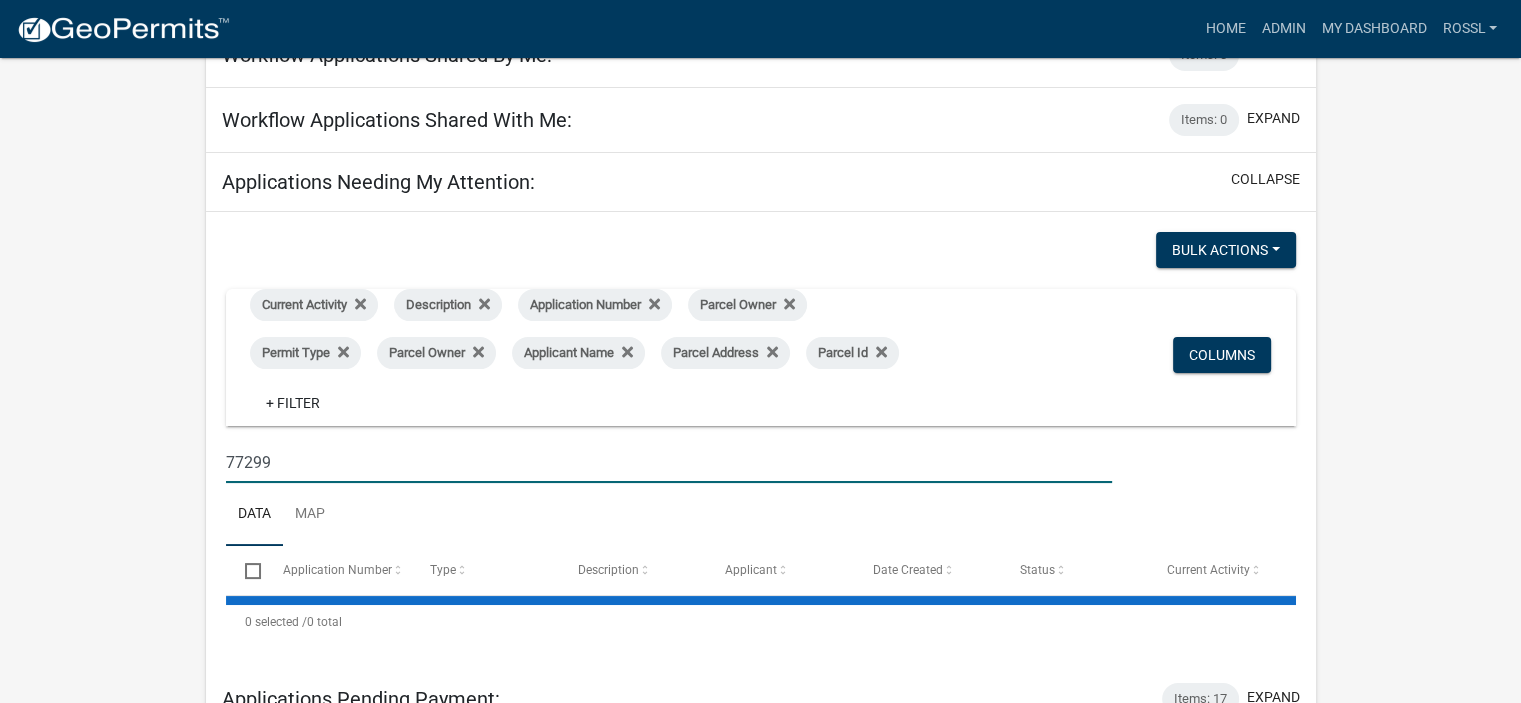 scroll, scrollTop: 400, scrollLeft: 0, axis: vertical 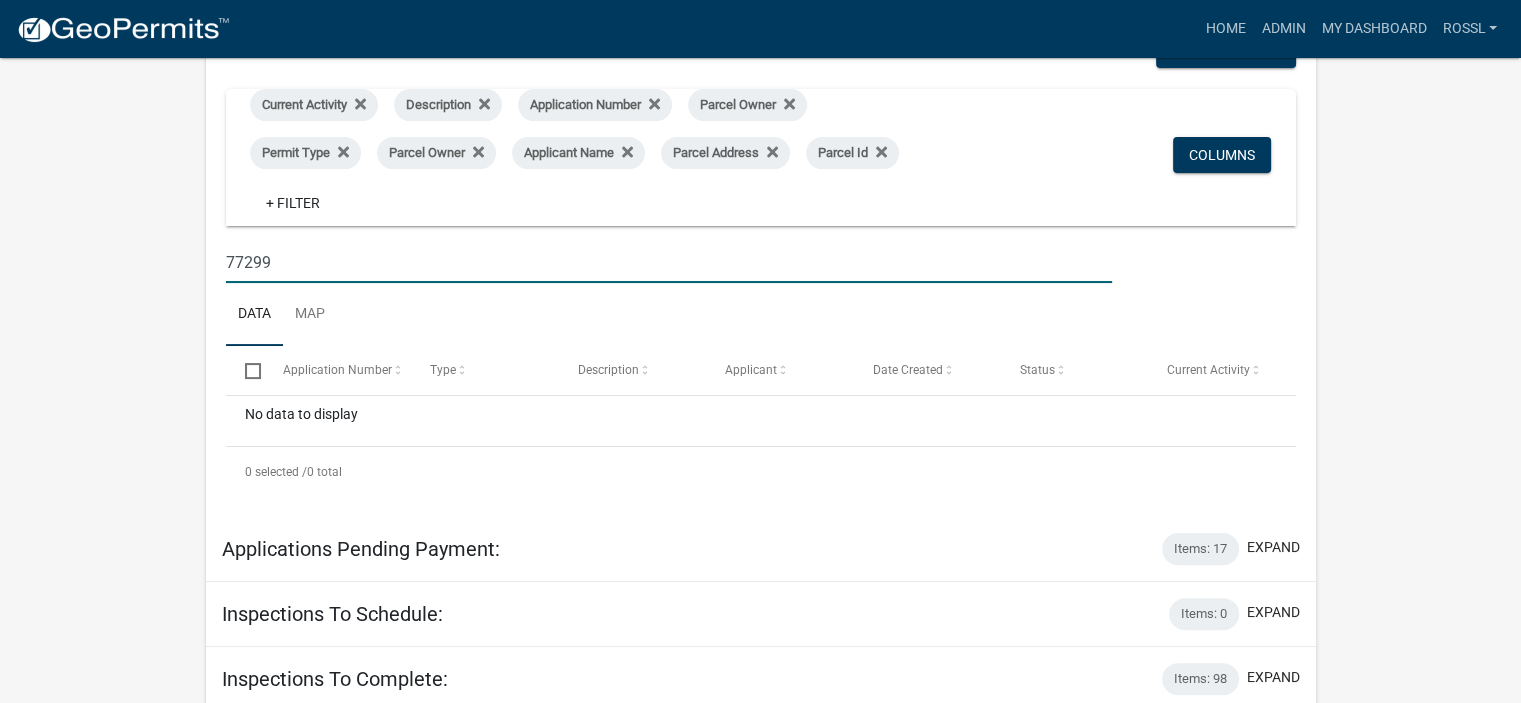 click on "Data Map" at bounding box center (761, 314) 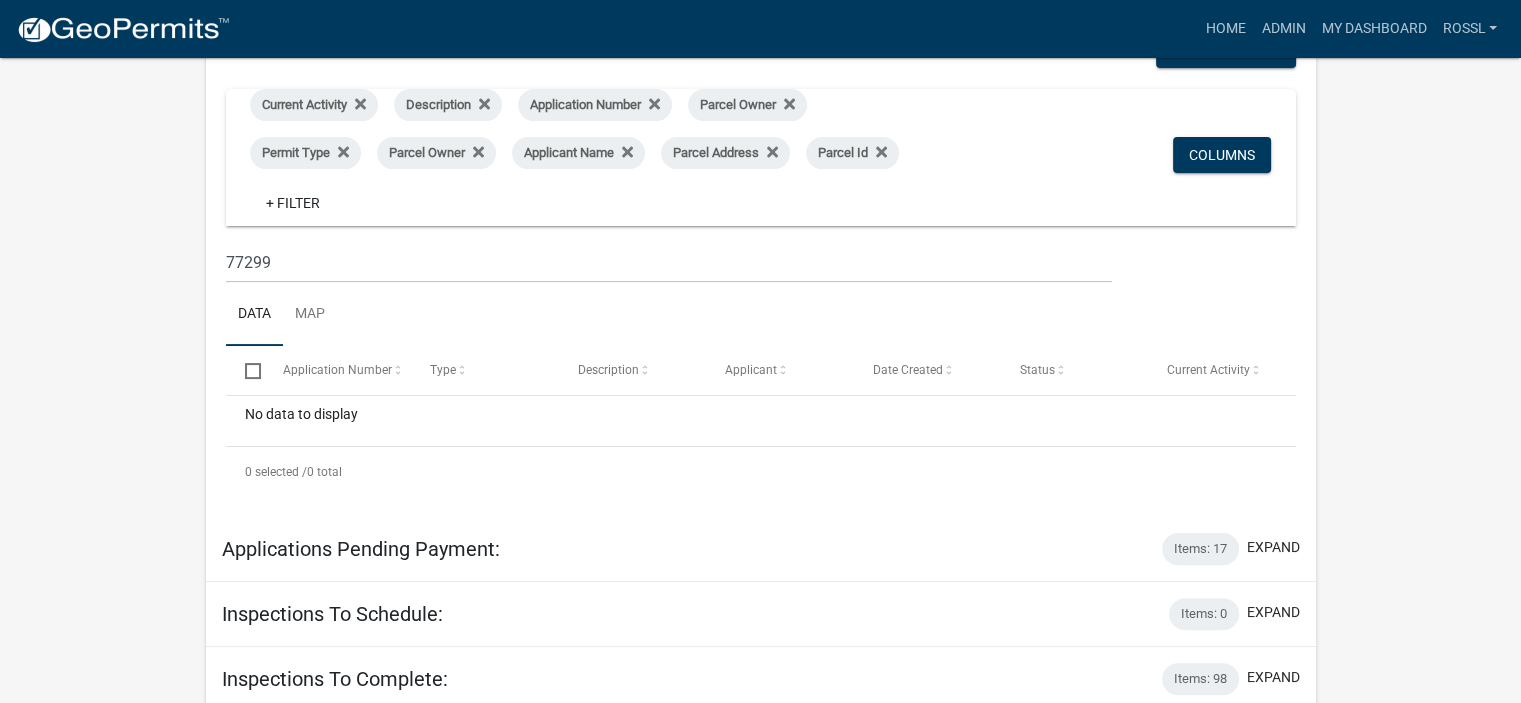 scroll, scrollTop: 667, scrollLeft: 0, axis: vertical 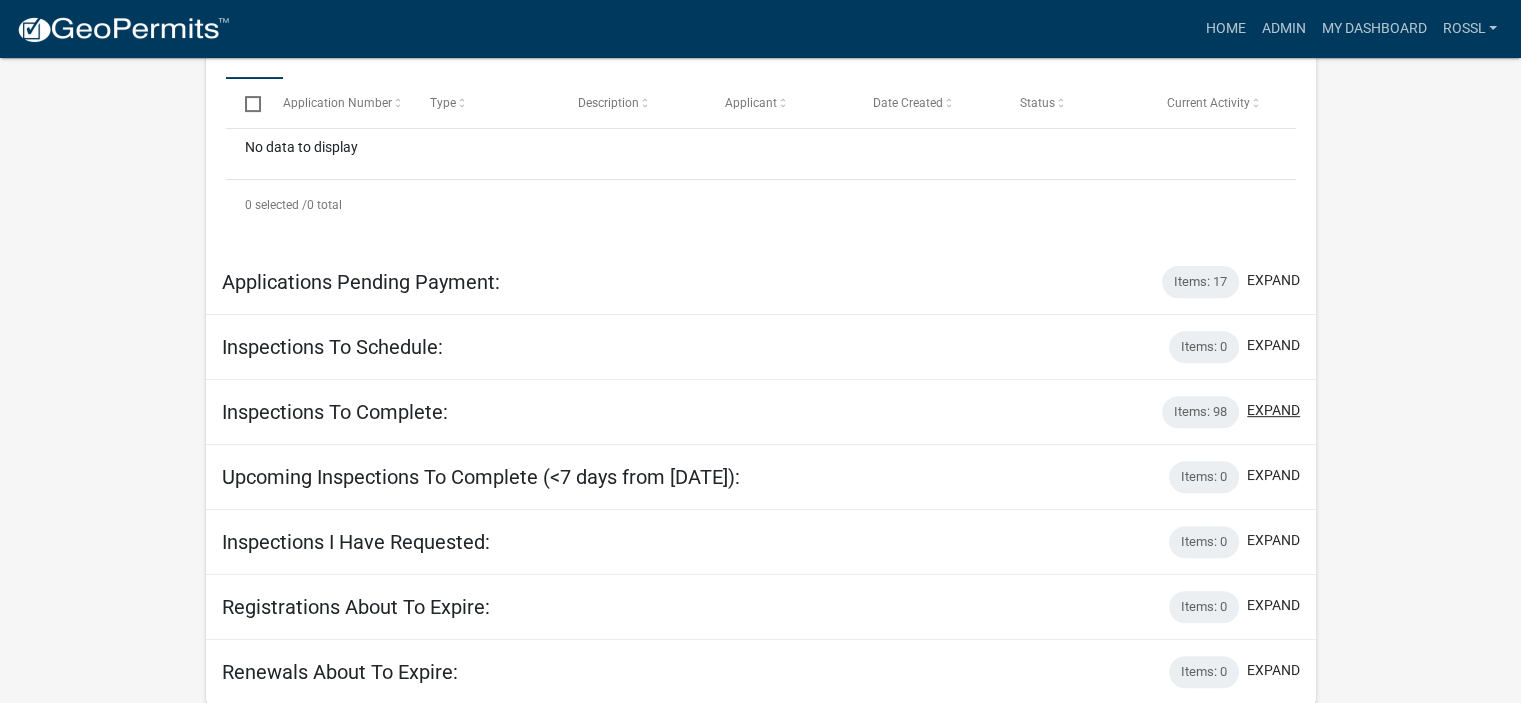 click on "expand" at bounding box center (1273, 410) 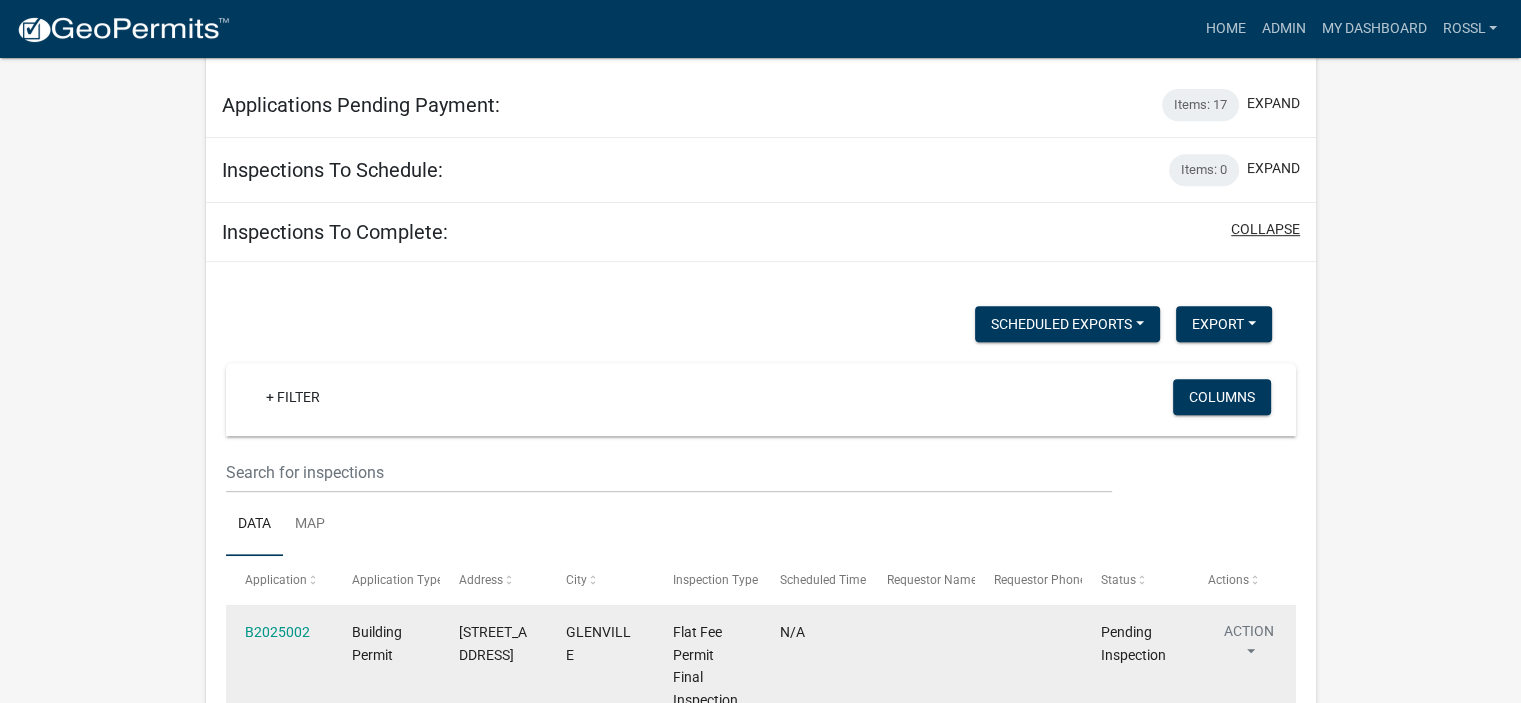 scroll, scrollTop: 967, scrollLeft: 0, axis: vertical 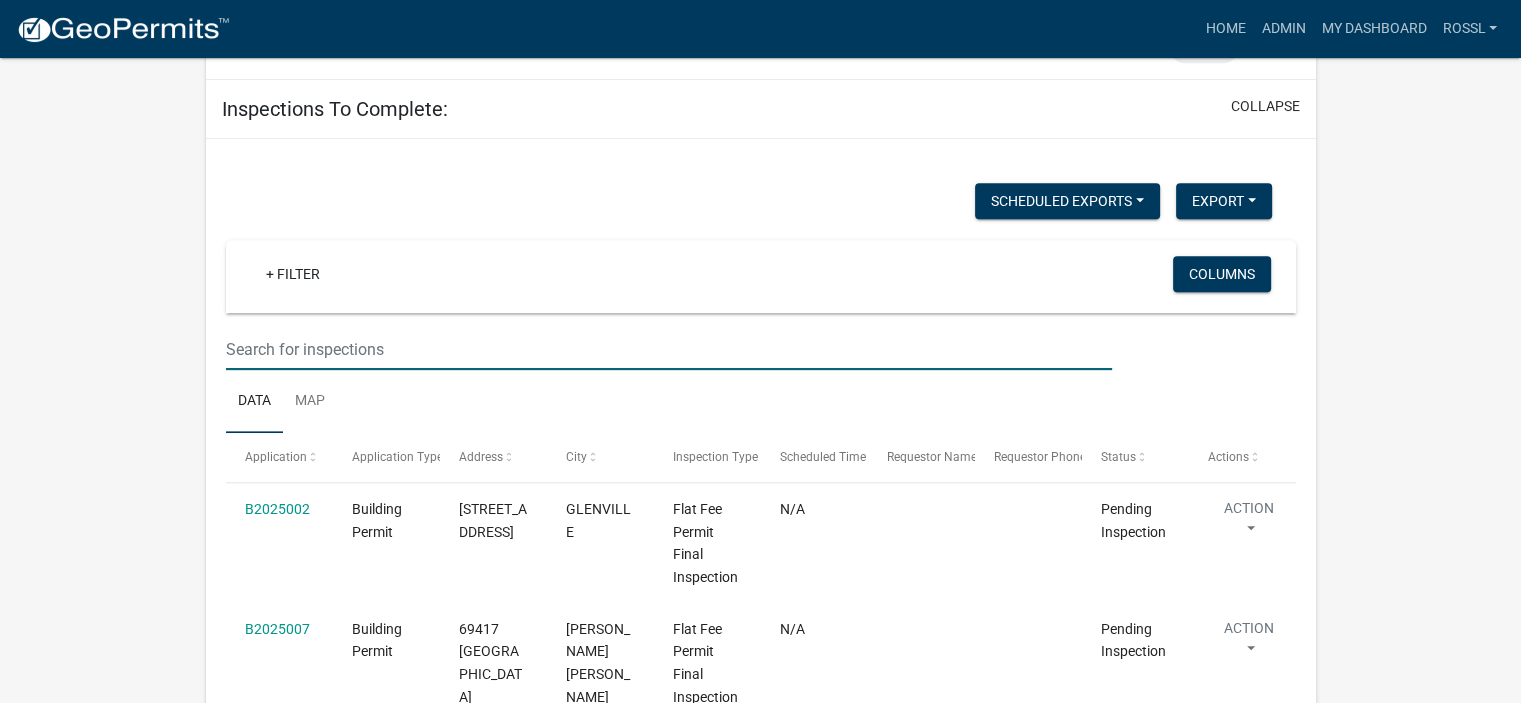 click at bounding box center [669, 349] 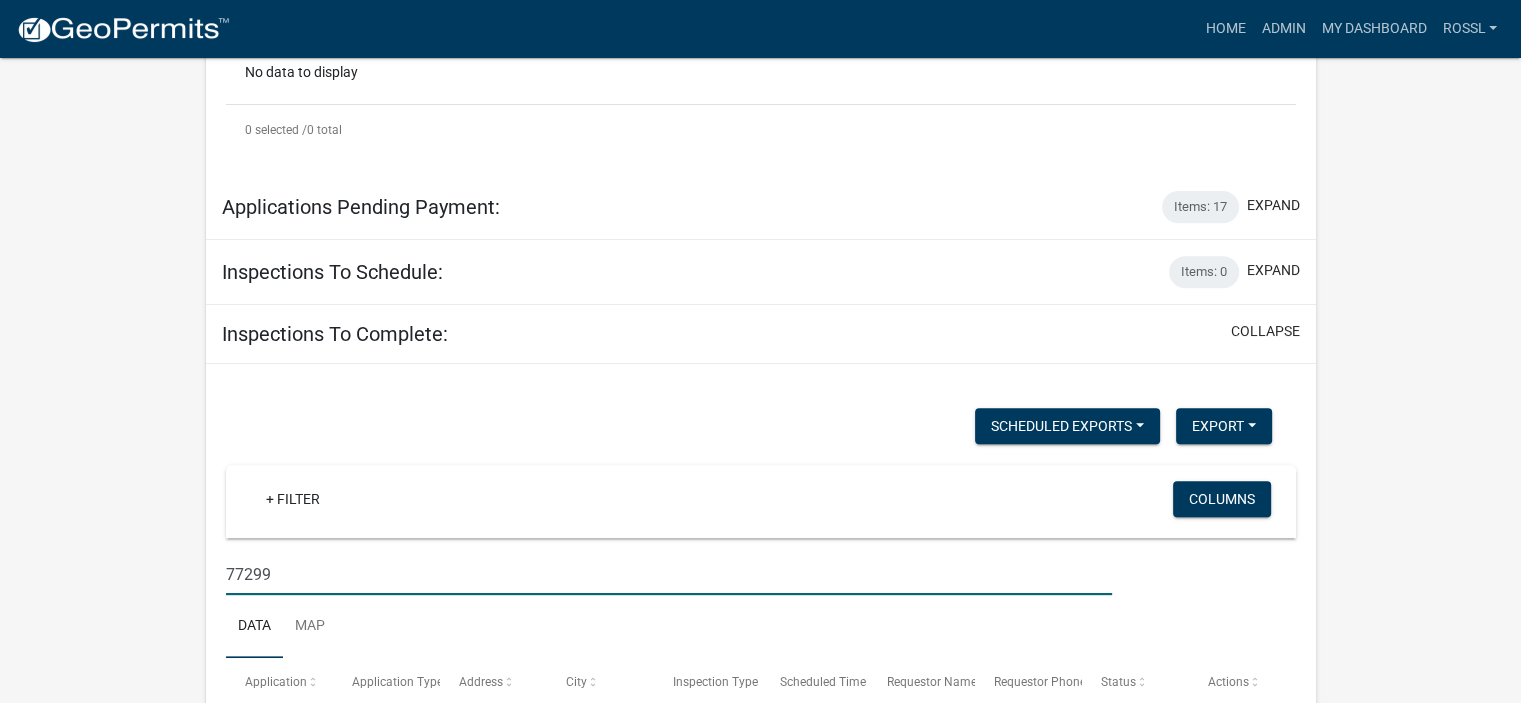 scroll, scrollTop: 367, scrollLeft: 0, axis: vertical 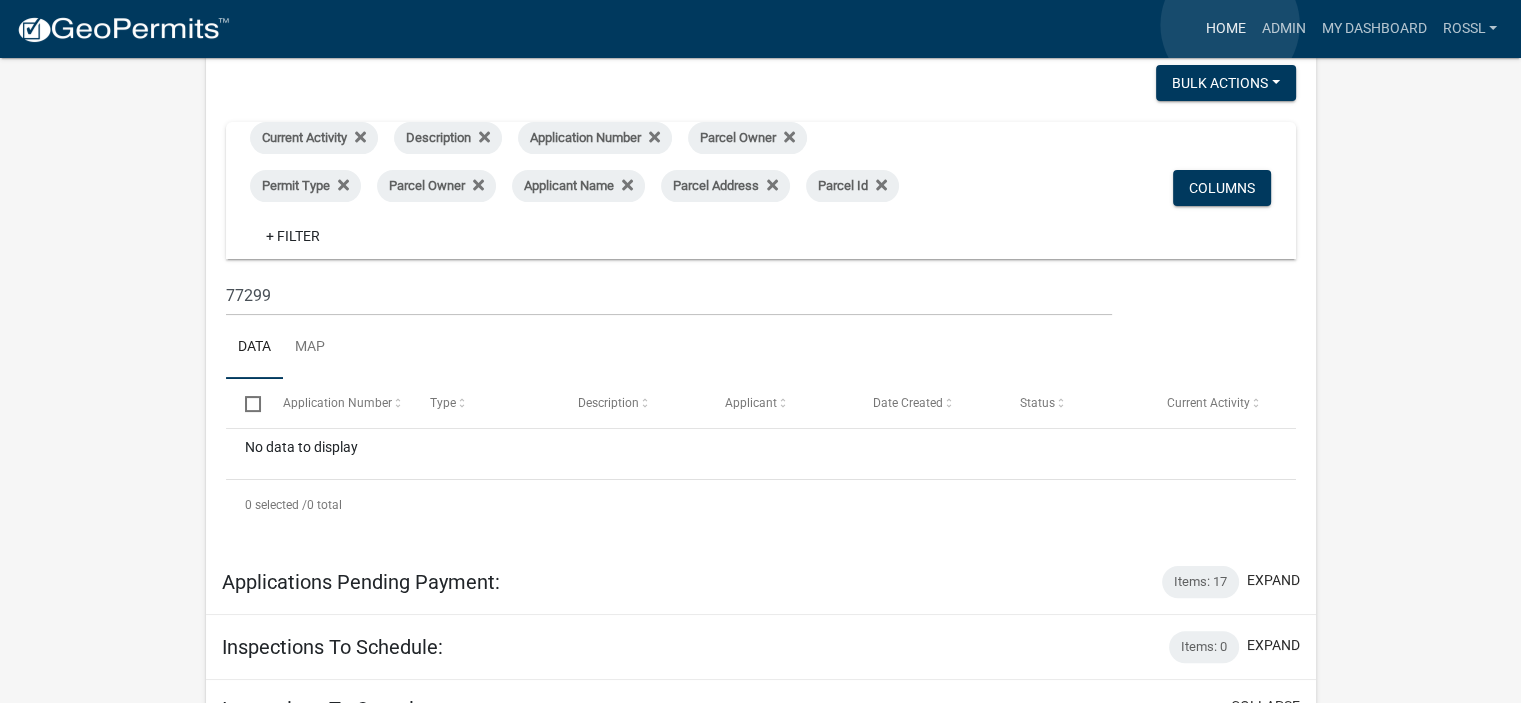 click on "Home" at bounding box center [1225, 29] 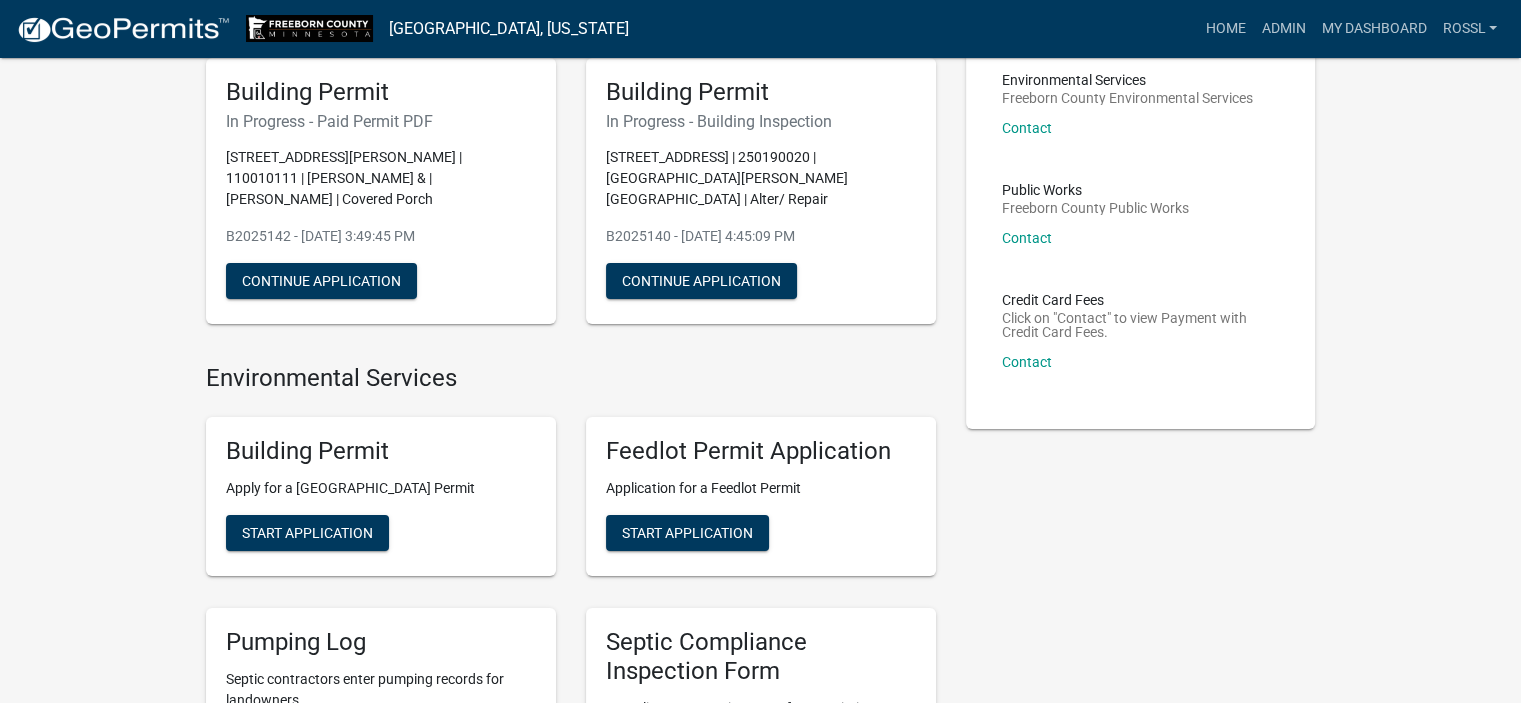 scroll, scrollTop: 300, scrollLeft: 0, axis: vertical 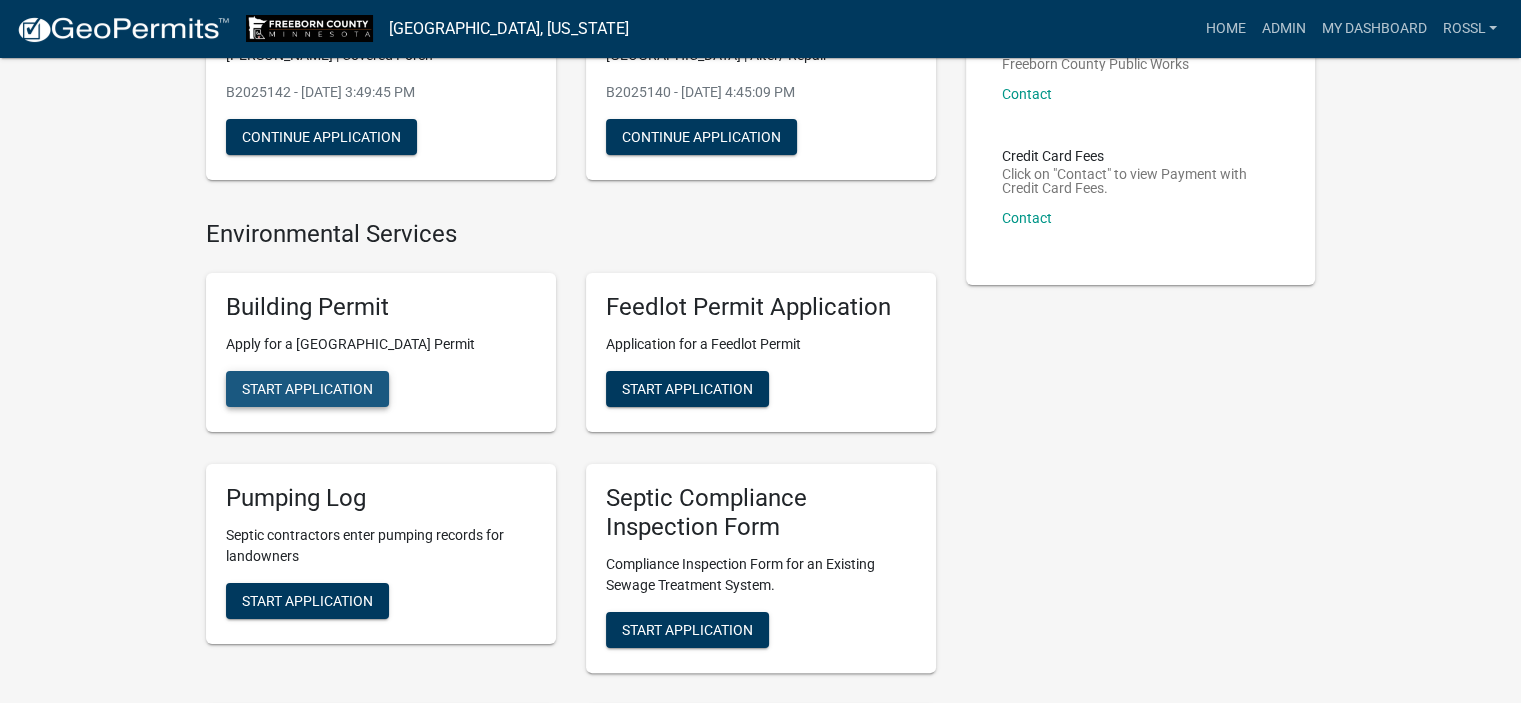 click on "Start Application" at bounding box center [307, 389] 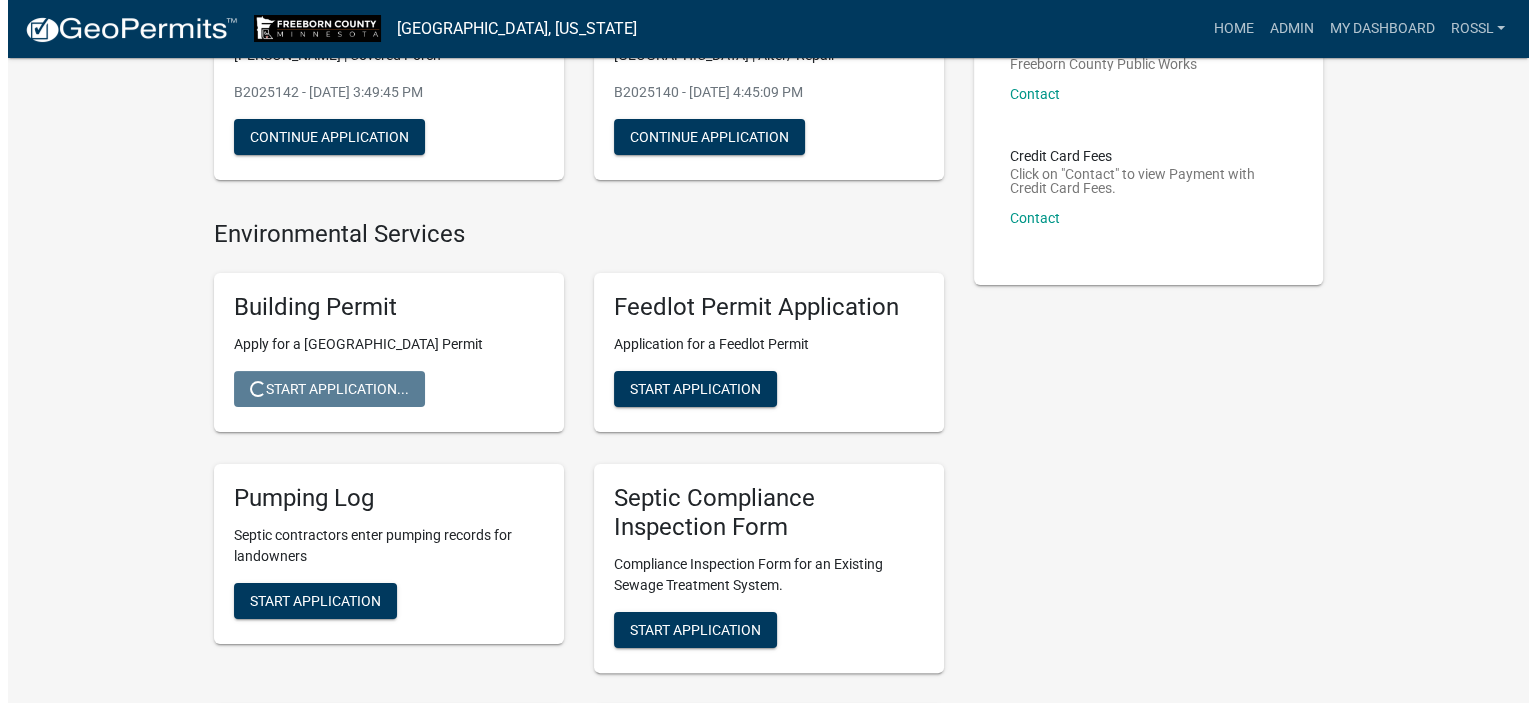 scroll, scrollTop: 0, scrollLeft: 0, axis: both 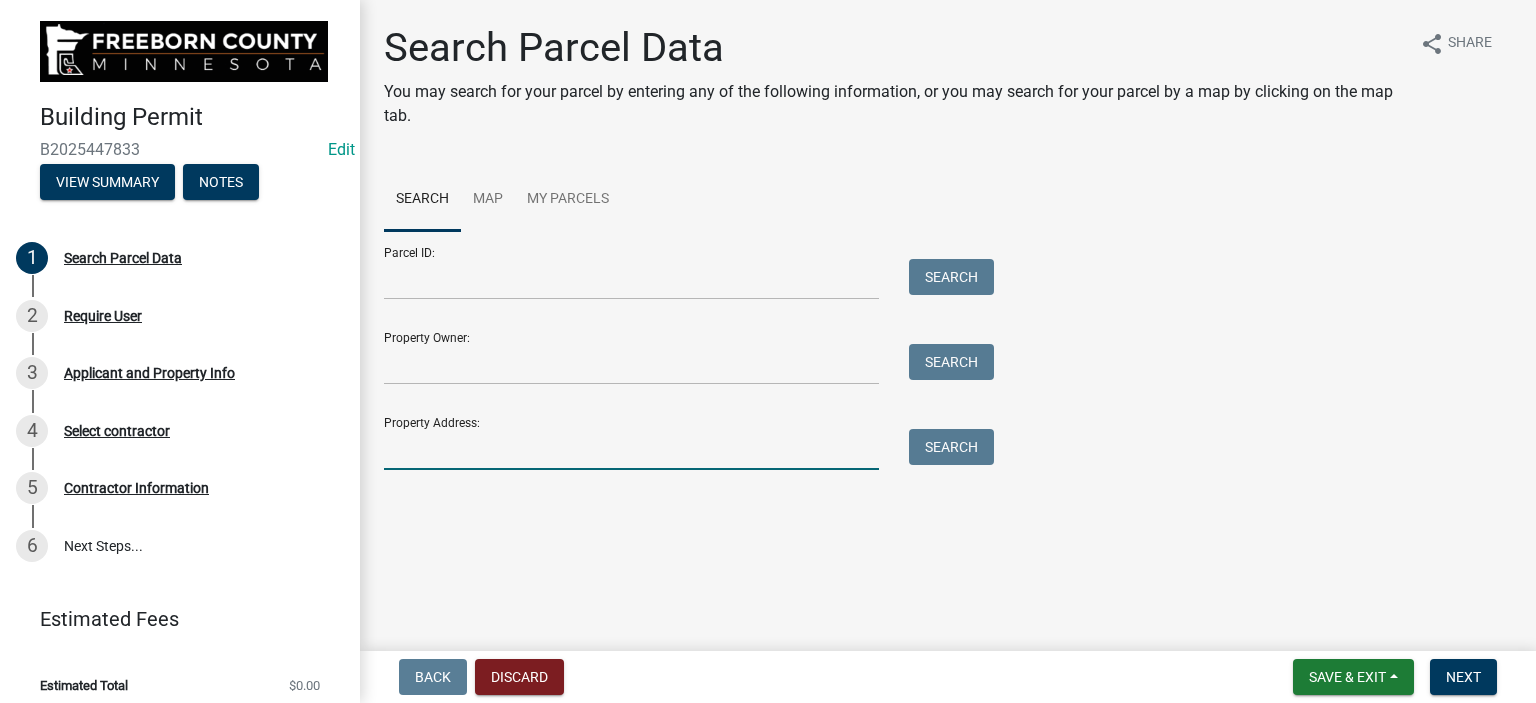 click on "Property Address:" at bounding box center [631, 449] 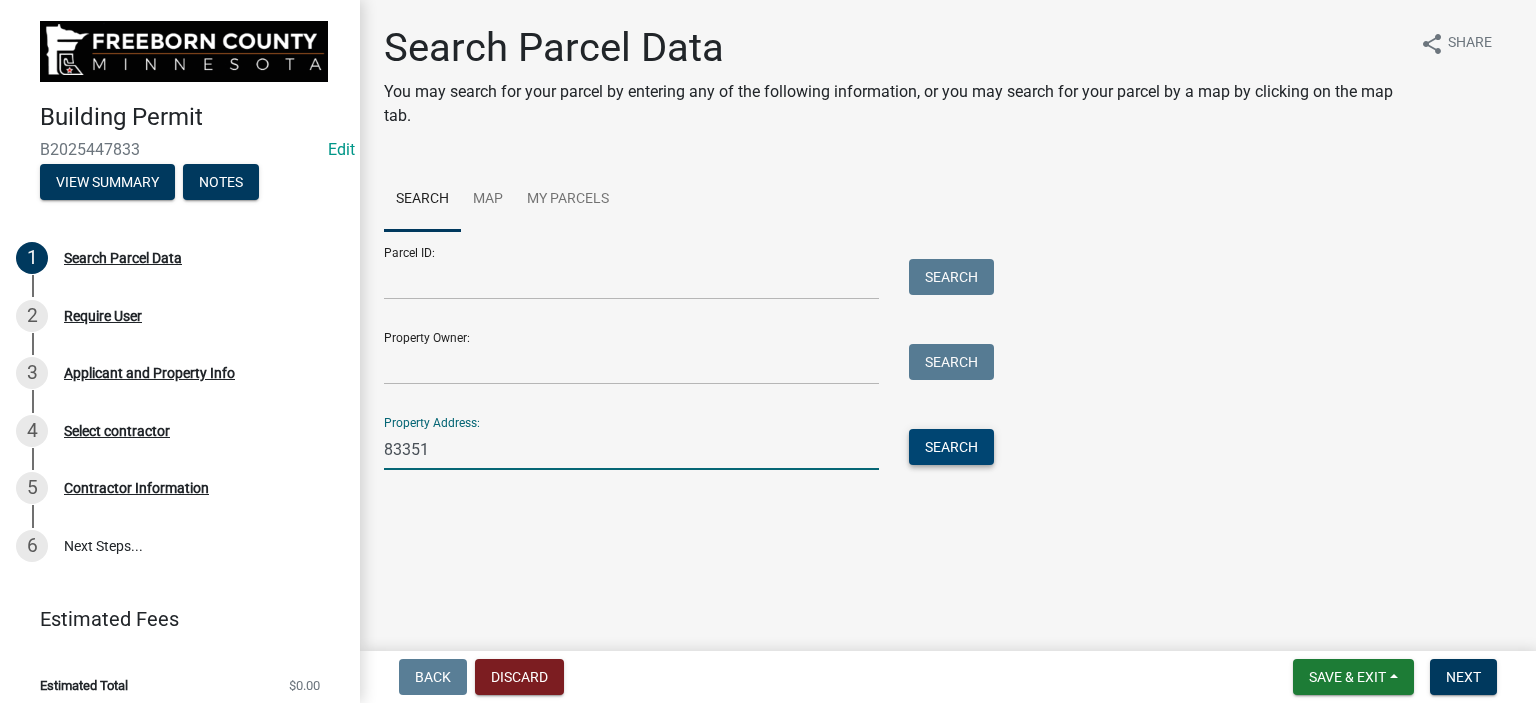 click on "Search" at bounding box center (951, 447) 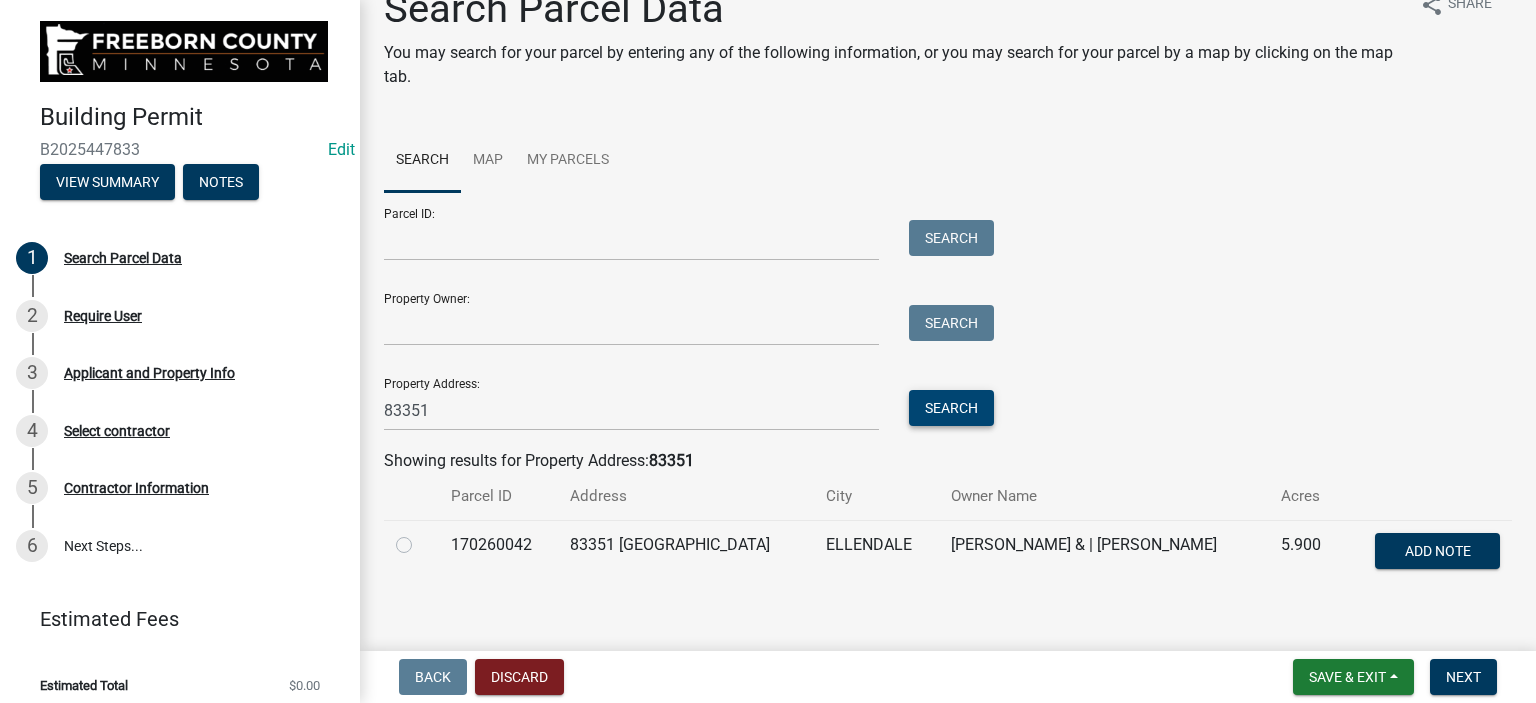 scroll, scrollTop: 60, scrollLeft: 0, axis: vertical 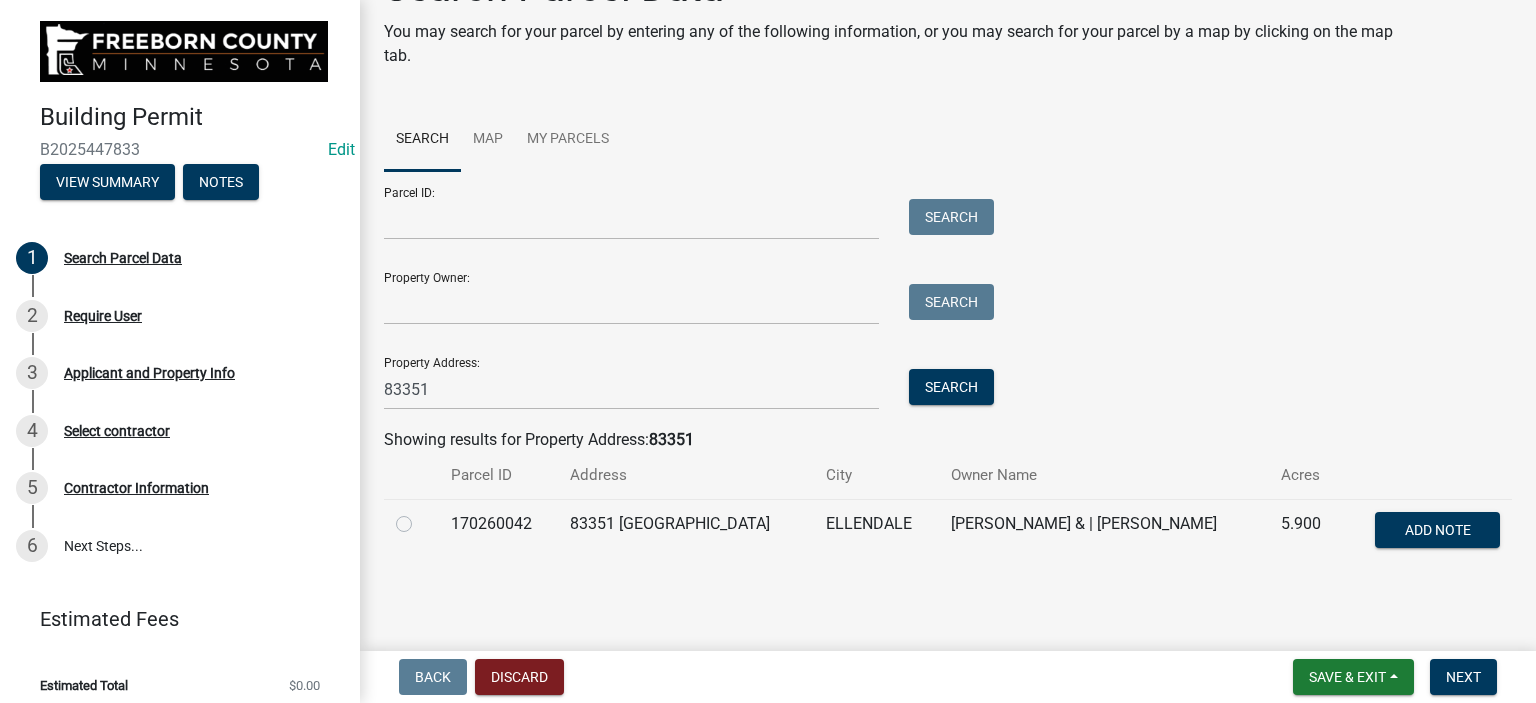 click 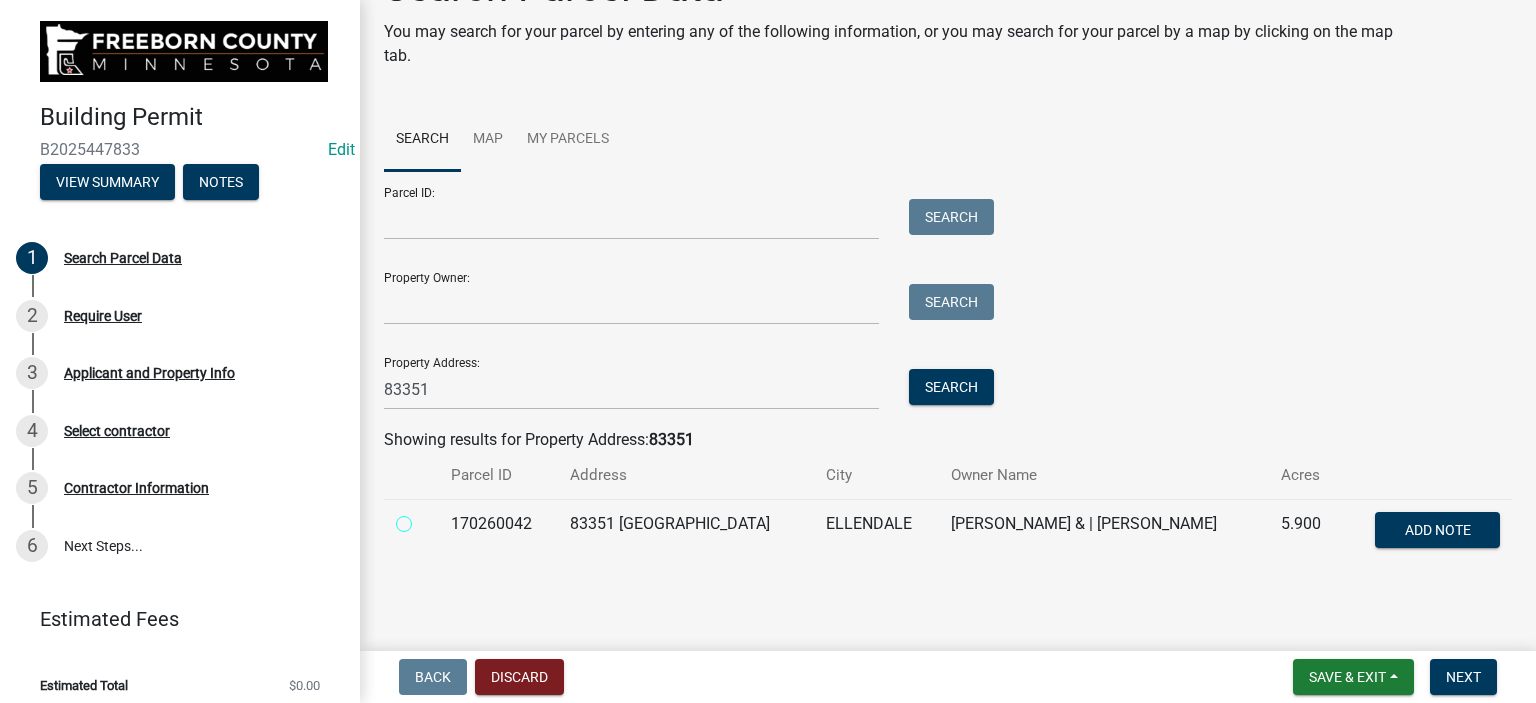 click at bounding box center [426, 518] 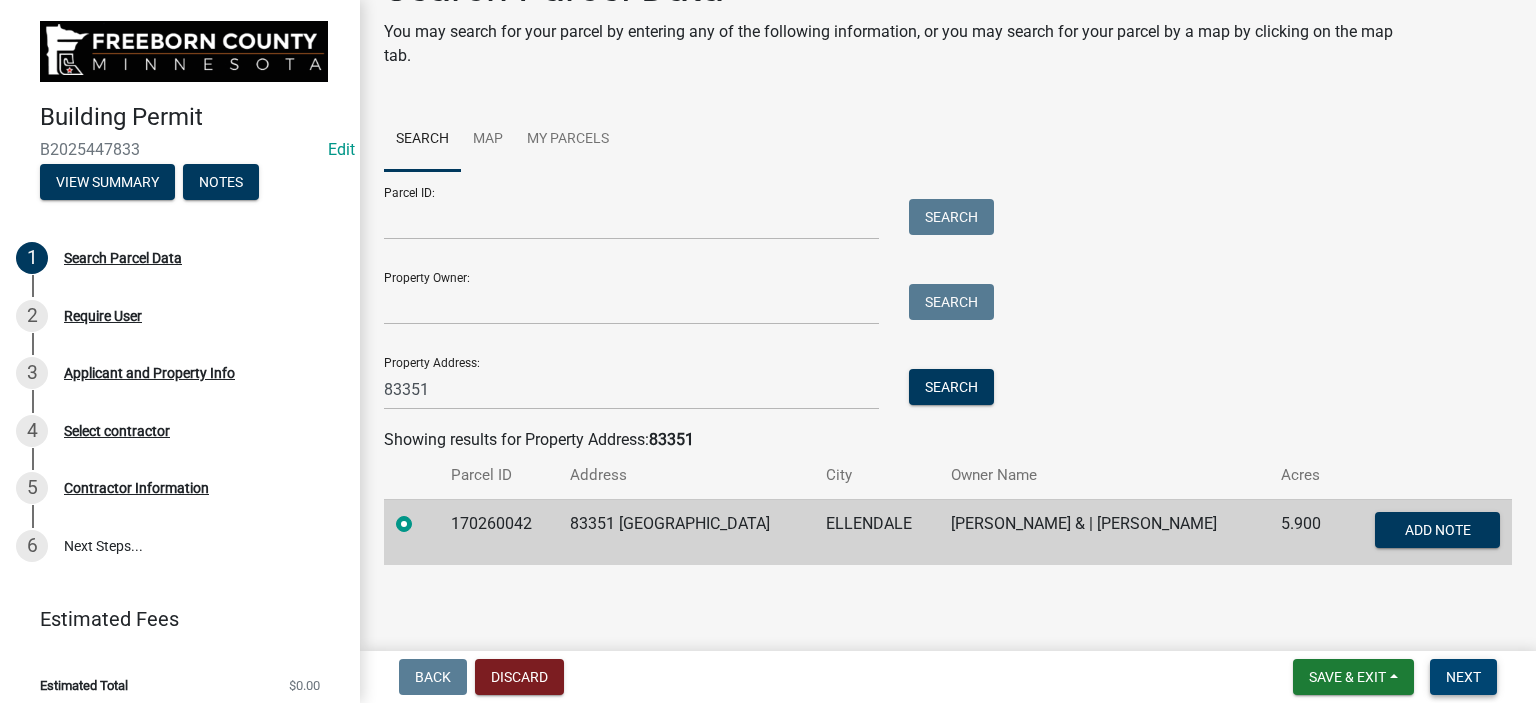 click on "Next" at bounding box center (1463, 677) 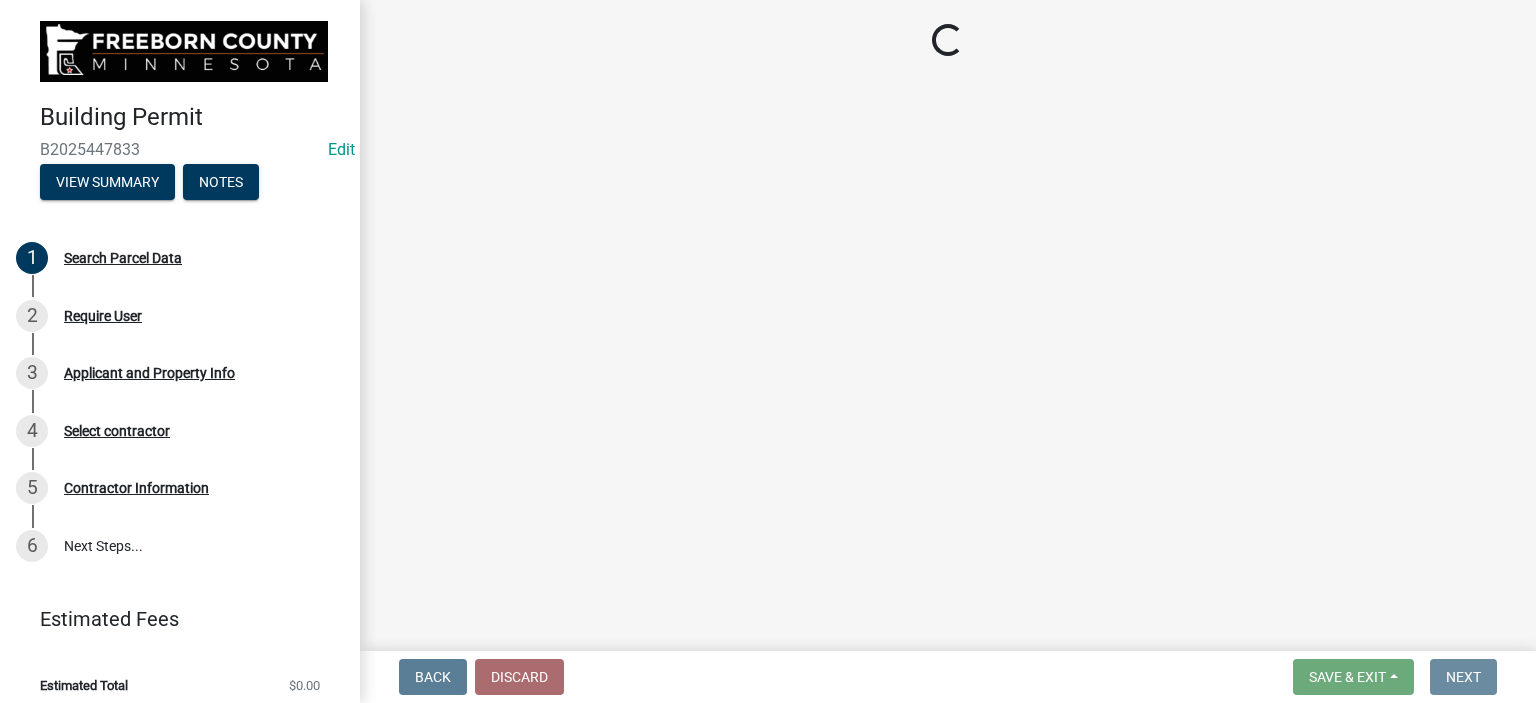 scroll, scrollTop: 0, scrollLeft: 0, axis: both 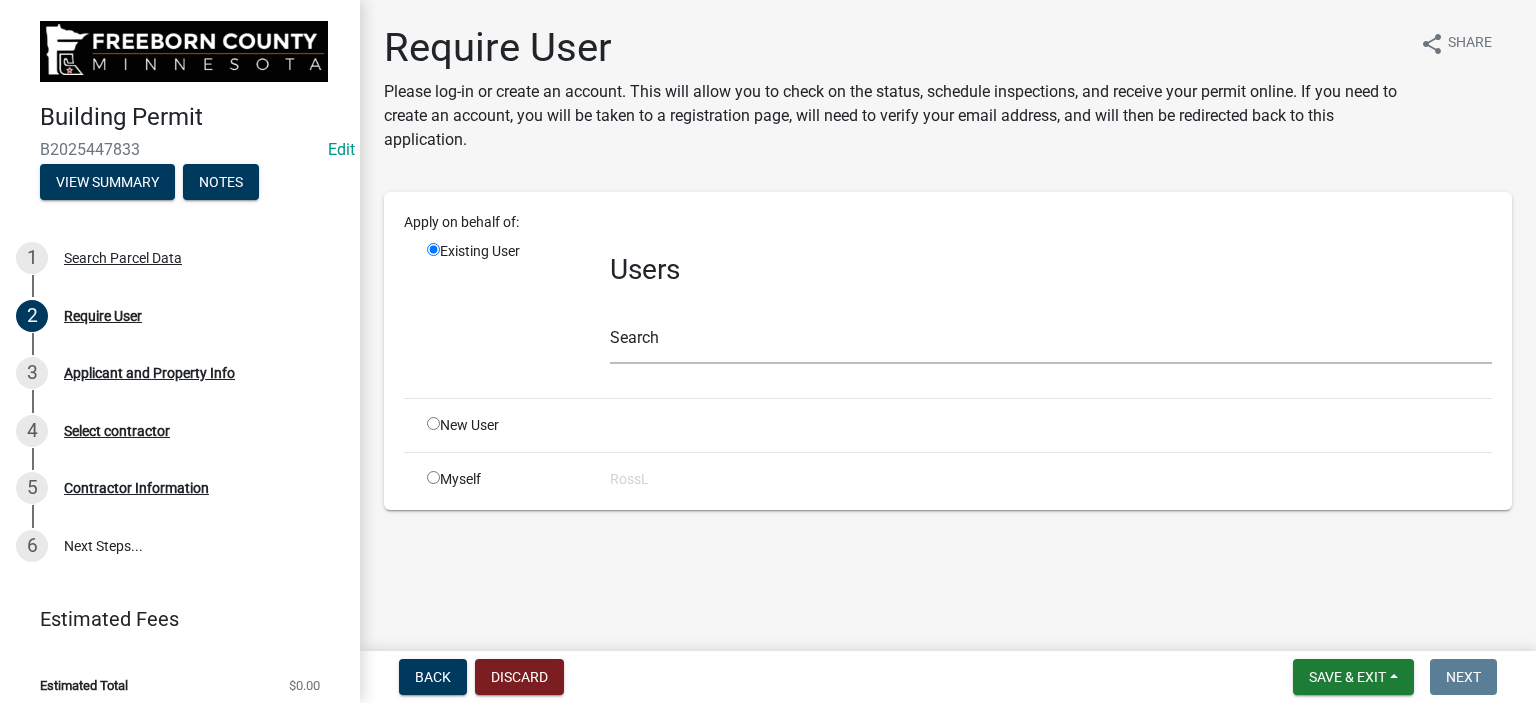 click 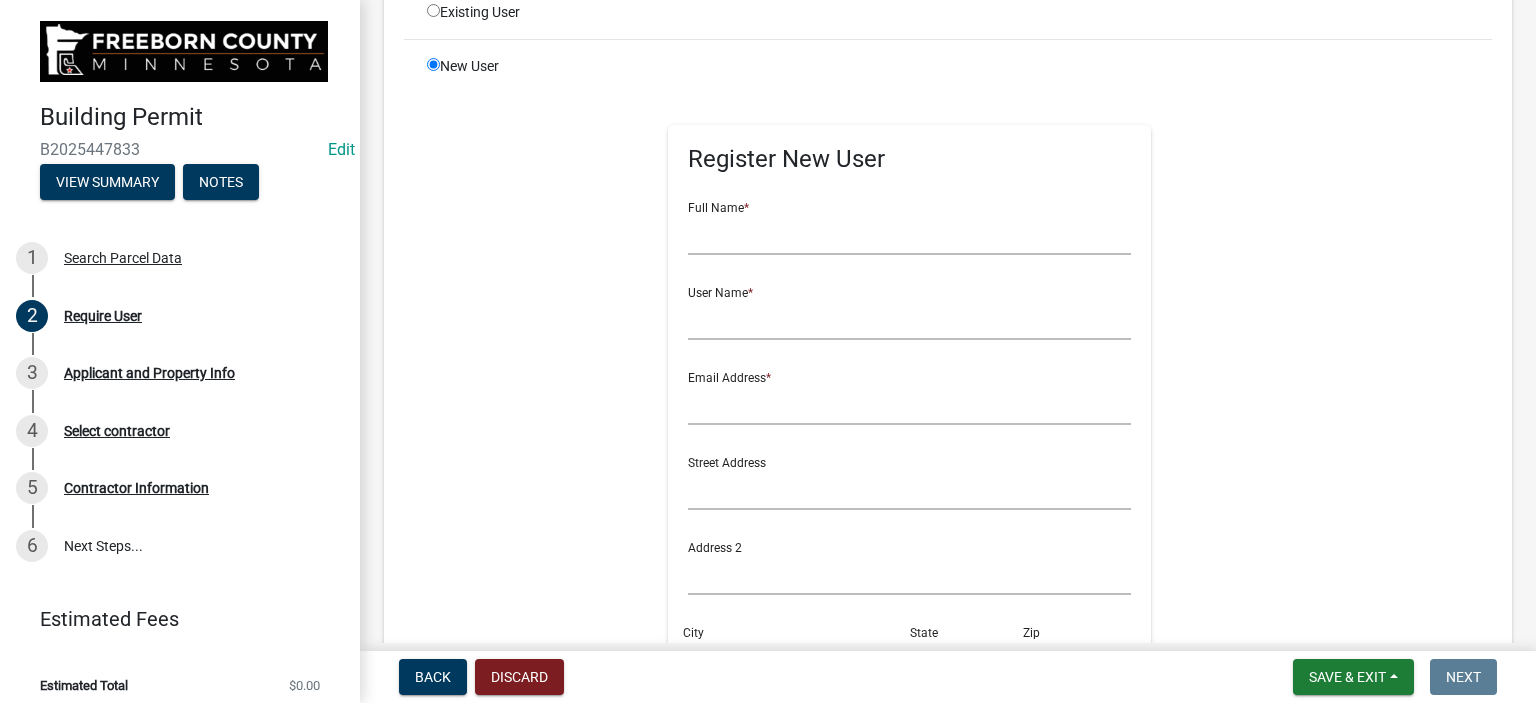 scroll, scrollTop: 0, scrollLeft: 0, axis: both 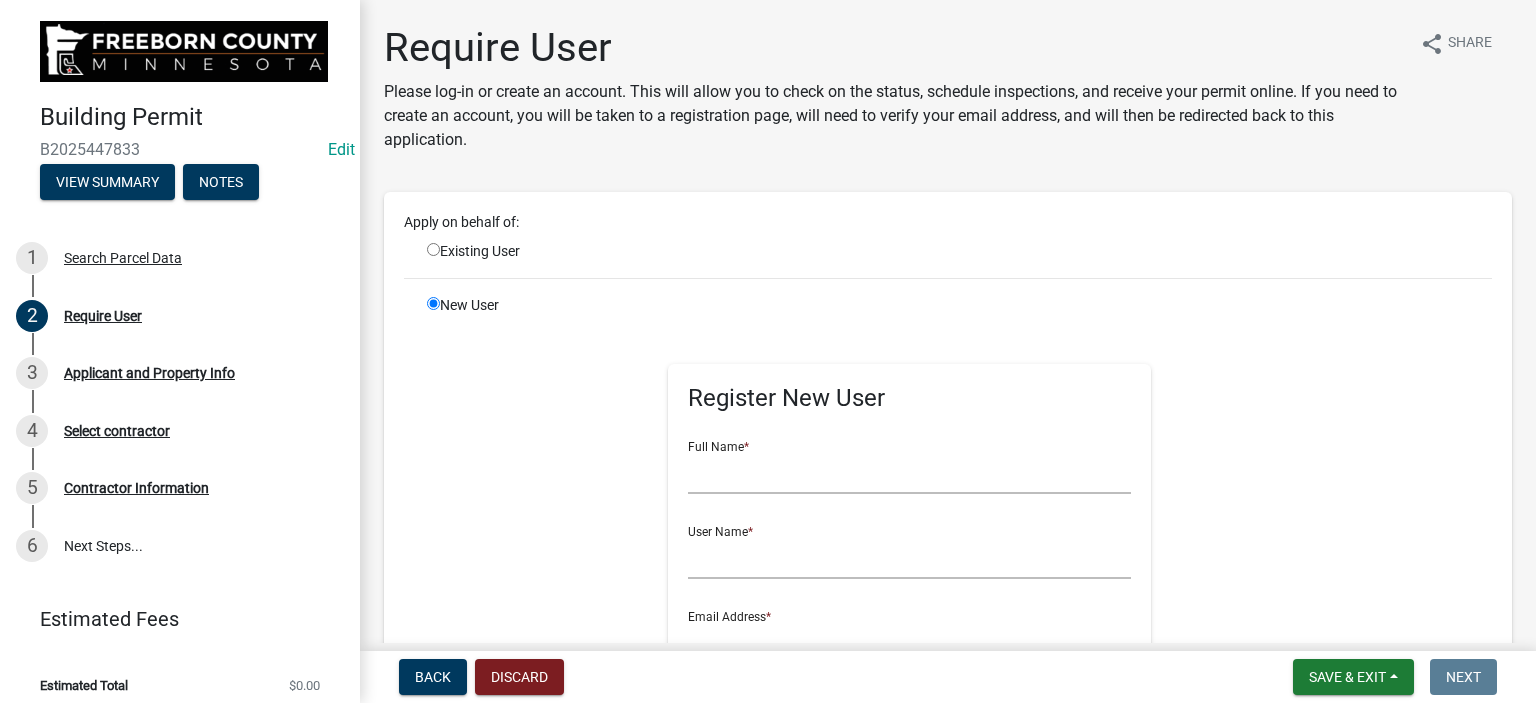 click 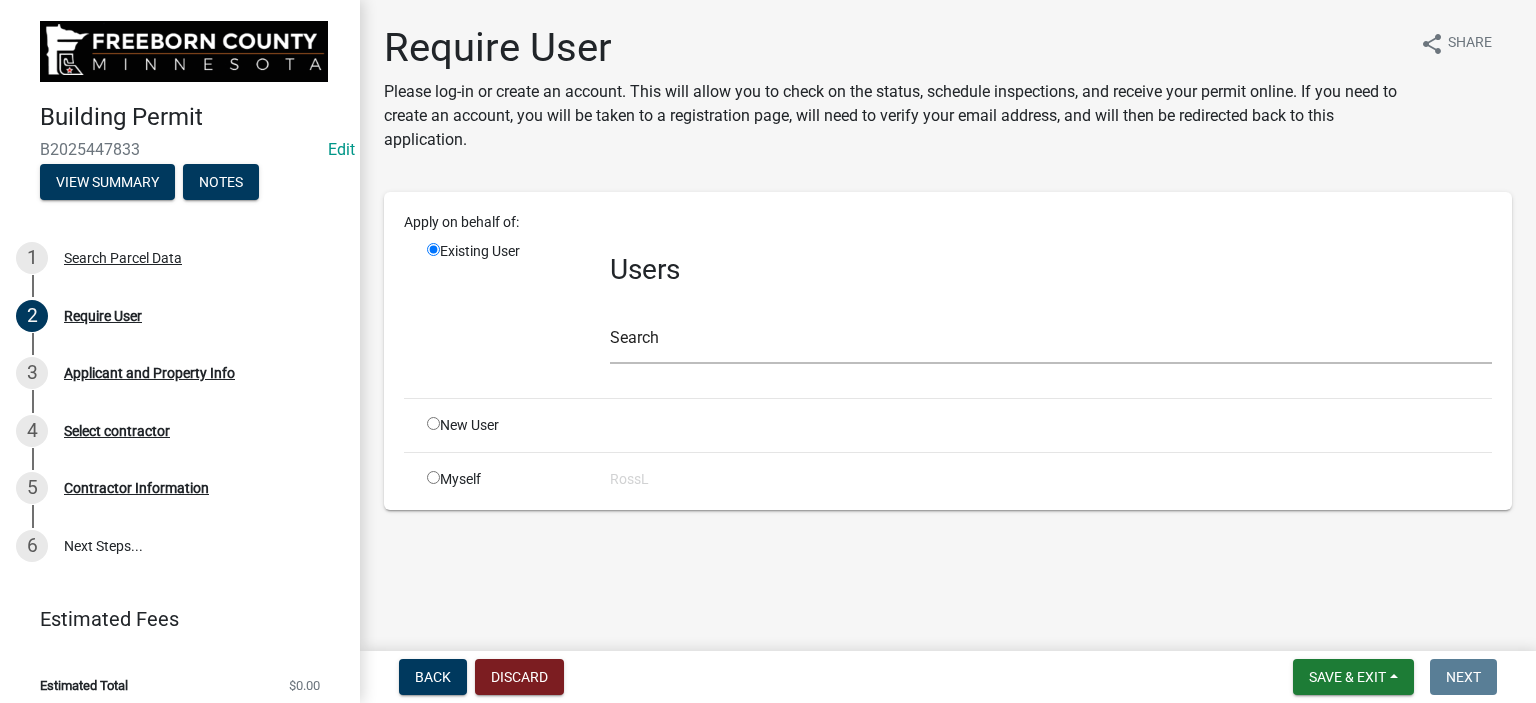 click 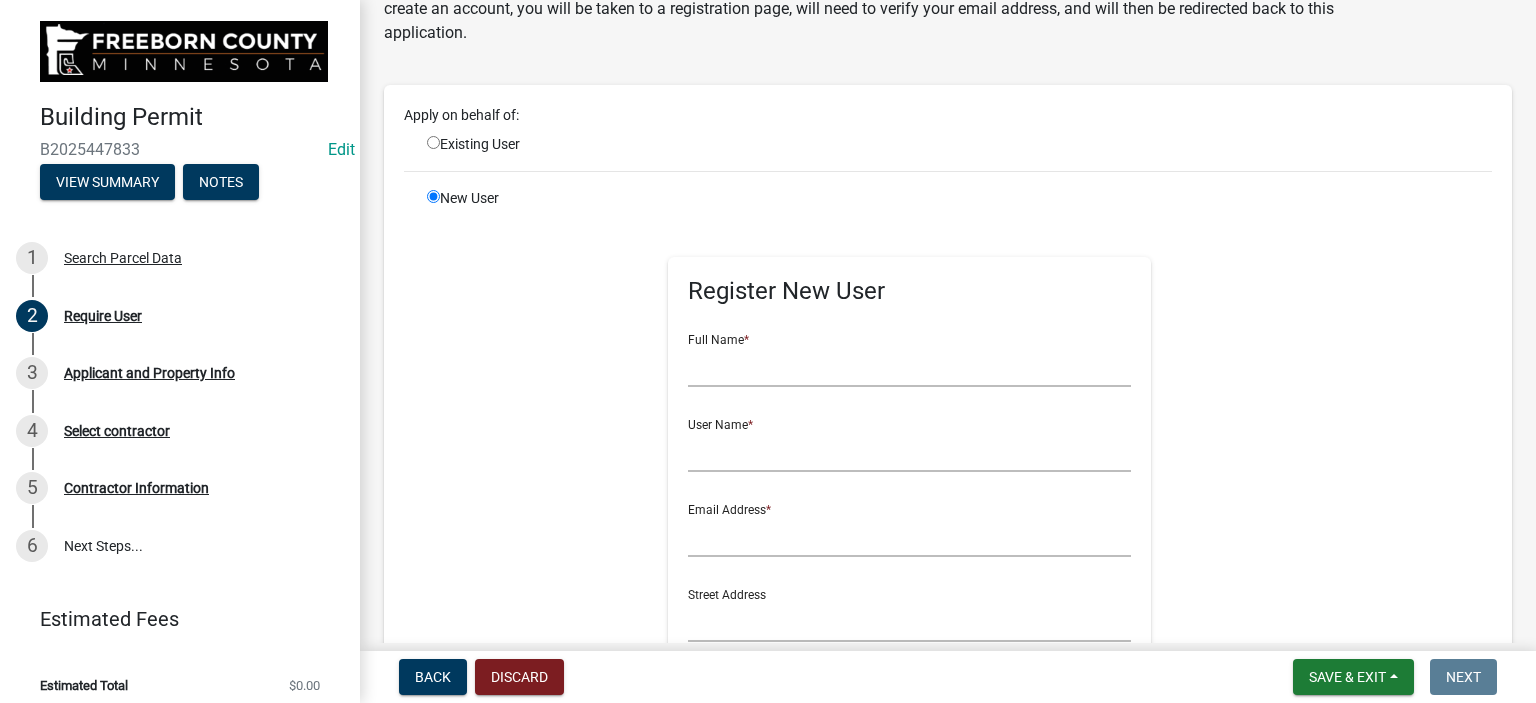 scroll, scrollTop: 0, scrollLeft: 0, axis: both 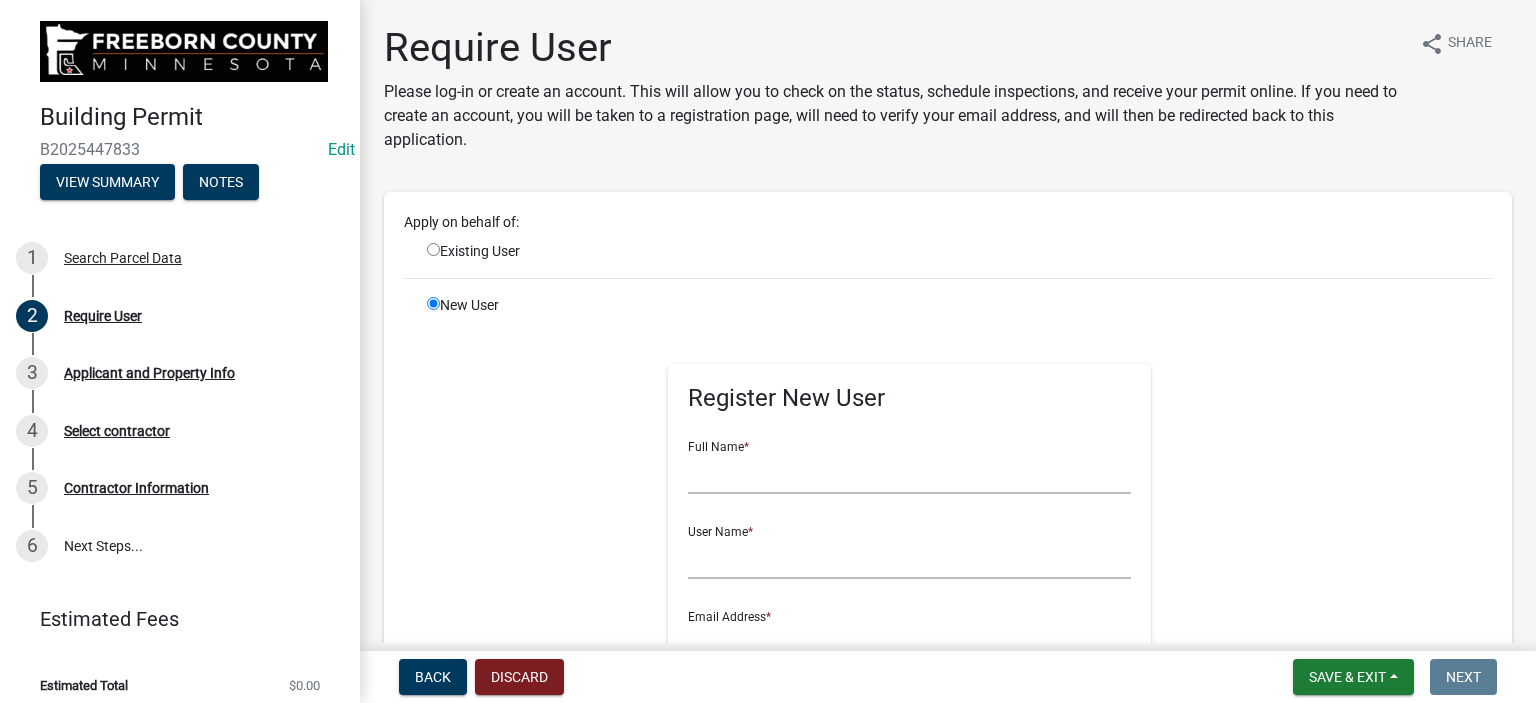 click 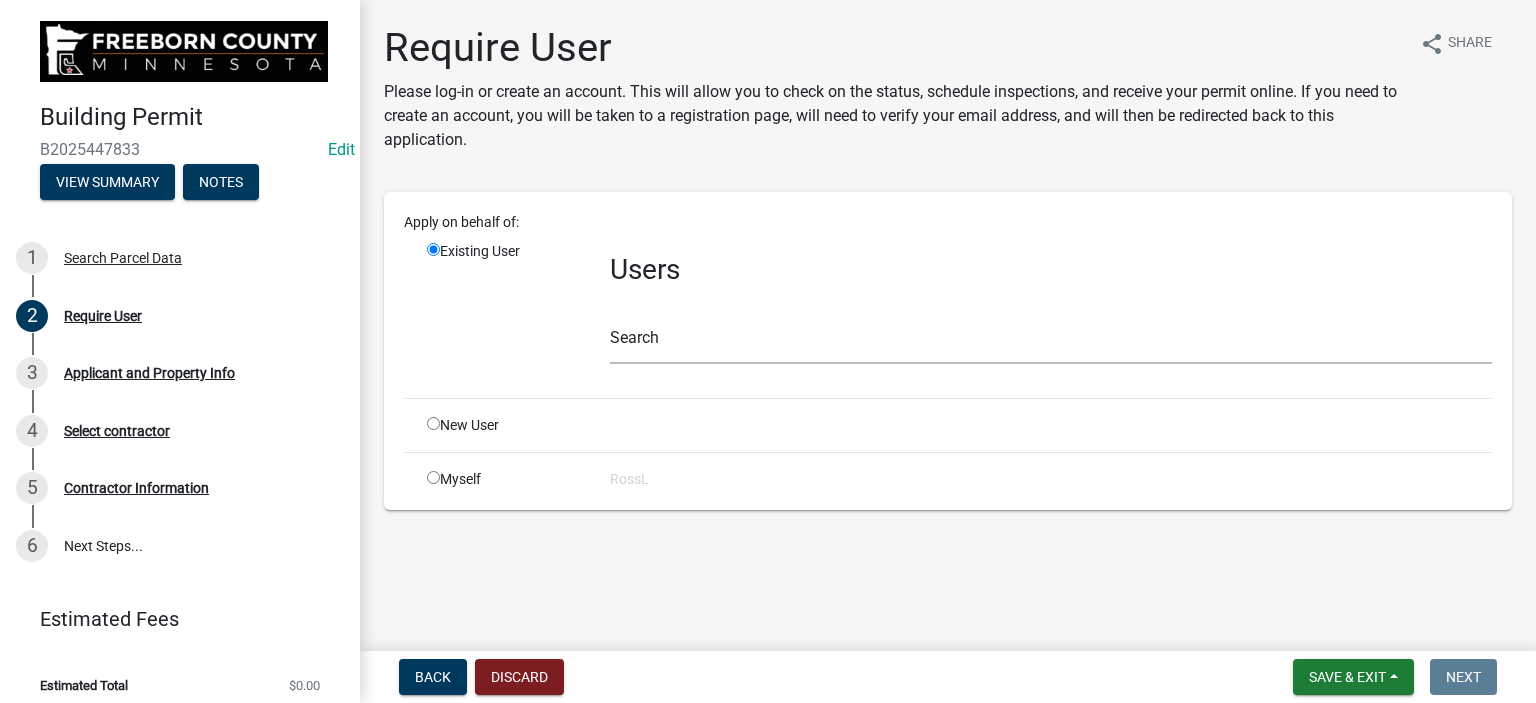 click 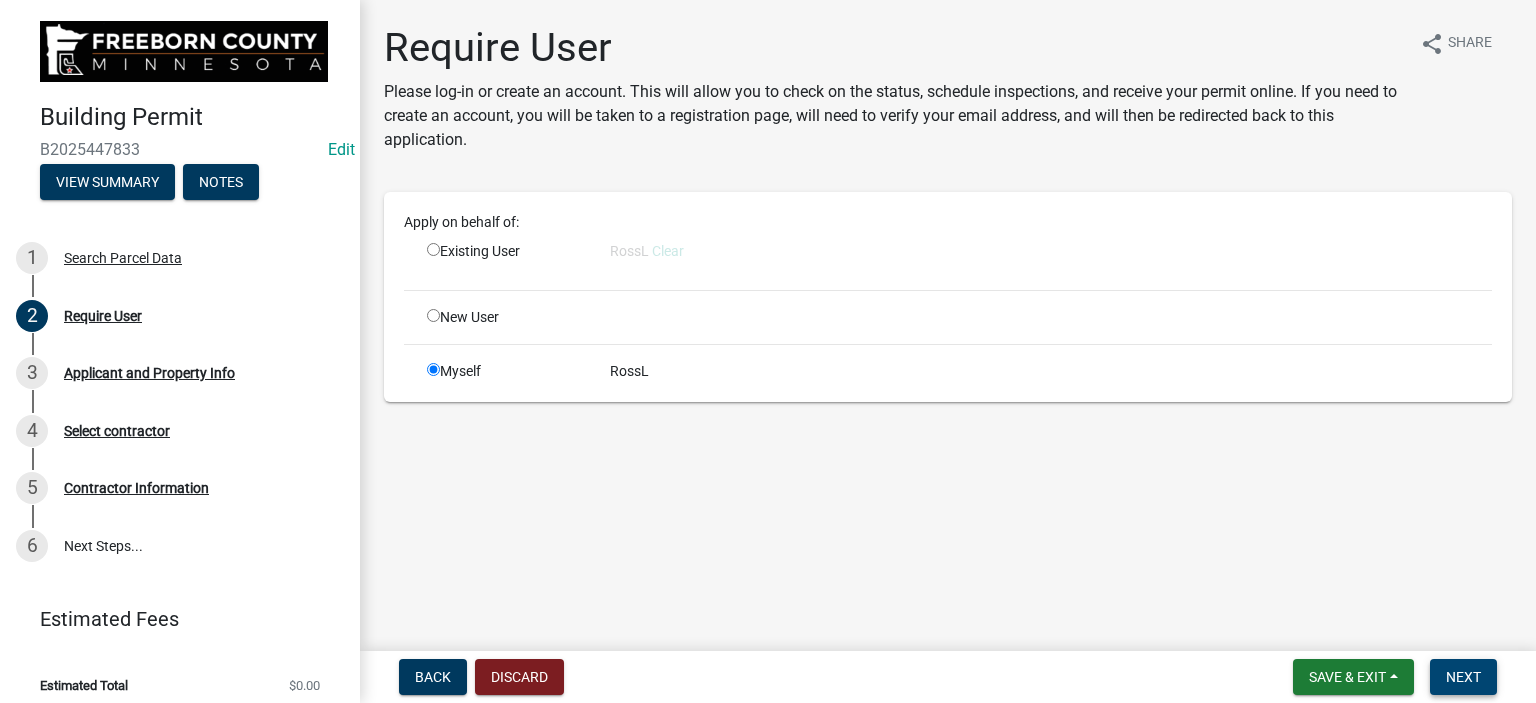 click on "Next" at bounding box center (1463, 677) 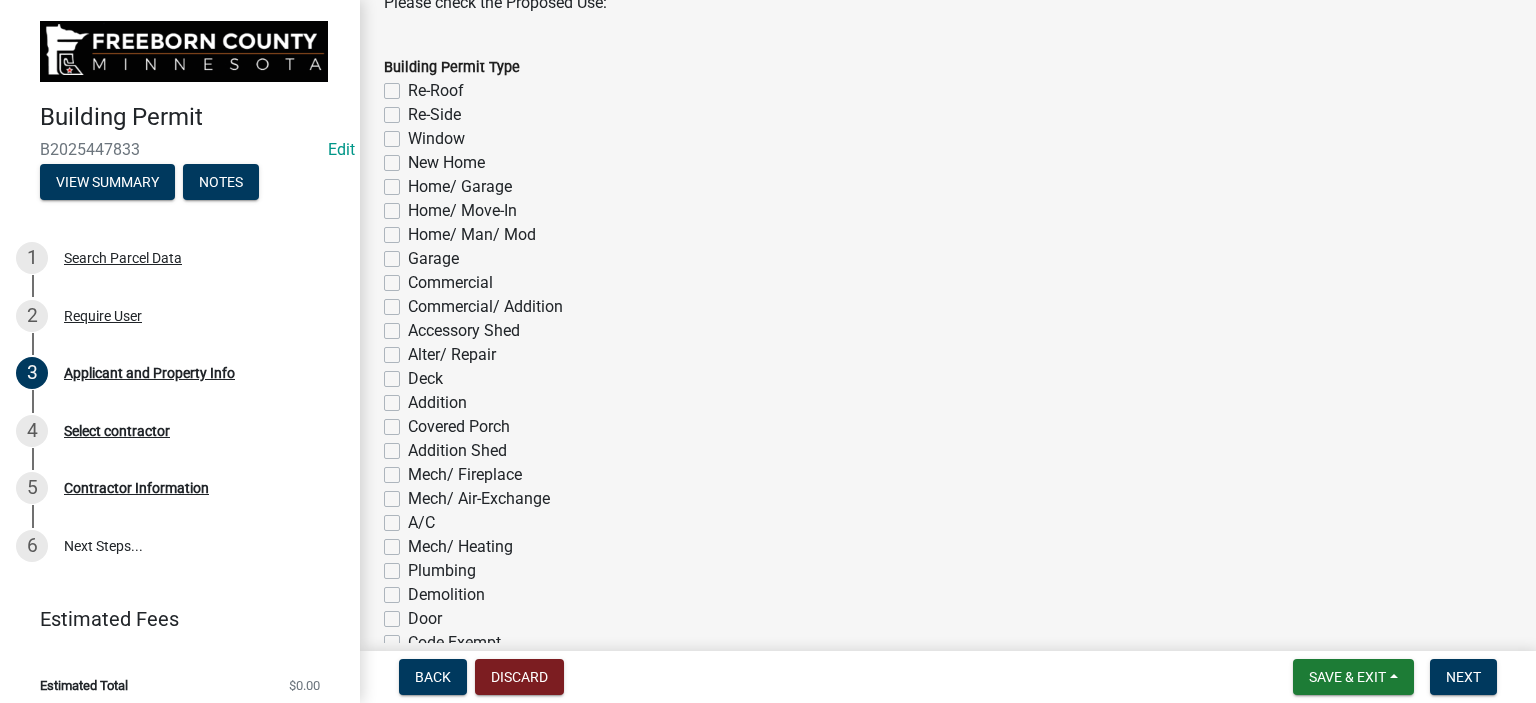 scroll, scrollTop: 1000, scrollLeft: 0, axis: vertical 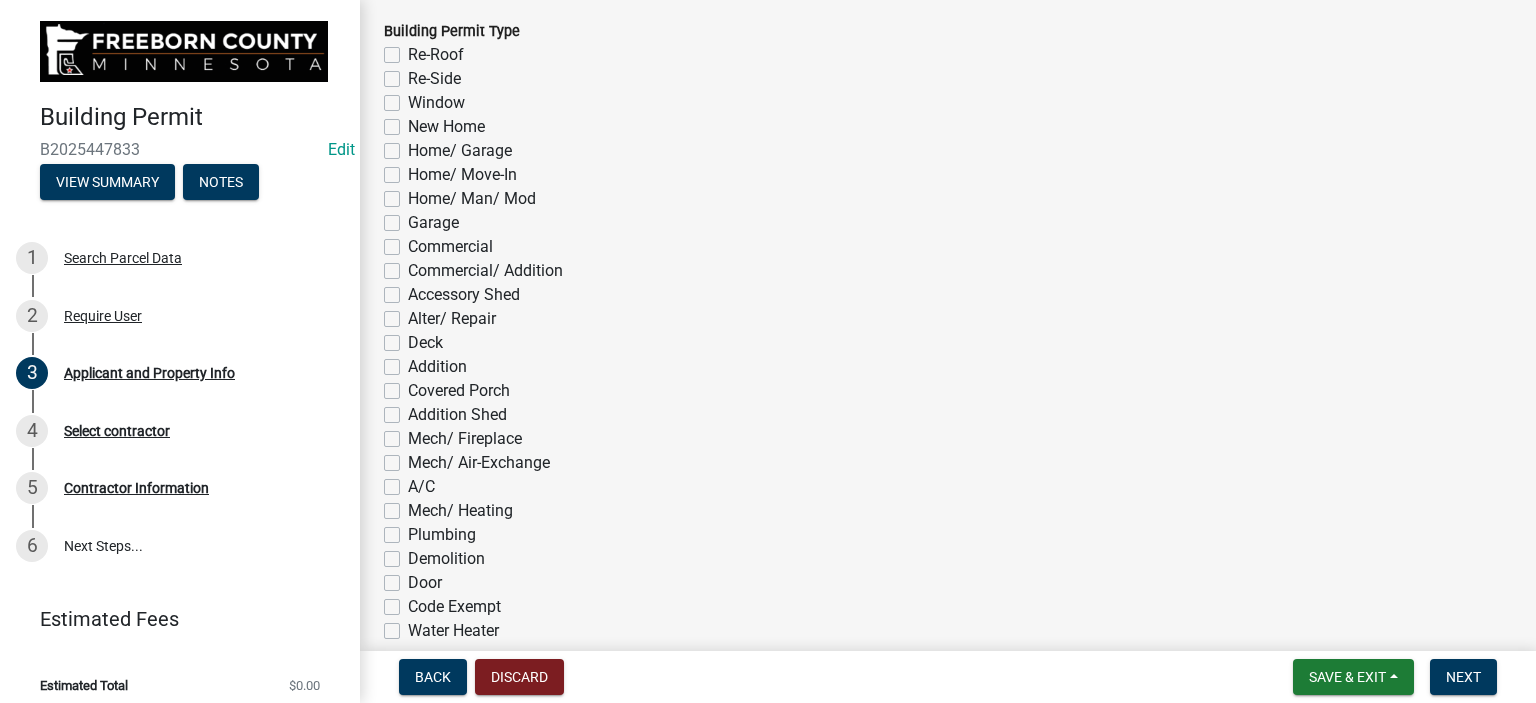 click on "A/C" 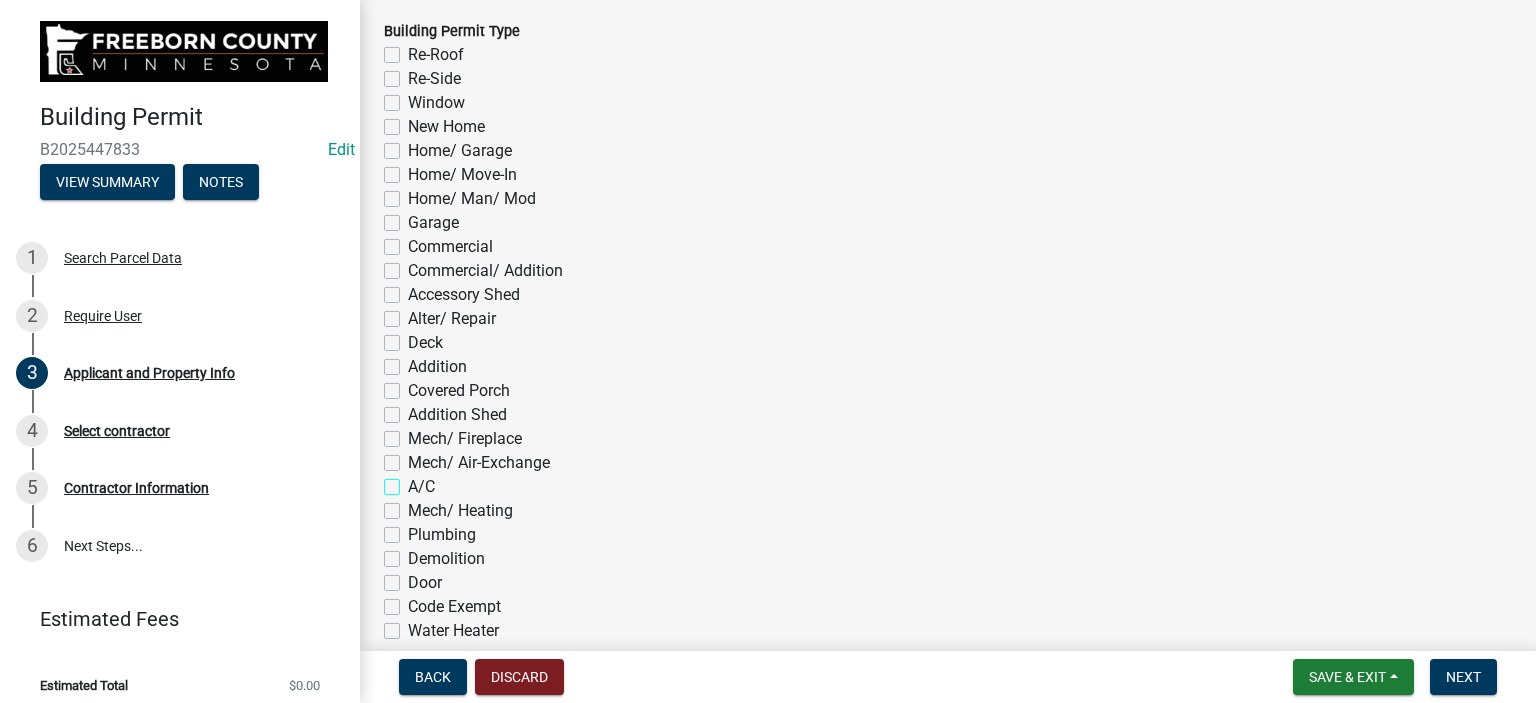 click on "A/C" at bounding box center [414, 481] 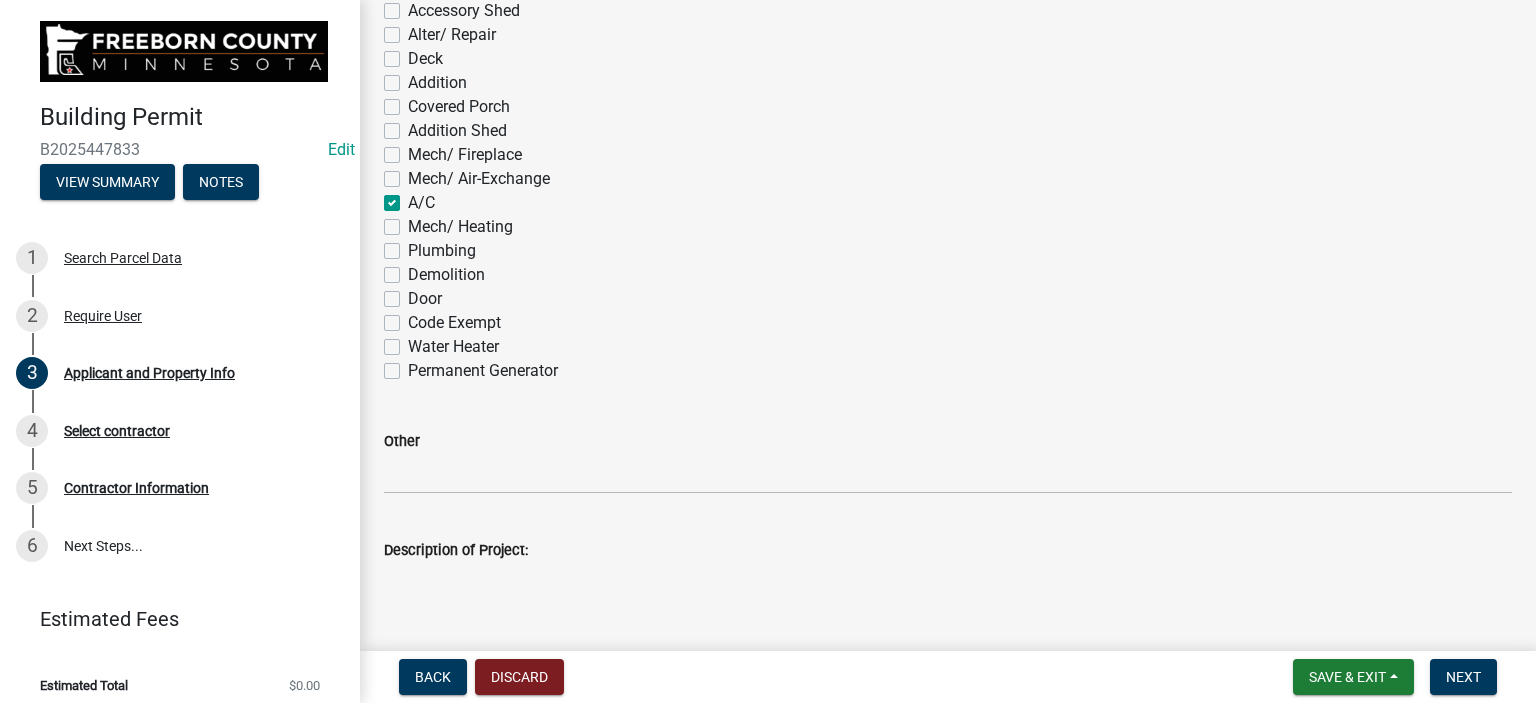 scroll, scrollTop: 1391, scrollLeft: 0, axis: vertical 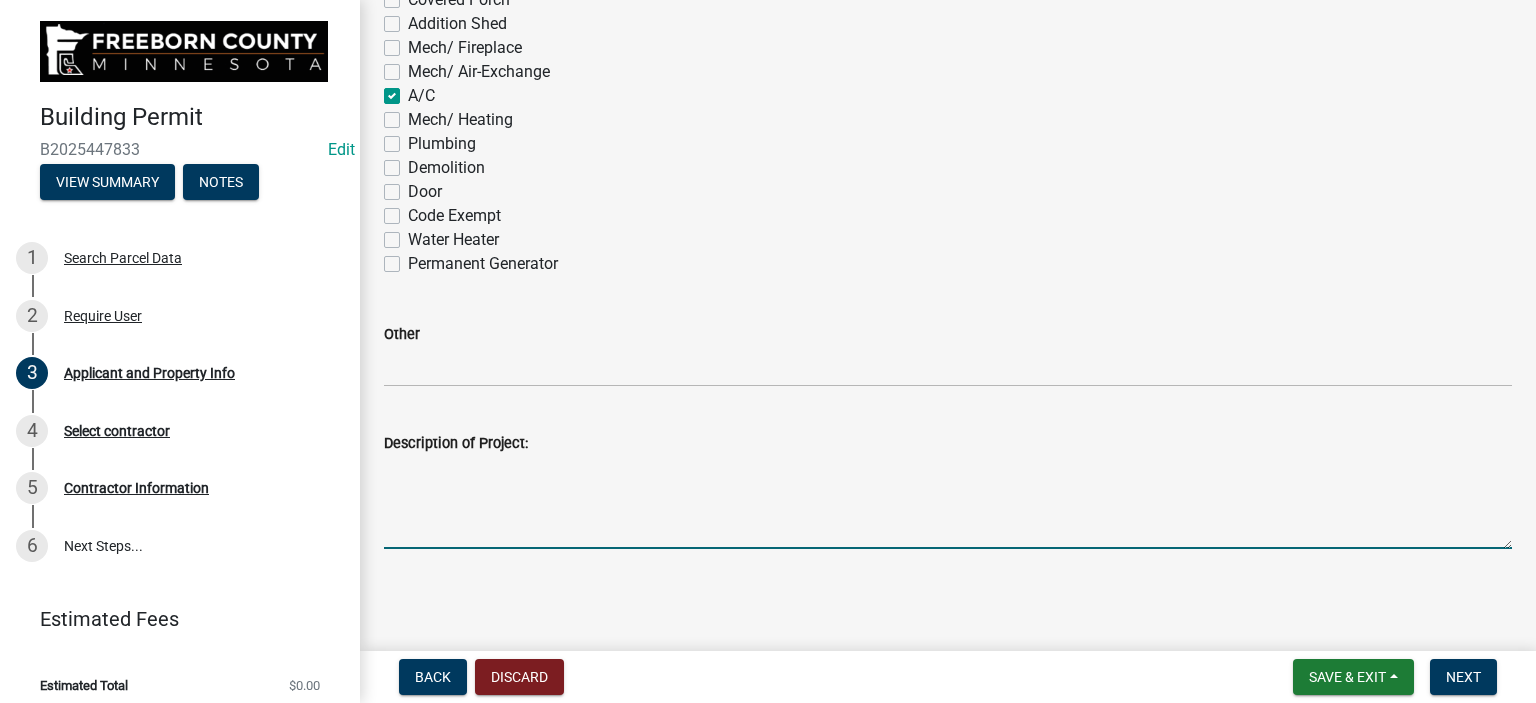 click on "Description of Project:" at bounding box center (948, 502) 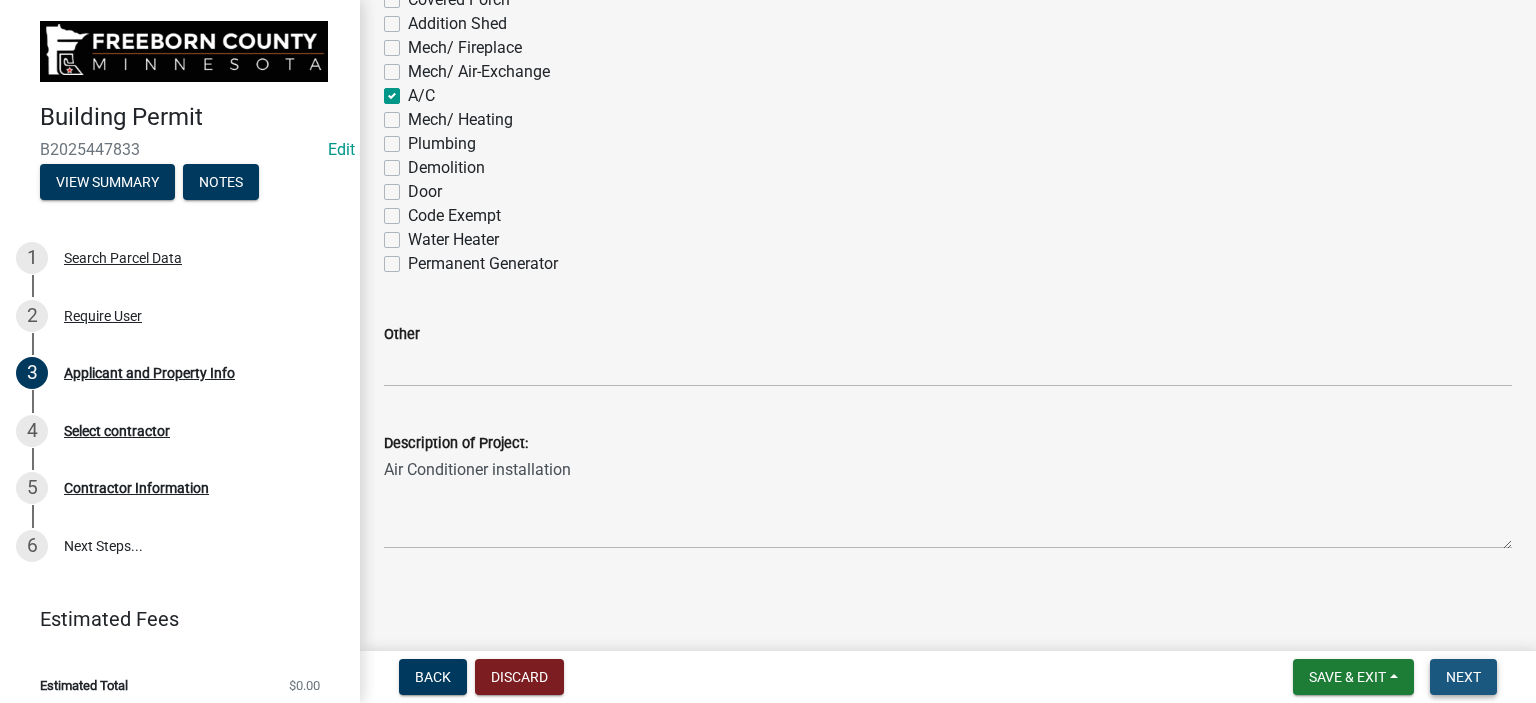 click on "Next" at bounding box center (1463, 677) 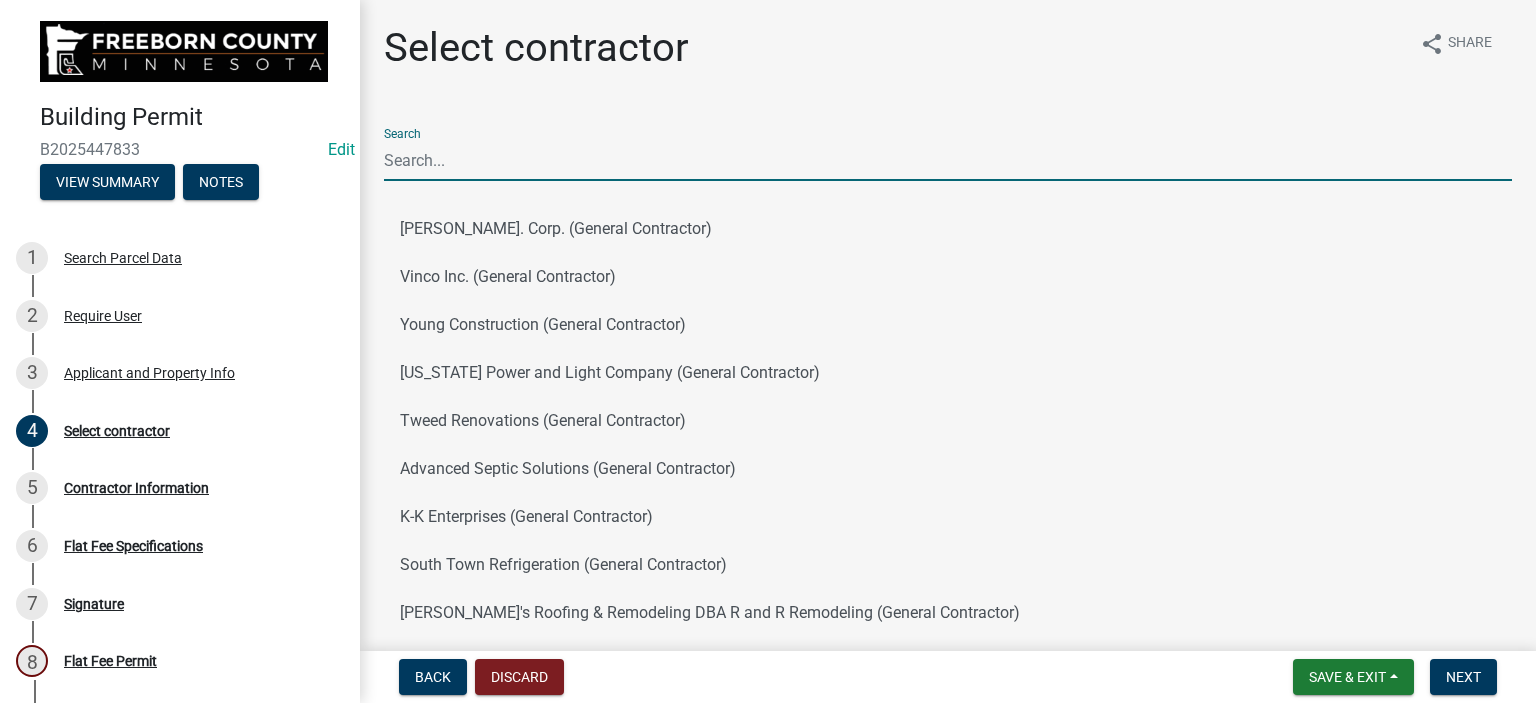 click on "Search" at bounding box center [948, 160] 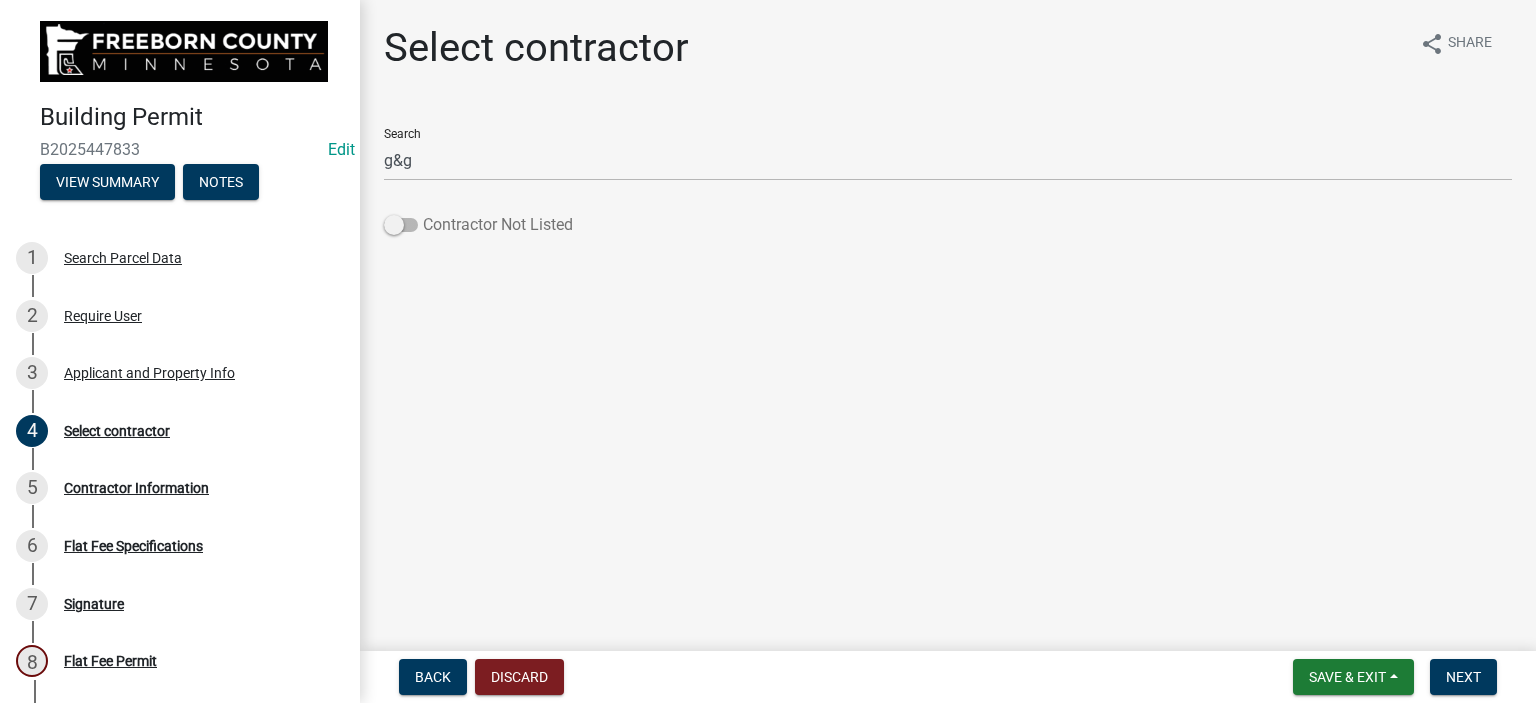click on "Contractor Not Listed" 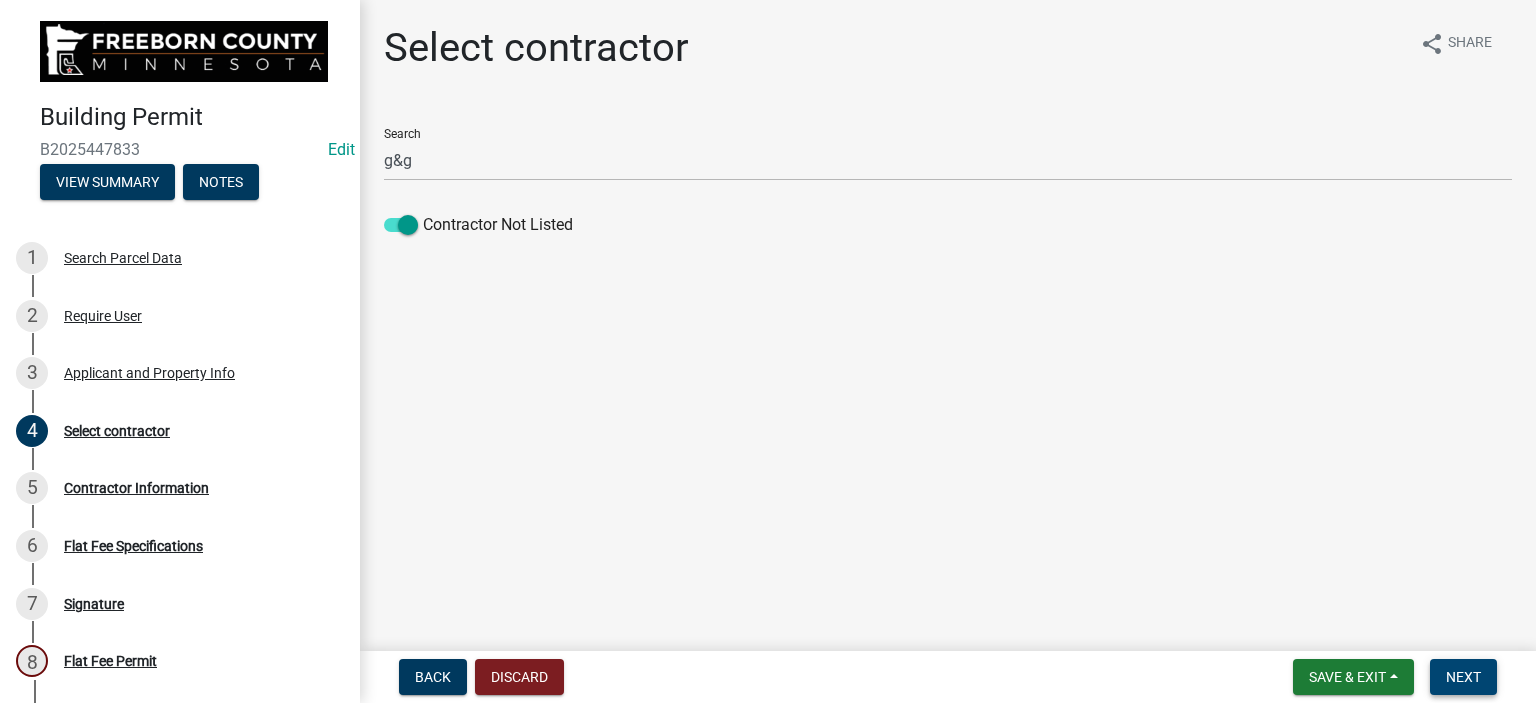 click on "Next" at bounding box center [1463, 677] 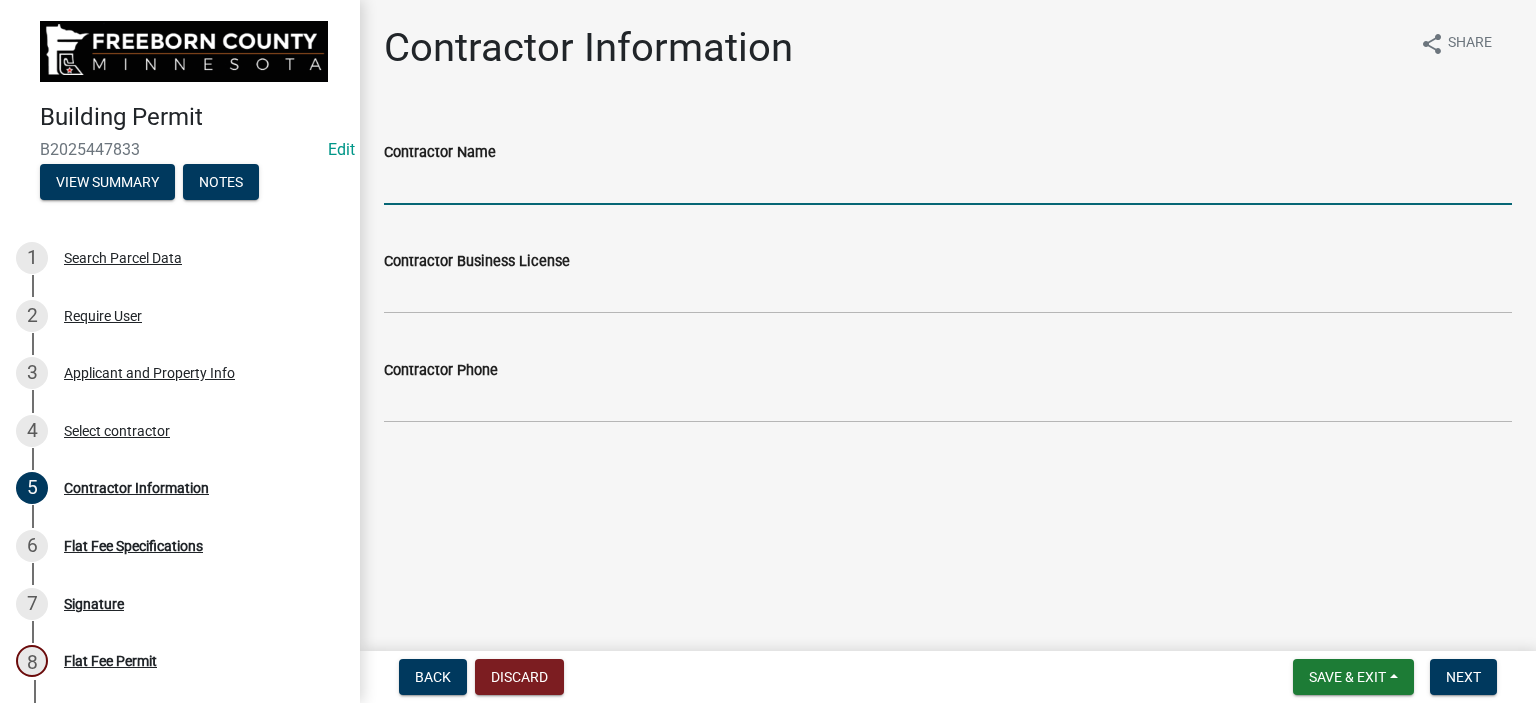click on "Contractor Name" at bounding box center [948, 184] 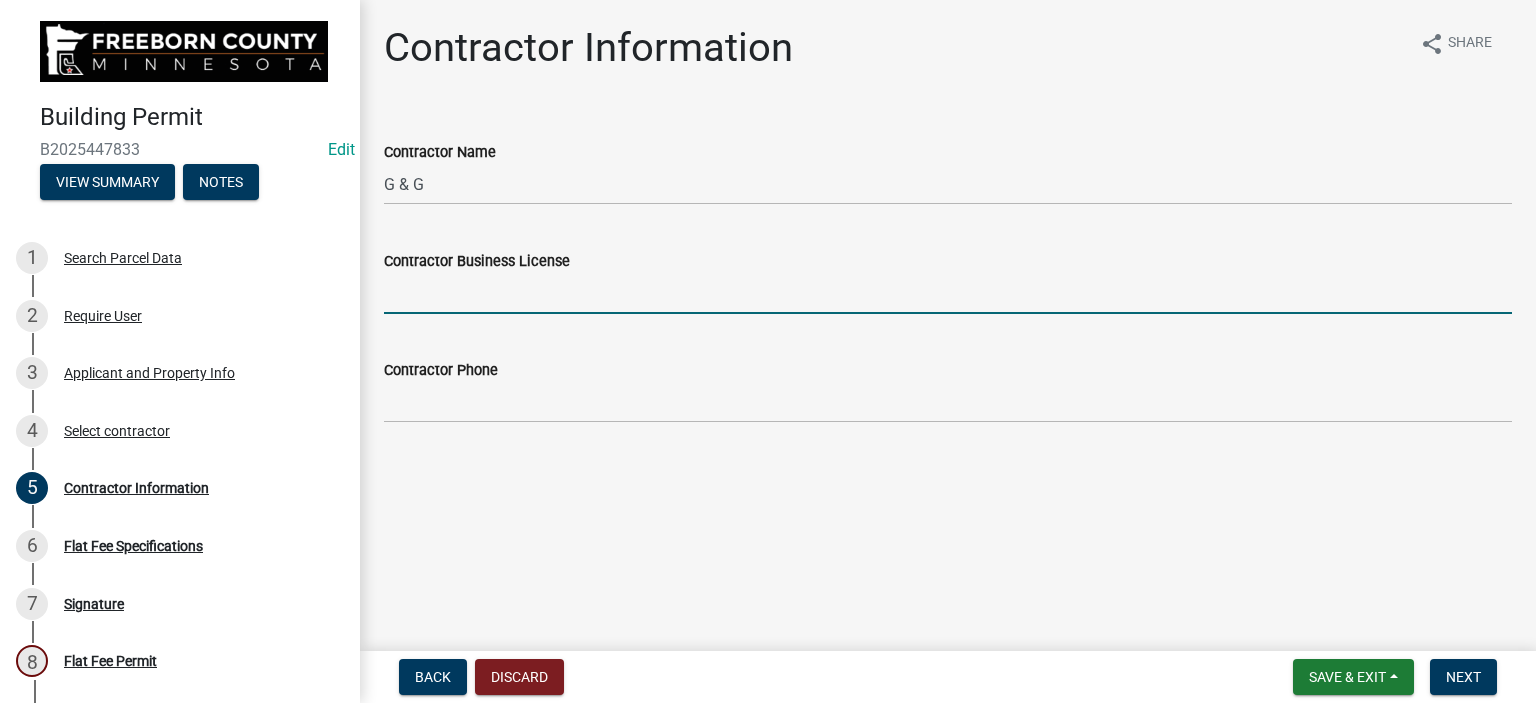 click on "Contractor Business License" at bounding box center (948, 293) 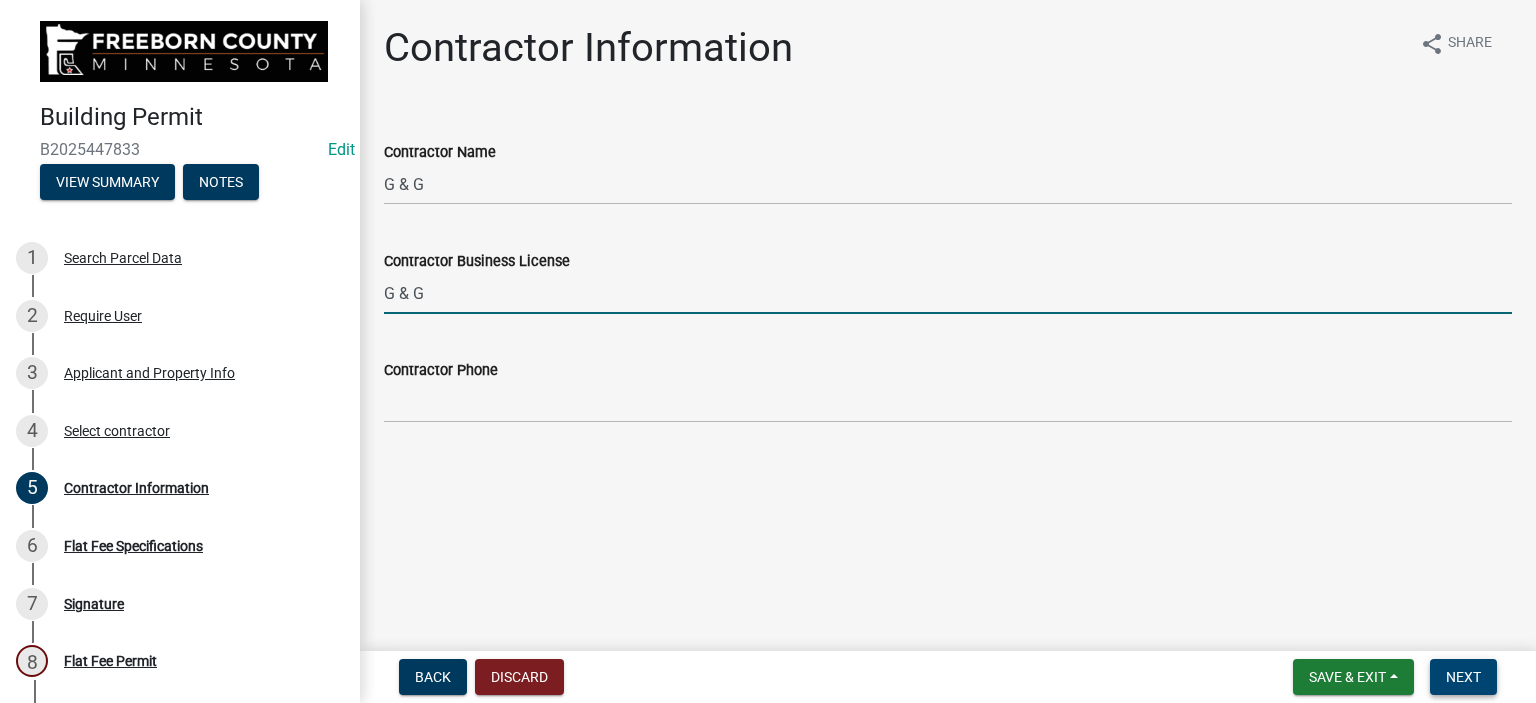 click on "Next" at bounding box center (1463, 677) 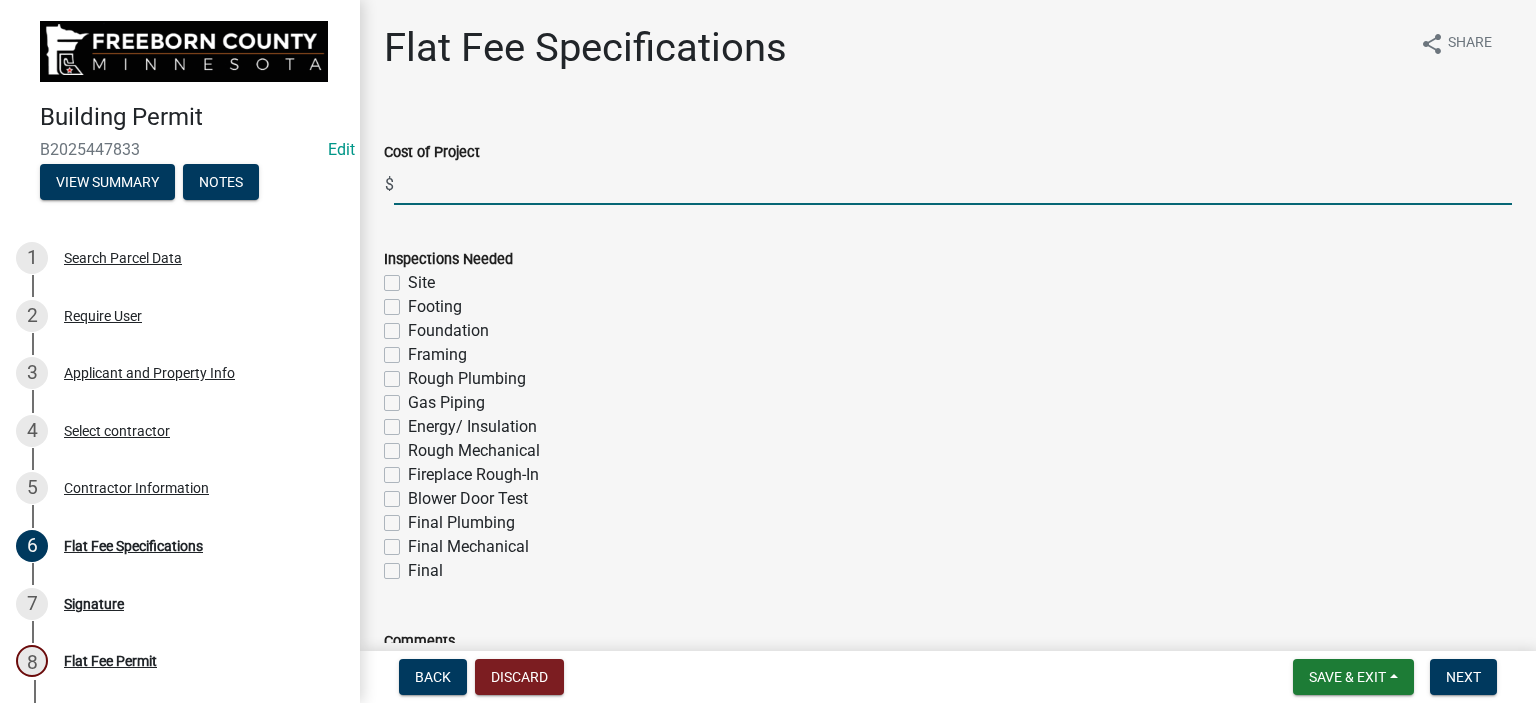 click 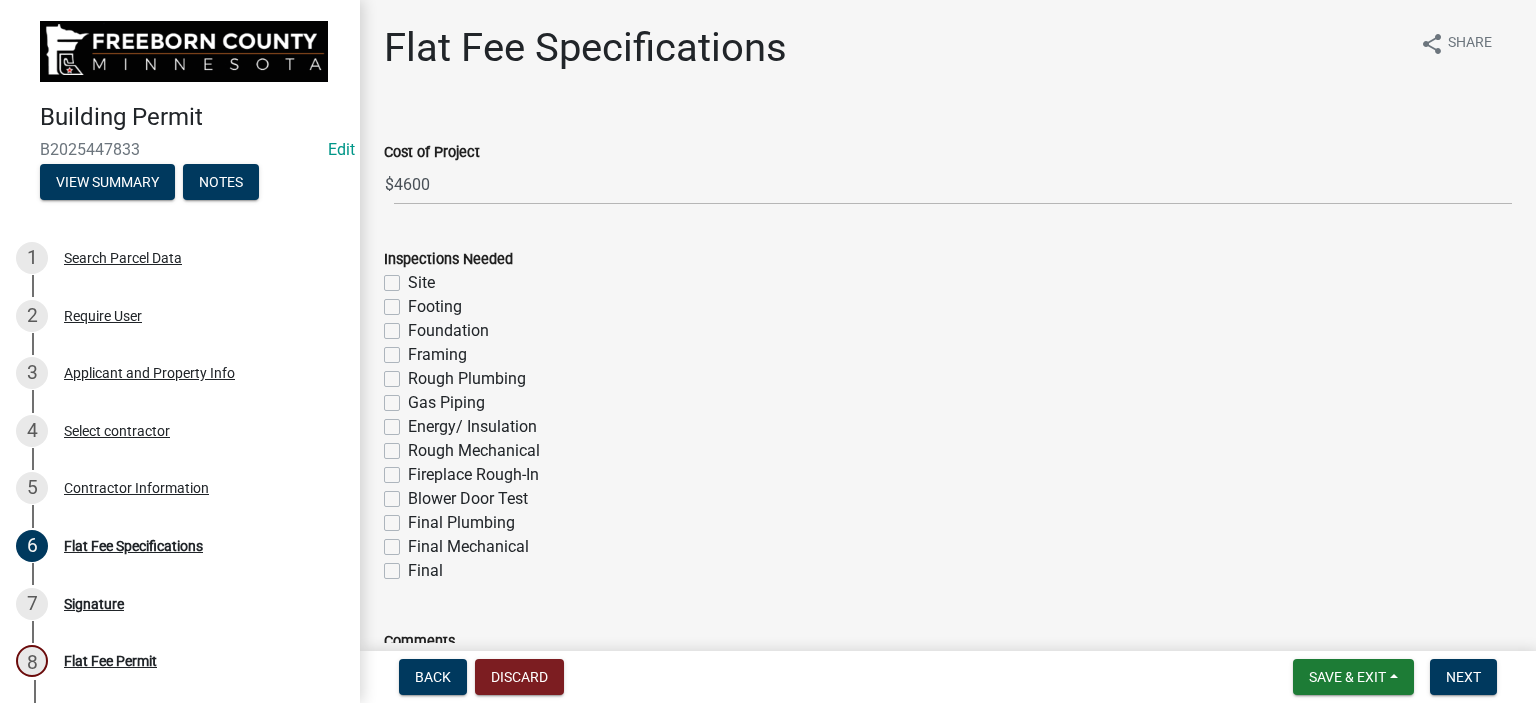click on "Final" 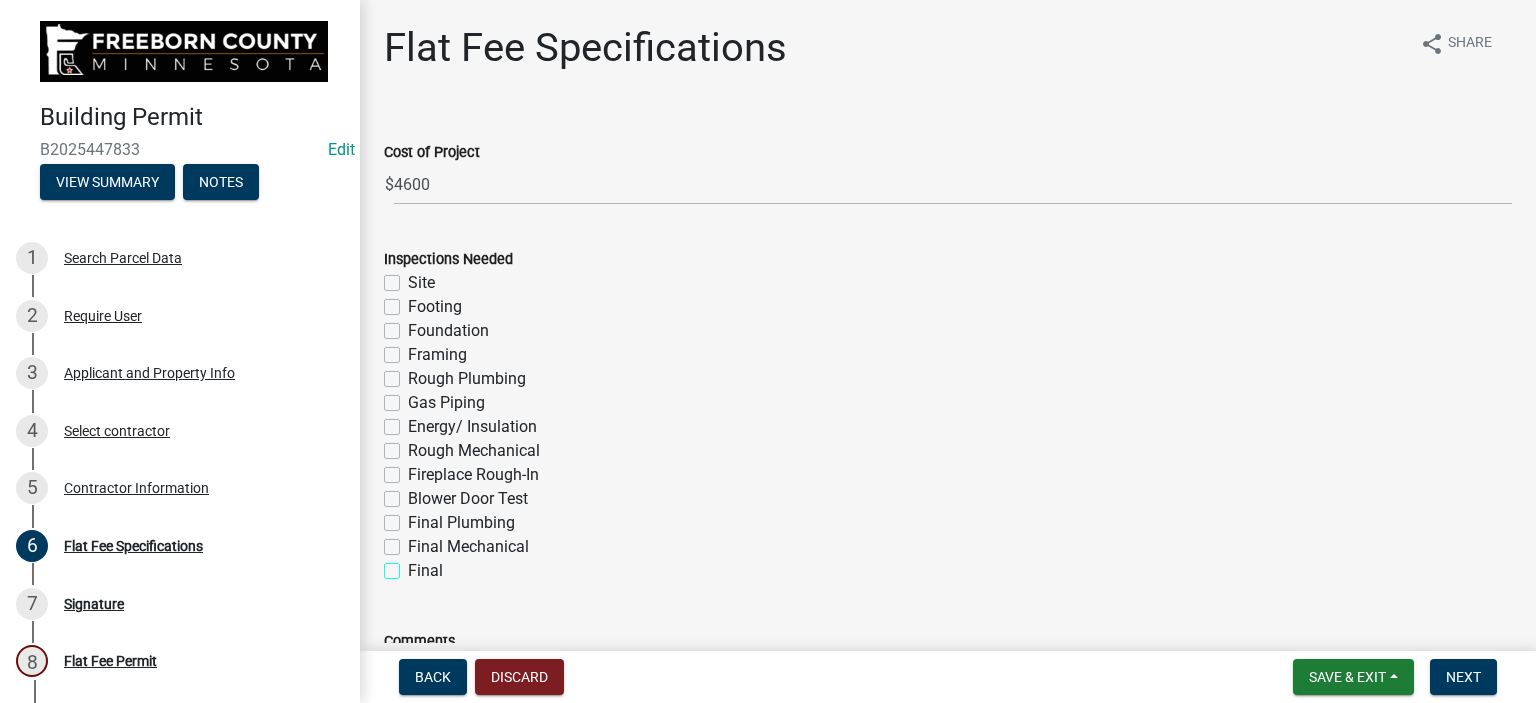 click on "Final" at bounding box center [414, 565] 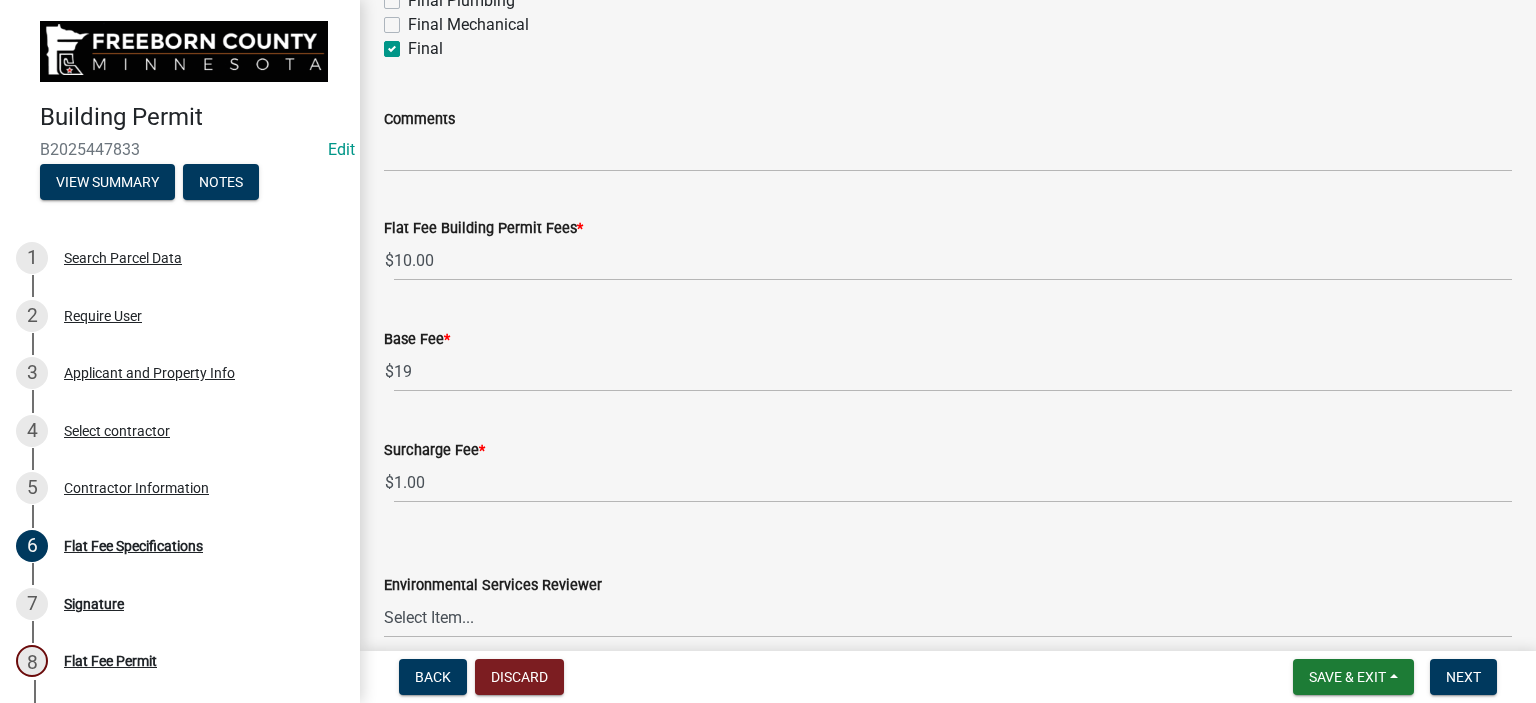 scroll, scrollTop: 612, scrollLeft: 0, axis: vertical 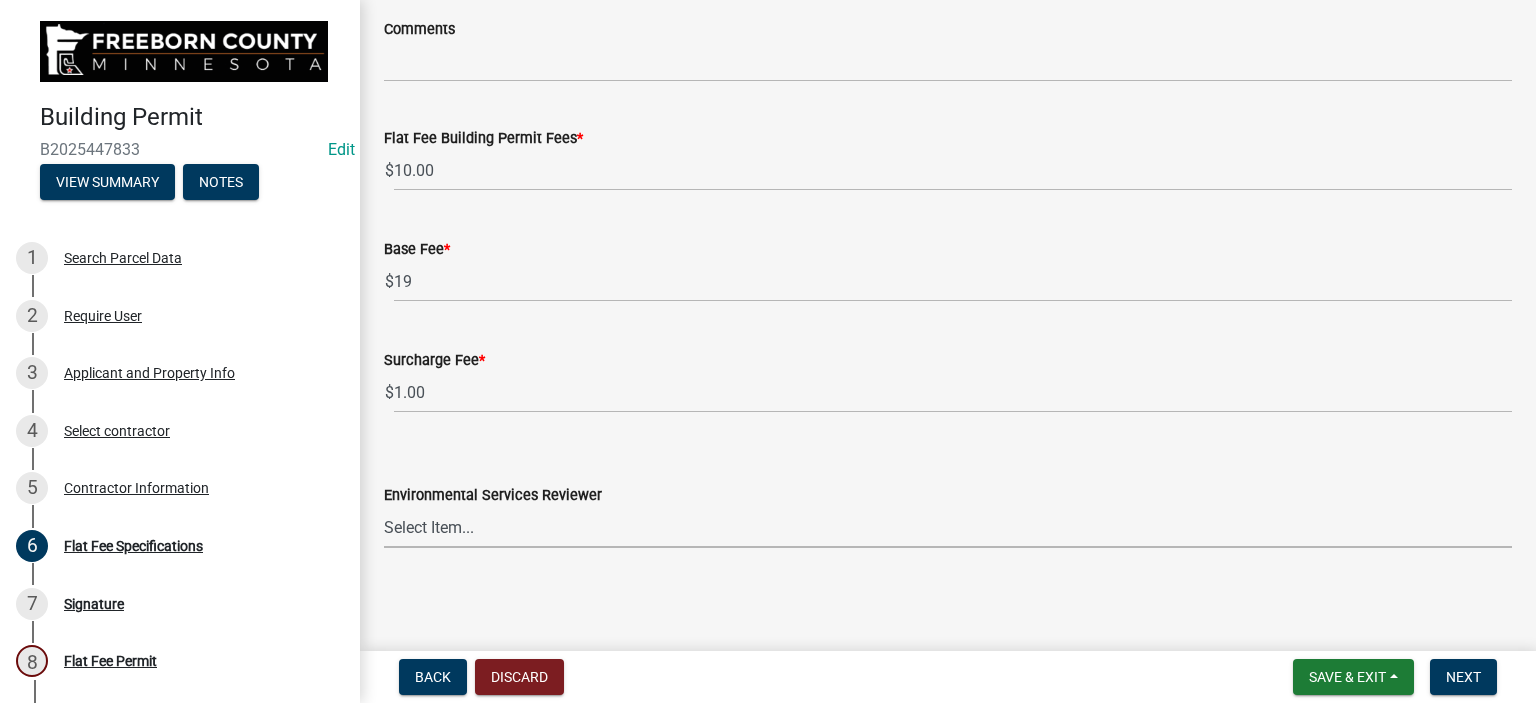 click on "Select Item...   [PERSON_NAME]   [PERSON_NAME]   [PERSON_NAME]   [PERSON_NAME]   [PERSON_NAME]" at bounding box center [948, 527] 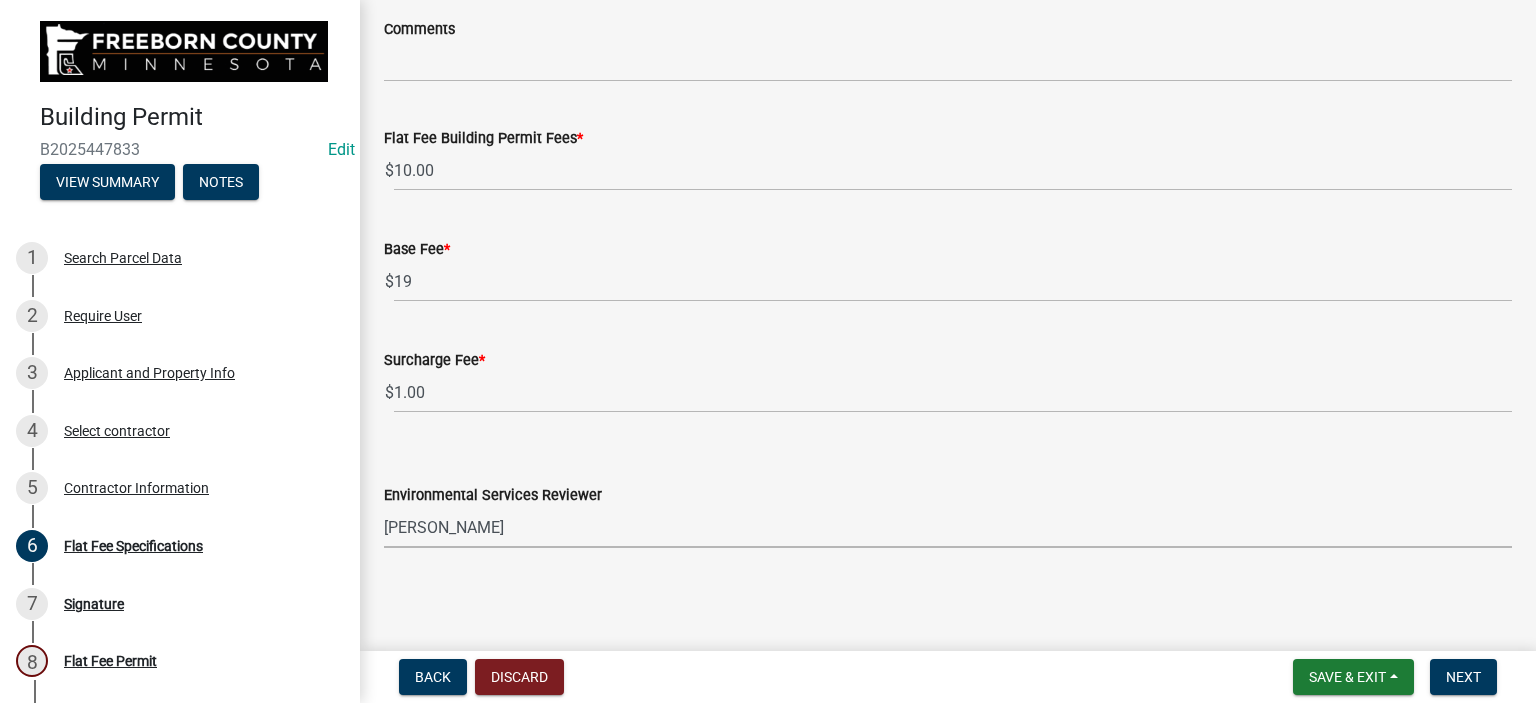 click on "Select Item...   [PERSON_NAME]   [PERSON_NAME]   [PERSON_NAME]   [PERSON_NAME]   [PERSON_NAME]" at bounding box center (948, 527) 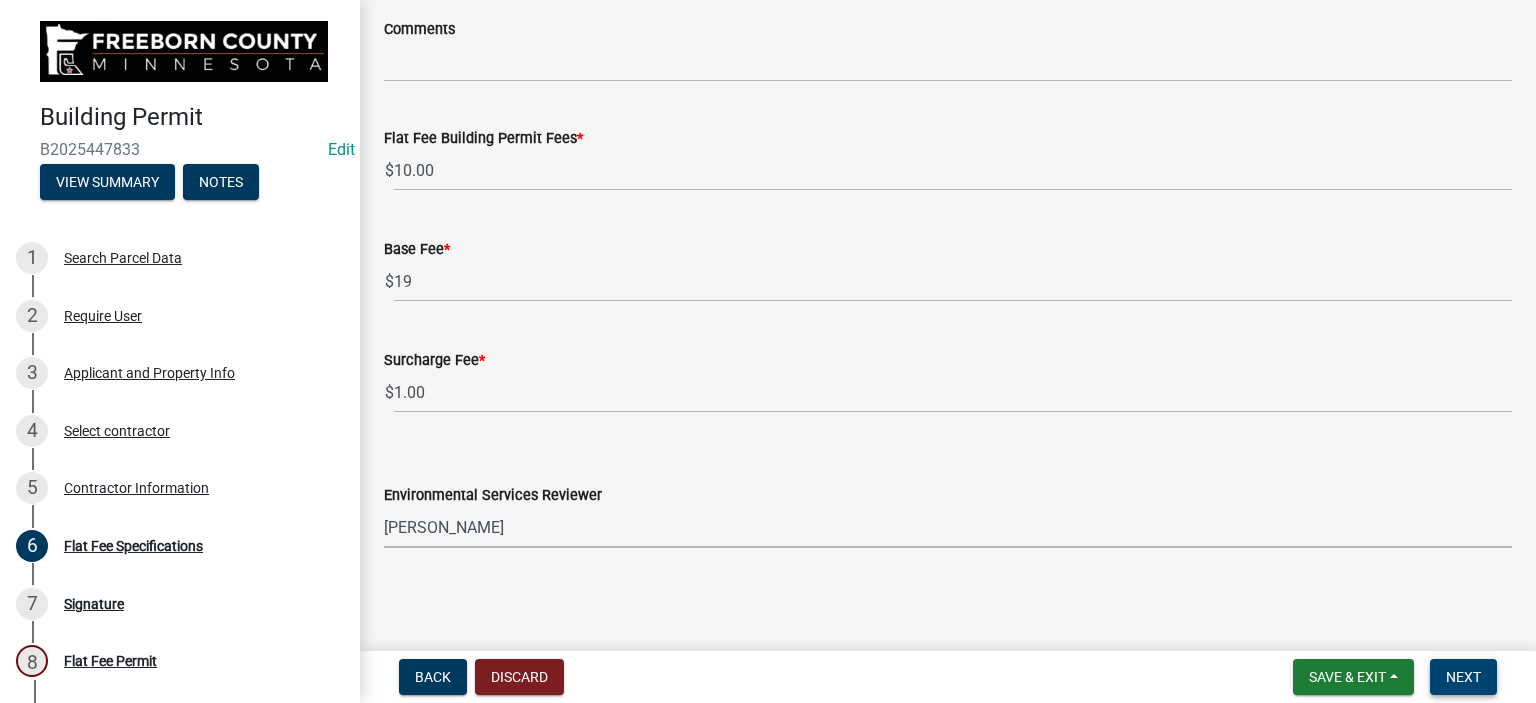 click on "Next" at bounding box center (1463, 677) 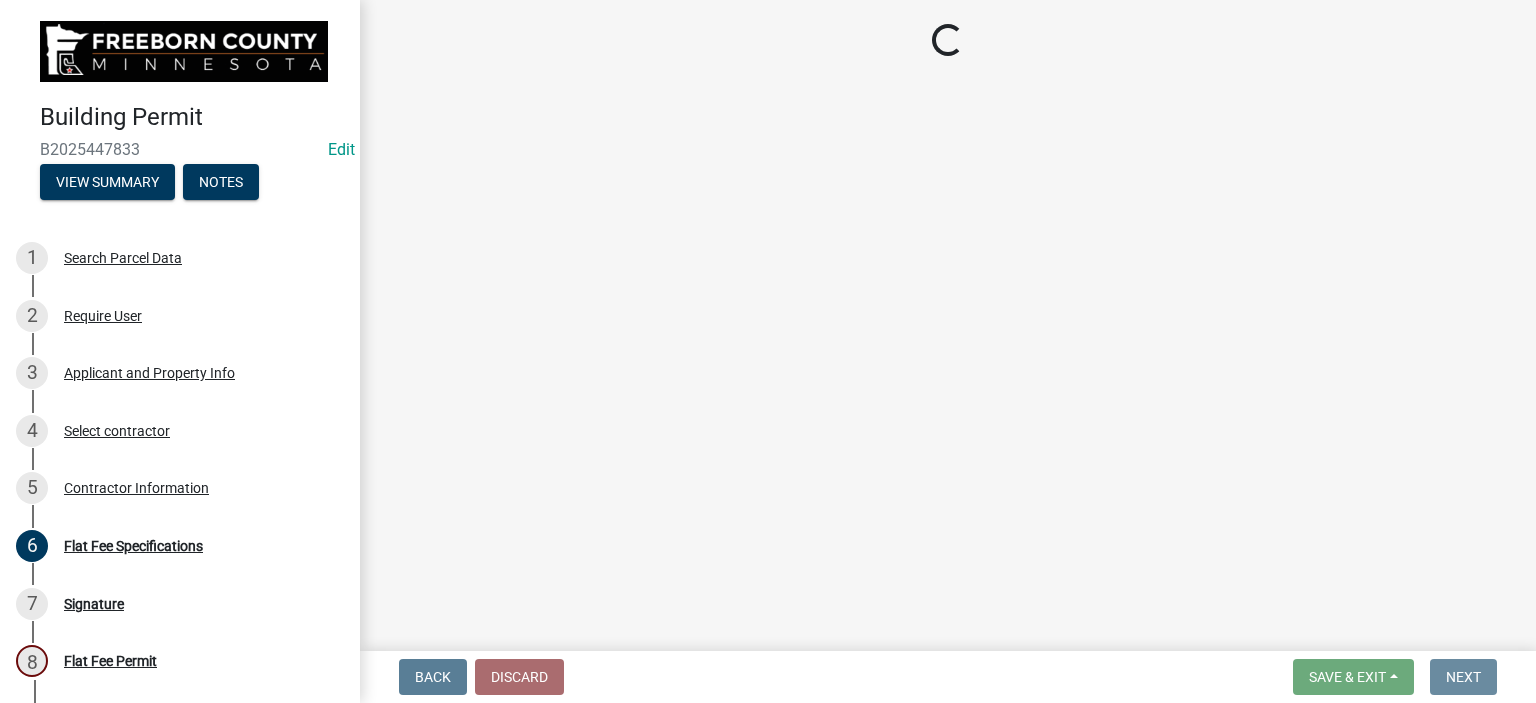 scroll, scrollTop: 0, scrollLeft: 0, axis: both 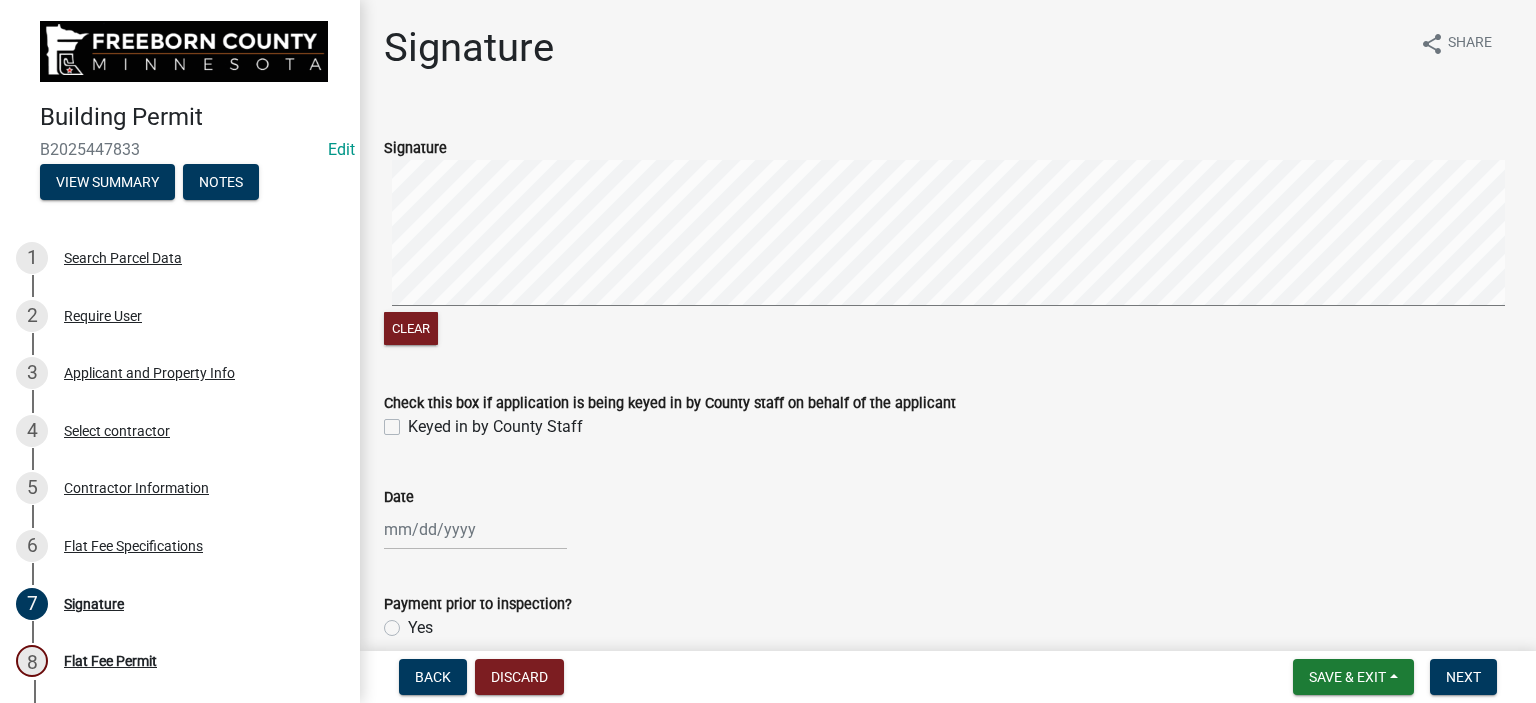 click on "Keyed in by County Staff" 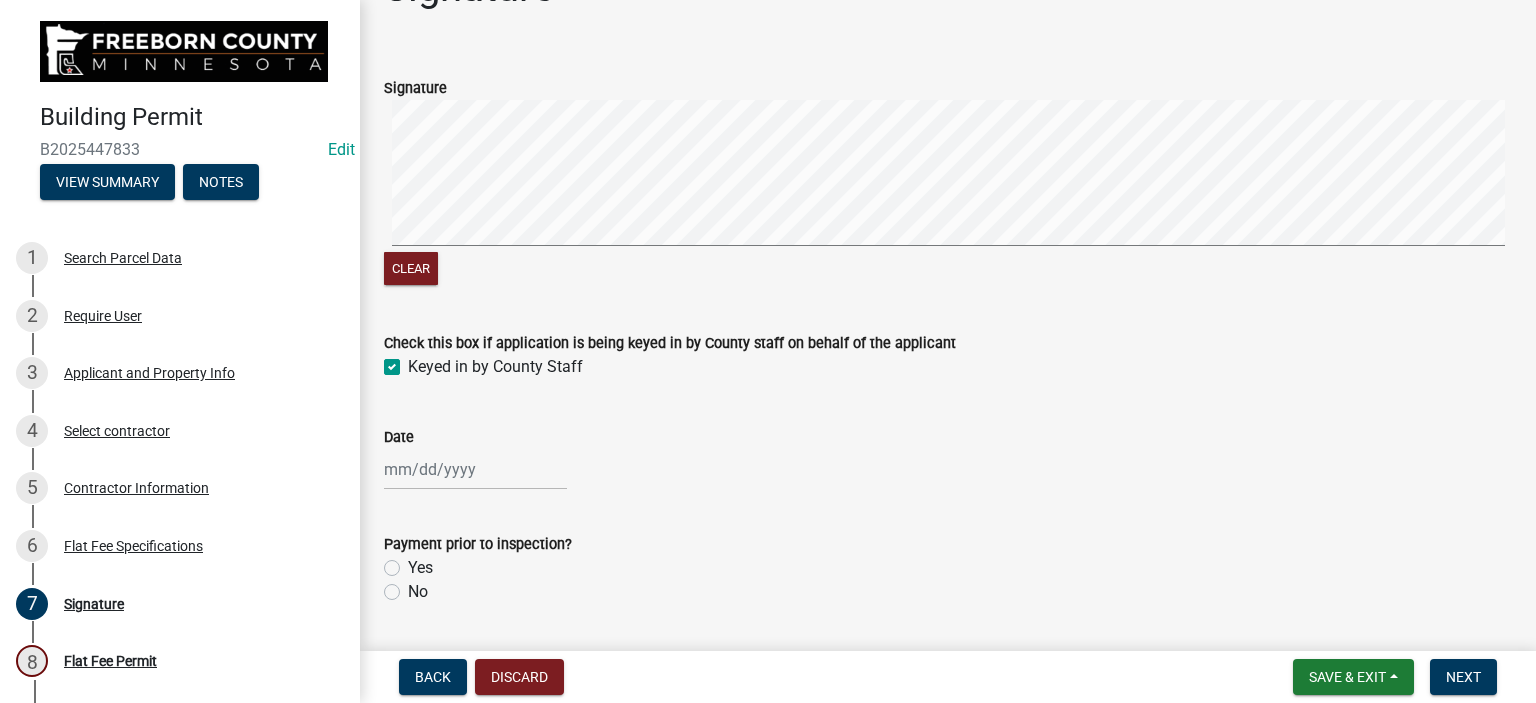 scroll, scrollTop: 116, scrollLeft: 0, axis: vertical 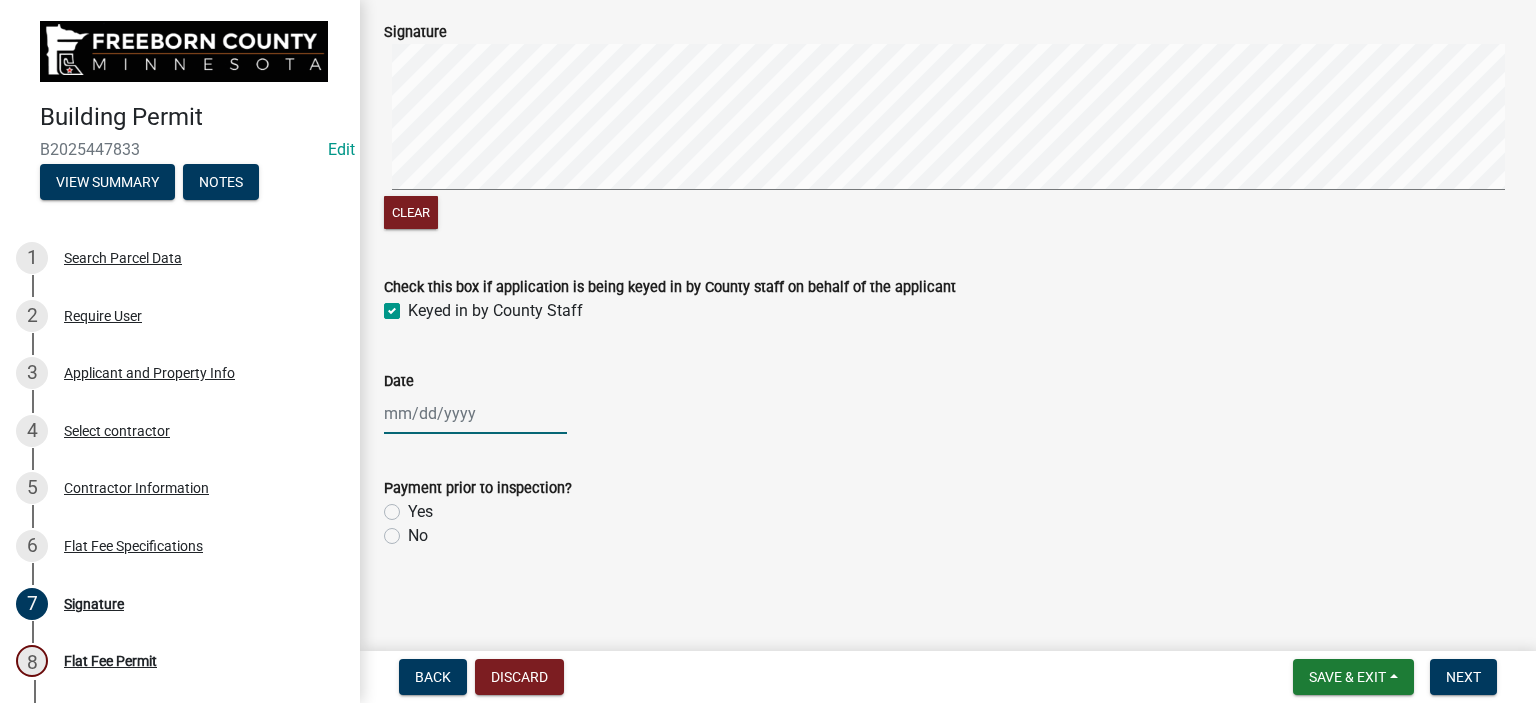 click 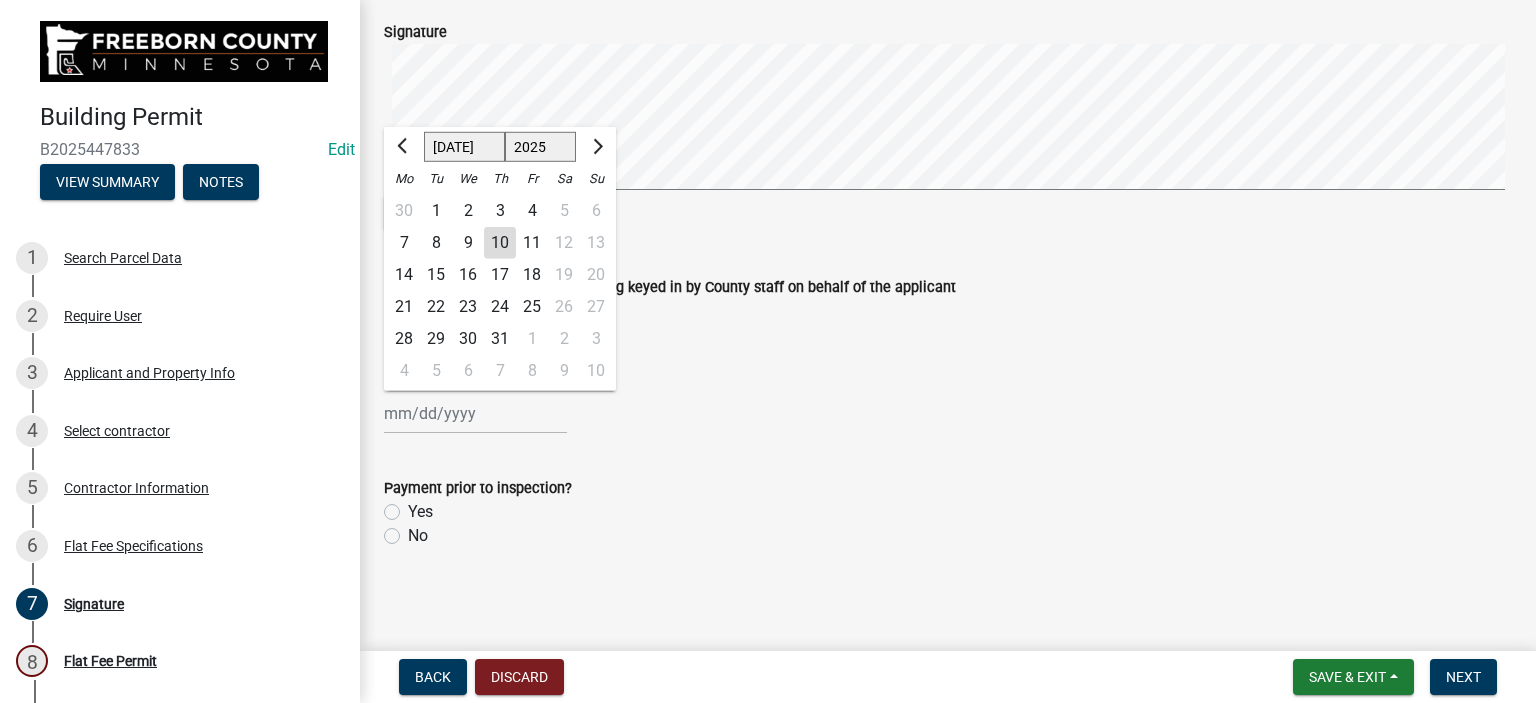 click on "10" 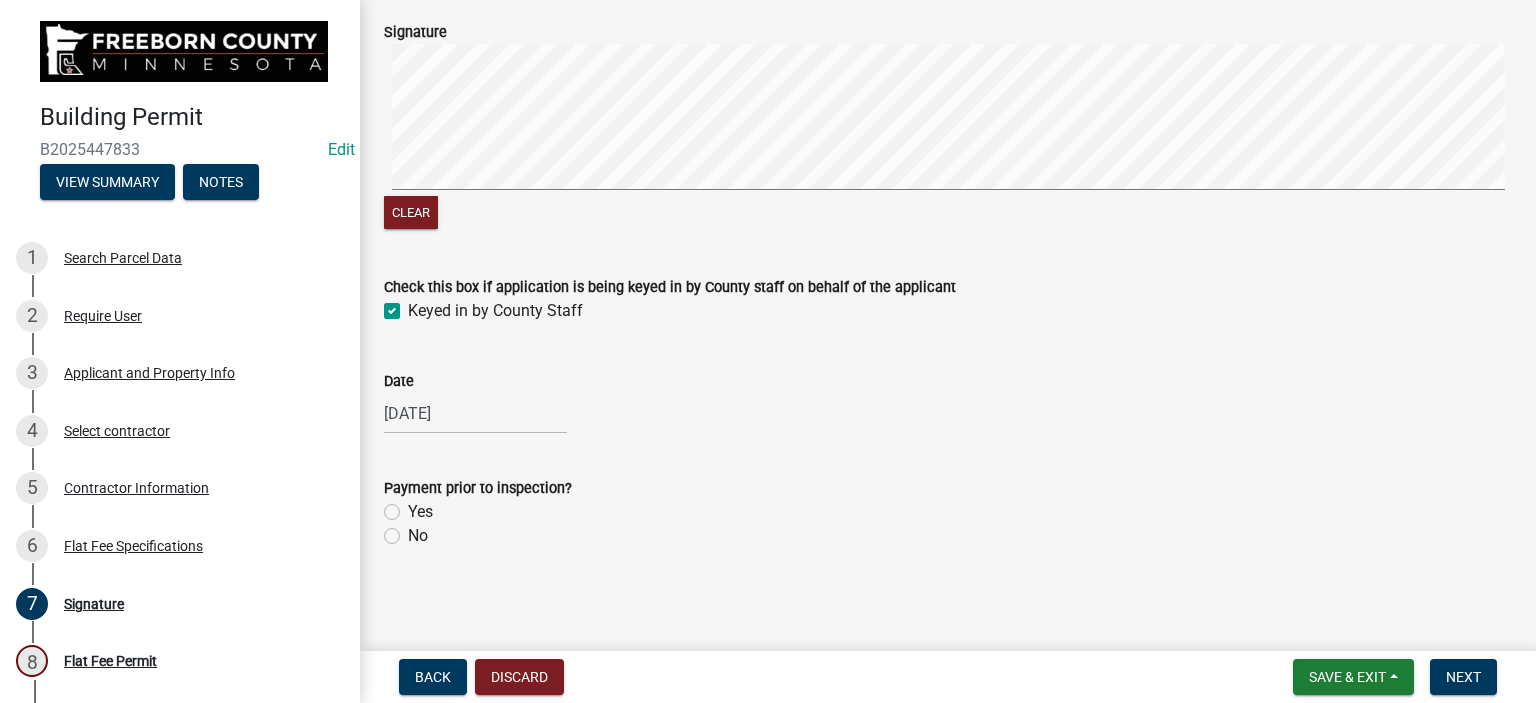 click on "No" 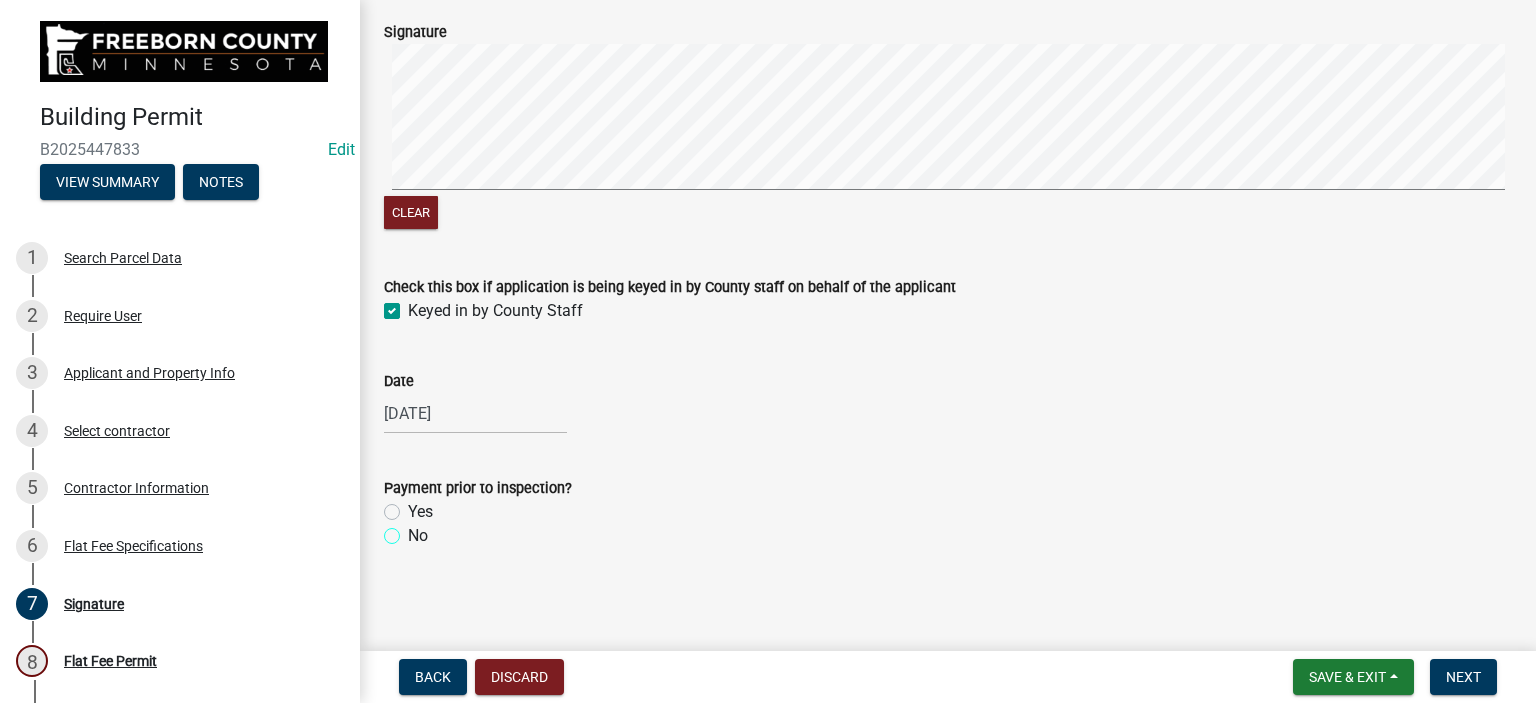 click on "No" at bounding box center [414, 530] 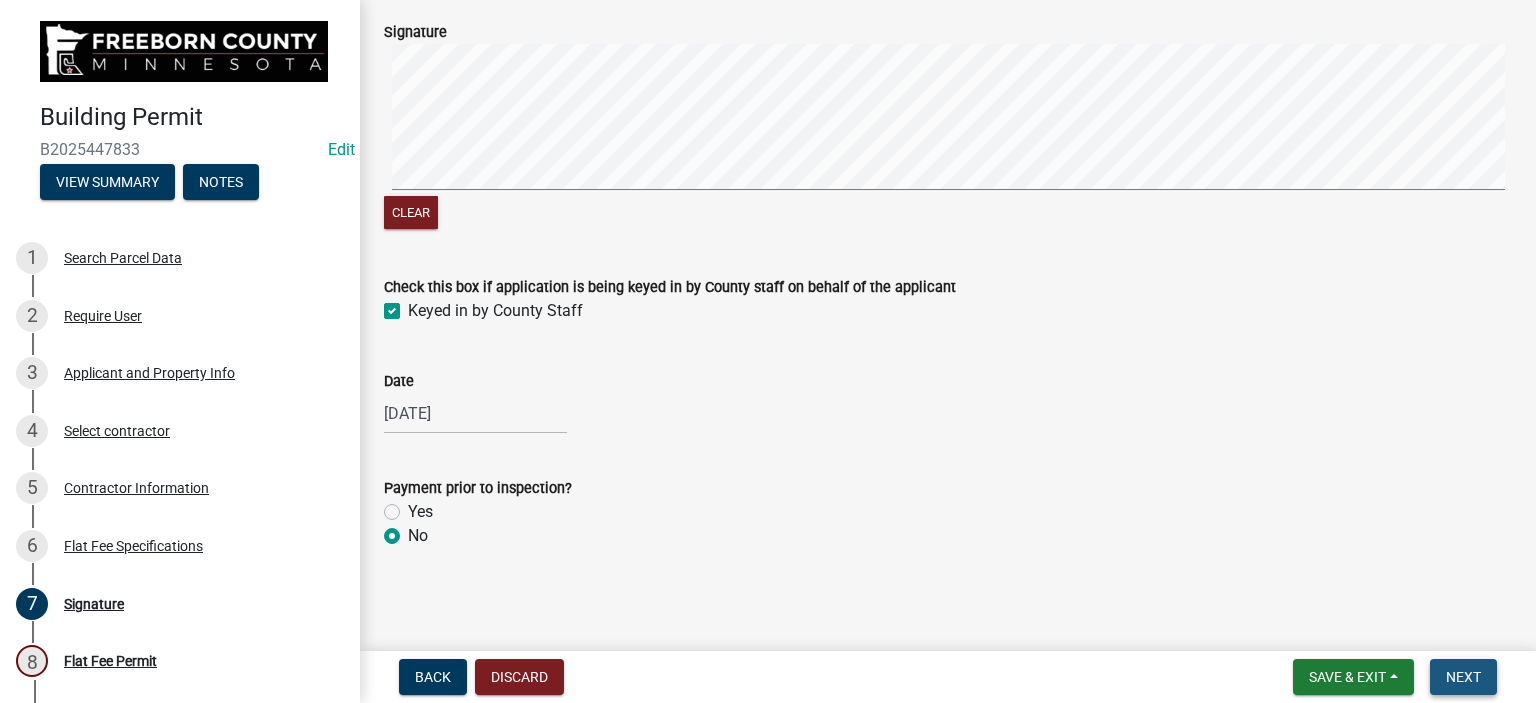 click on "Next" at bounding box center [1463, 677] 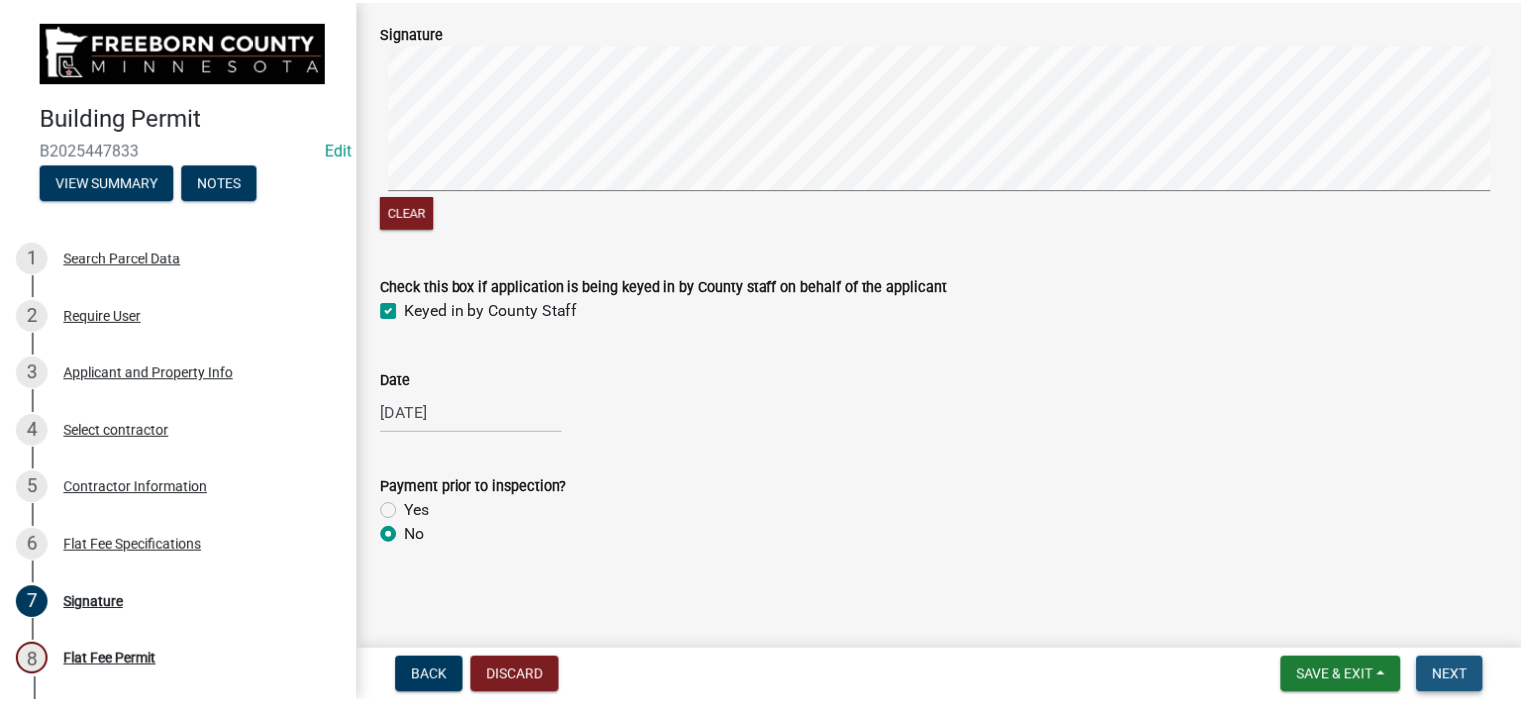scroll, scrollTop: 0, scrollLeft: 0, axis: both 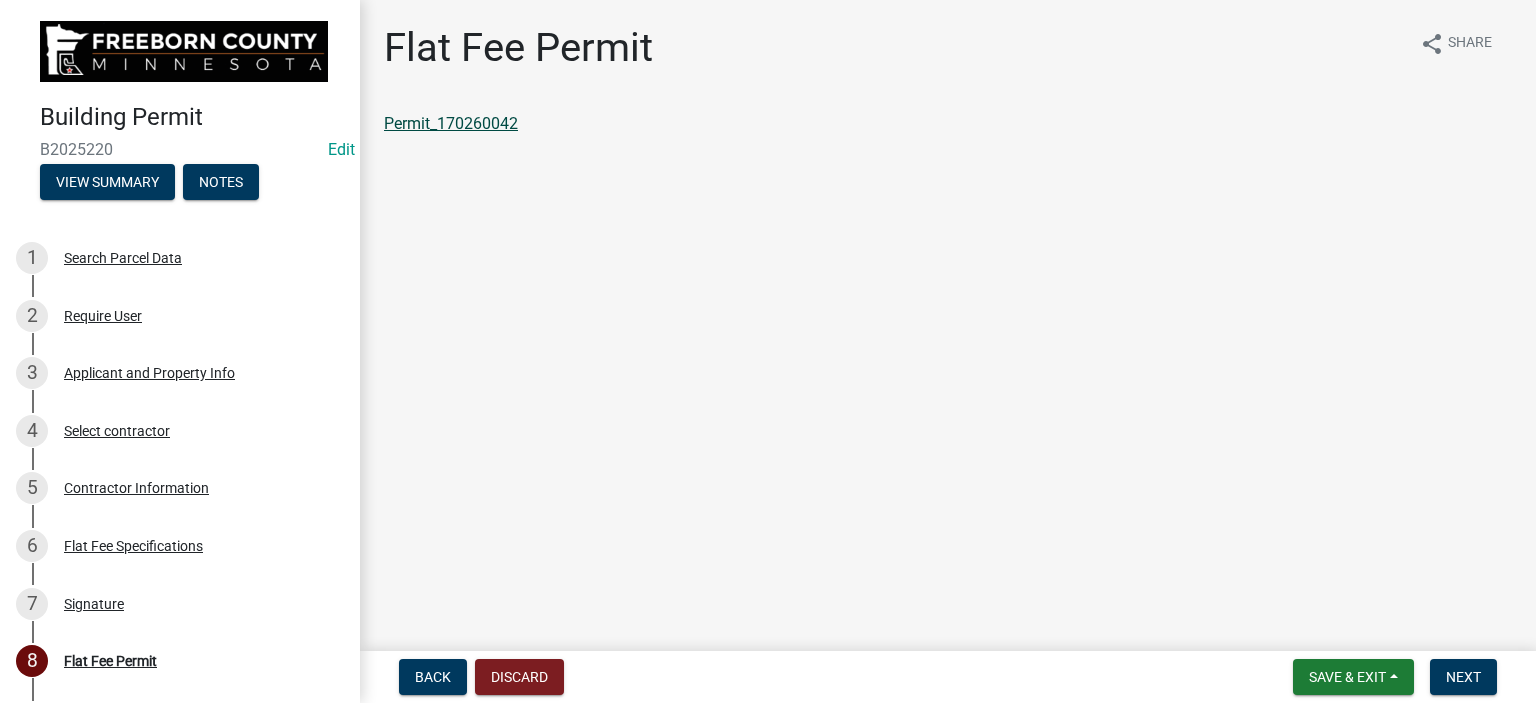 click on "Permit_170260042" 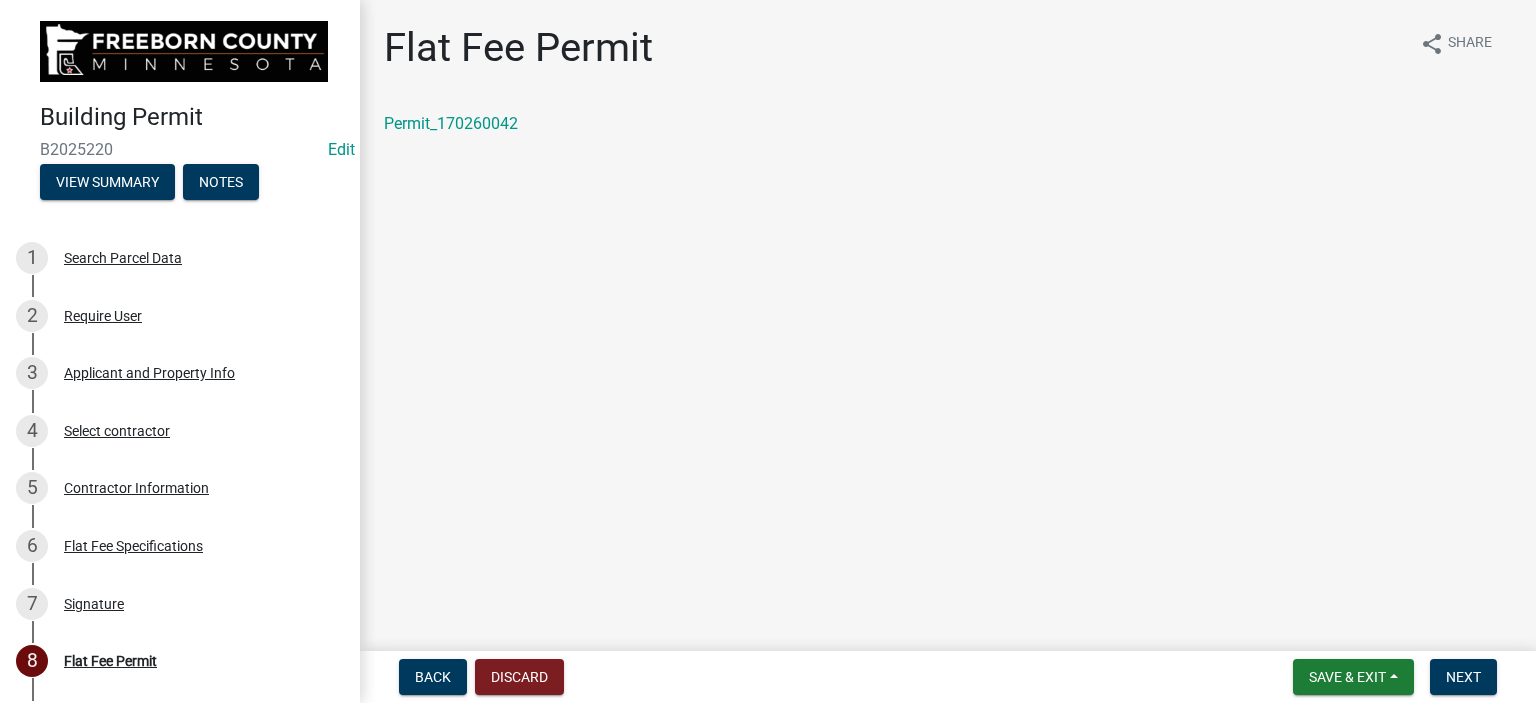 drag, startPoint x: 1044, startPoint y: 414, endPoint x: 1044, endPoint y: 427, distance: 13 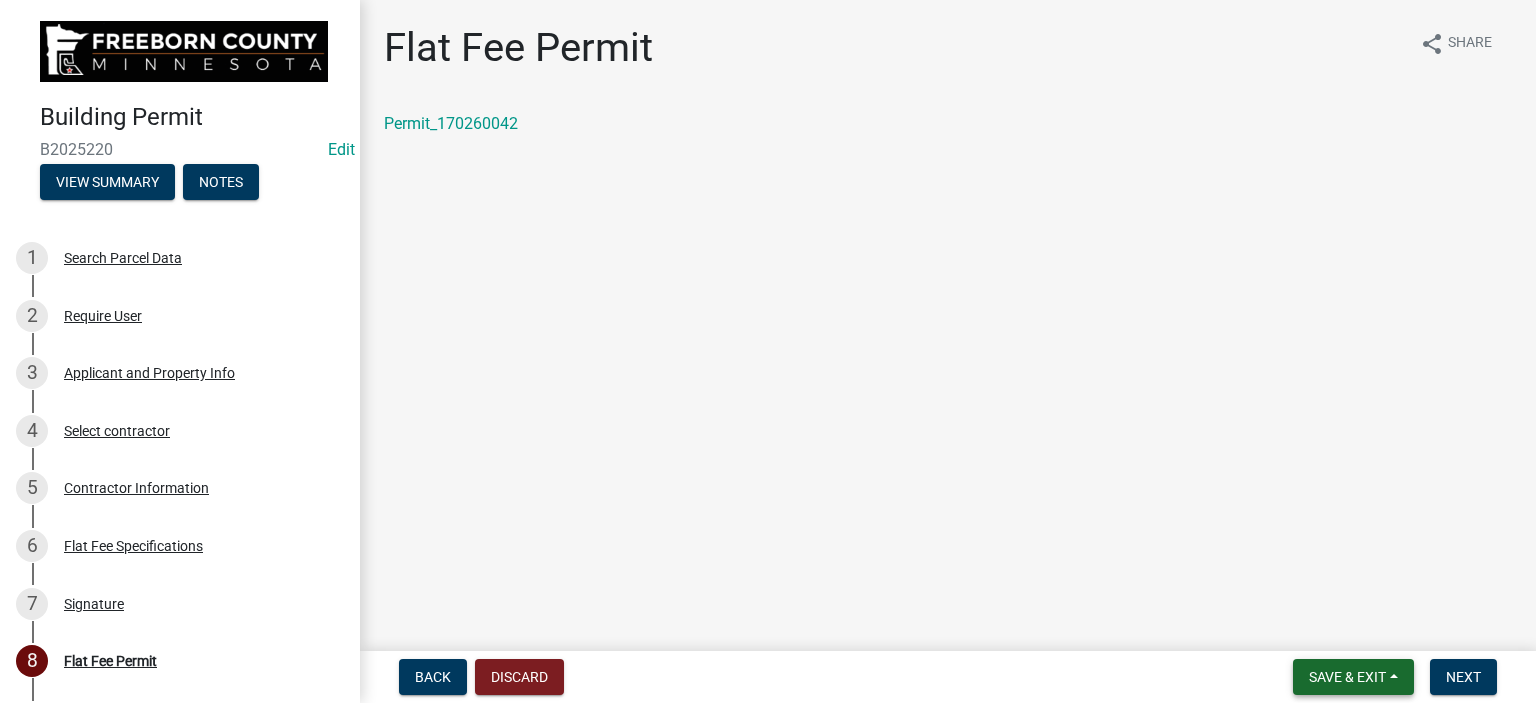 click on "Save & Exit" at bounding box center [1347, 677] 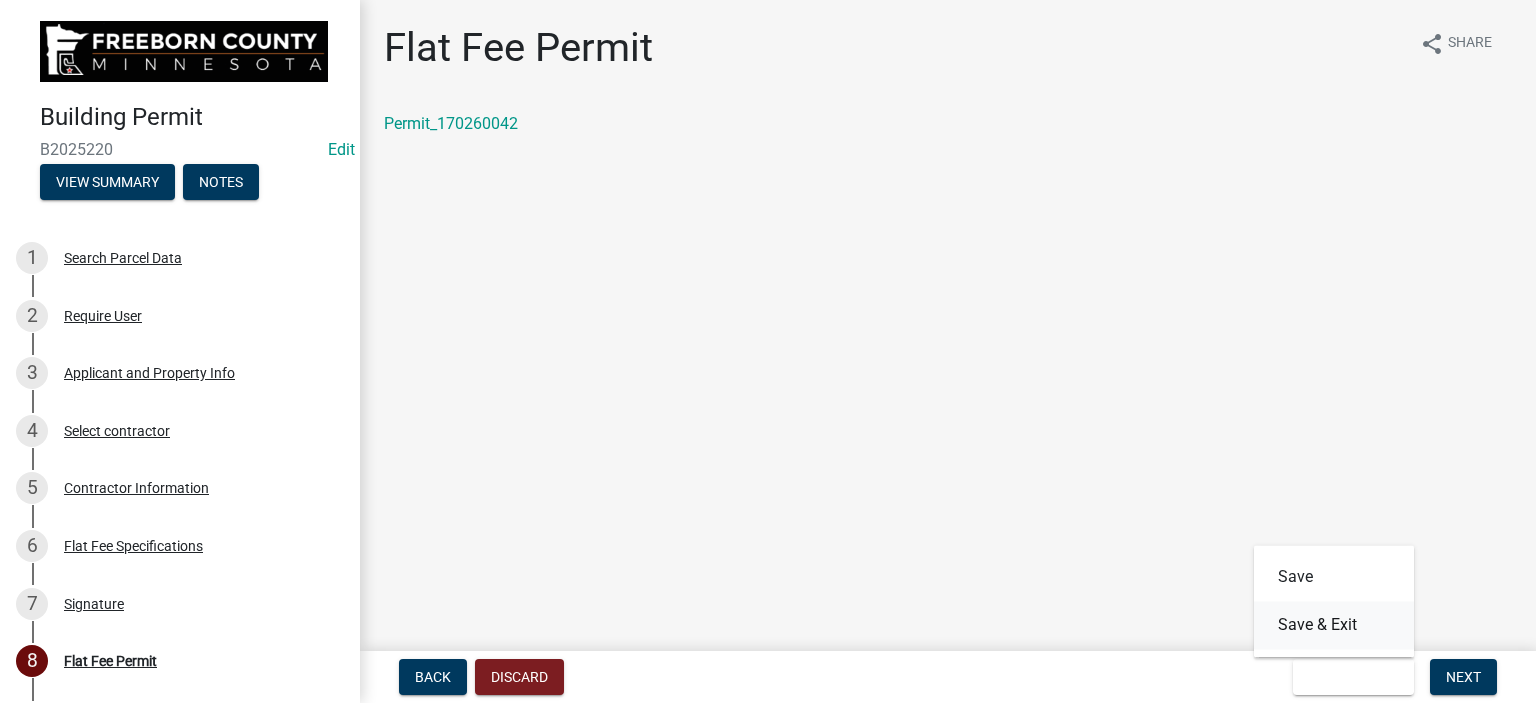 click on "Save & Exit" at bounding box center [1334, 625] 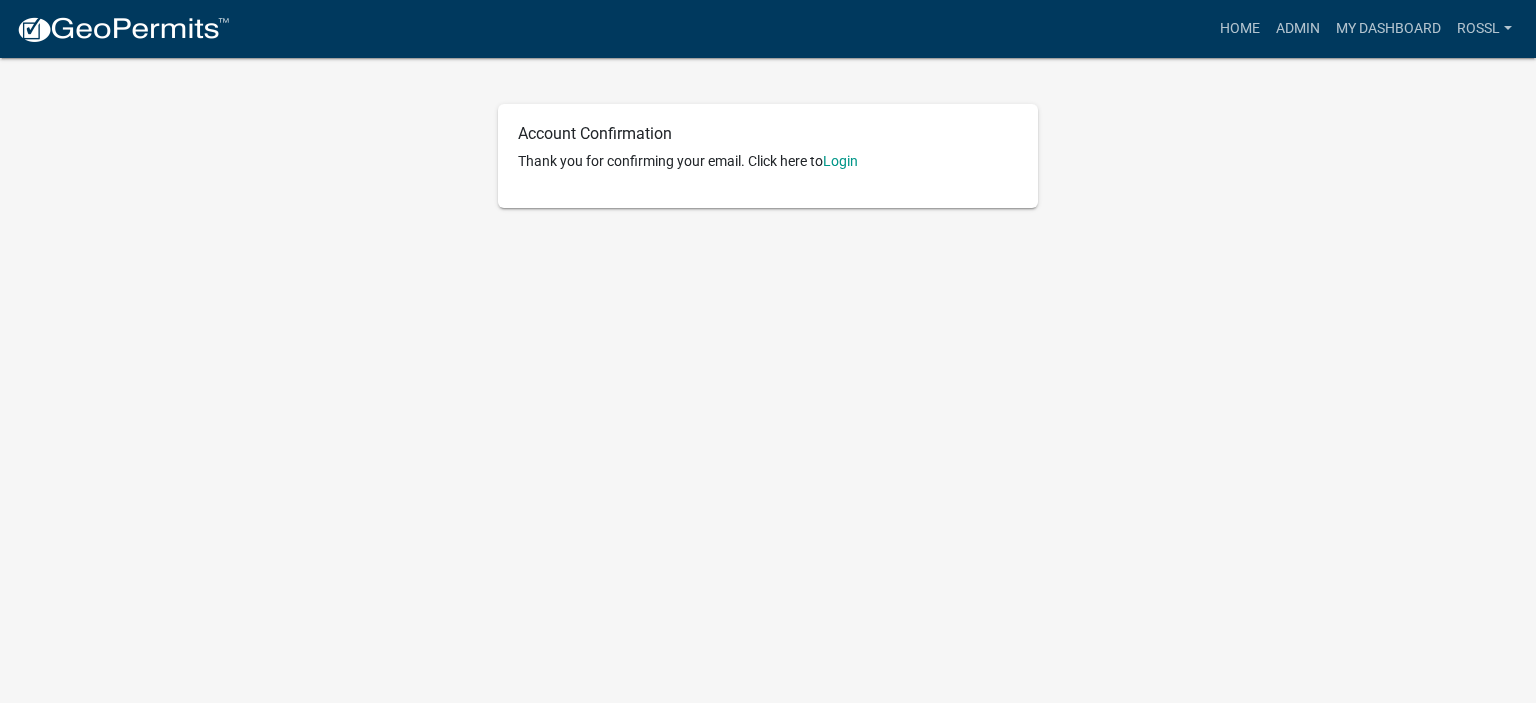 scroll, scrollTop: 0, scrollLeft: 0, axis: both 